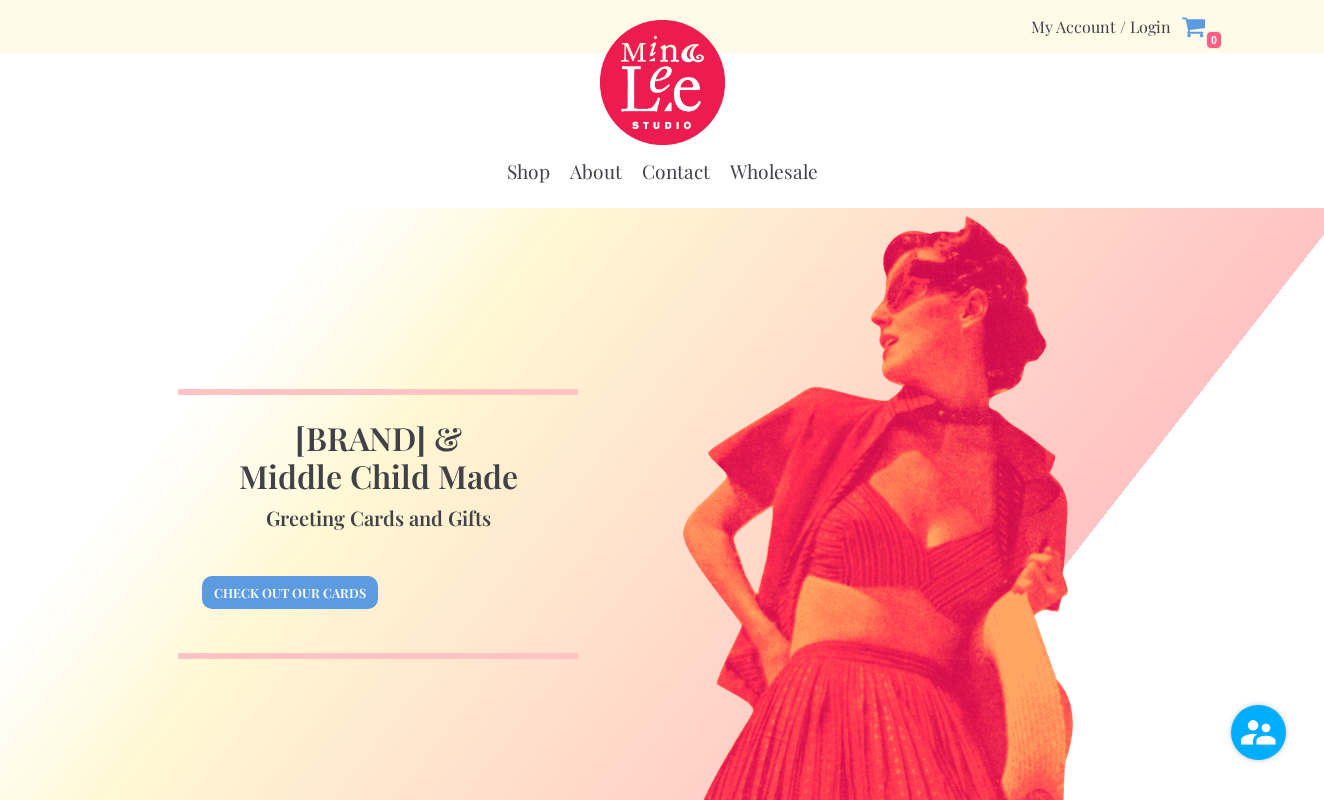 scroll, scrollTop: 0, scrollLeft: 0, axis: both 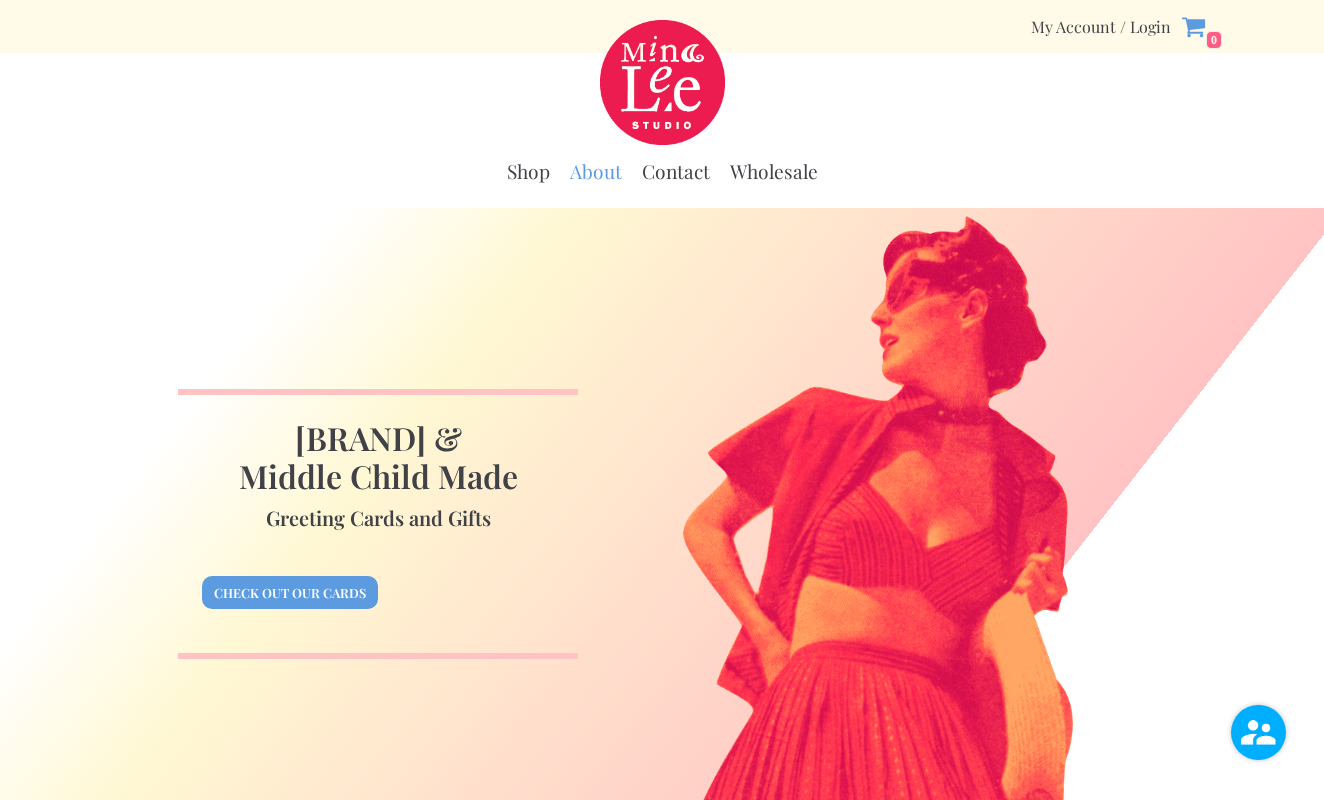 click on "About" at bounding box center (596, 171) 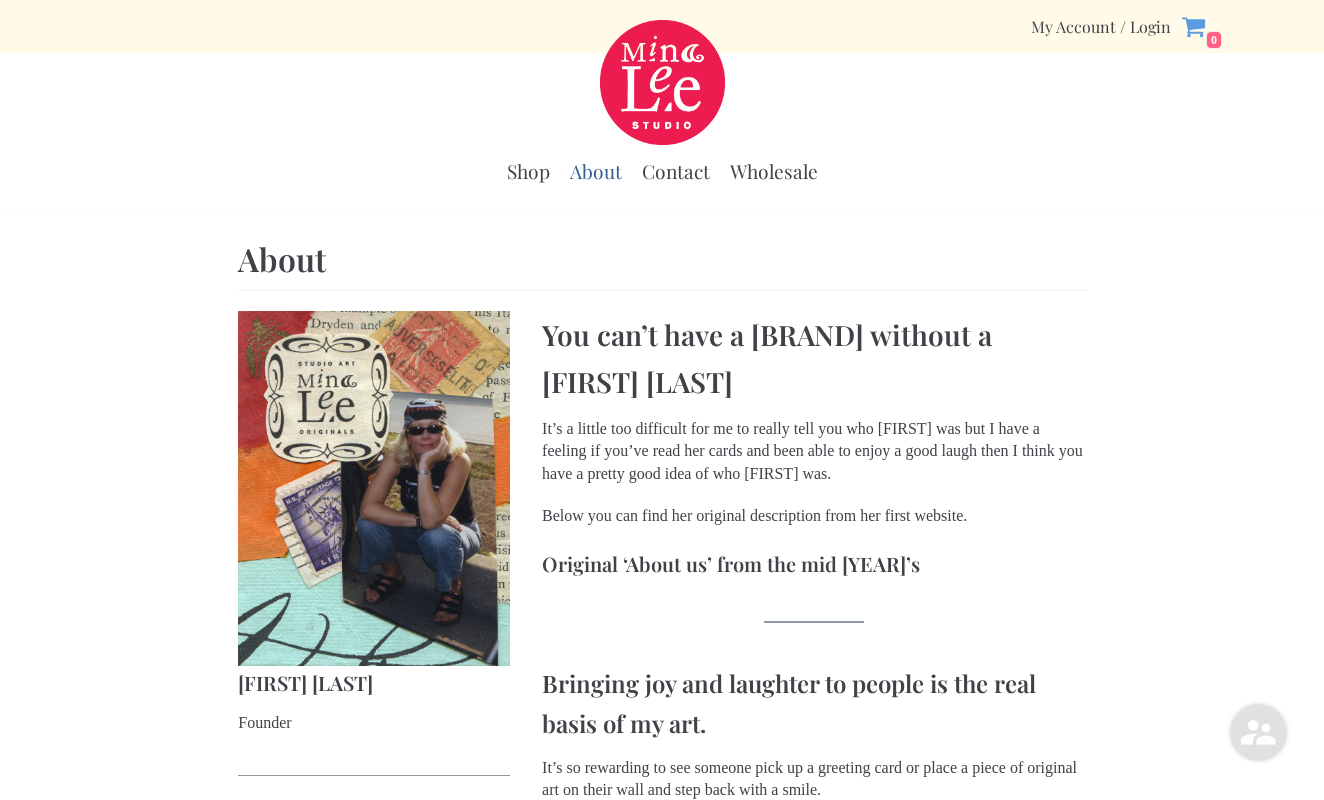 scroll, scrollTop: 0, scrollLeft: 0, axis: both 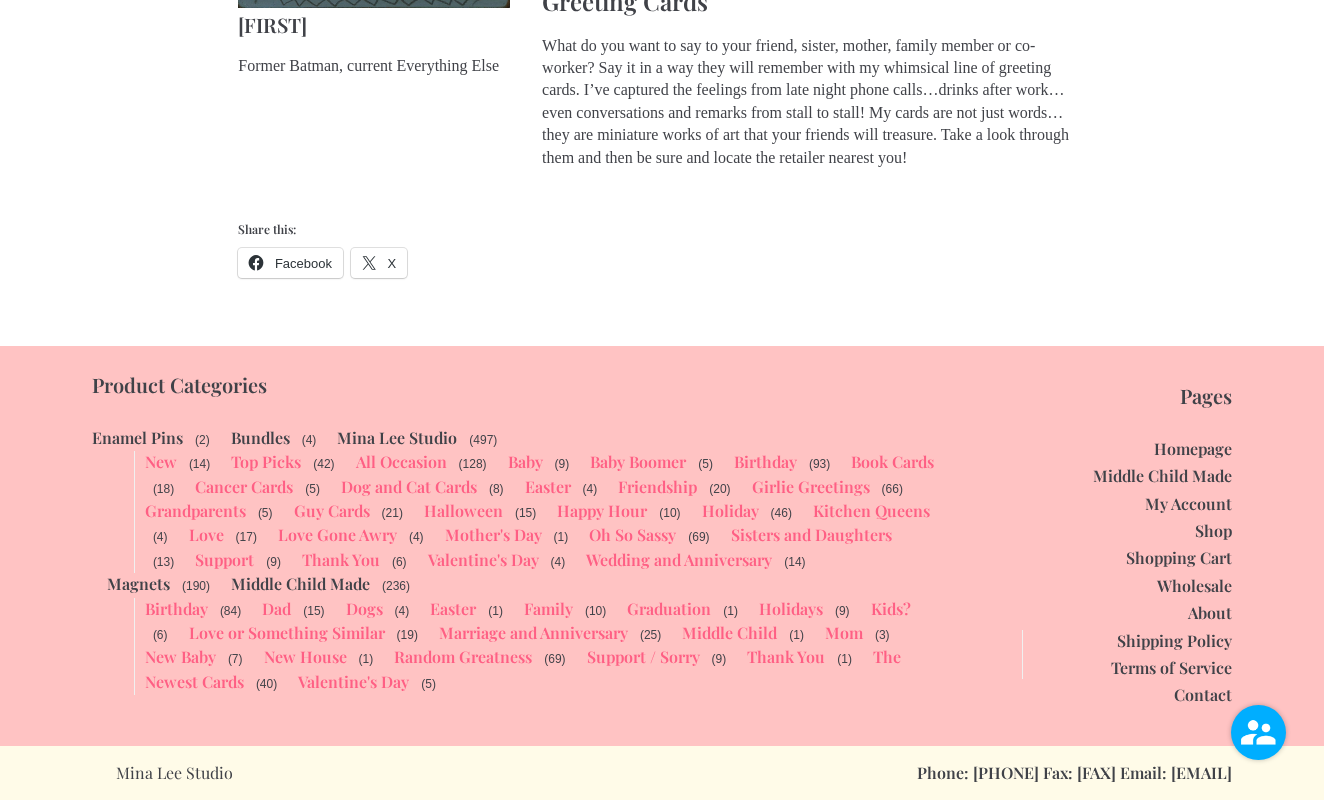 click on "Shipping Policy" at bounding box center (1174, 640) 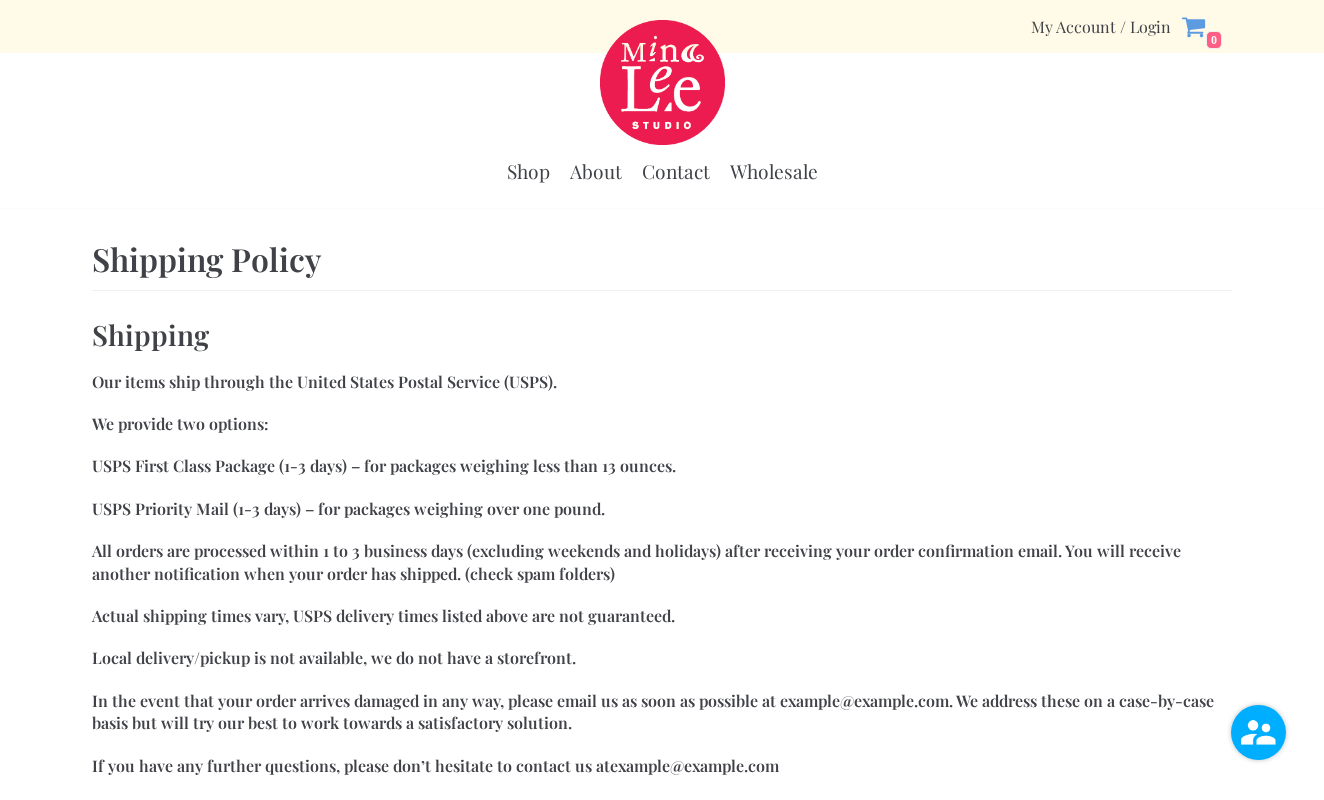 scroll, scrollTop: 0, scrollLeft: 0, axis: both 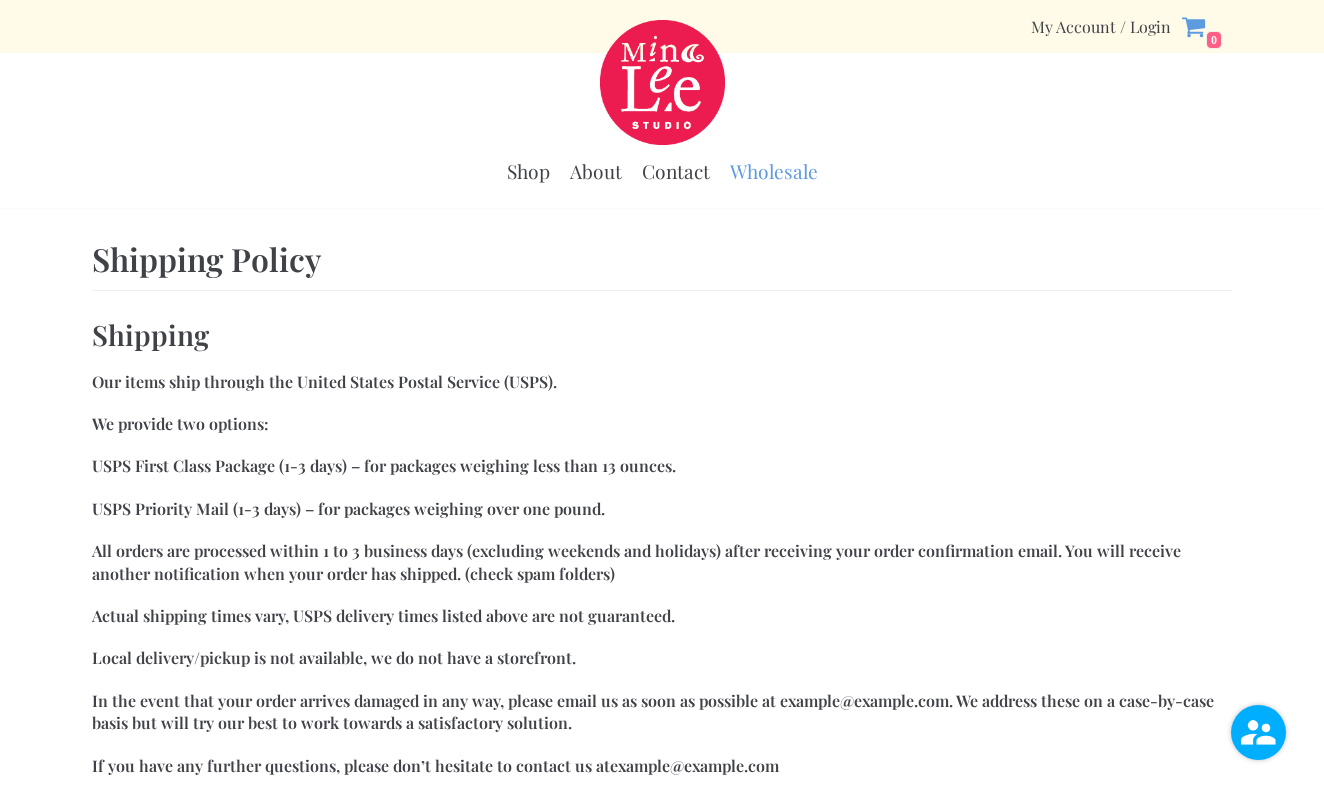 click on "Wholesale" at bounding box center [774, 171] 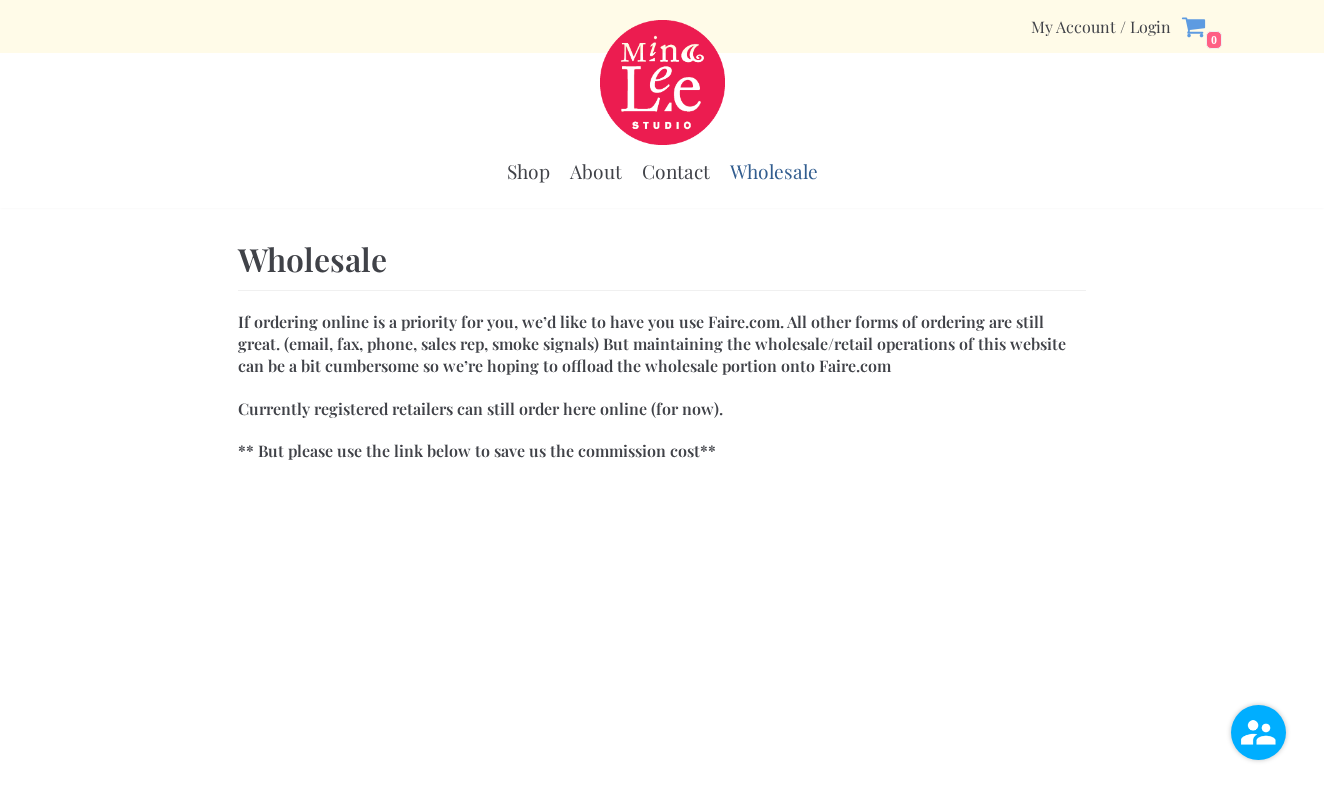scroll, scrollTop: 0, scrollLeft: 0, axis: both 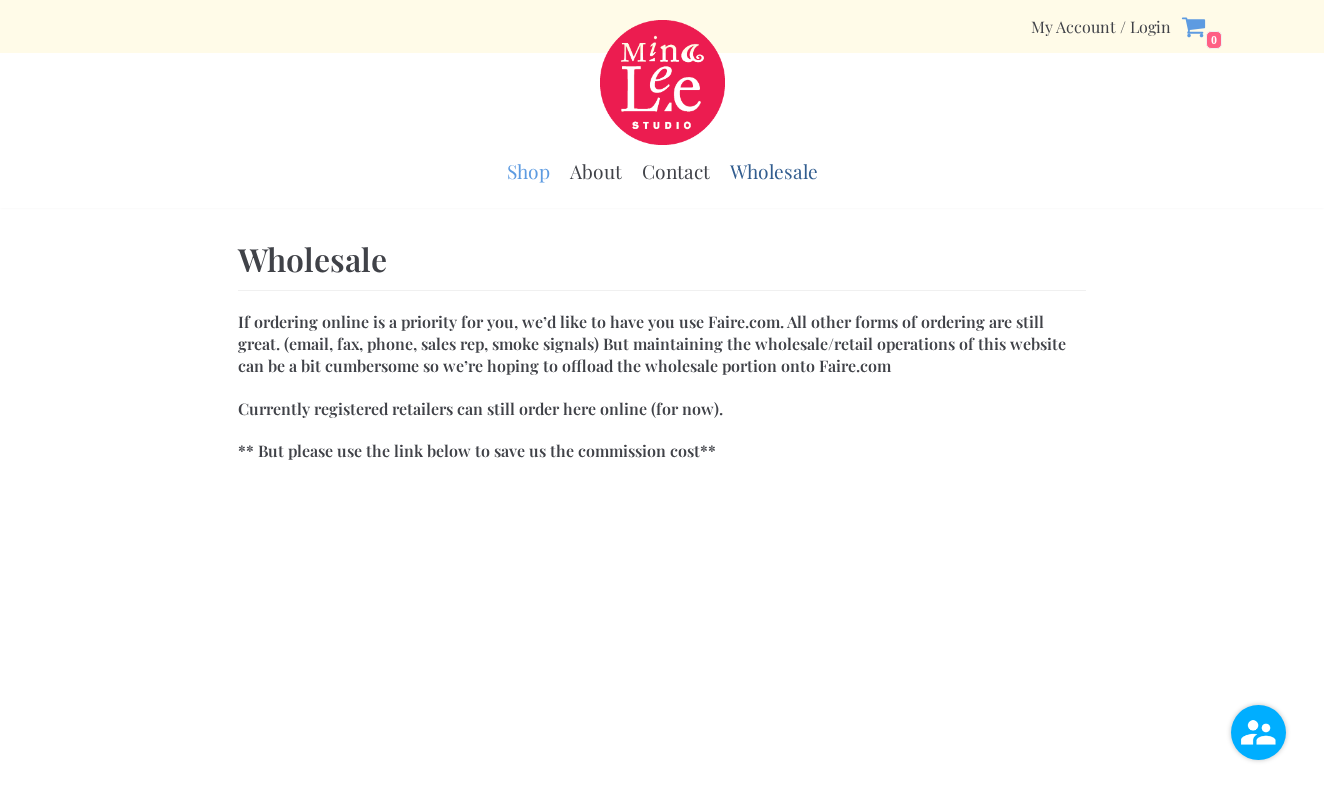 click on "Shop" at bounding box center [528, 171] 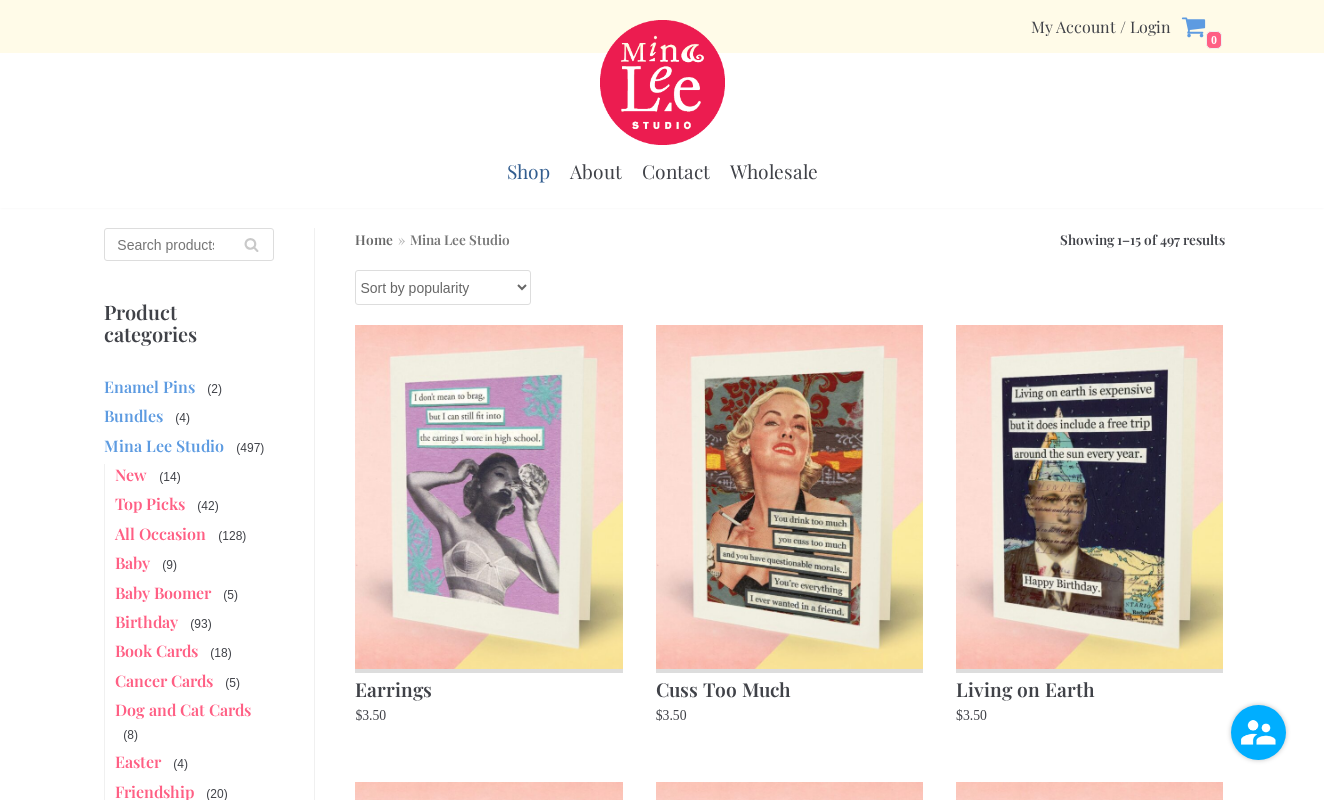 scroll, scrollTop: 0, scrollLeft: 0, axis: both 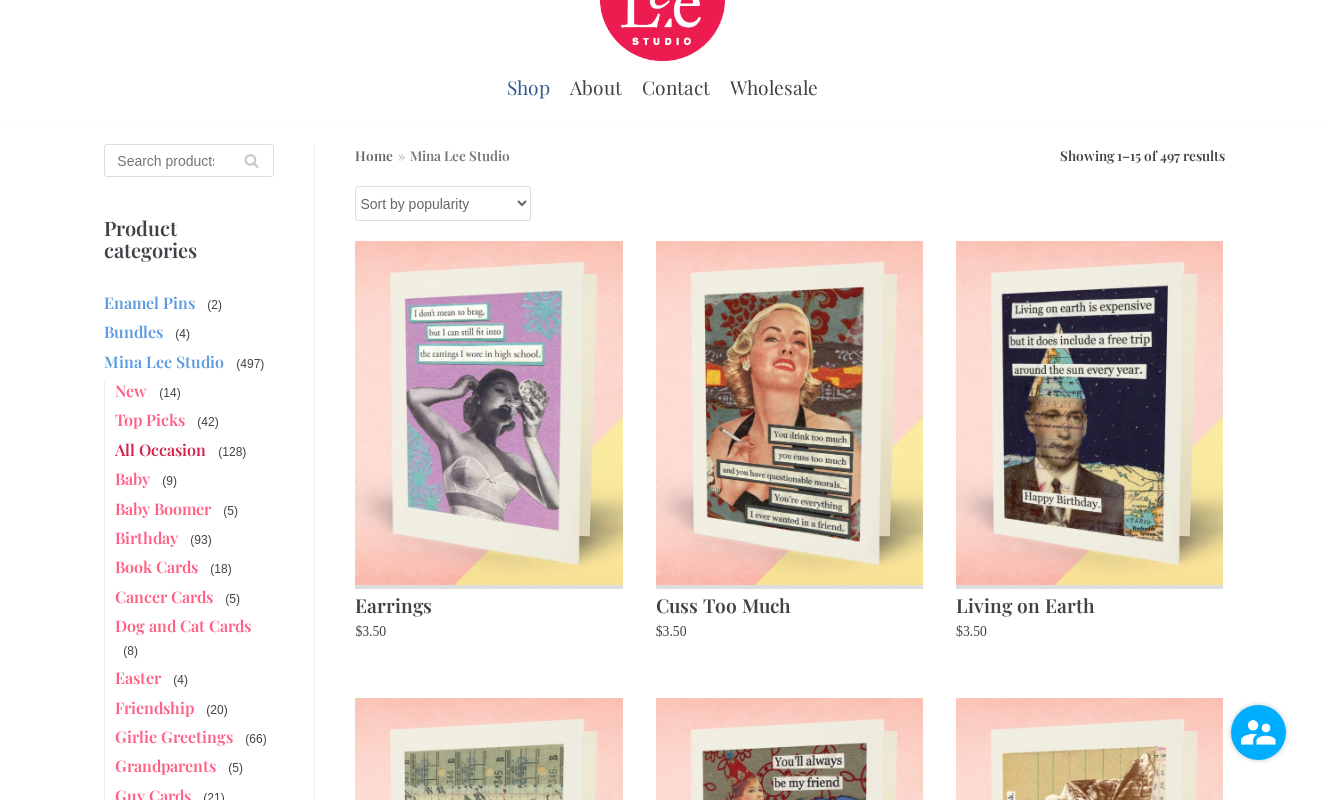 click on "All Occasion" at bounding box center [160, 449] 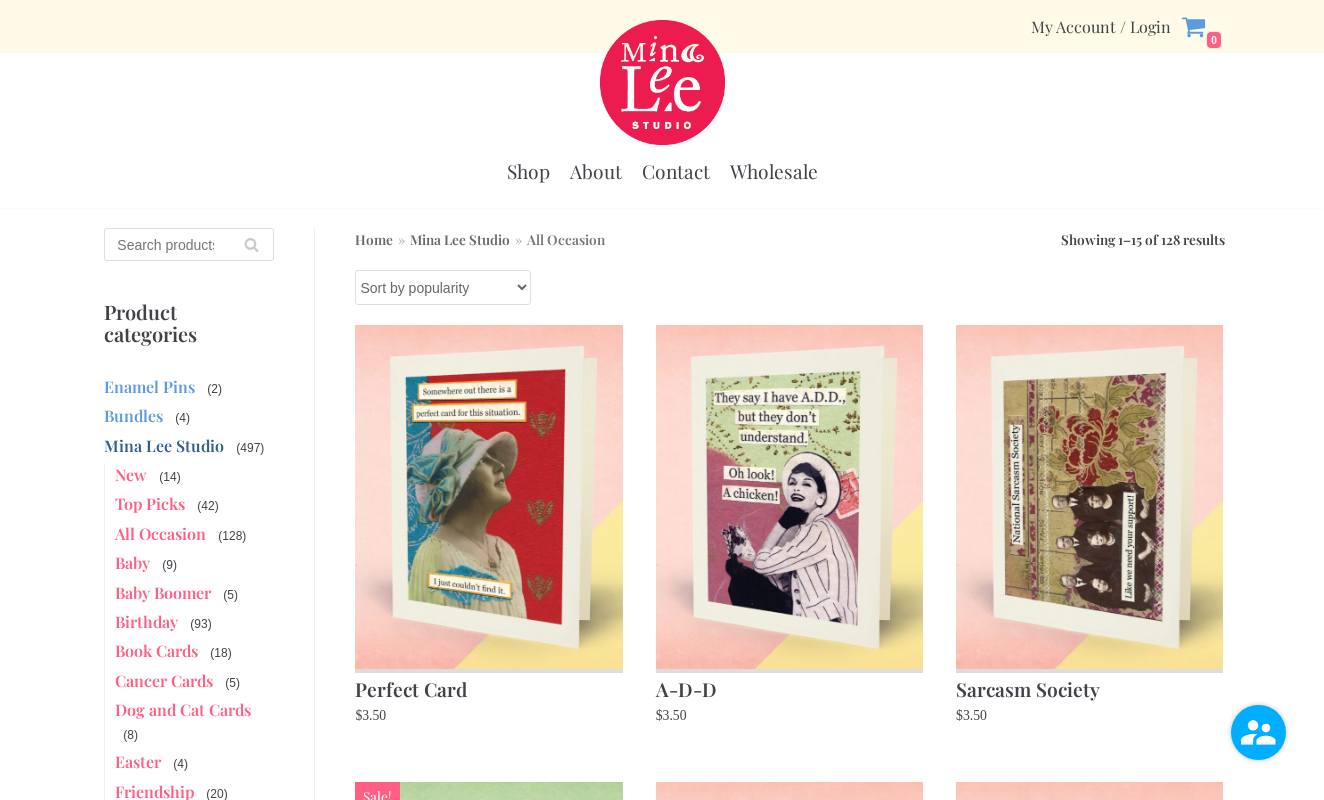 scroll, scrollTop: 0, scrollLeft: 0, axis: both 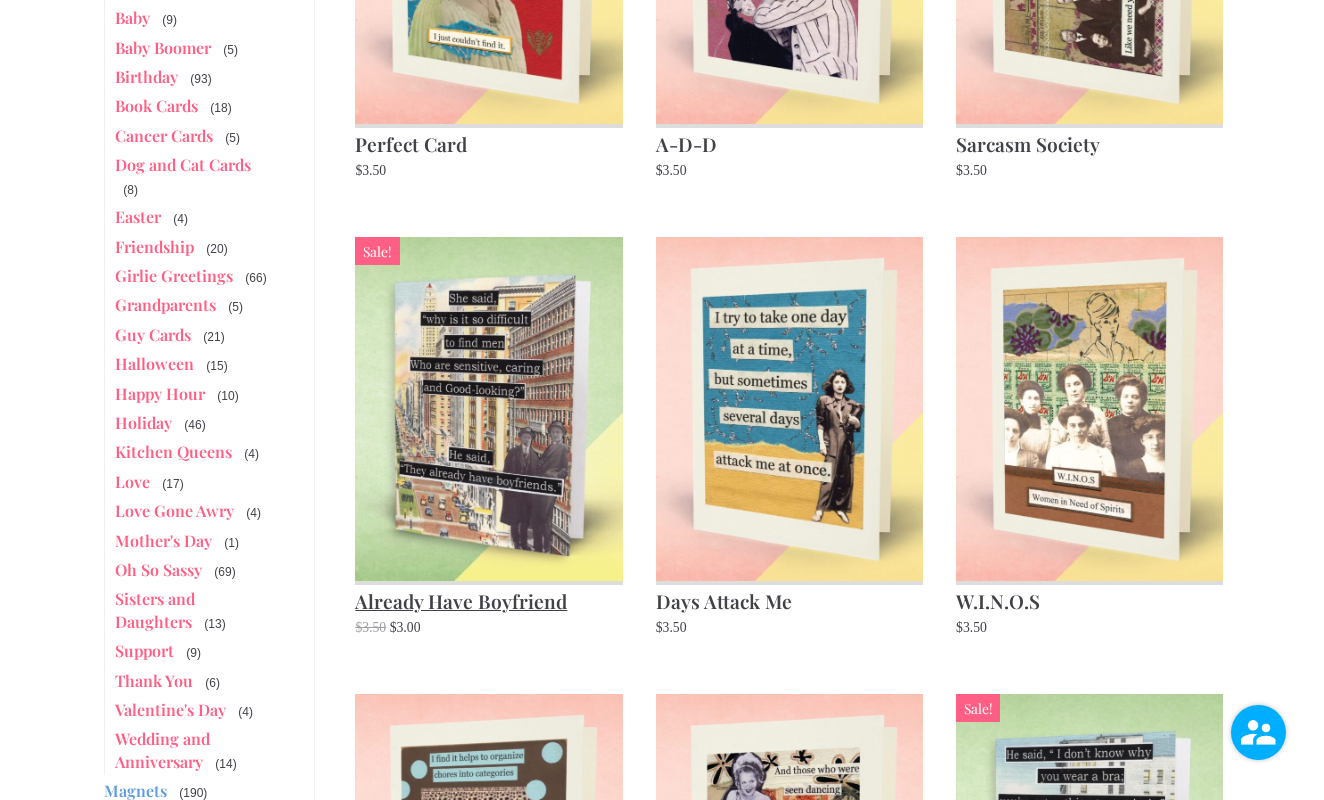 click at bounding box center (488, 408) 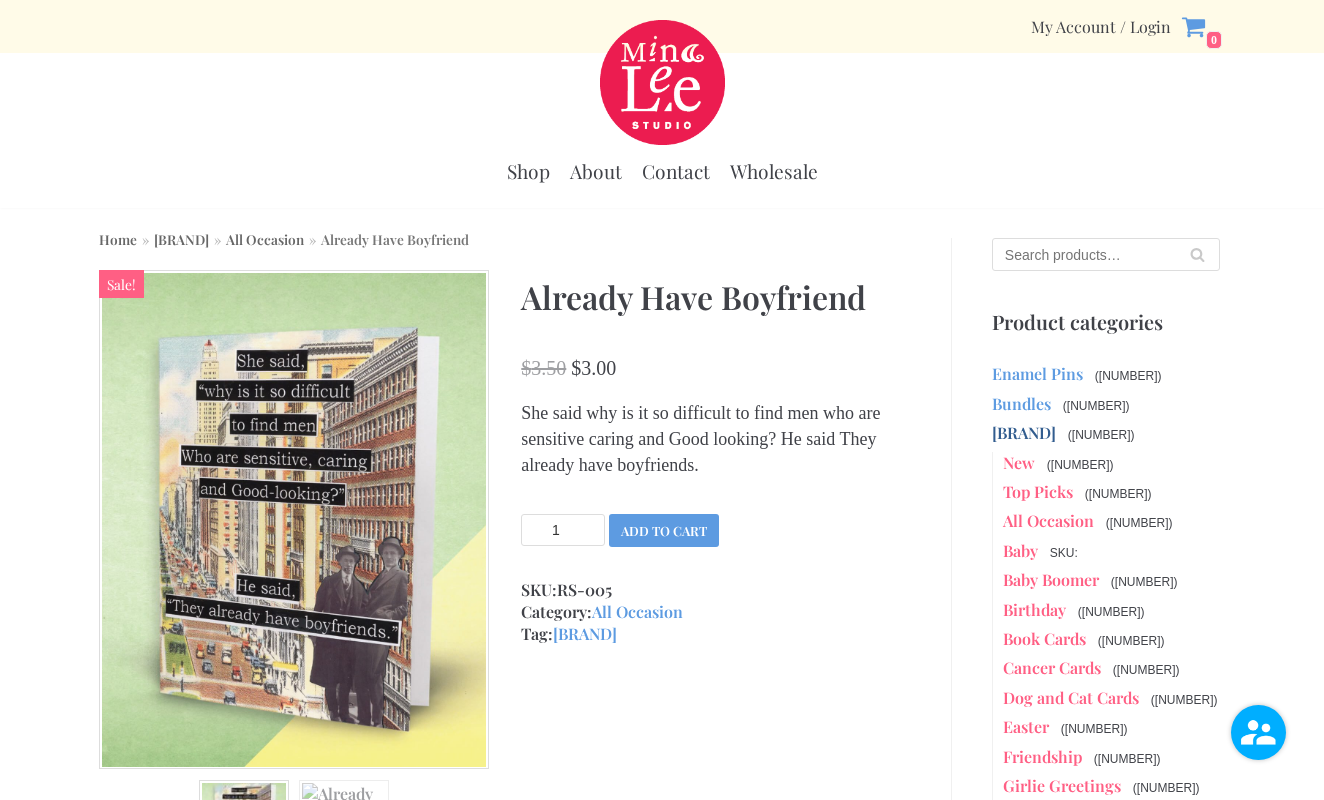 scroll, scrollTop: 0, scrollLeft: 0, axis: both 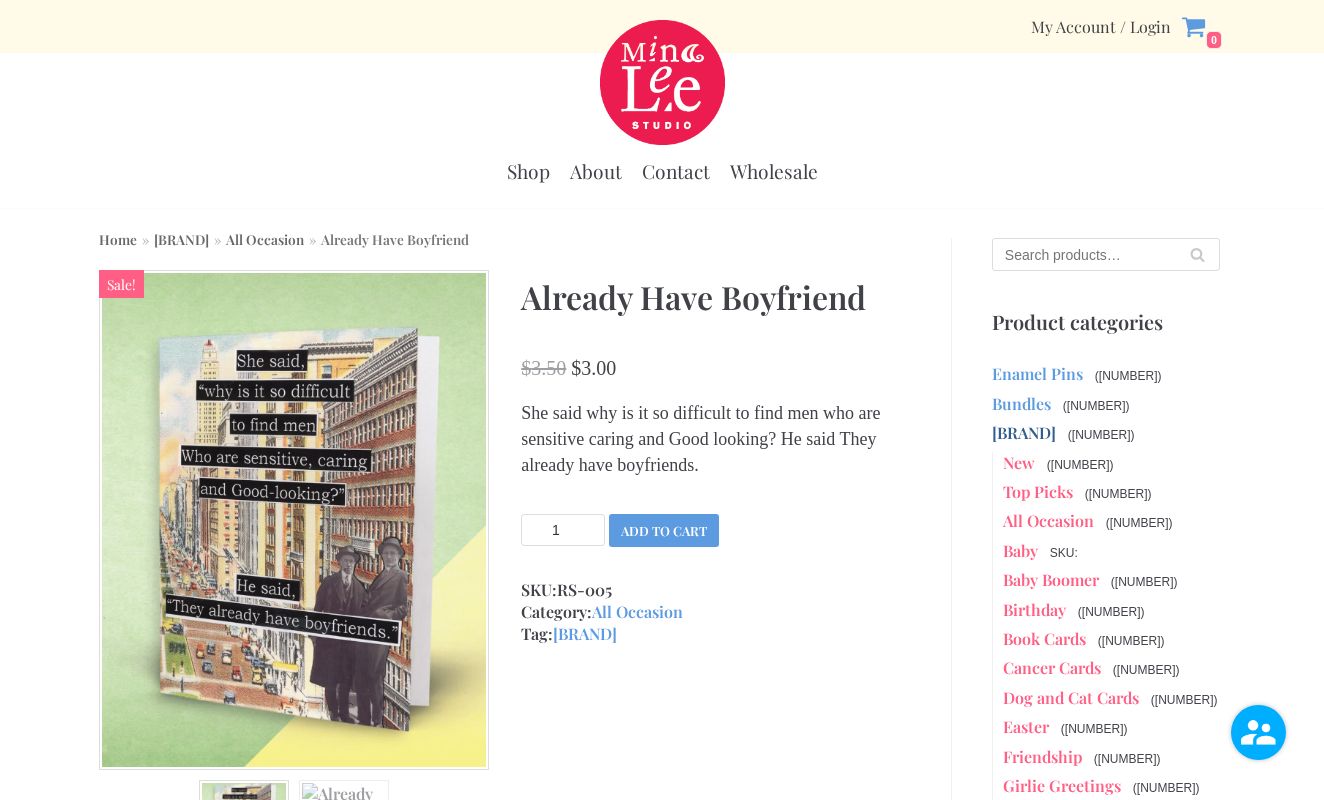 type on "2" 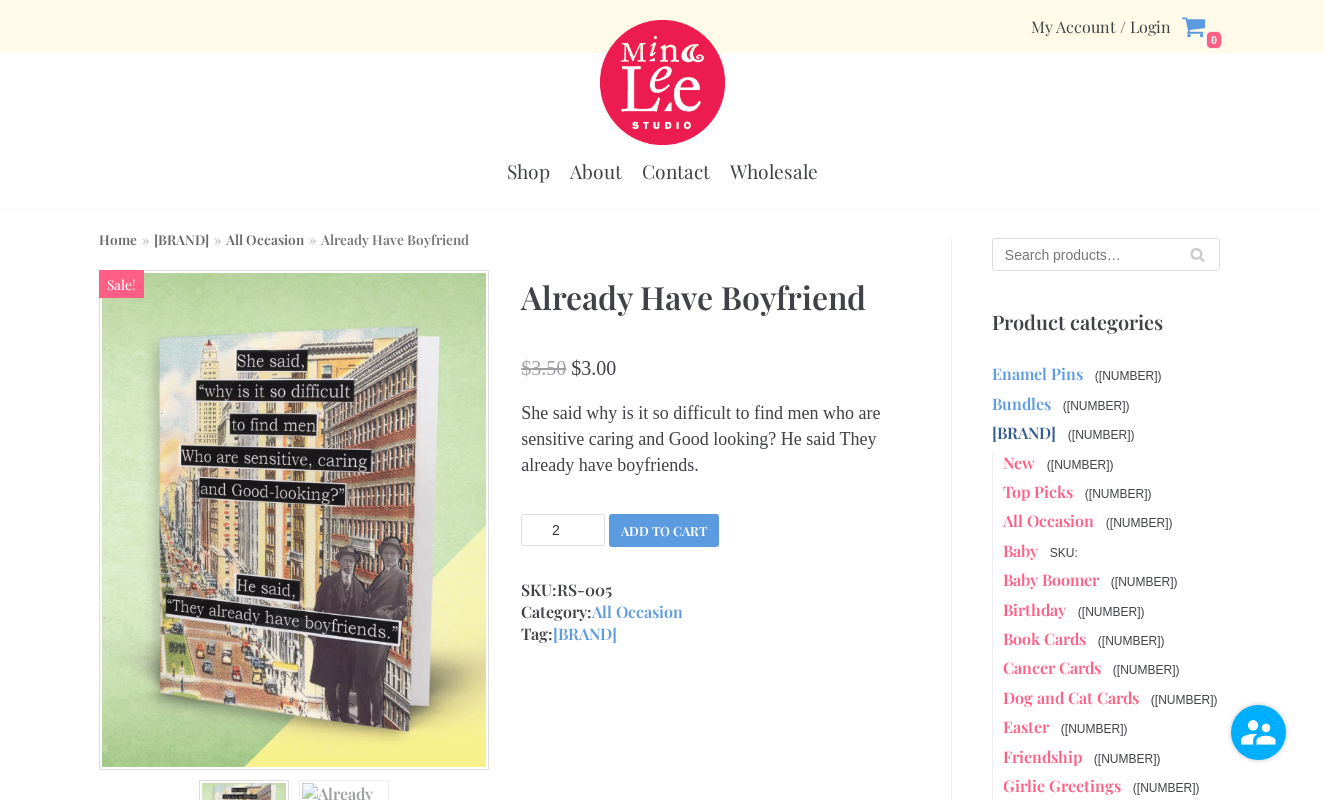 click on "2" at bounding box center (563, 530) 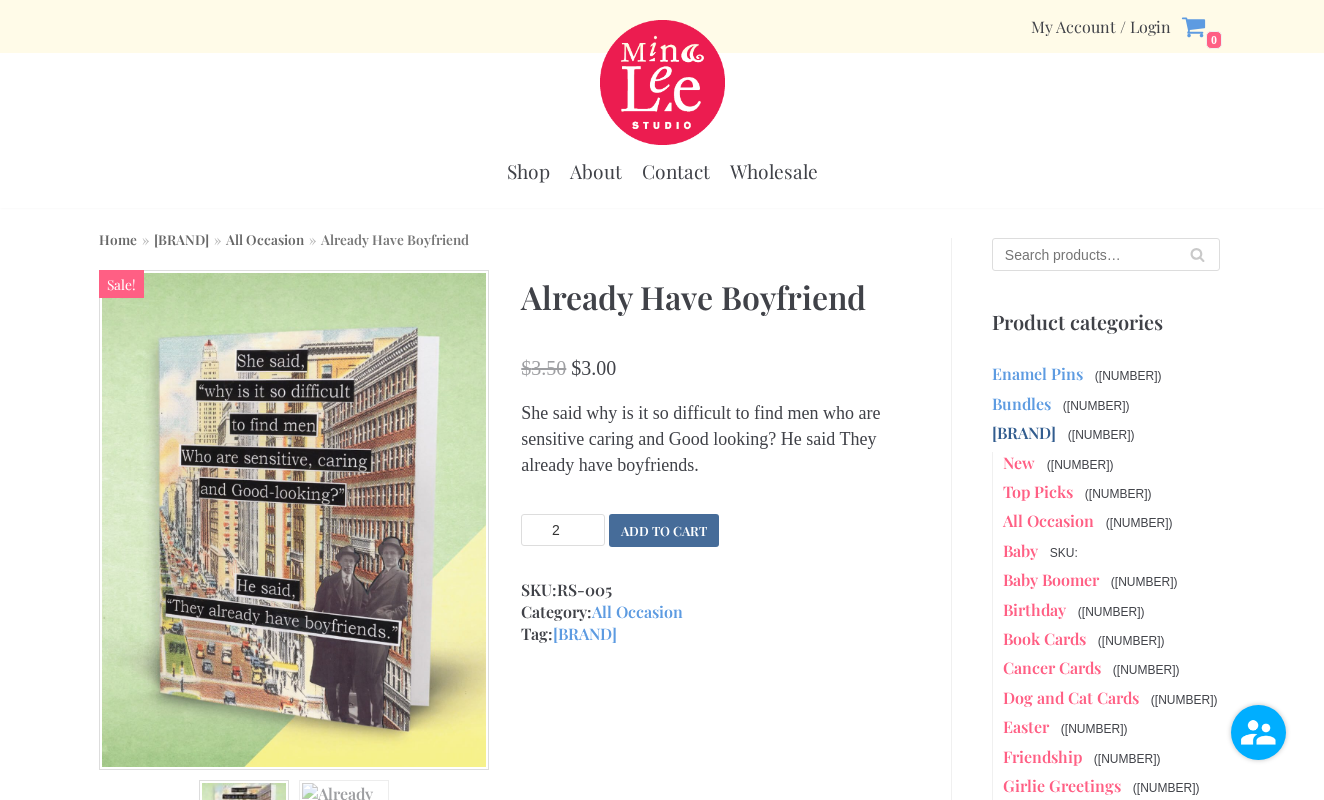 click on "Add to cart" at bounding box center (664, 530) 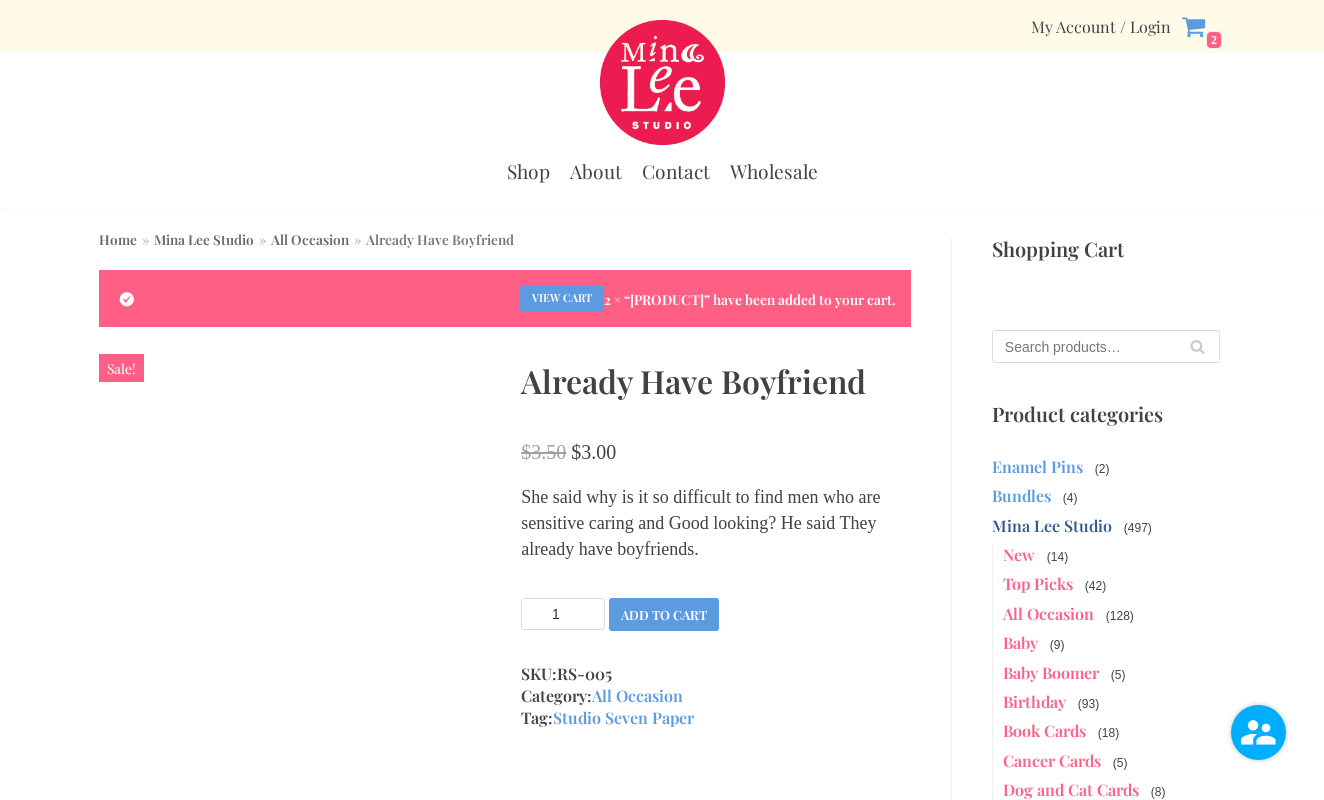 scroll, scrollTop: 0, scrollLeft: 0, axis: both 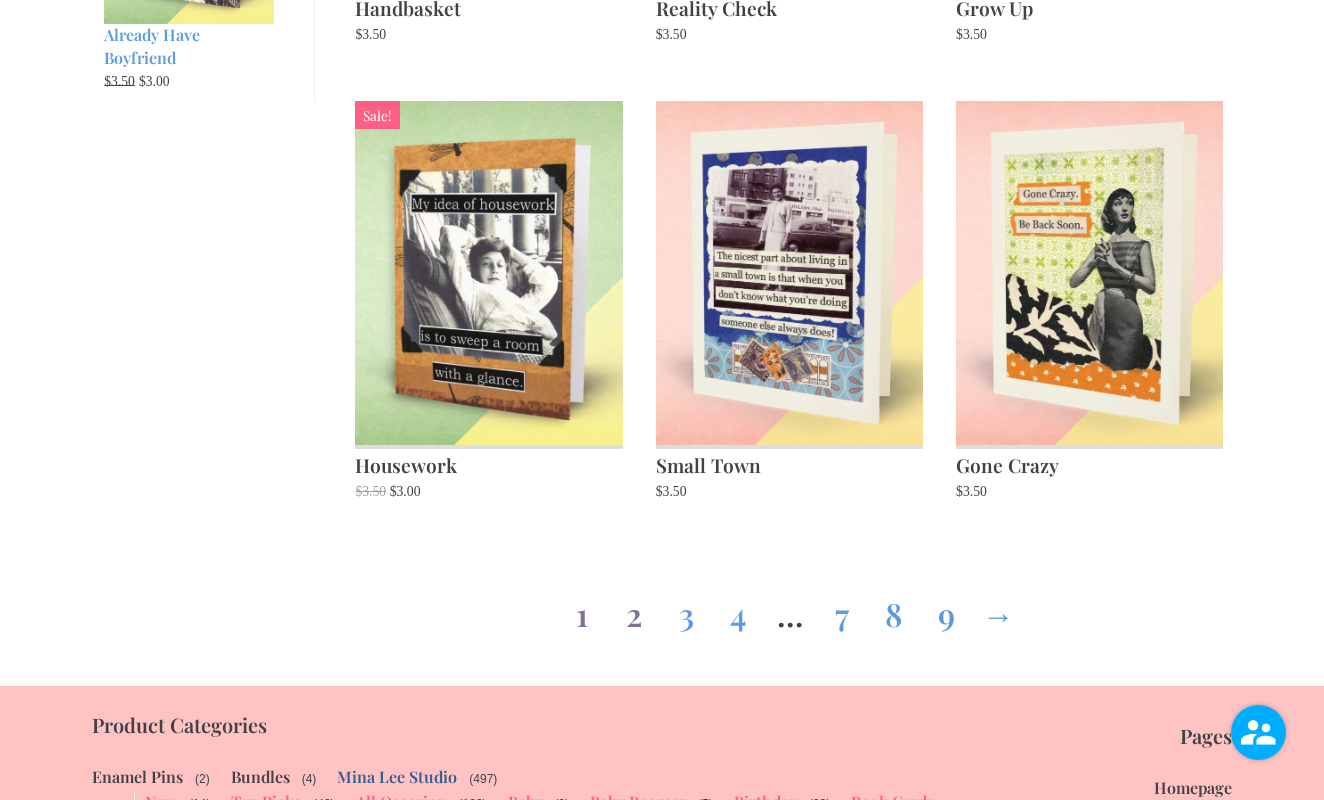 click on "2" at bounding box center [634, 610] 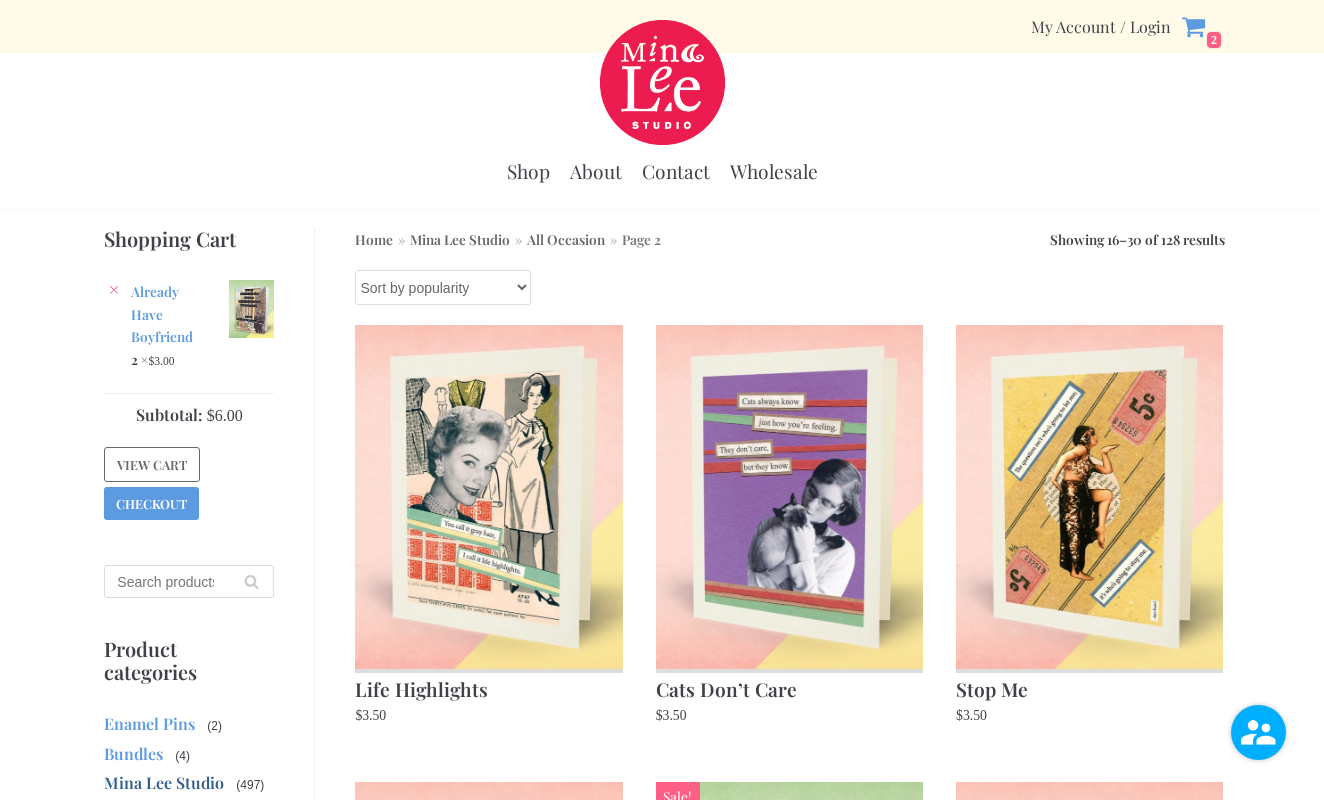scroll, scrollTop: 0, scrollLeft: 0, axis: both 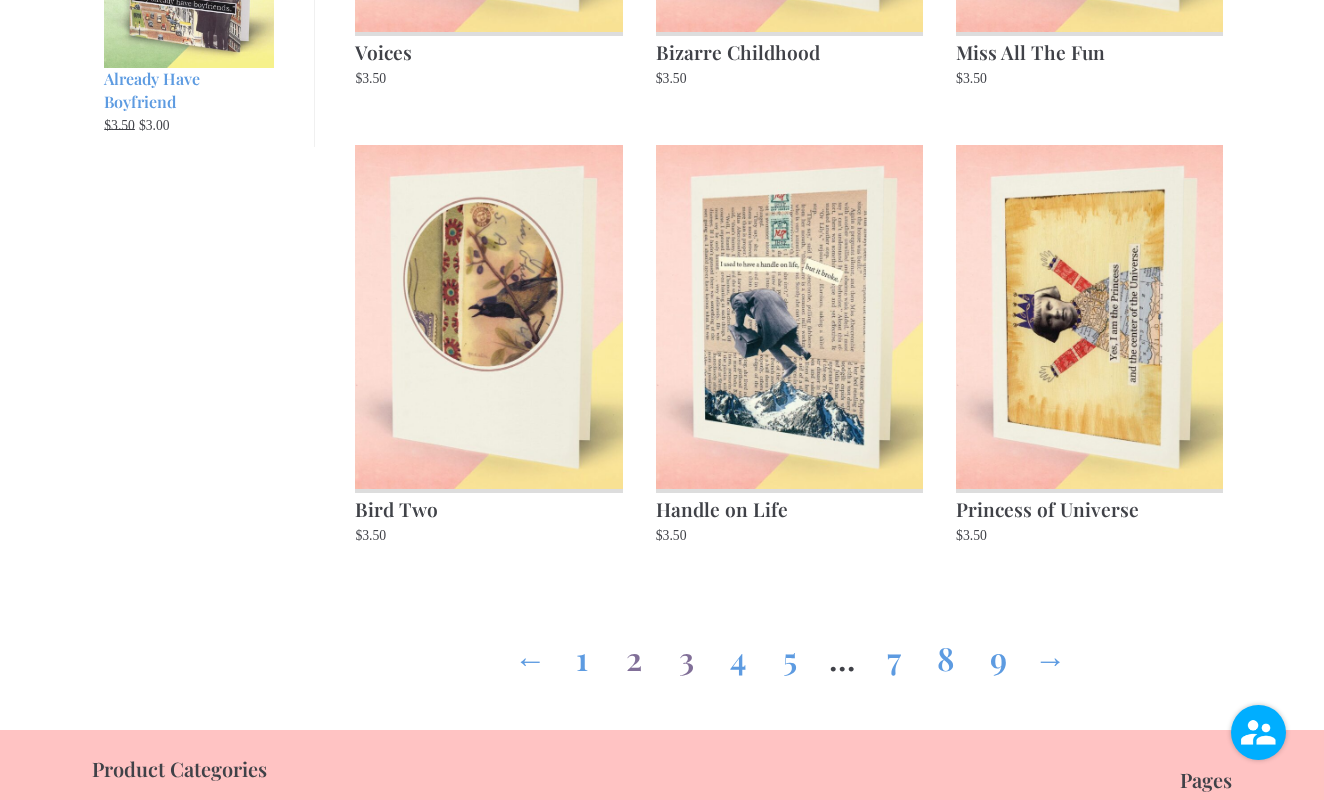 click on "3" at bounding box center [686, 654] 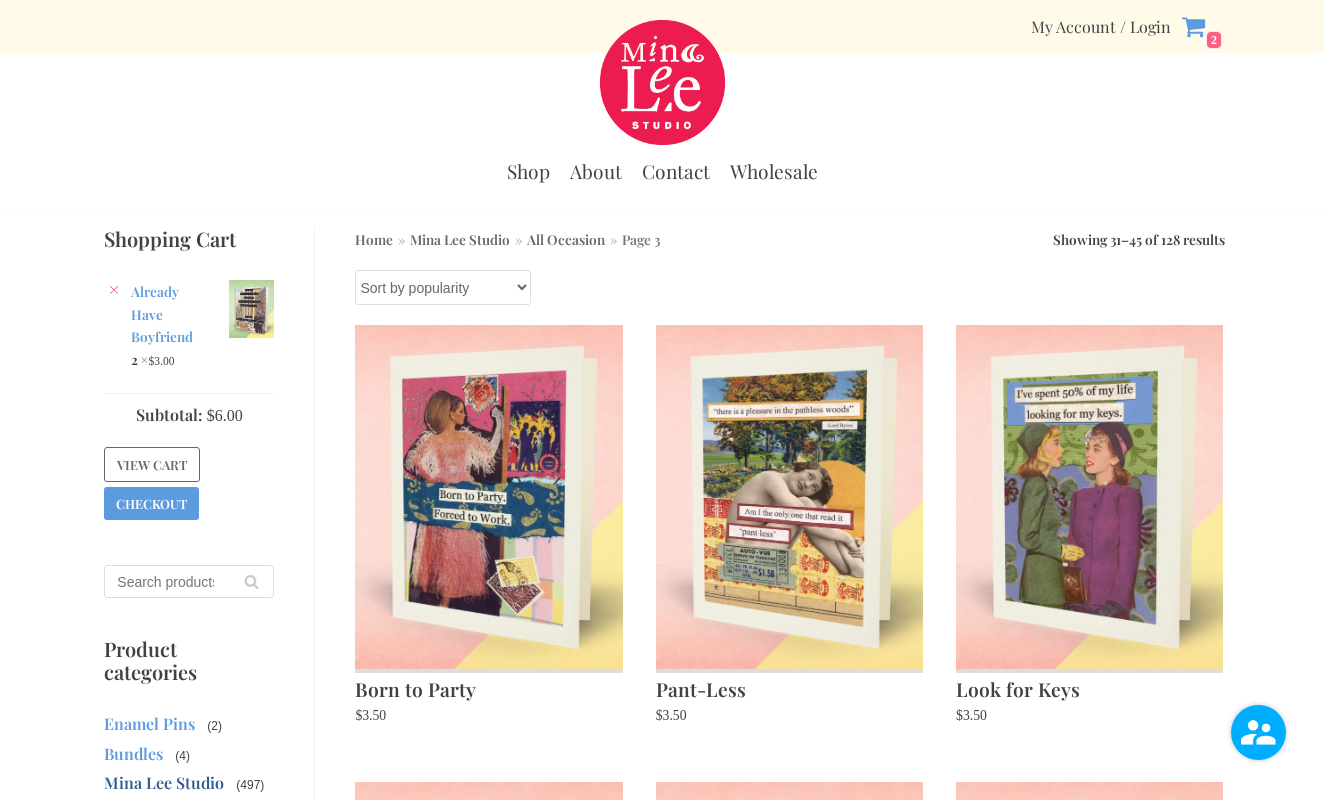 scroll, scrollTop: 0, scrollLeft: 0, axis: both 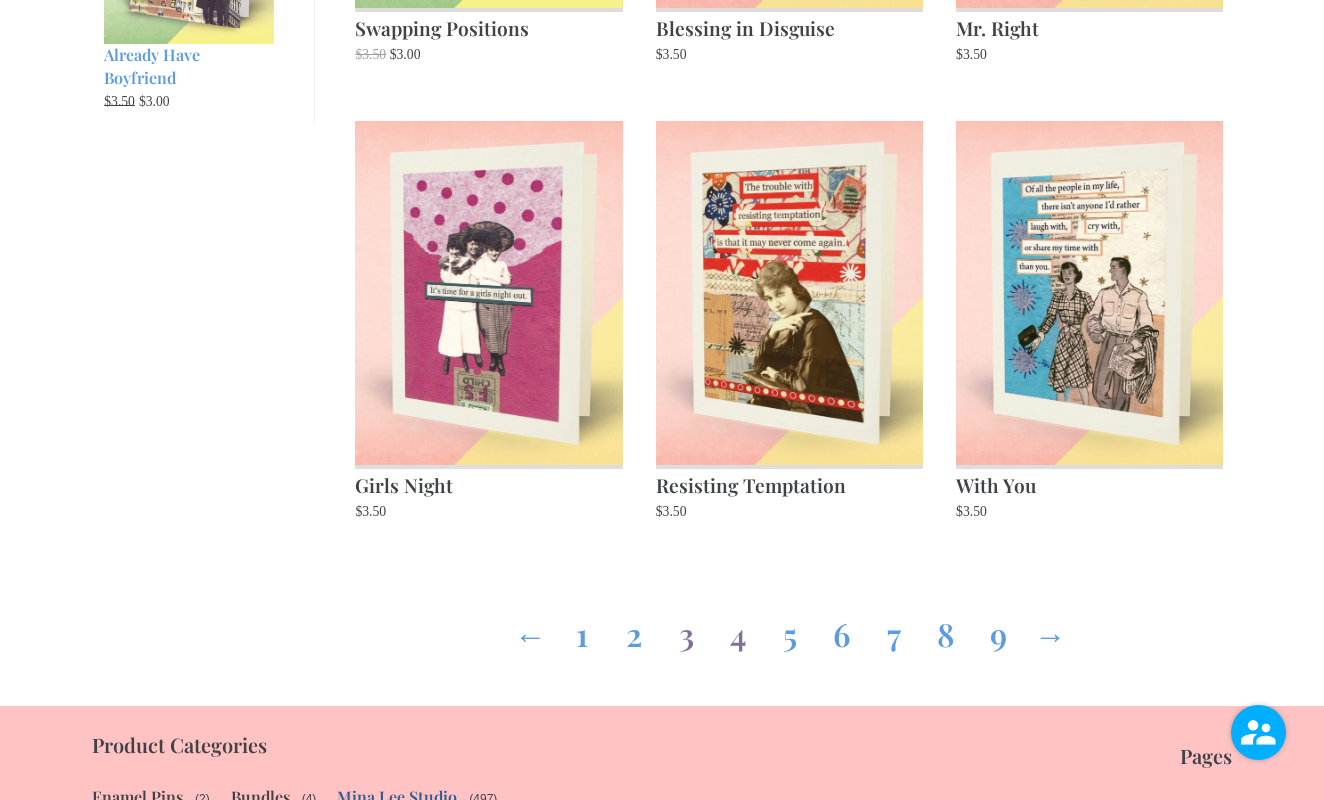 click on "4" at bounding box center (738, 630) 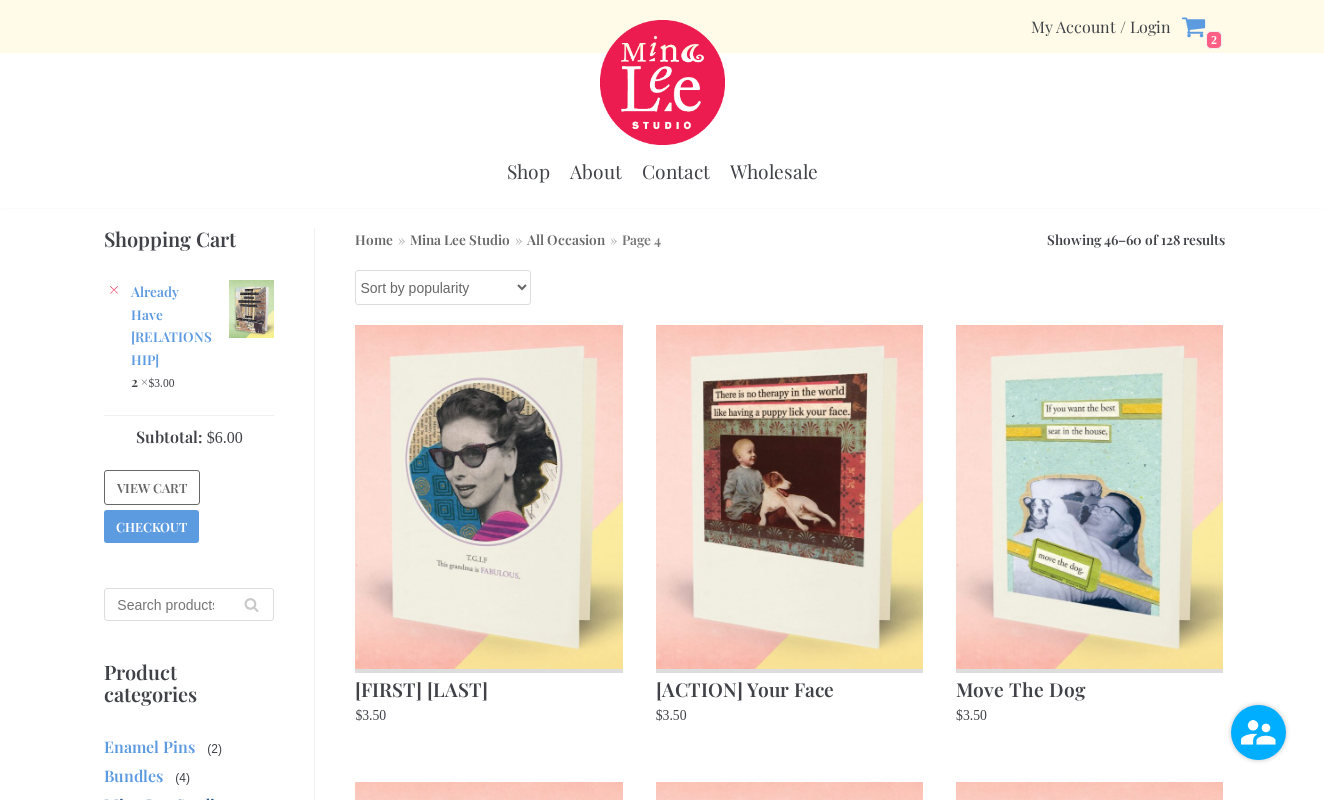 scroll, scrollTop: 0, scrollLeft: 0, axis: both 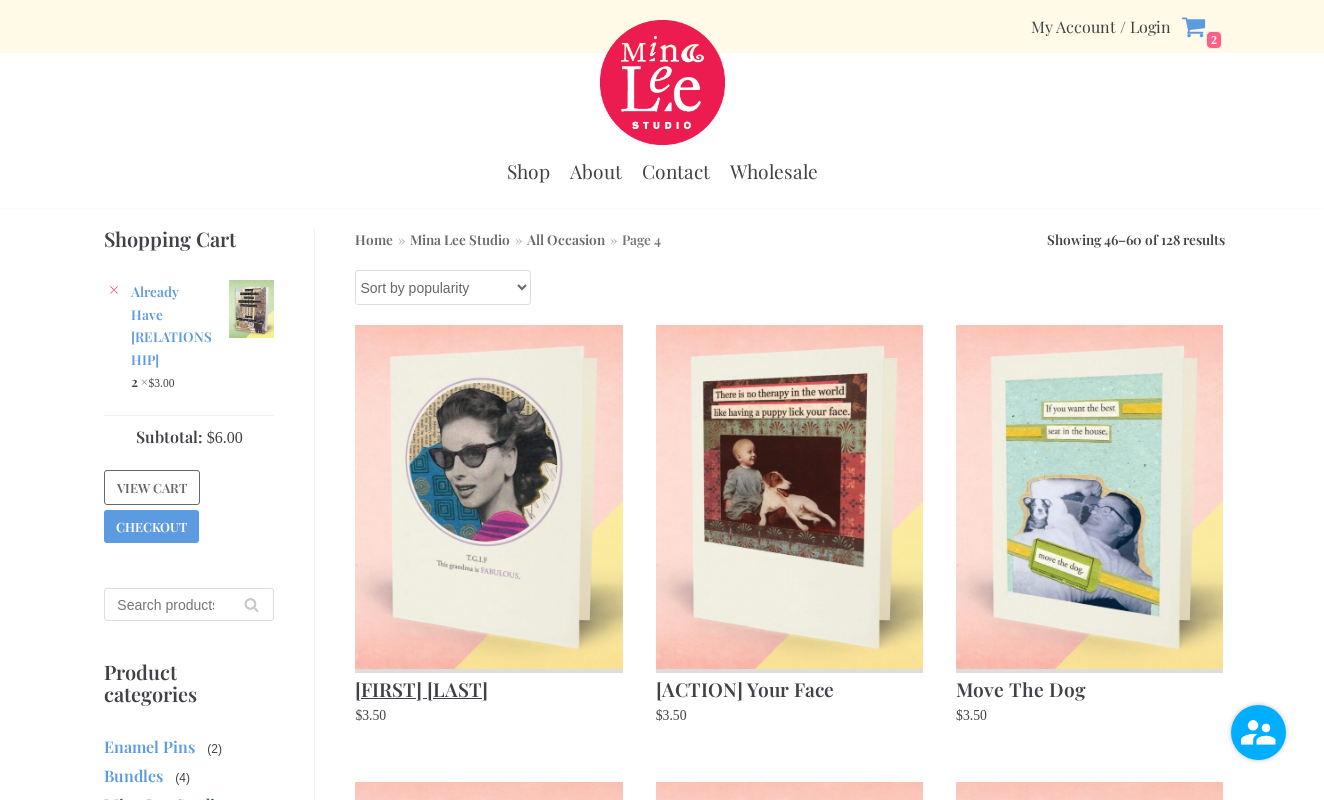 click at bounding box center [488, 496] 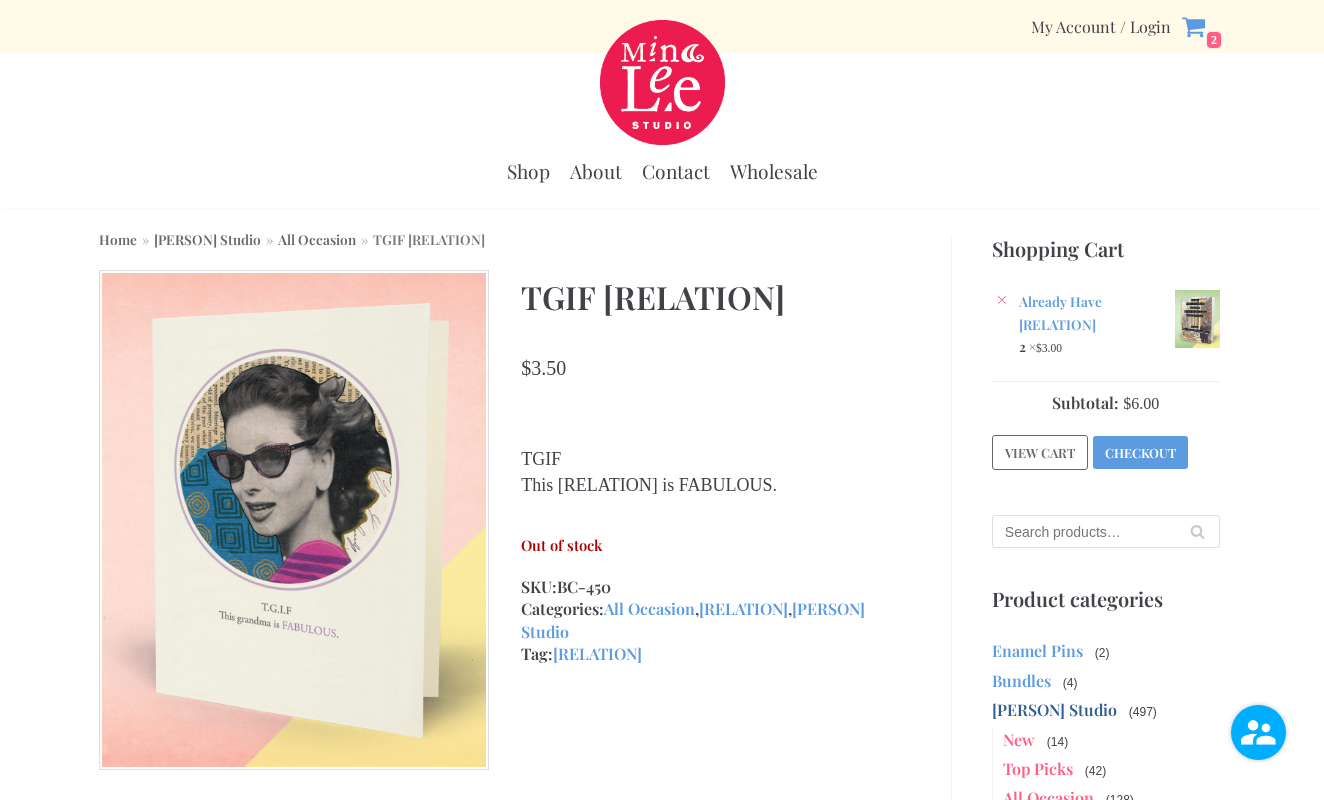 scroll, scrollTop: 0, scrollLeft: 0, axis: both 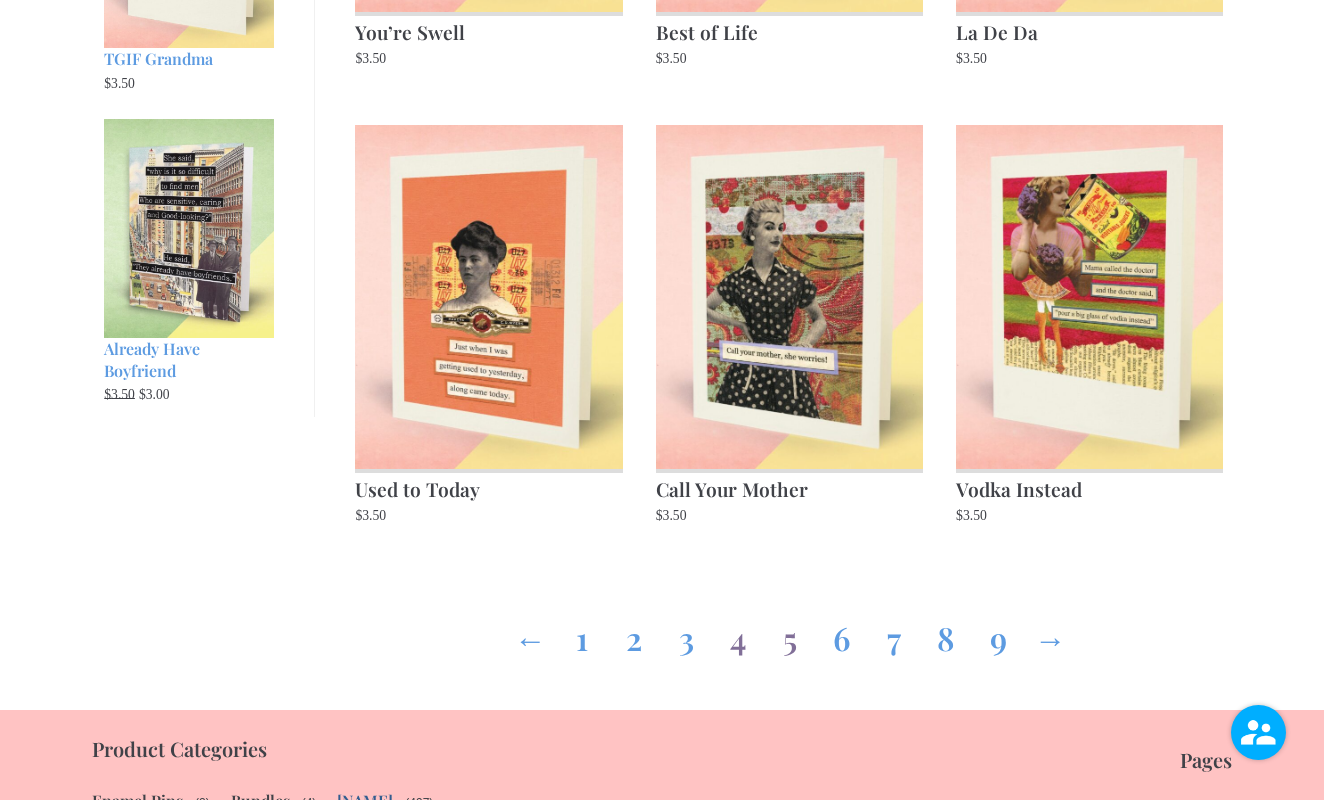 click on "5" at bounding box center [790, 634] 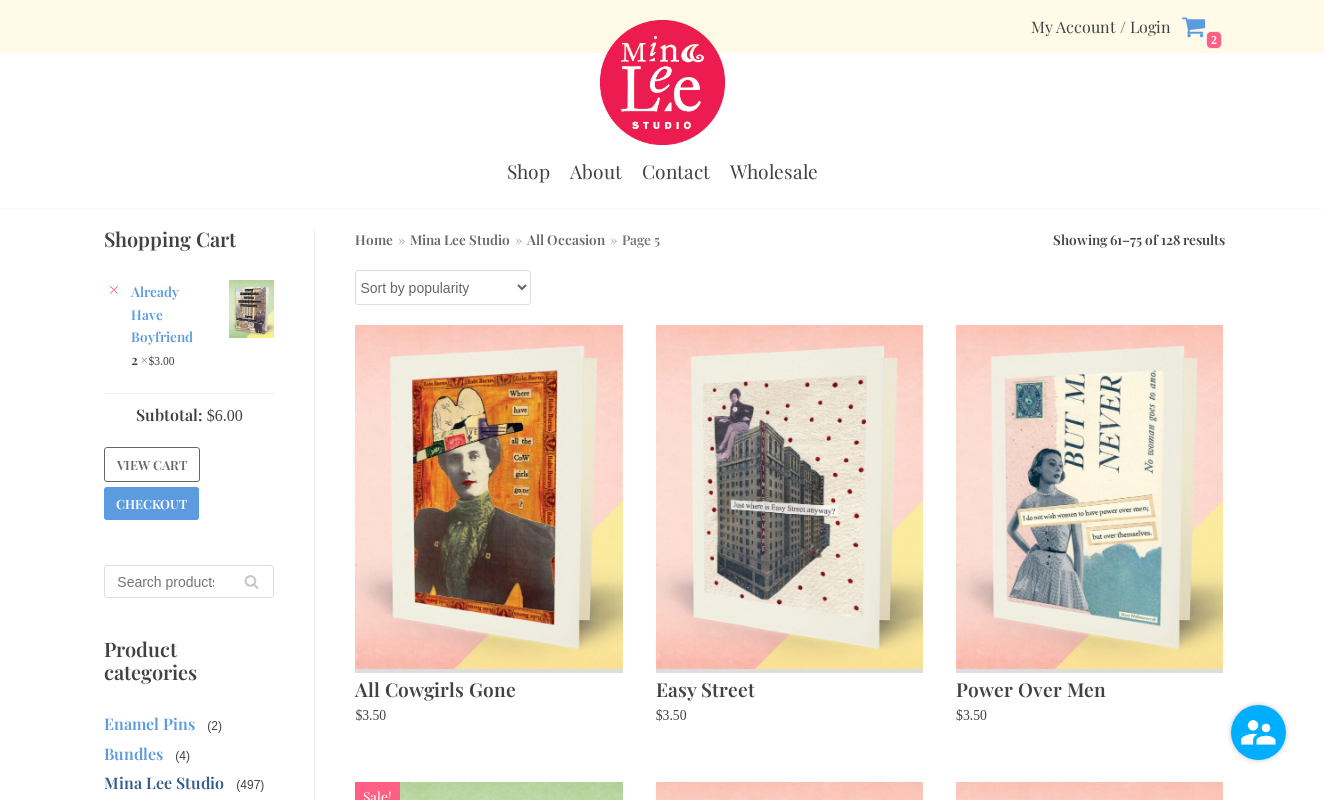 scroll, scrollTop: 0, scrollLeft: 0, axis: both 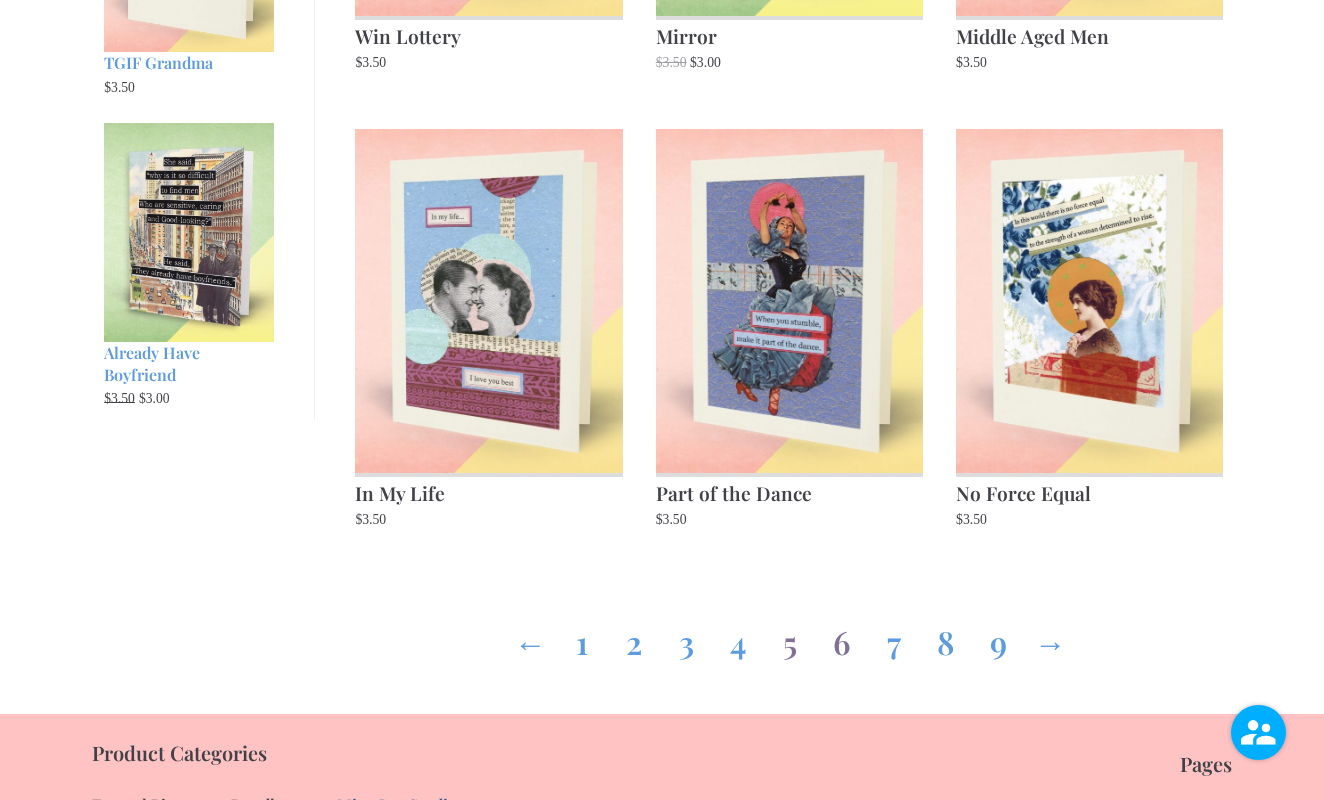 click on "6" at bounding box center [842, 638] 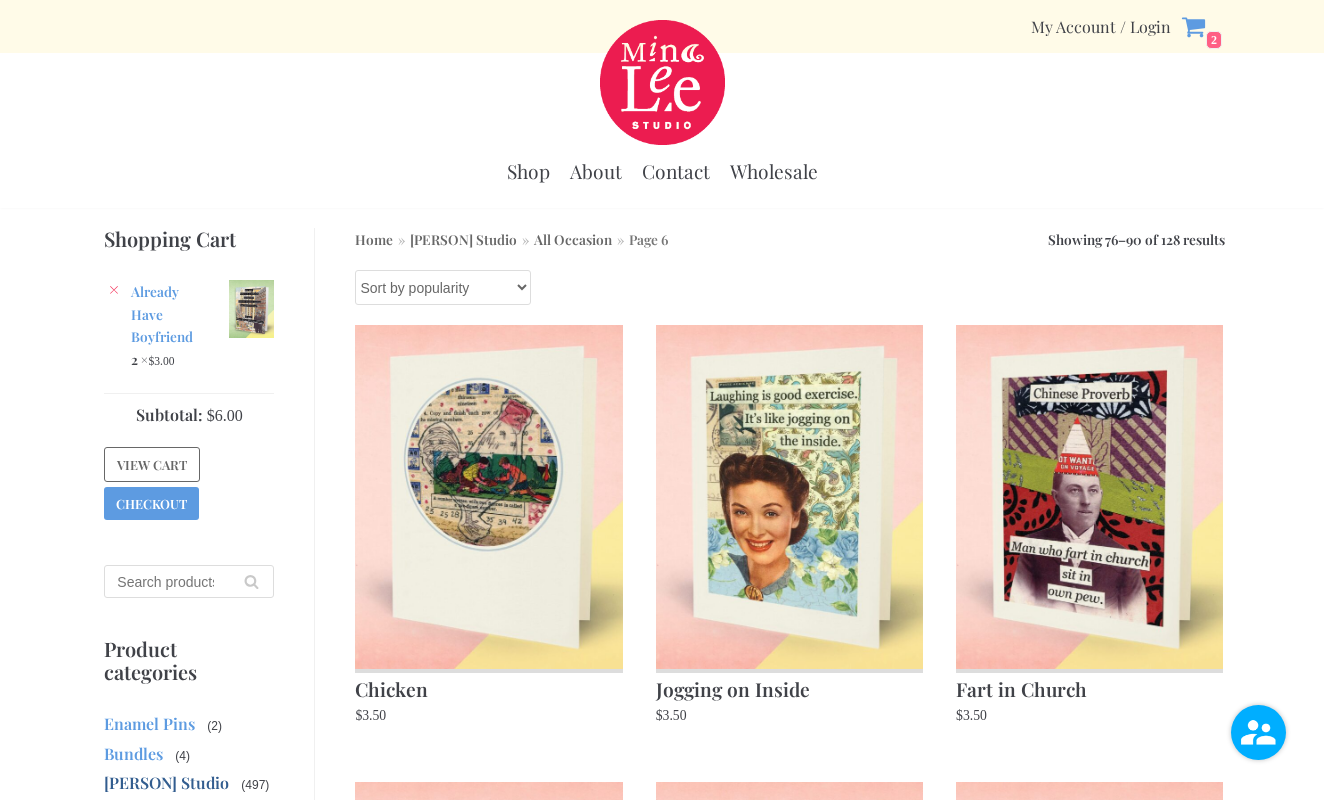 scroll, scrollTop: 0, scrollLeft: 0, axis: both 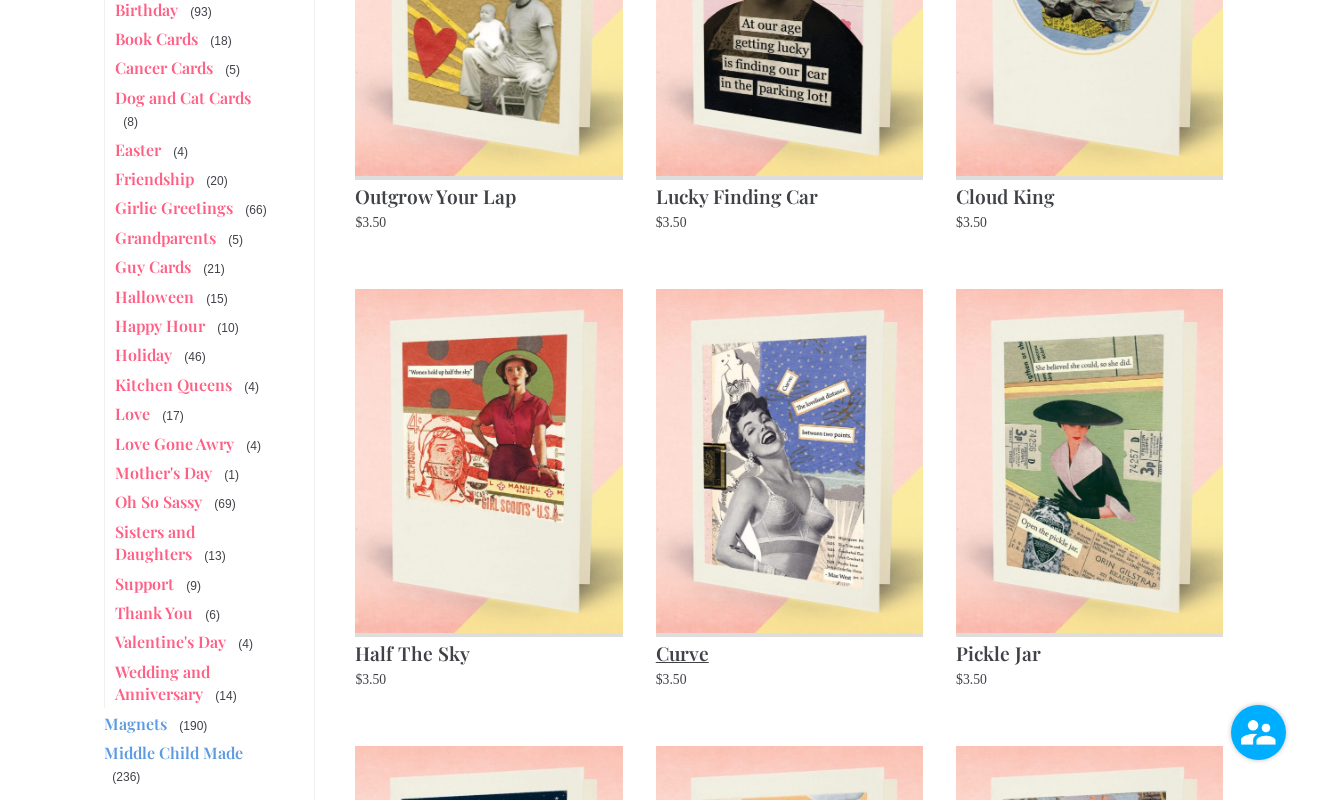 click at bounding box center [789, 460] 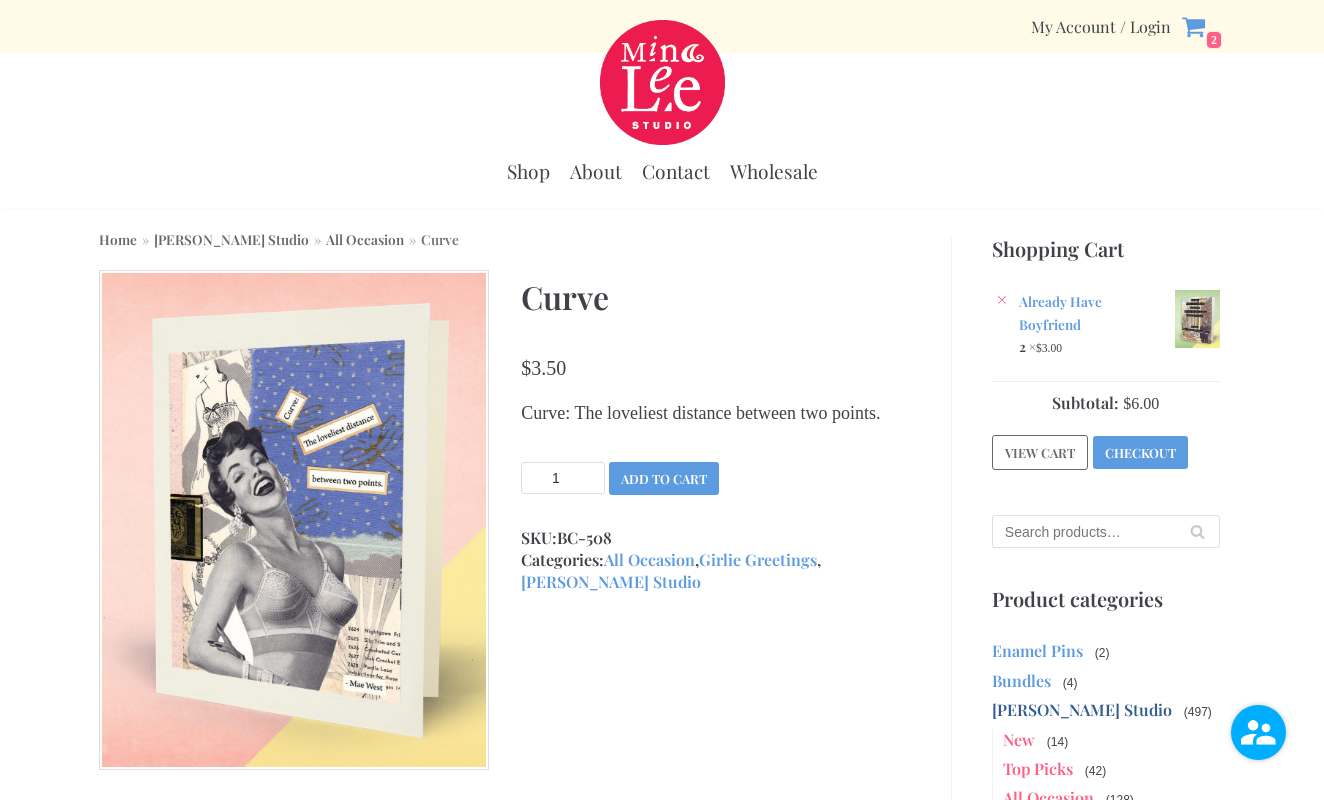 scroll, scrollTop: 0, scrollLeft: 0, axis: both 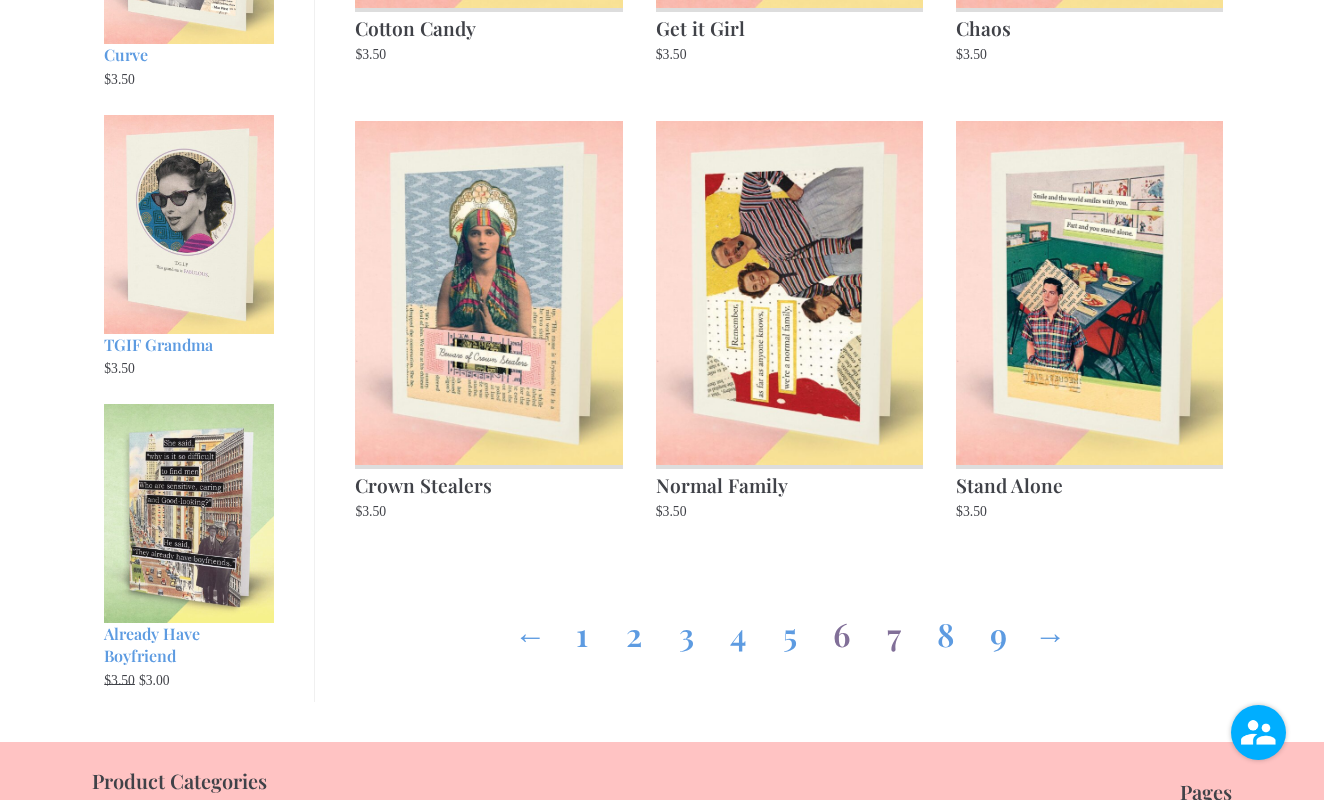click on "7" at bounding box center (894, 630) 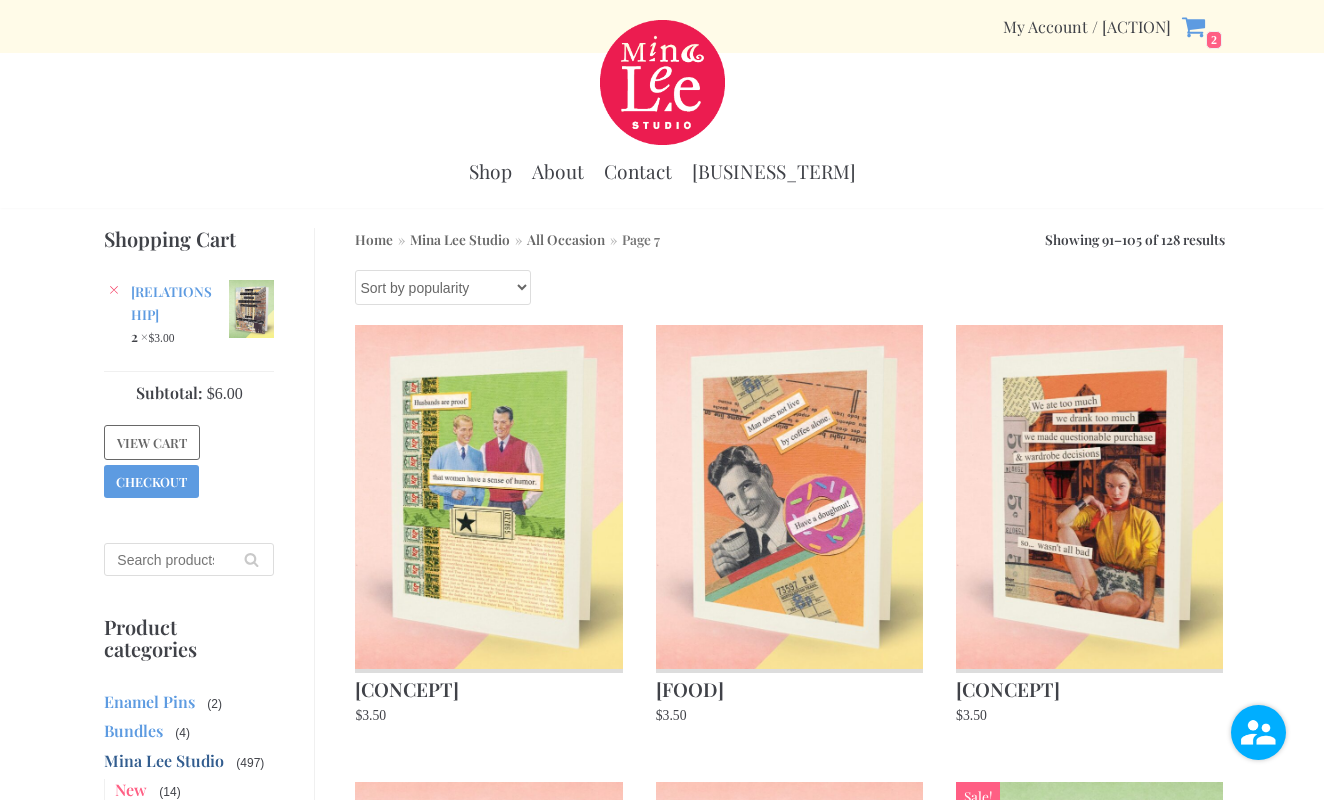 scroll, scrollTop: 0, scrollLeft: 0, axis: both 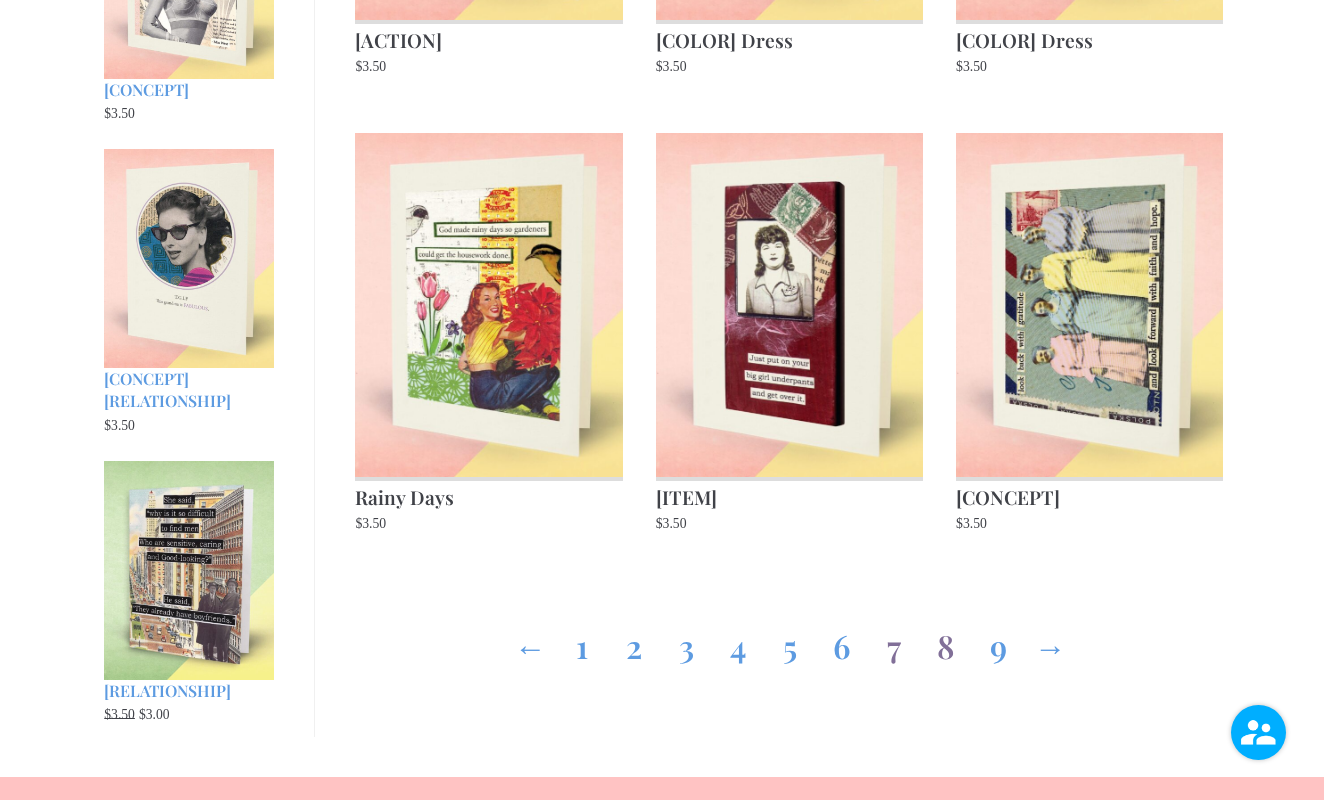 click on "8" at bounding box center [946, 642] 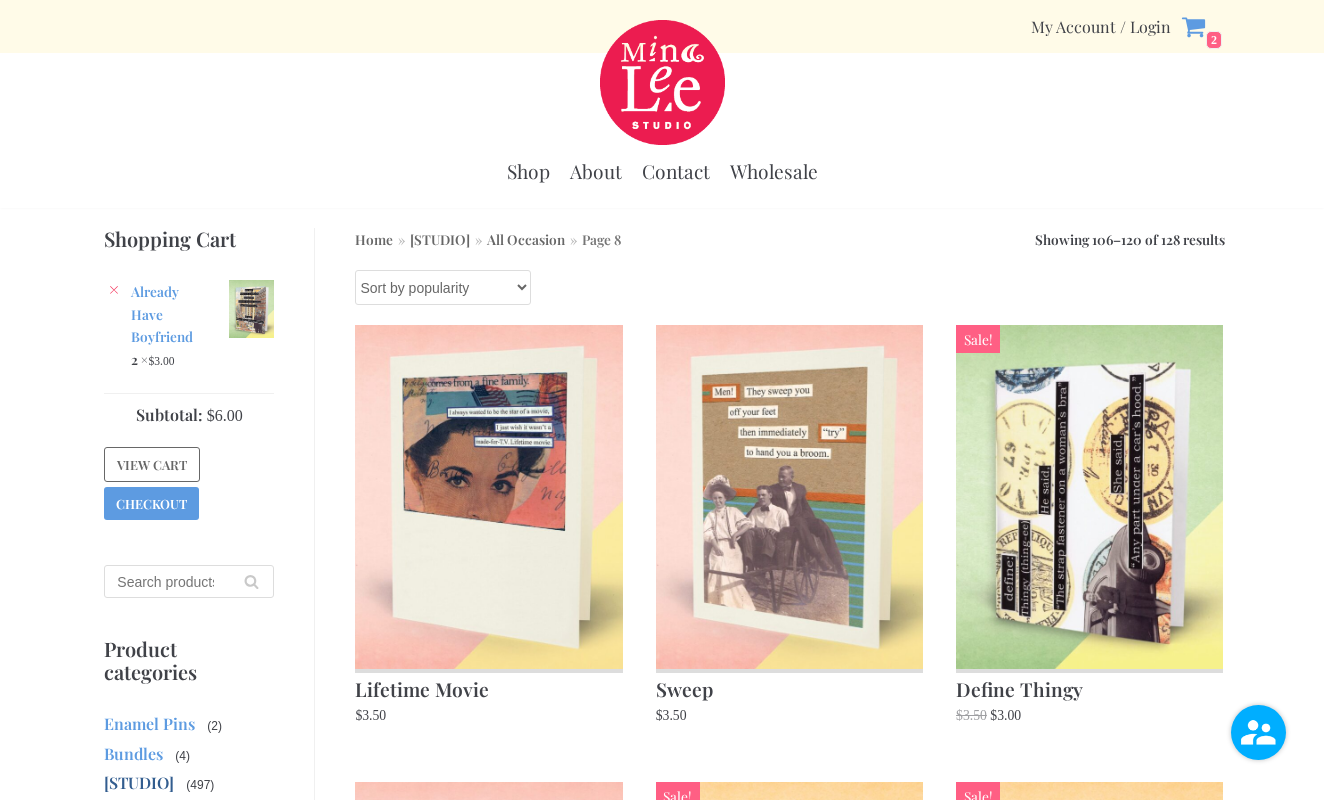 scroll, scrollTop: 0, scrollLeft: 0, axis: both 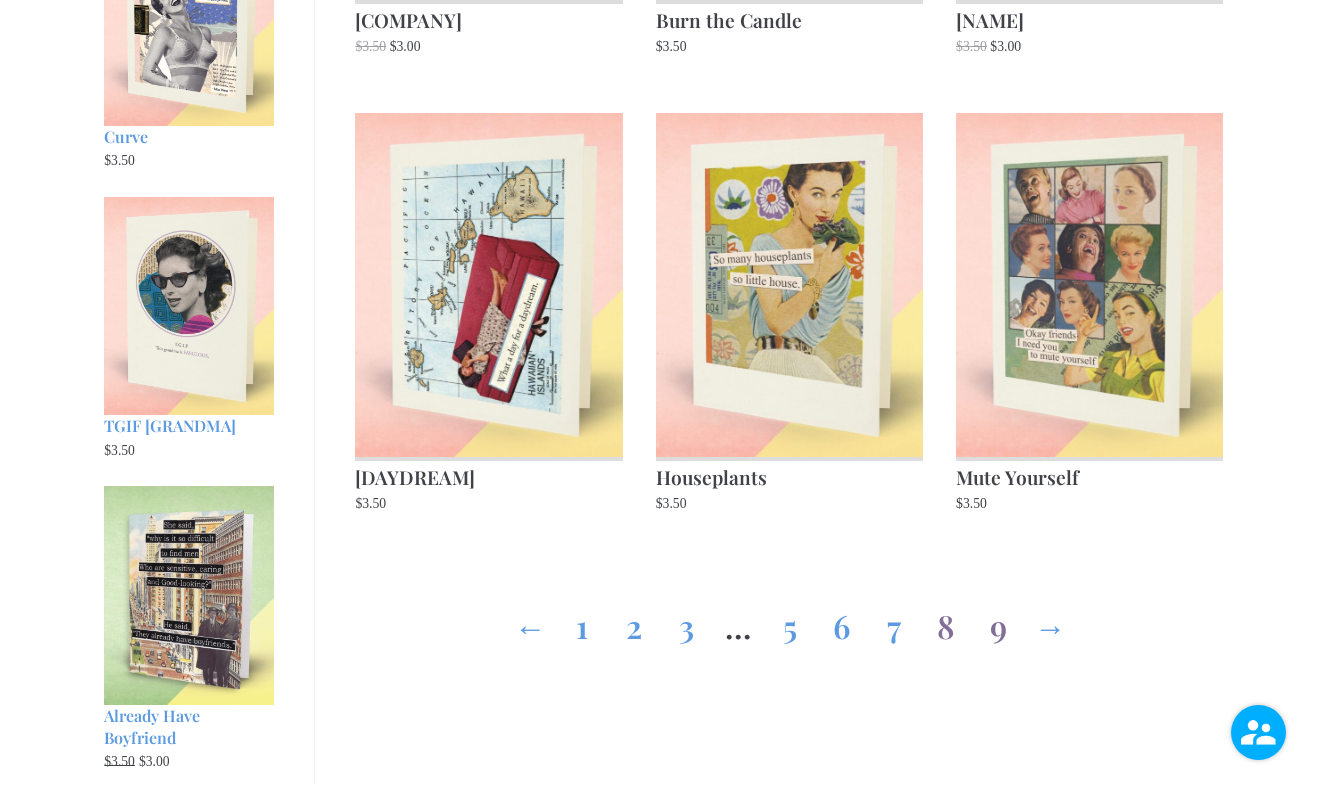 click on "9" at bounding box center [998, 622] 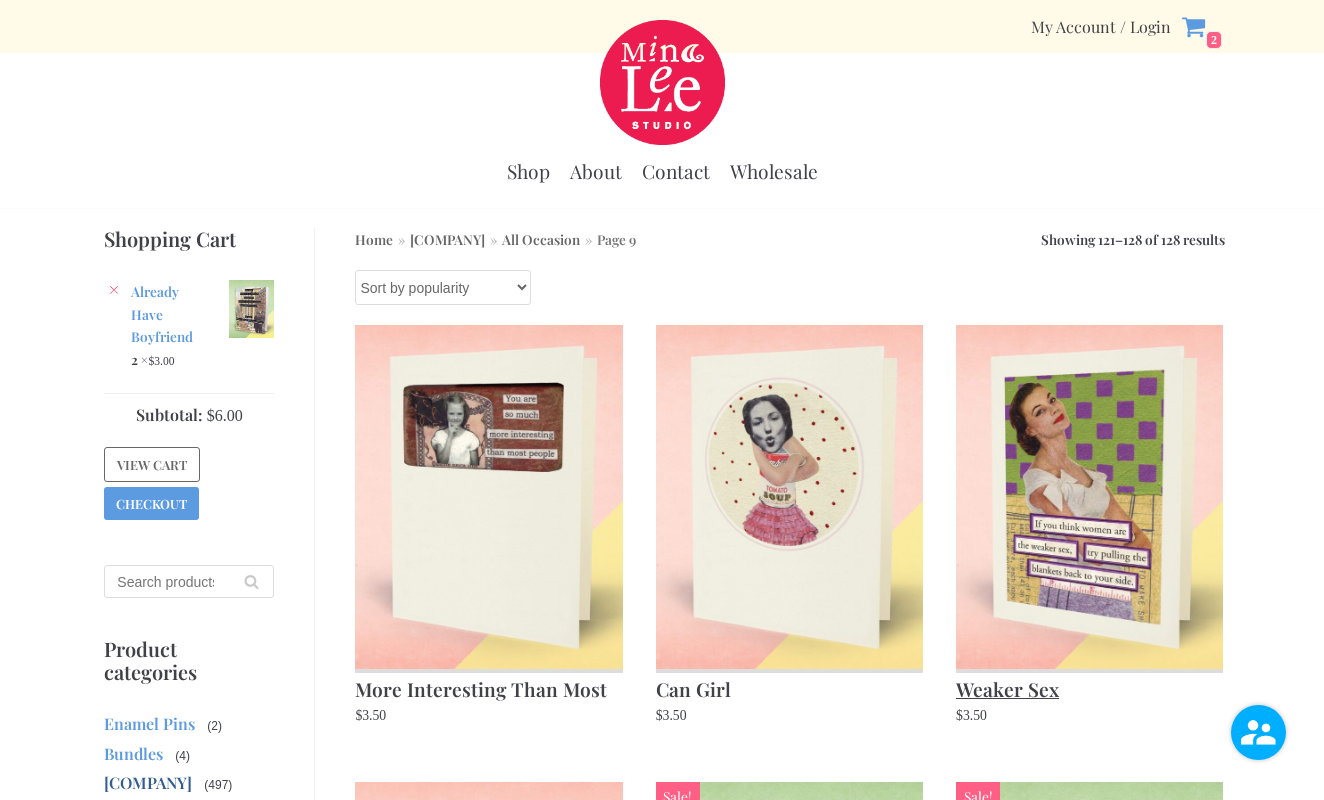 scroll, scrollTop: 0, scrollLeft: 0, axis: both 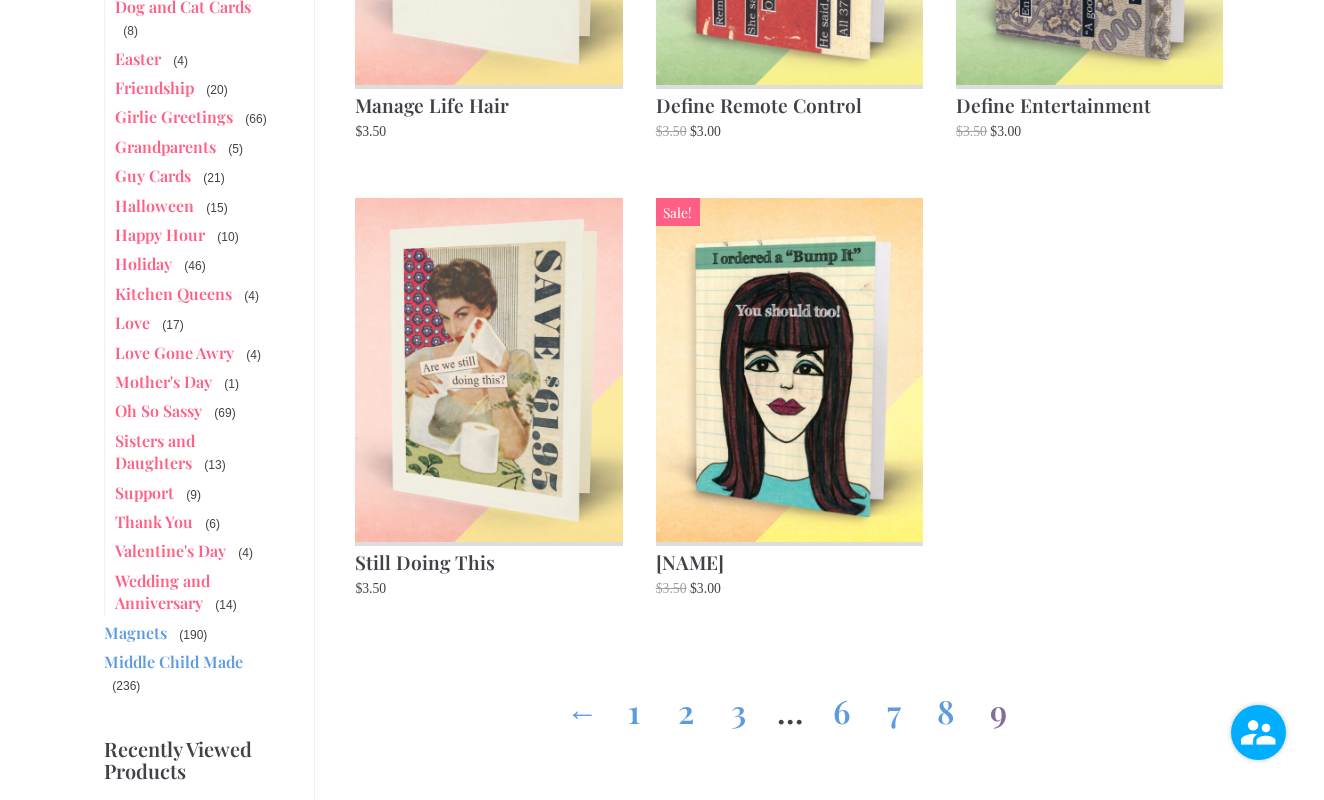 click on "9" at bounding box center (998, 707) 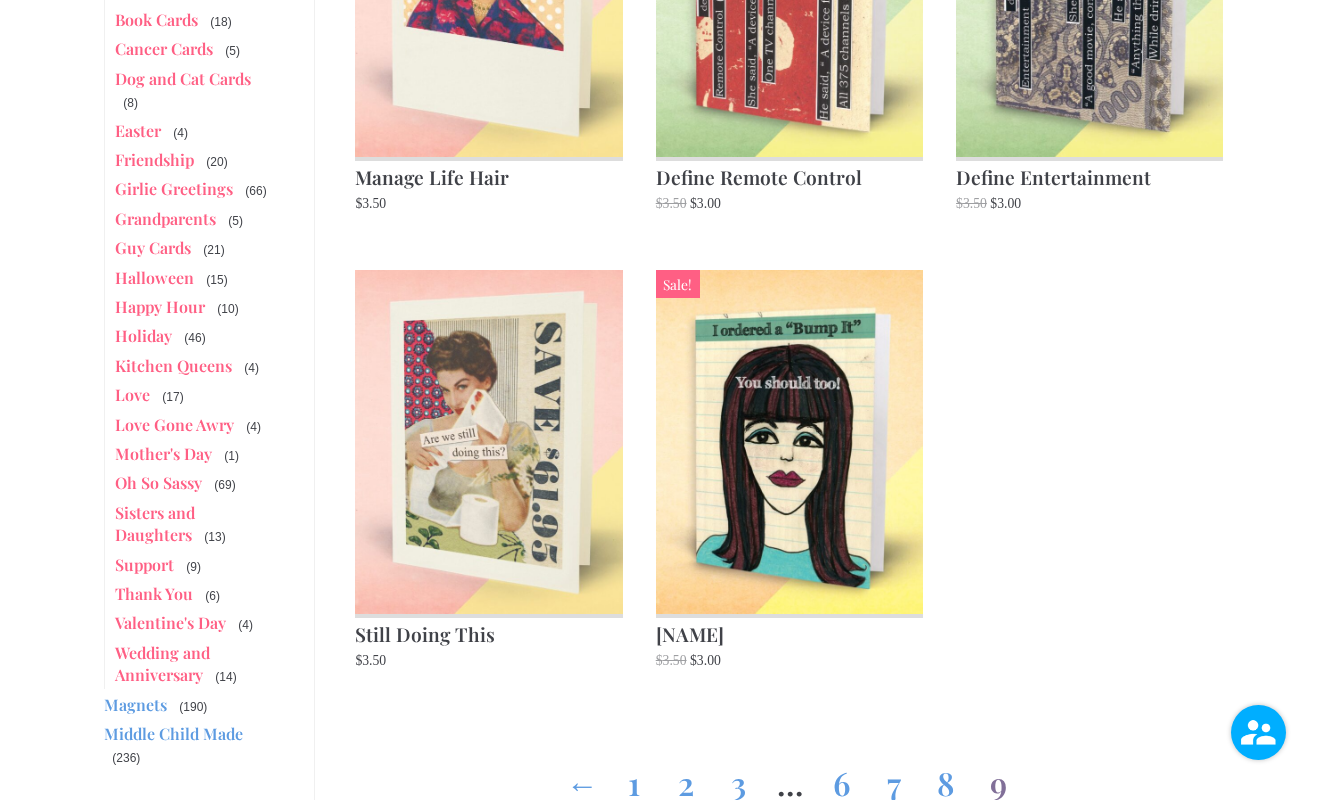 scroll, scrollTop: 961, scrollLeft: 0, axis: vertical 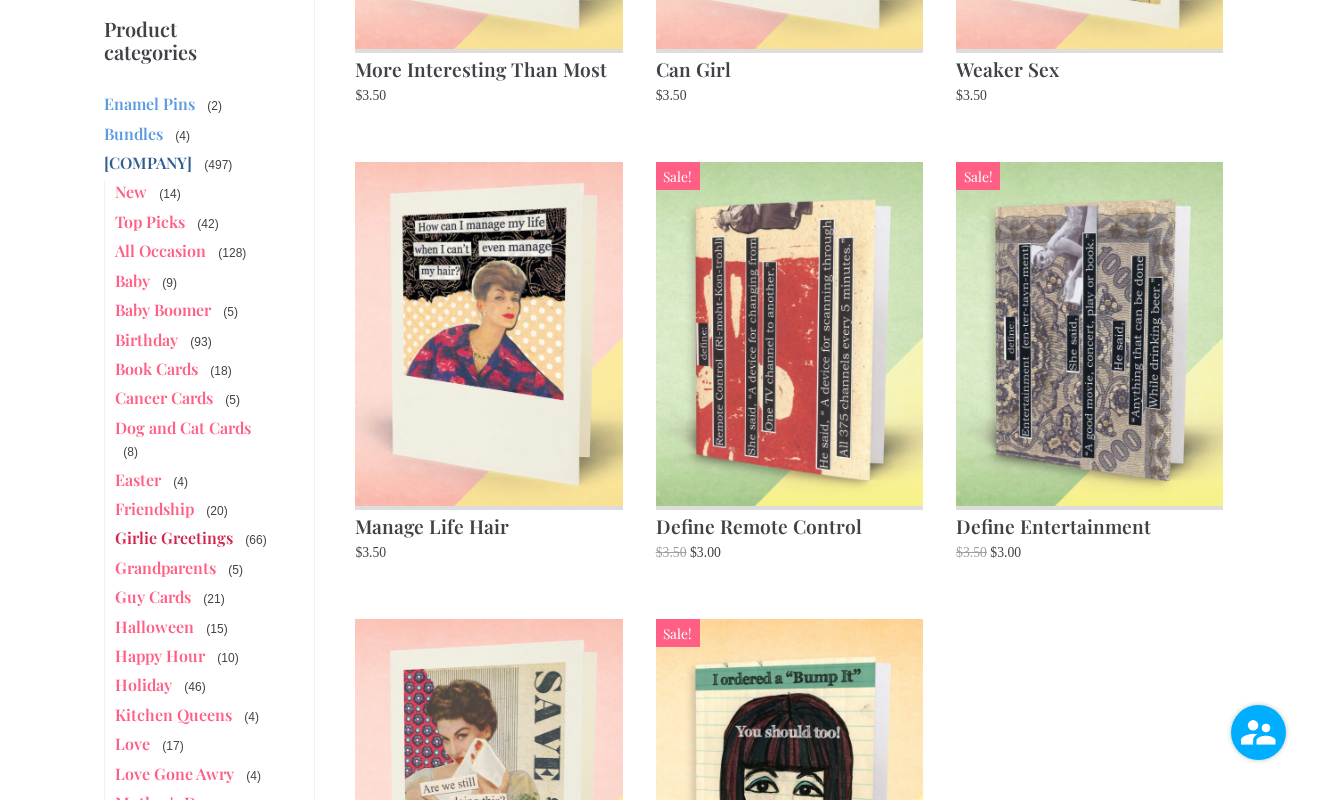 click on "Girlie Greetings" at bounding box center (174, 537) 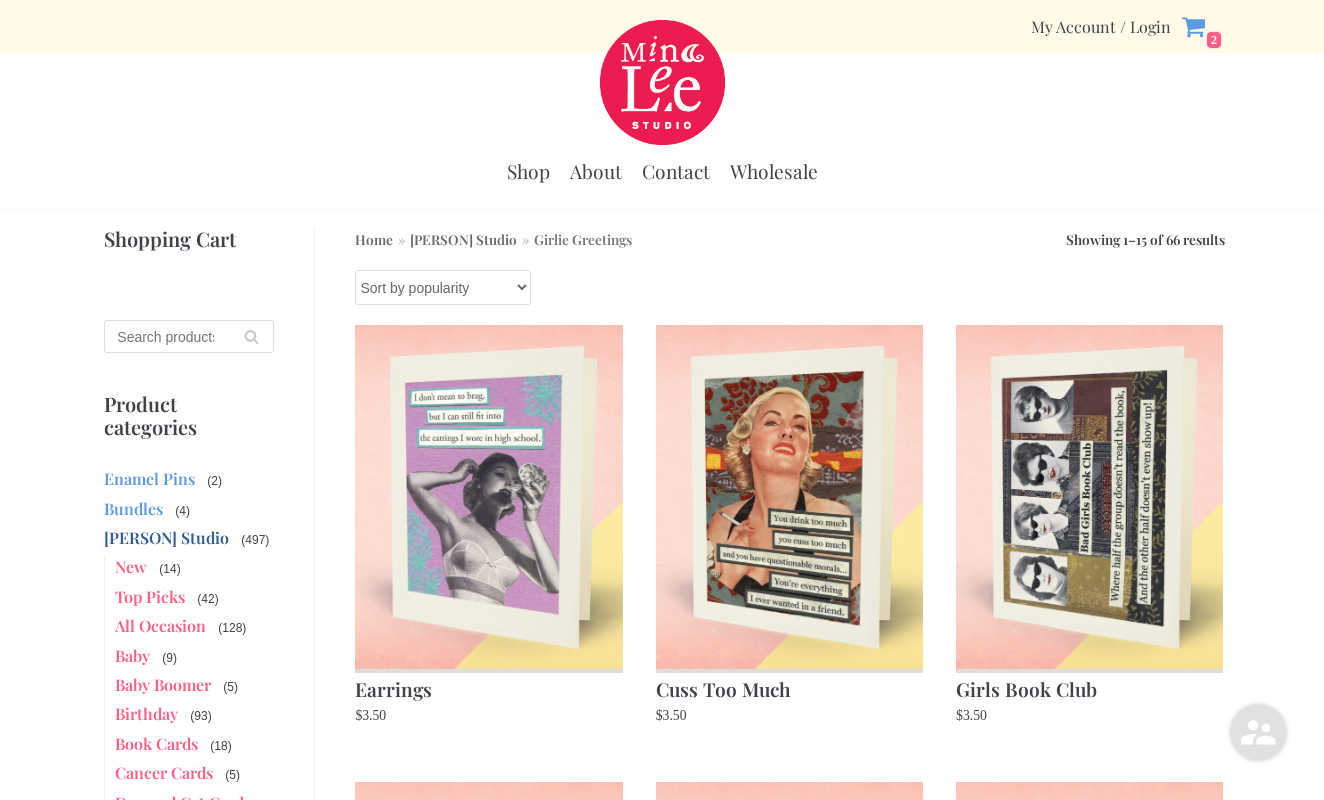 scroll, scrollTop: 0, scrollLeft: 0, axis: both 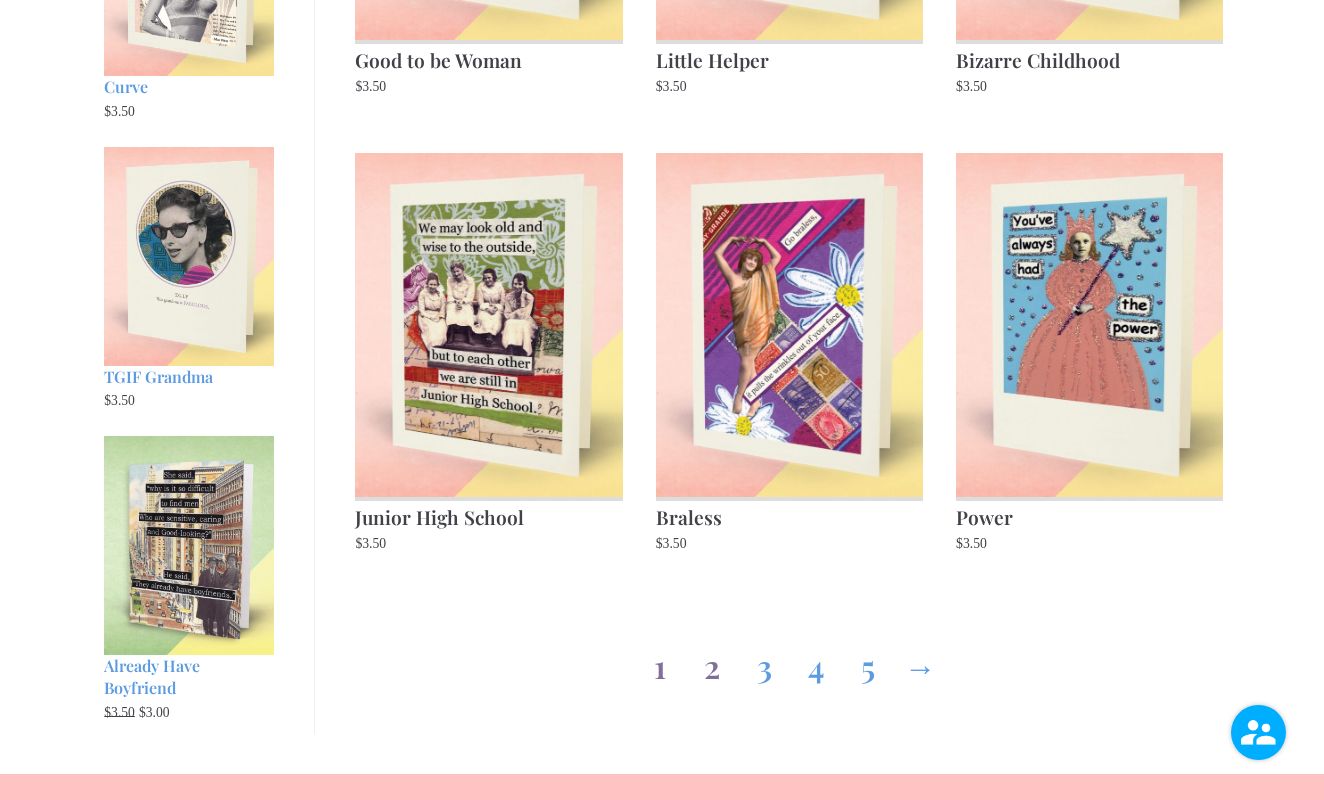click on "2" at bounding box center (712, 662) 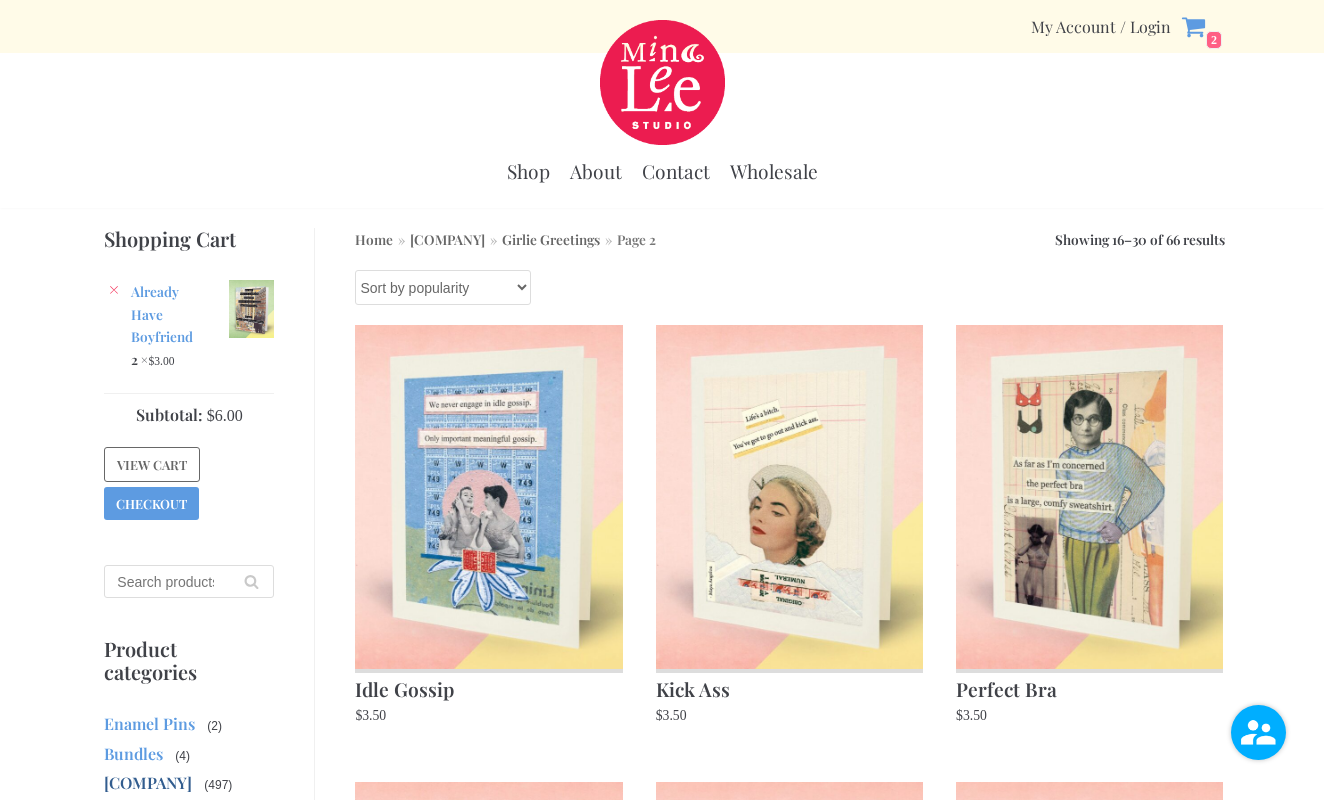 scroll, scrollTop: 0, scrollLeft: 0, axis: both 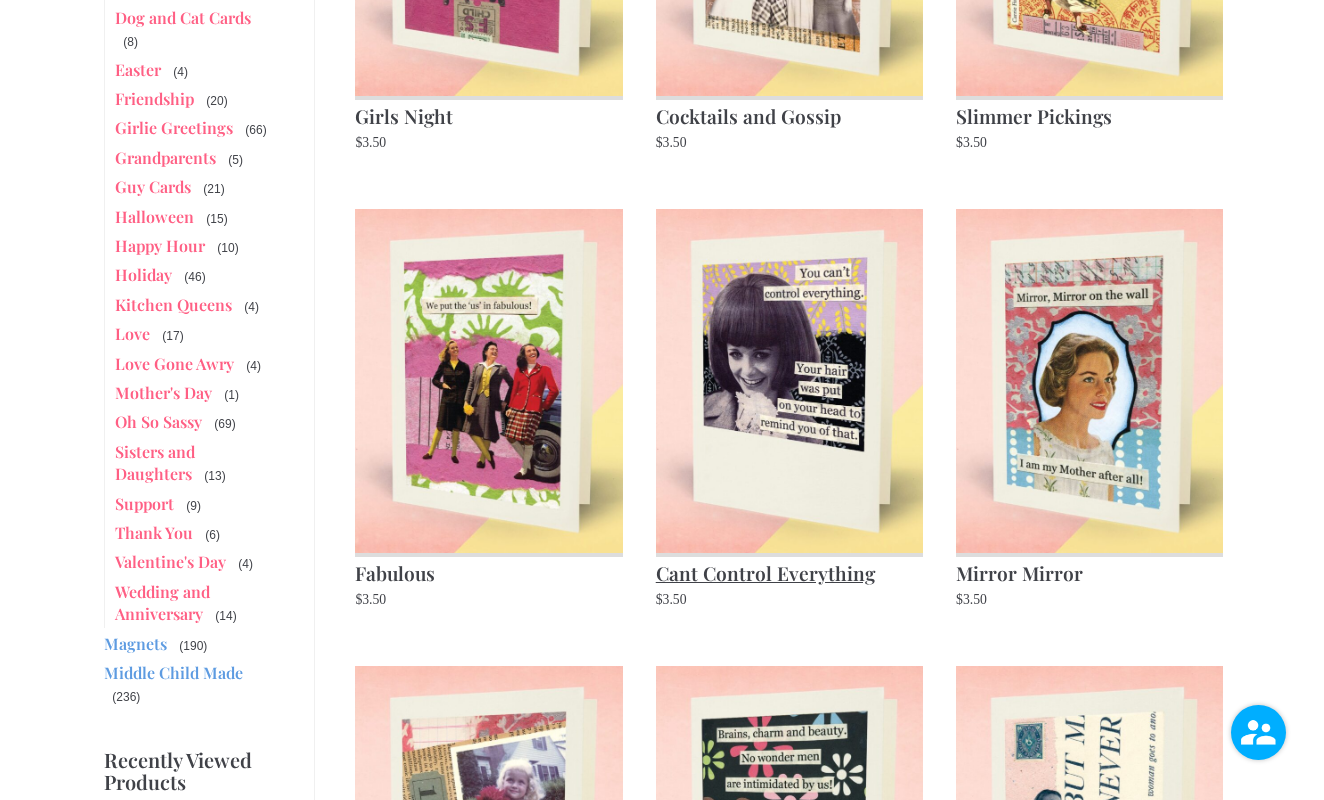 click at bounding box center [789, 380] 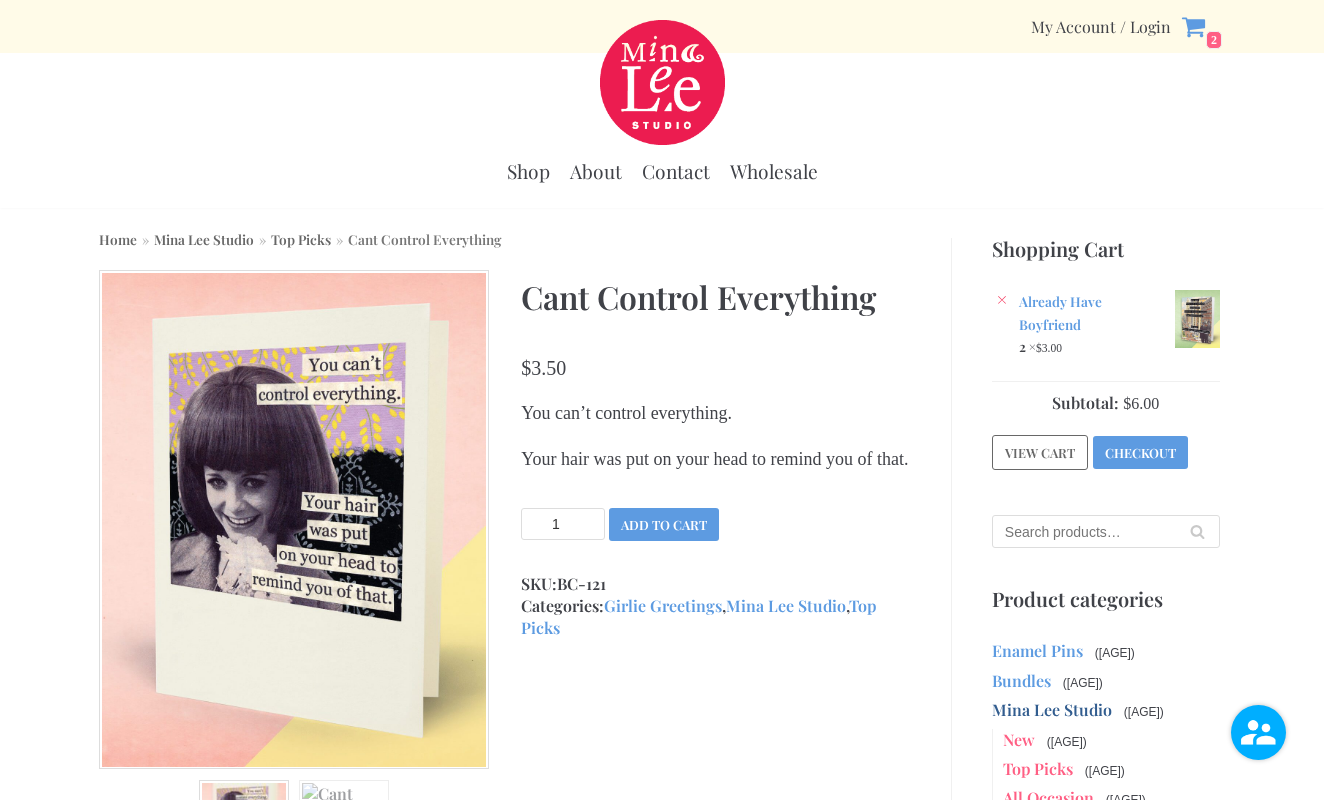 scroll, scrollTop: 0, scrollLeft: 0, axis: both 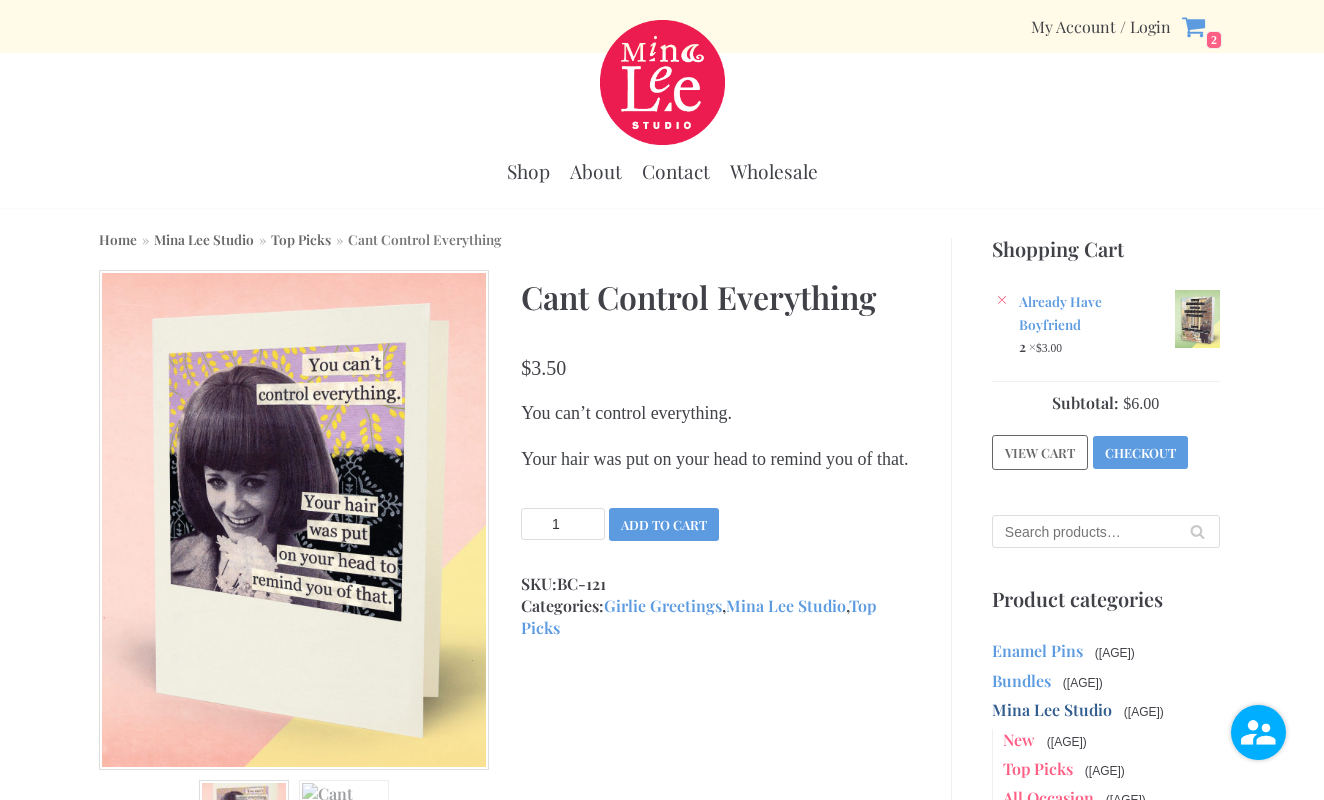 type on "2" 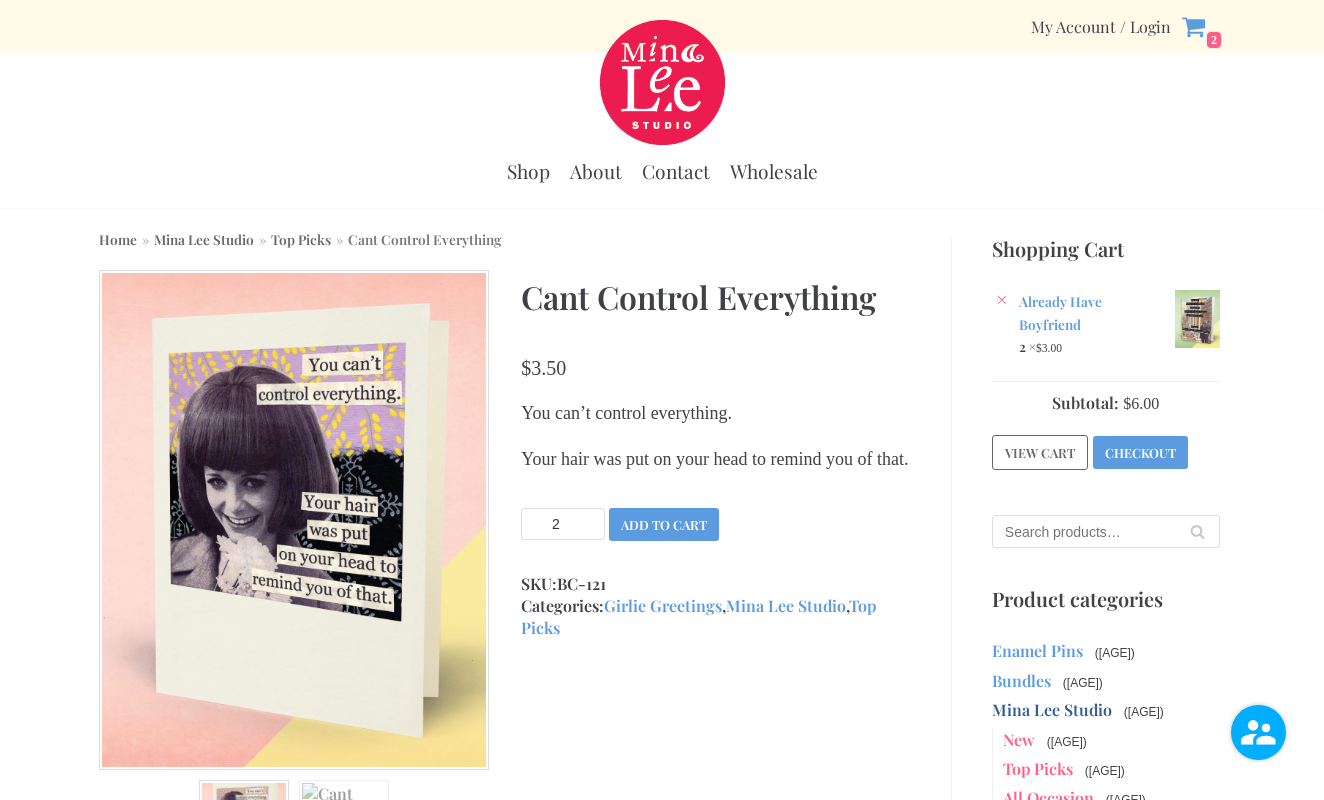 click on "2" at bounding box center (563, 524) 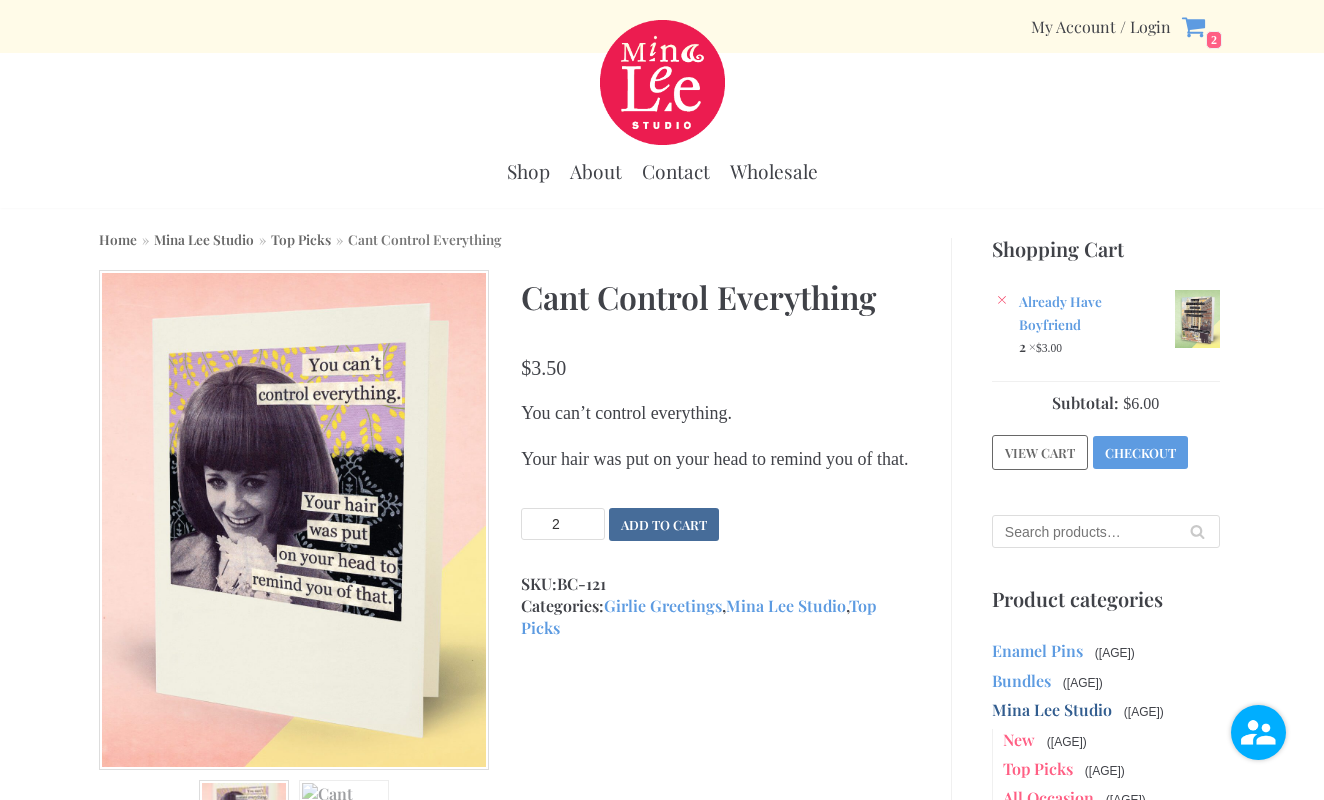 click on "Add to cart" at bounding box center (664, 524) 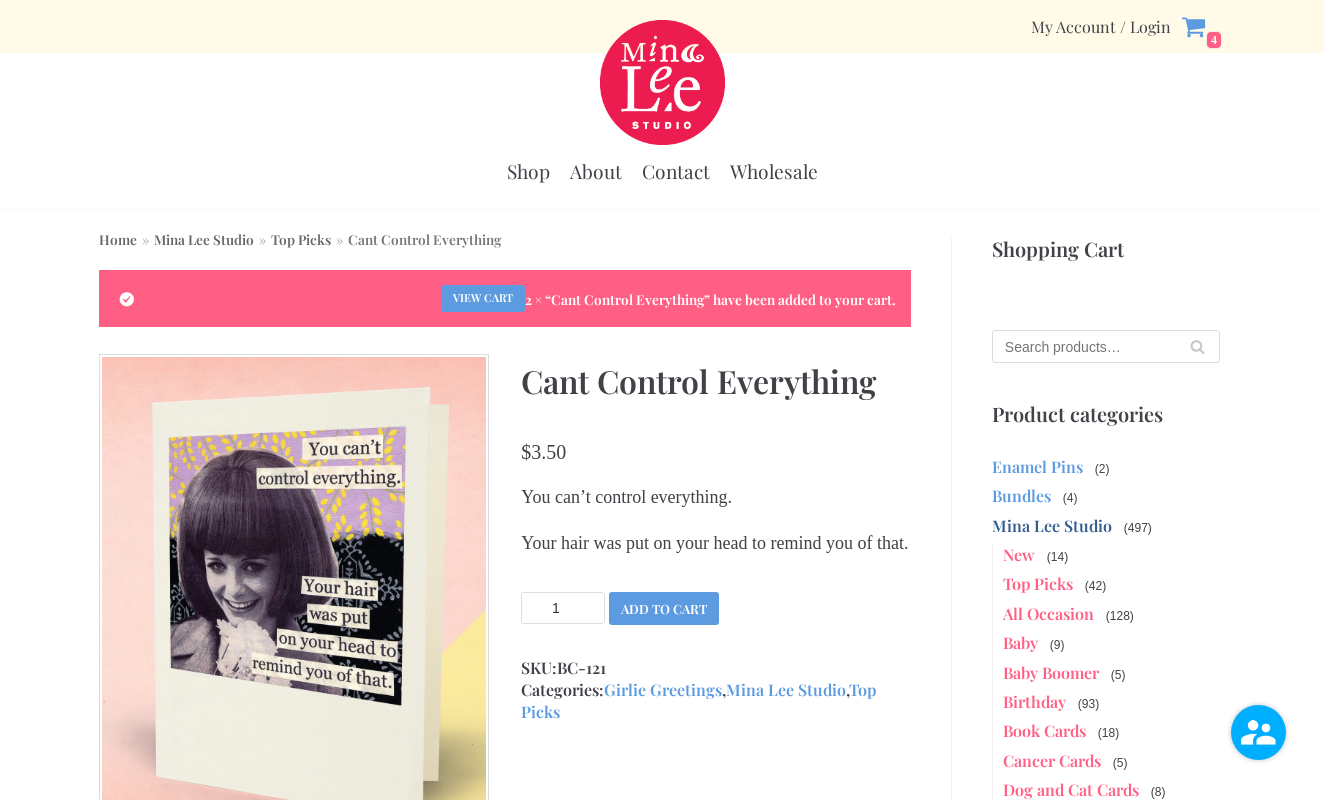 scroll, scrollTop: 0, scrollLeft: 0, axis: both 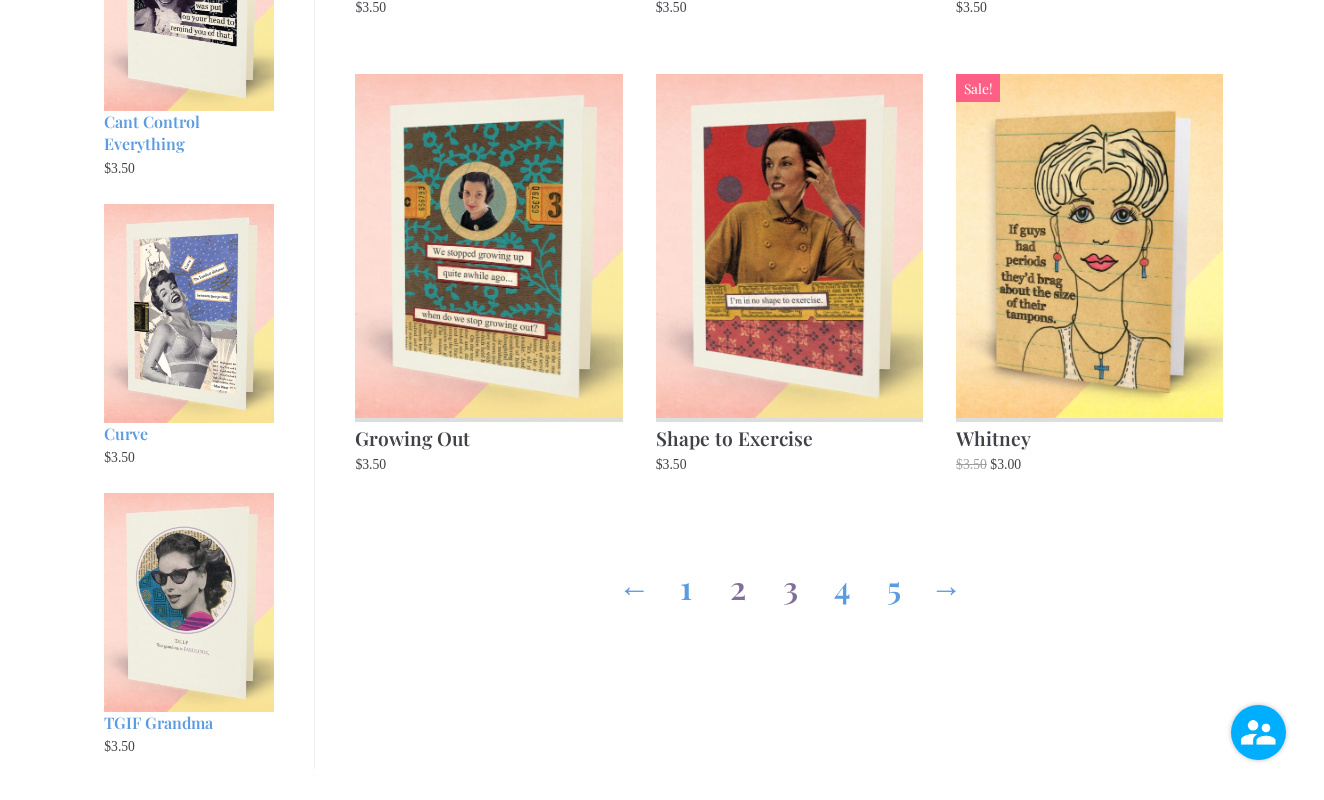 click on "3" at bounding box center [790, 583] 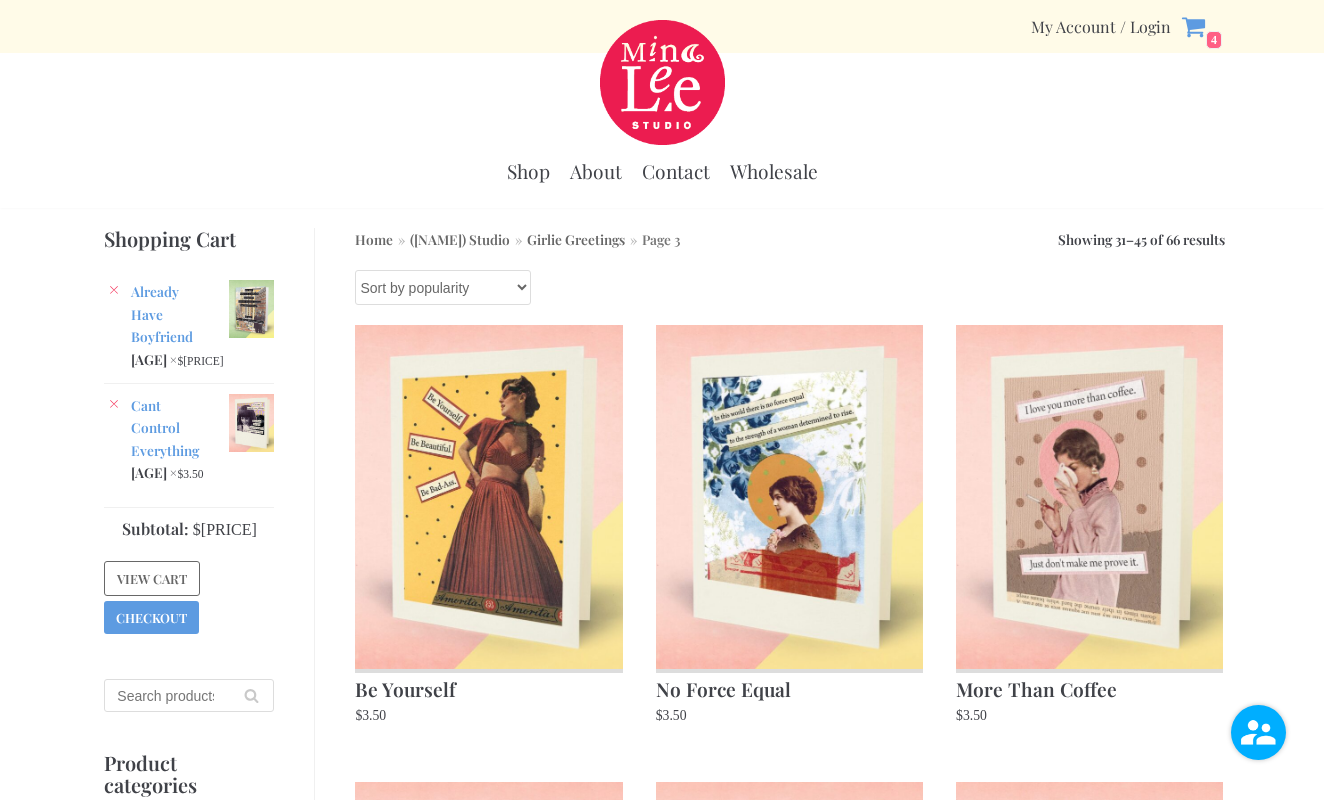 scroll, scrollTop: 0, scrollLeft: 0, axis: both 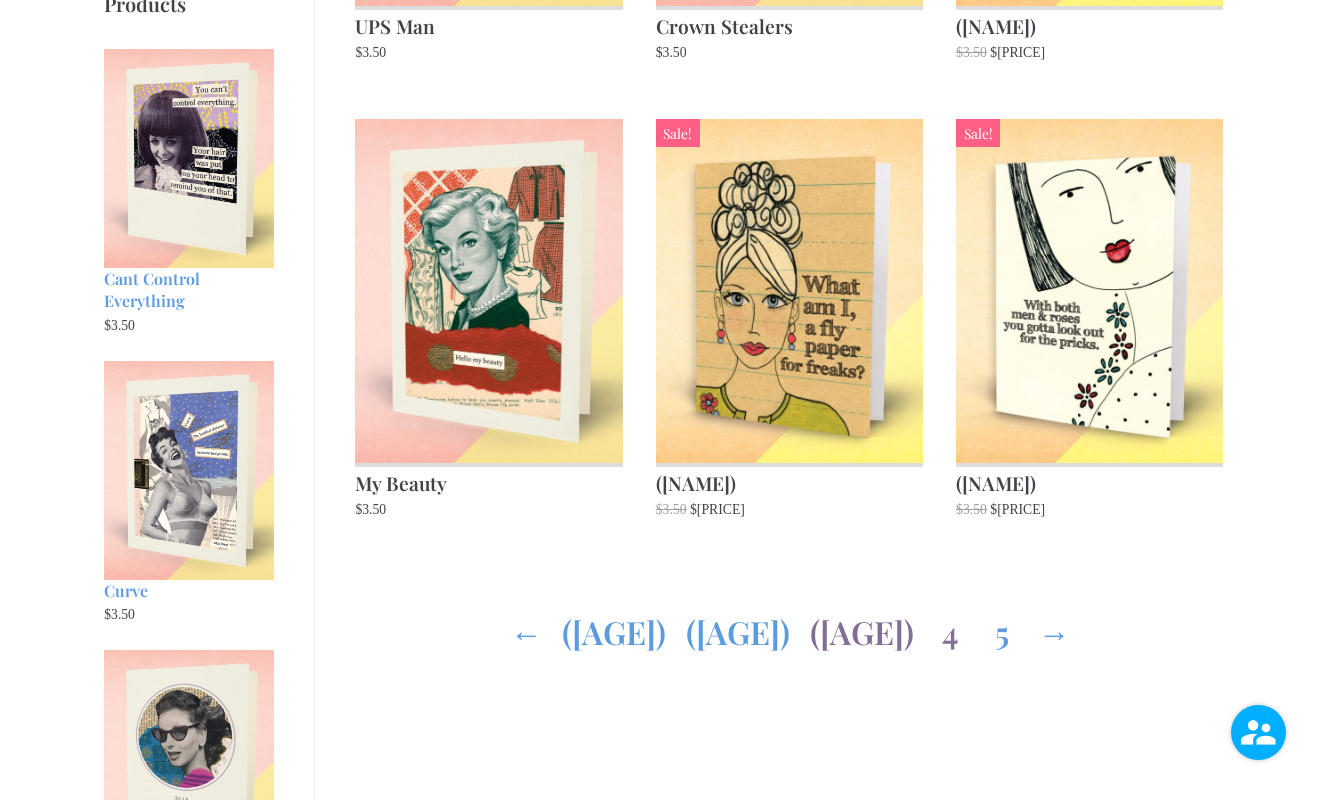 click on "4" at bounding box center [950, 628] 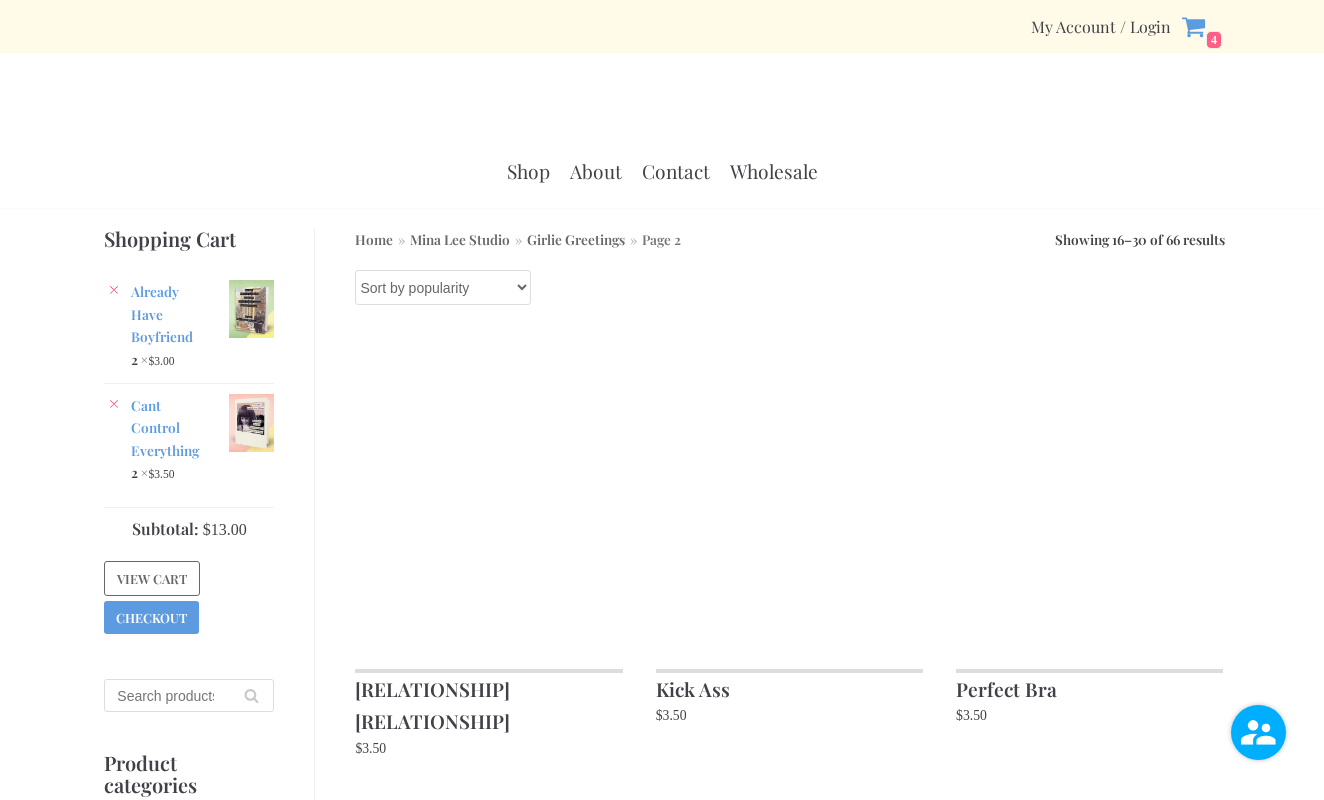 scroll, scrollTop: 2079, scrollLeft: 0, axis: vertical 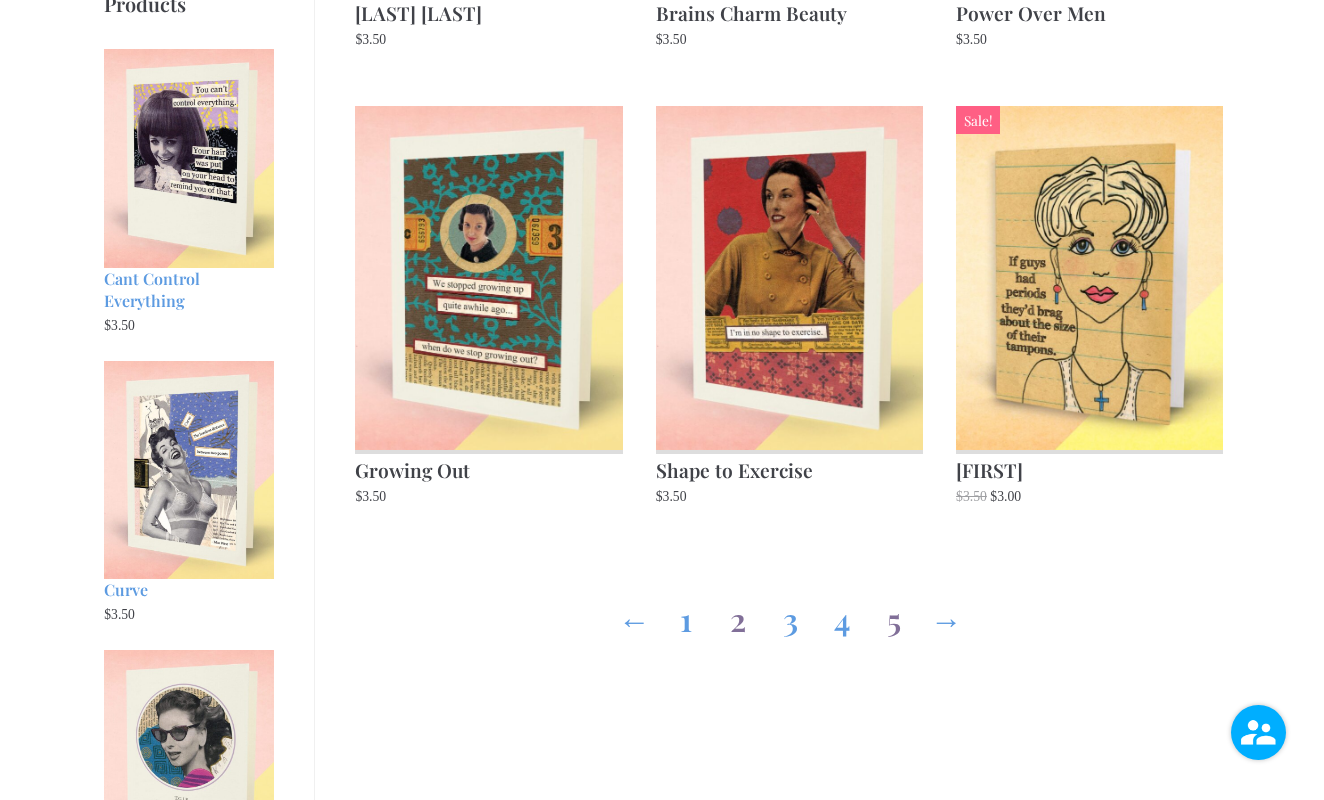 click on "5" at bounding box center [894, 615] 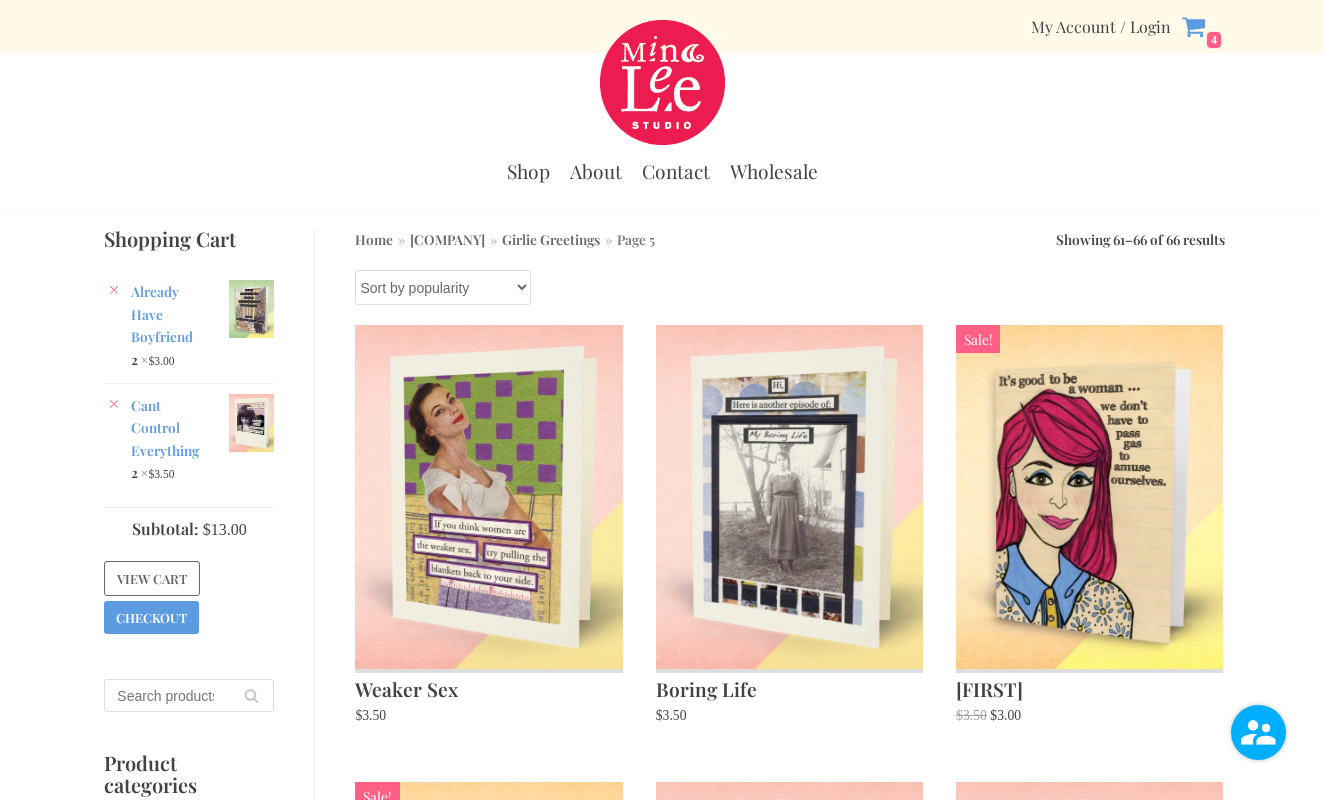 scroll, scrollTop: 0, scrollLeft: 0, axis: both 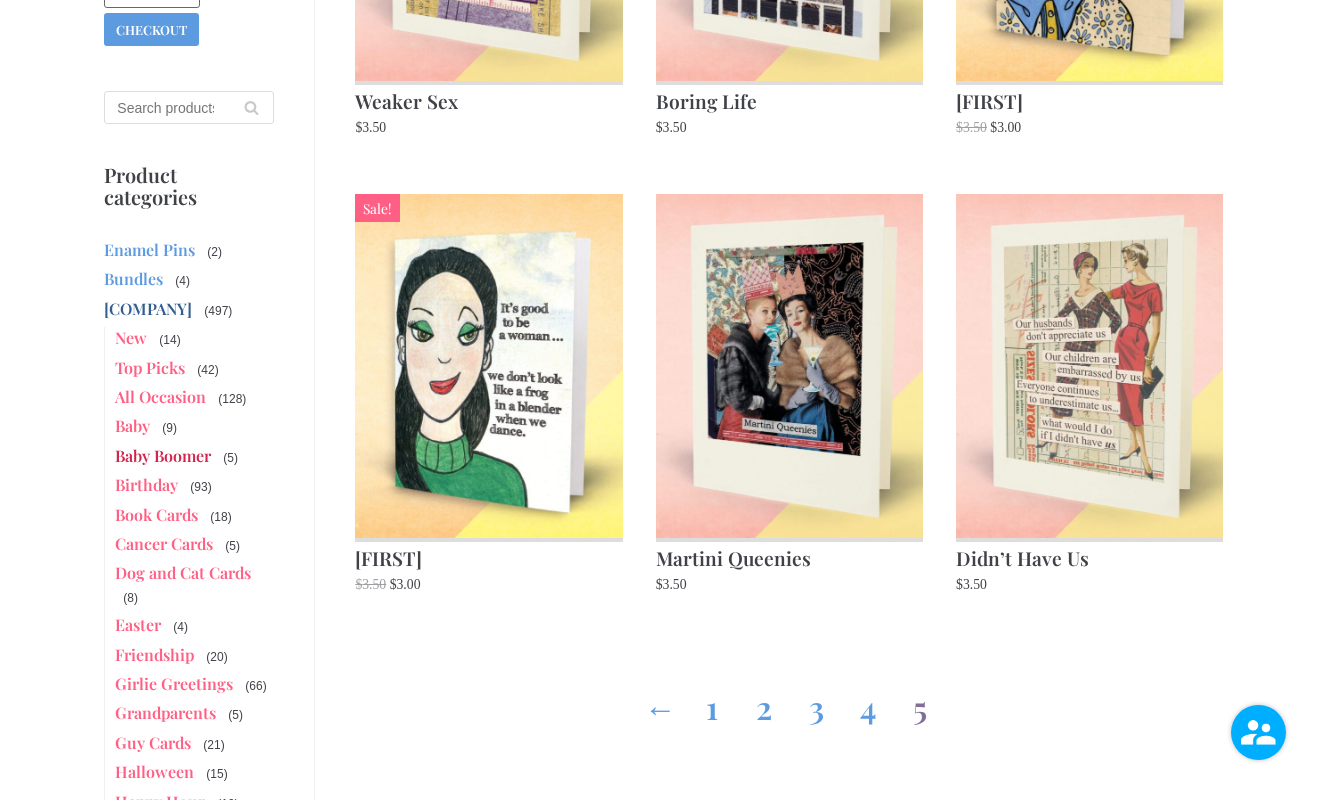click on "Baby Boomer" at bounding box center [163, 455] 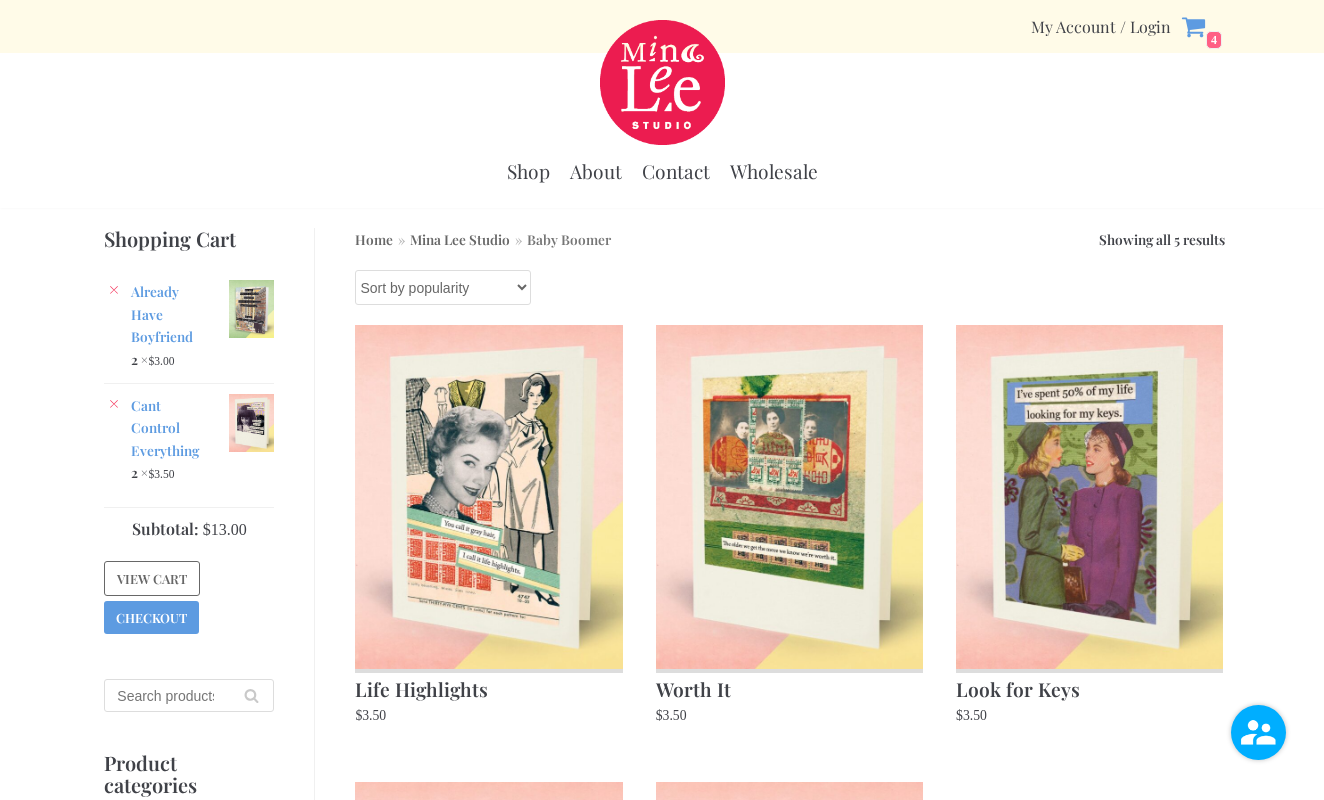 scroll, scrollTop: 0, scrollLeft: 0, axis: both 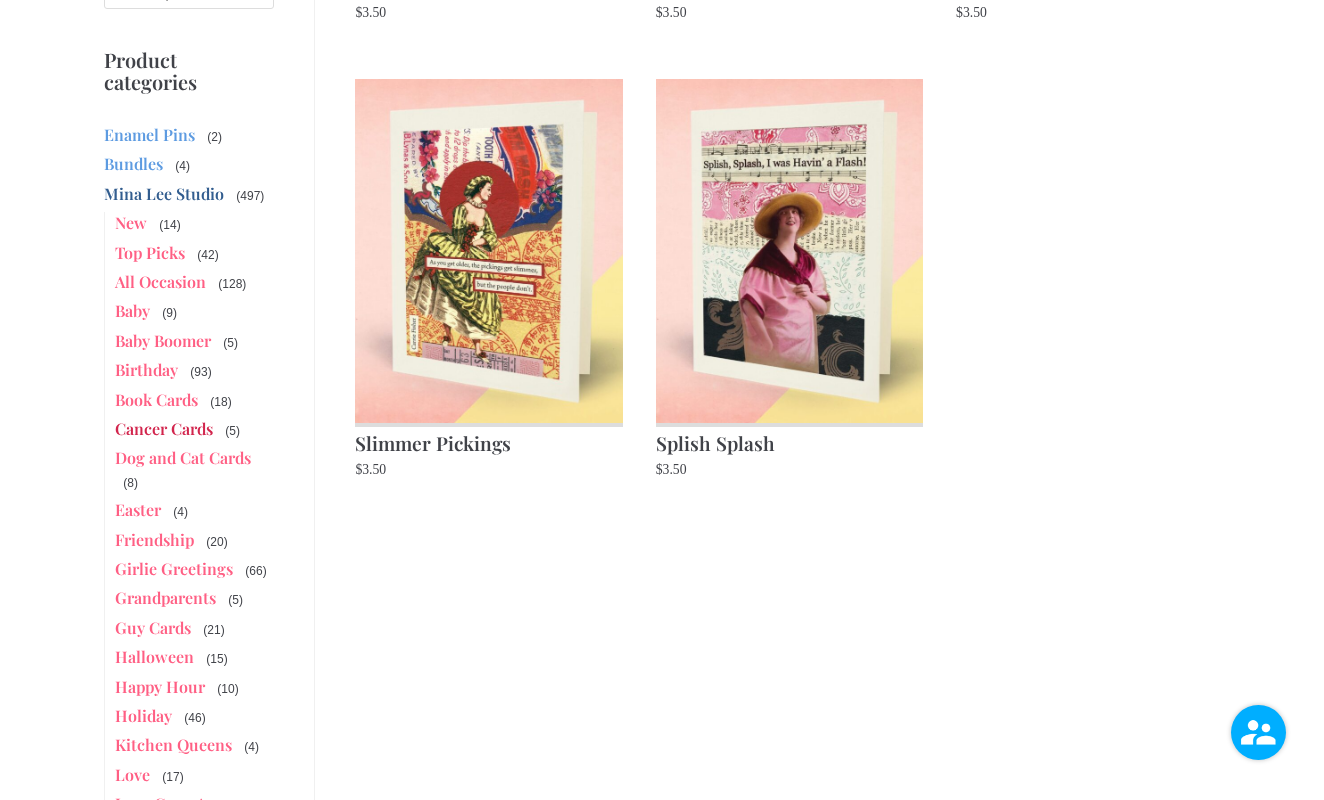 click on "Cancer Cards" at bounding box center (164, 428) 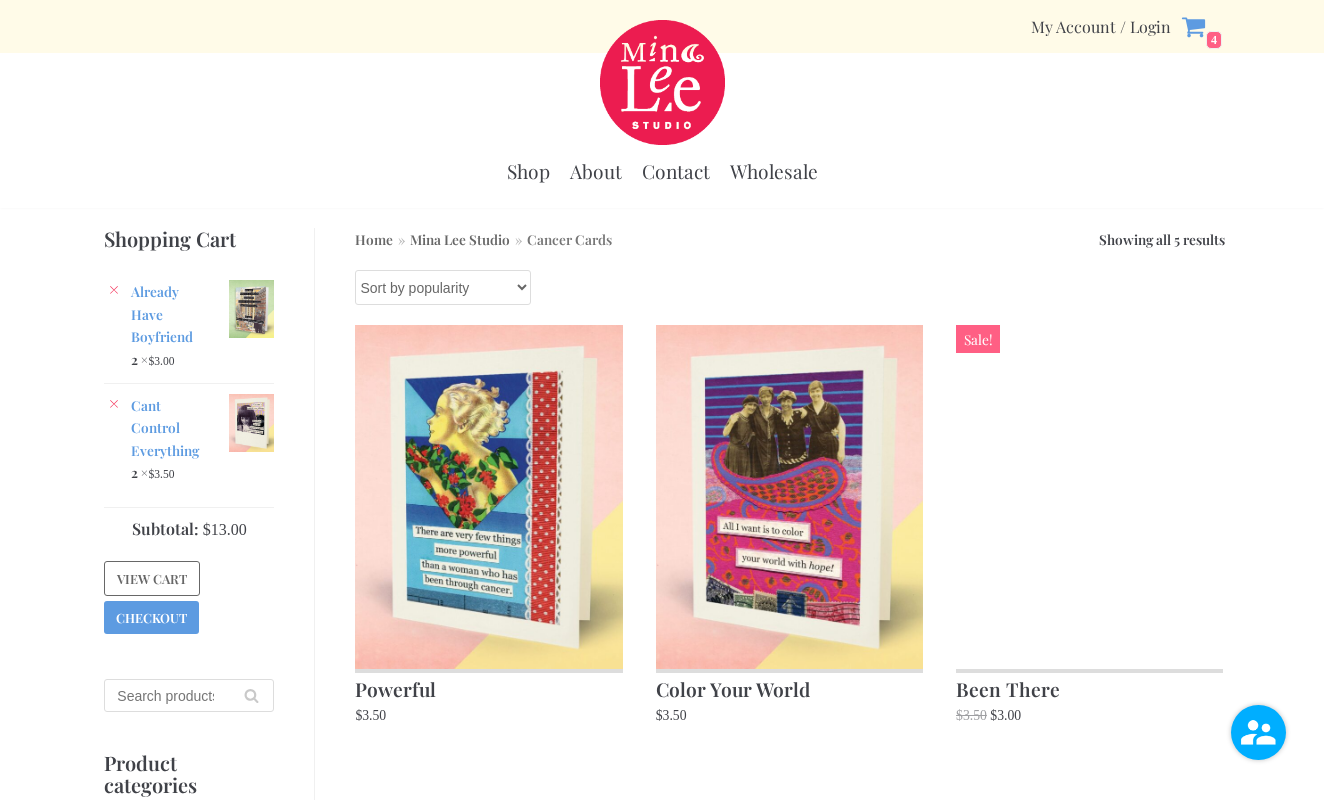 scroll, scrollTop: 0, scrollLeft: 0, axis: both 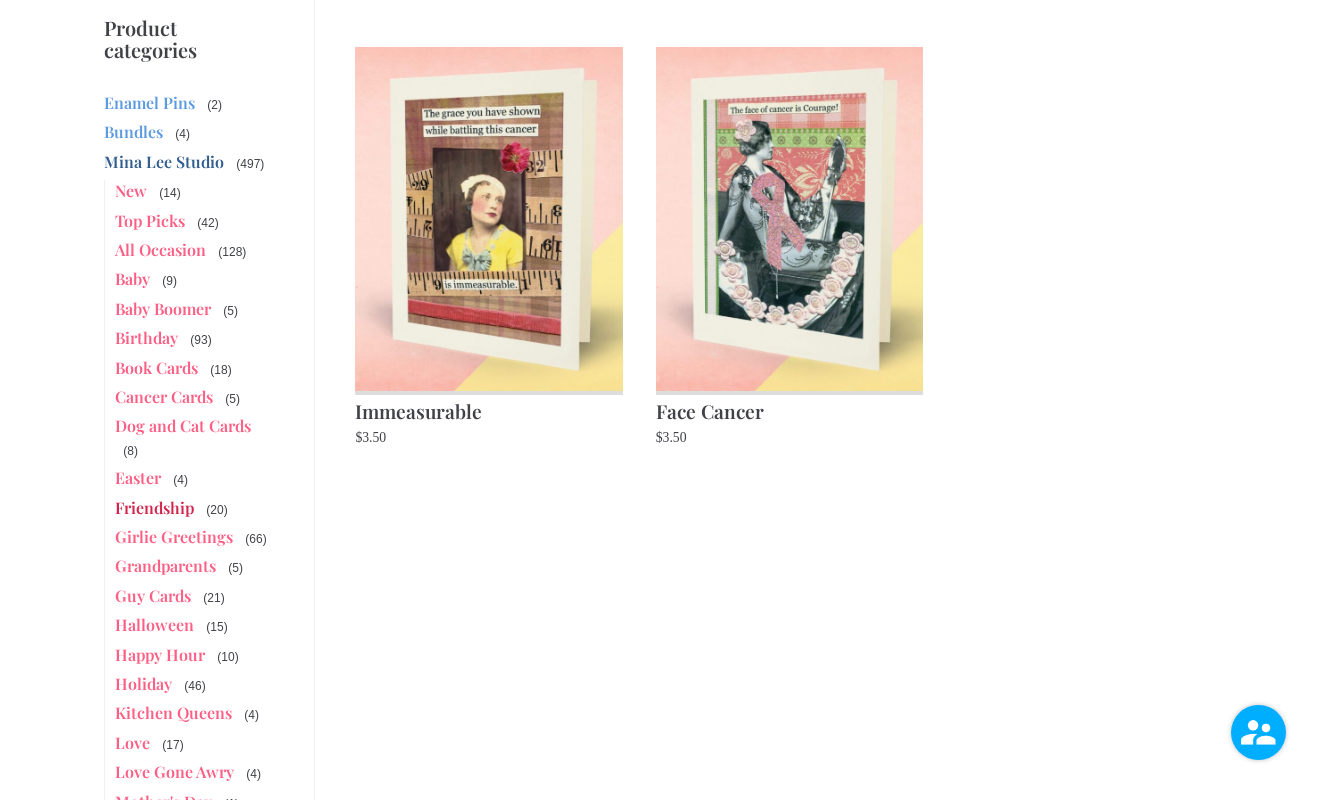 click on "Friendship" at bounding box center (154, 507) 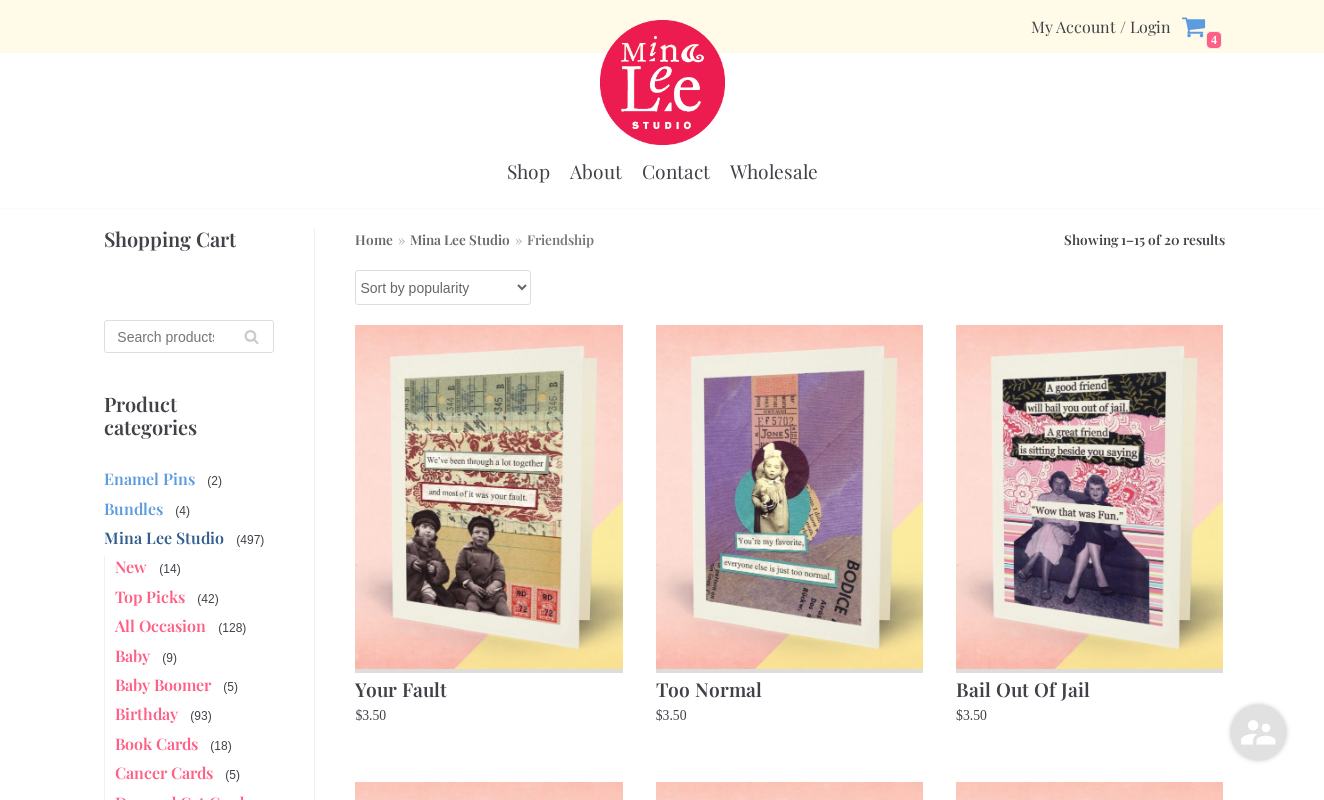 scroll, scrollTop: 0, scrollLeft: 0, axis: both 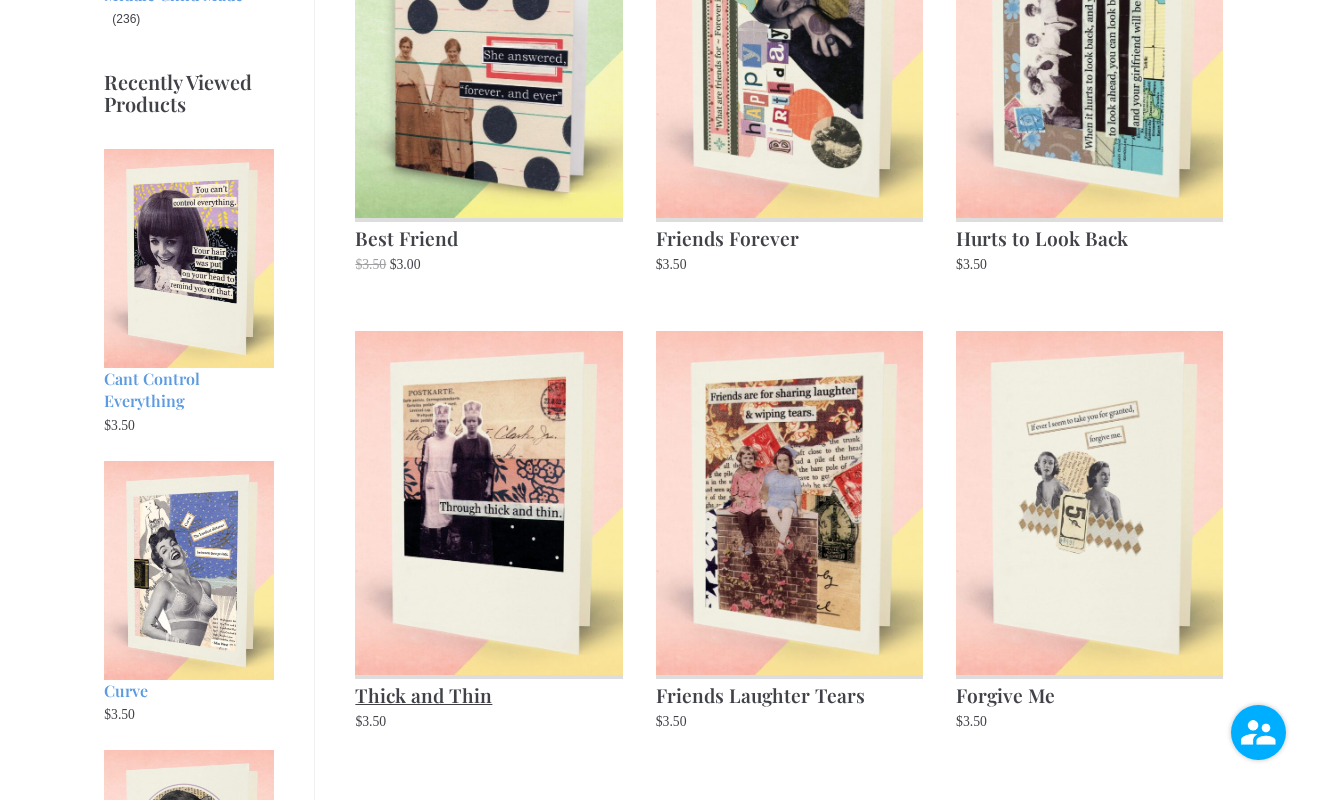 click at bounding box center [488, 502] 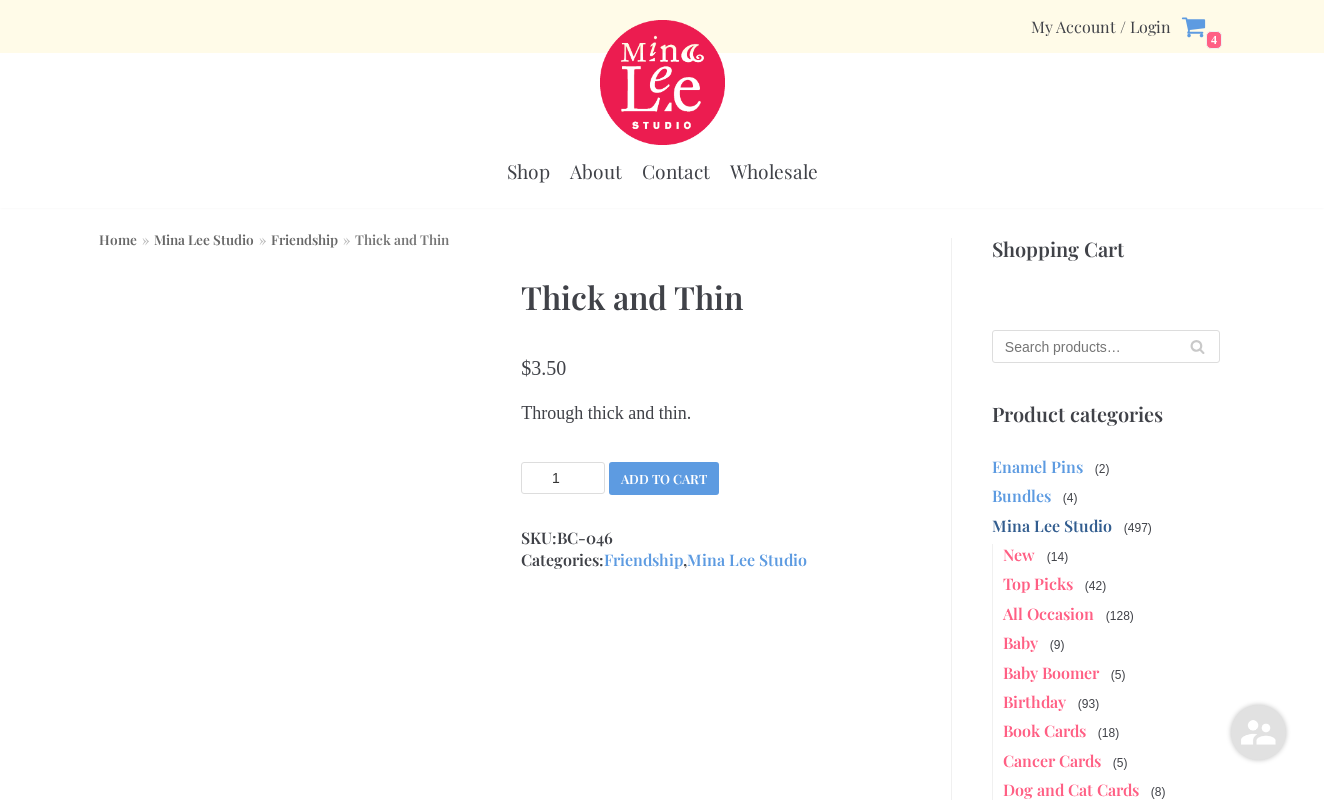 scroll, scrollTop: 0, scrollLeft: 0, axis: both 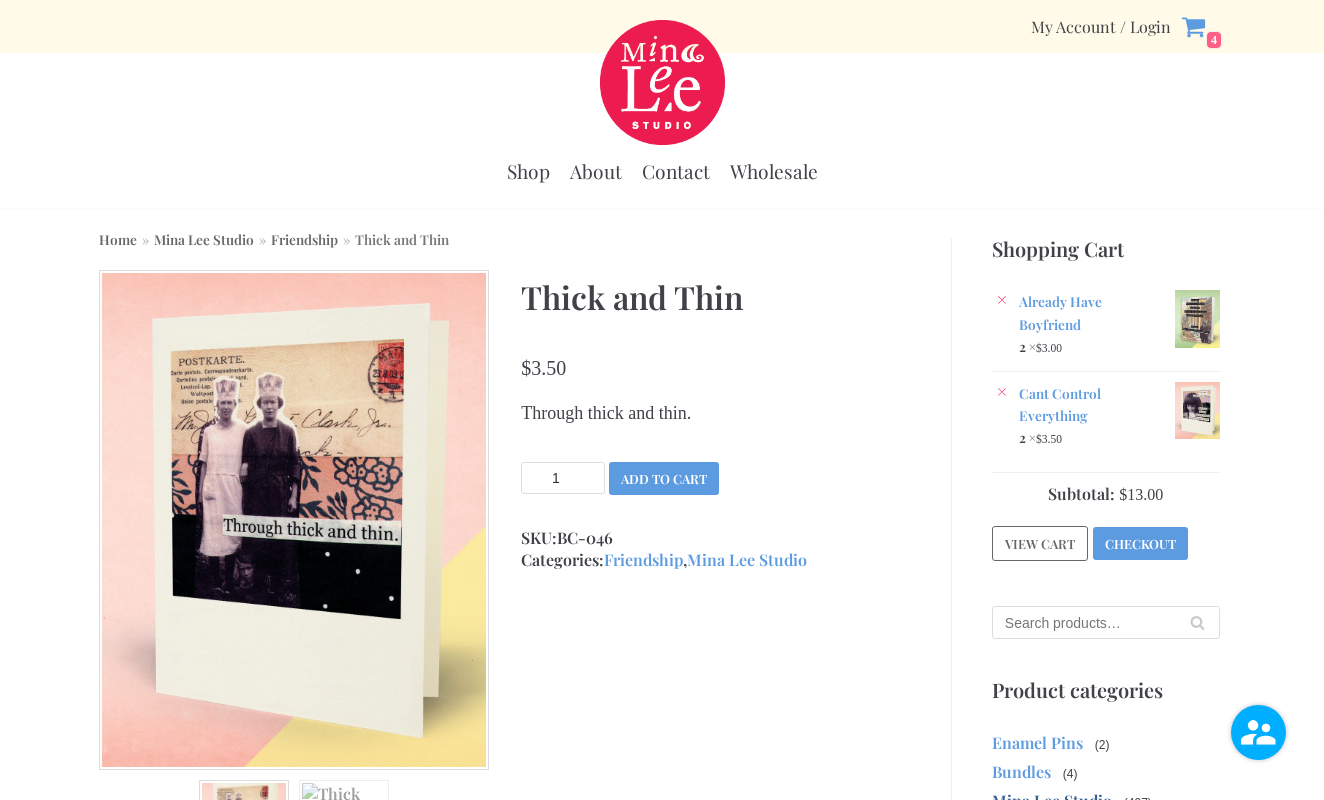 type on "2" 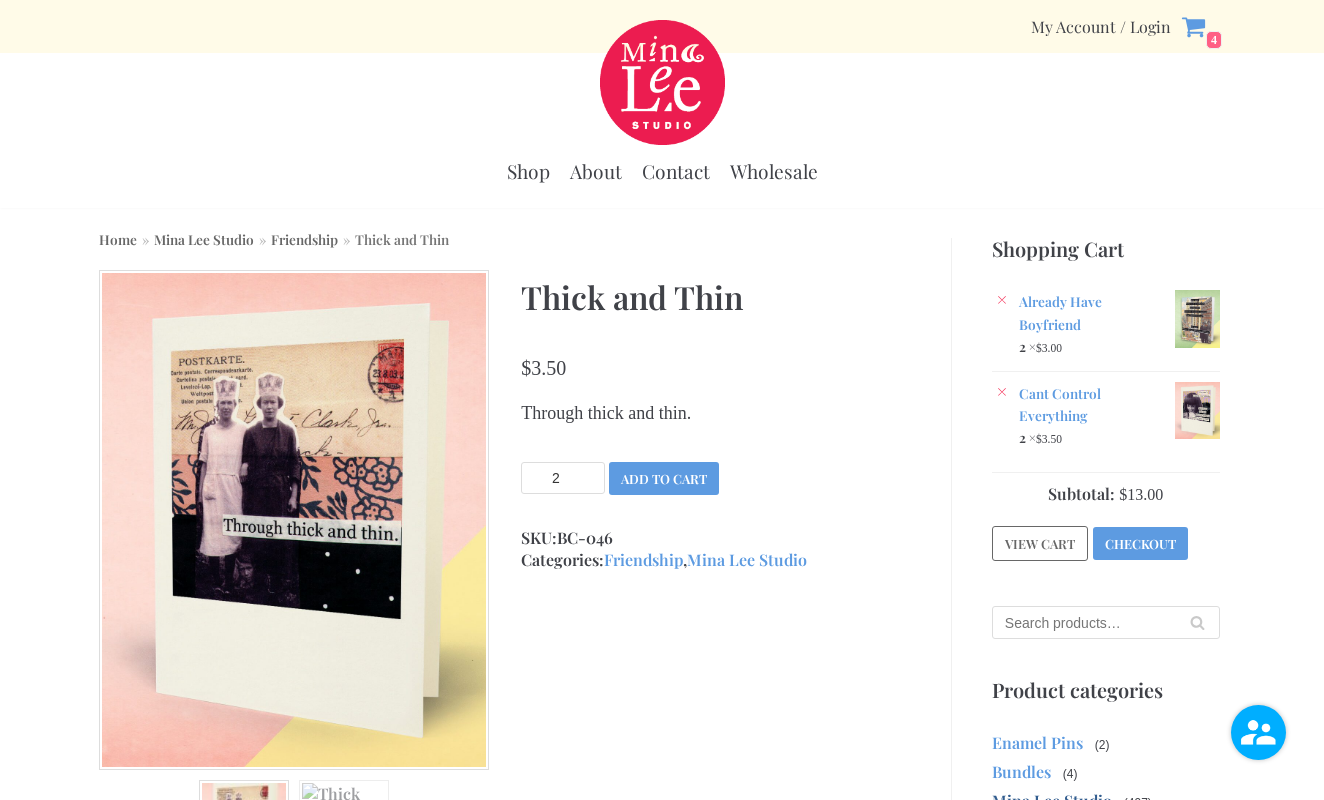 click on "2" at bounding box center (563, 478) 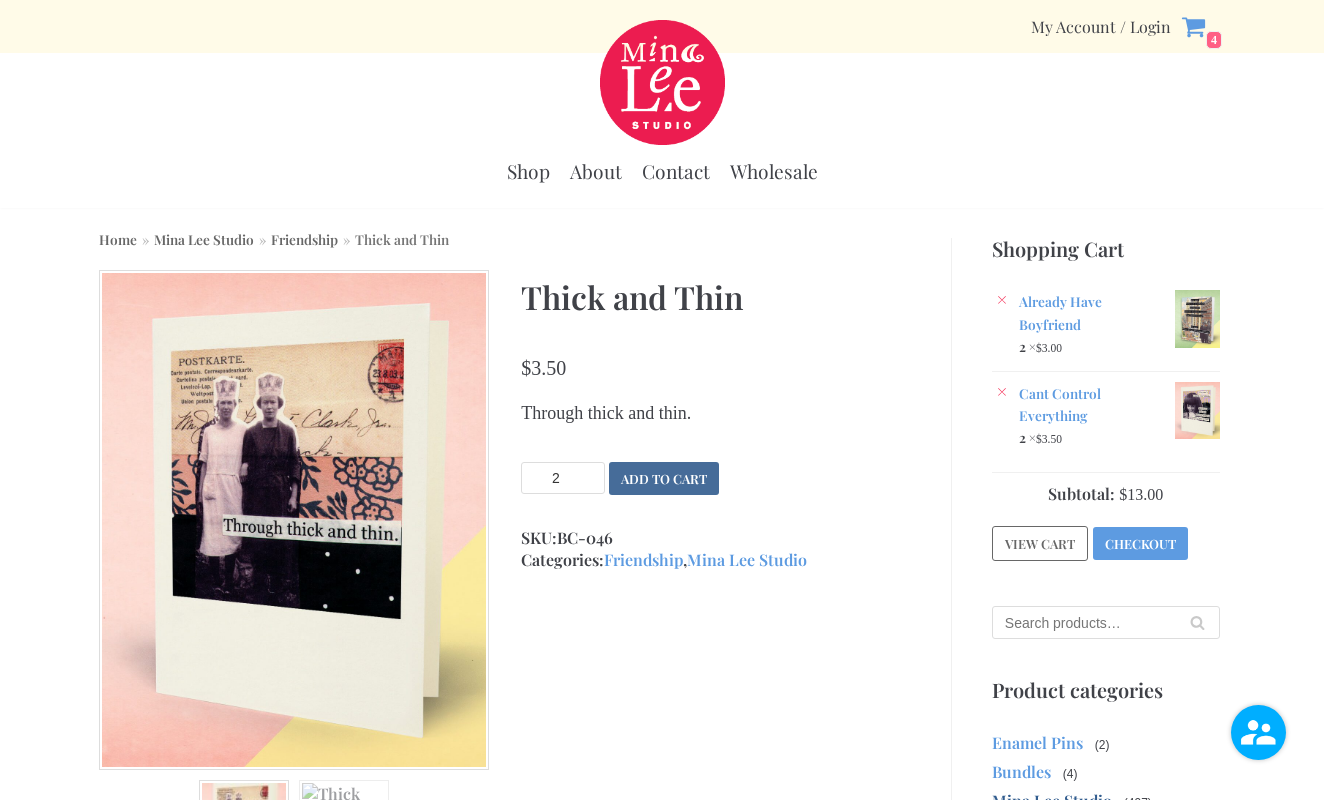 click on "Add to cart" at bounding box center (664, 478) 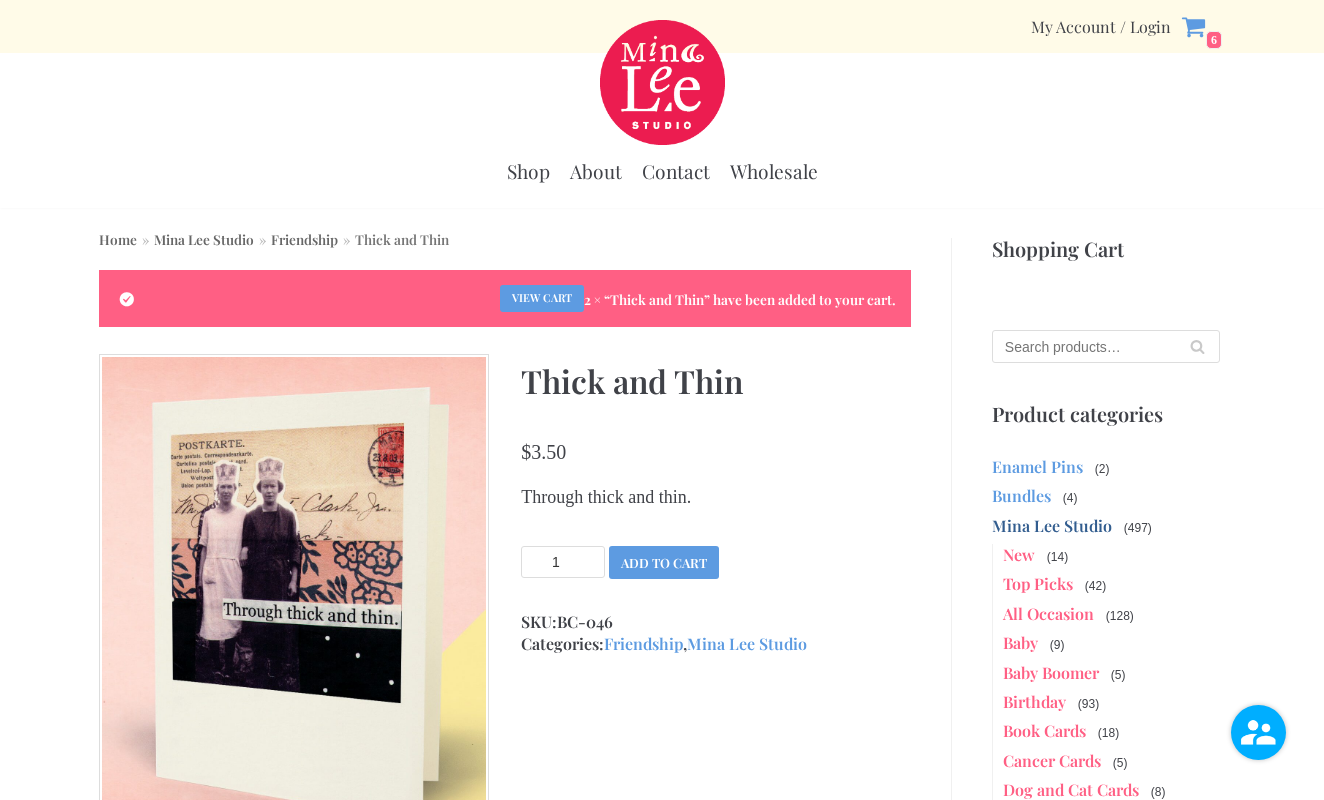 scroll, scrollTop: 0, scrollLeft: 0, axis: both 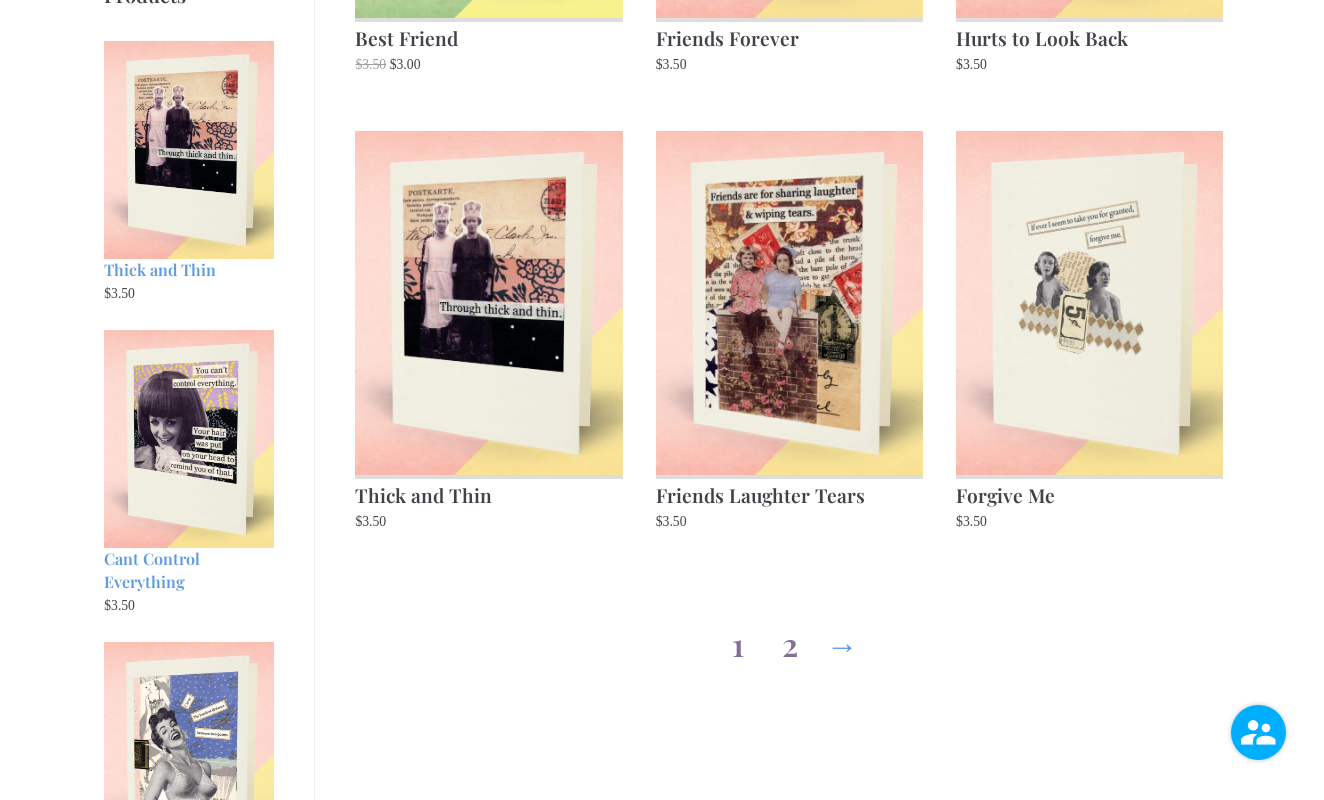 click on "2" at bounding box center (790, 640) 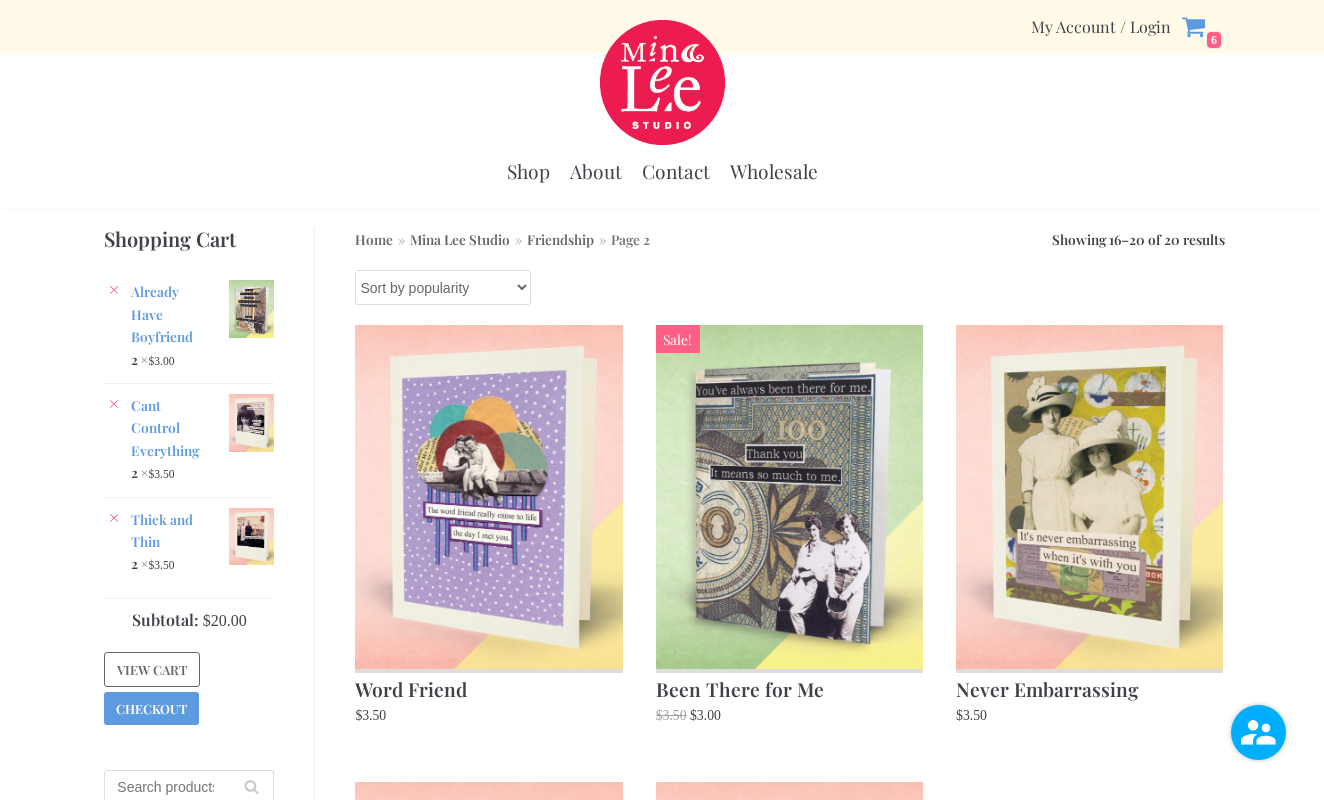 scroll, scrollTop: 0, scrollLeft: 0, axis: both 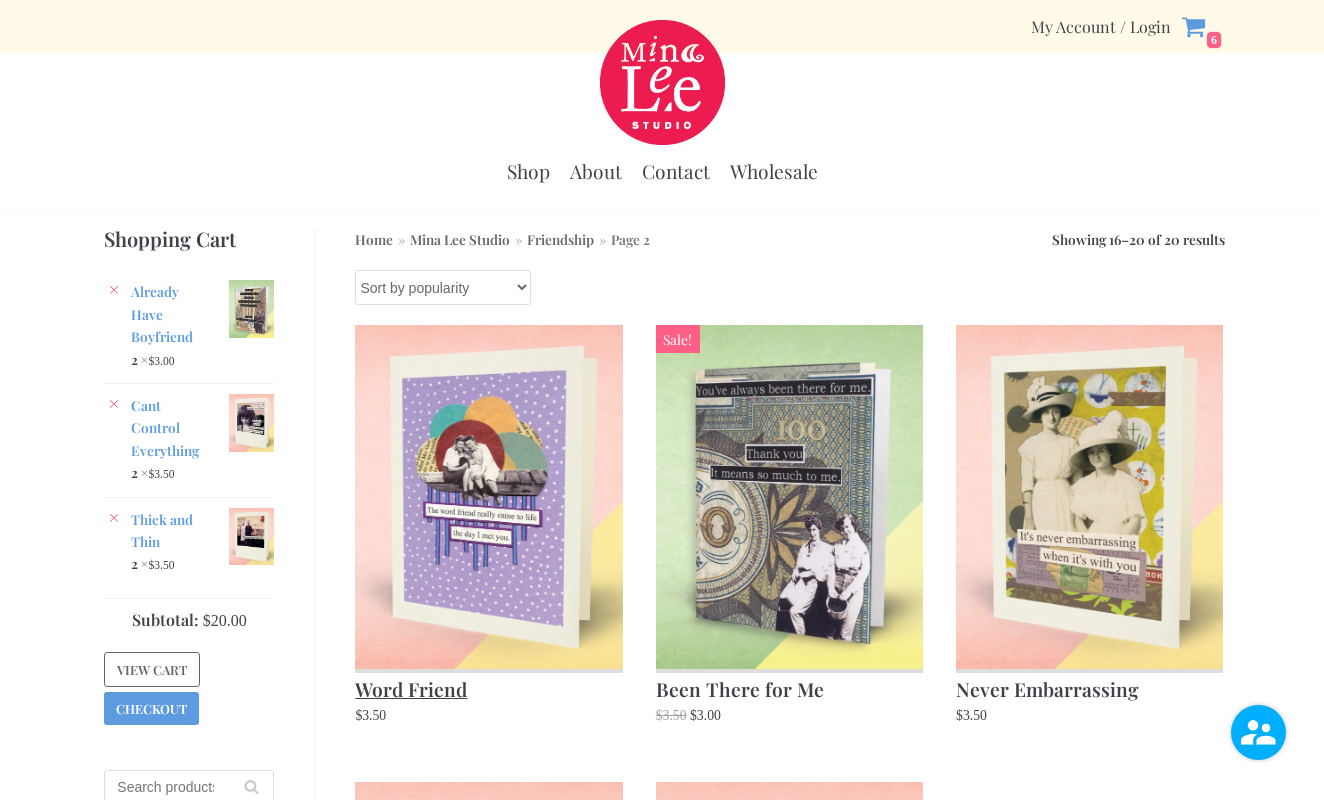 click at bounding box center (488, 496) 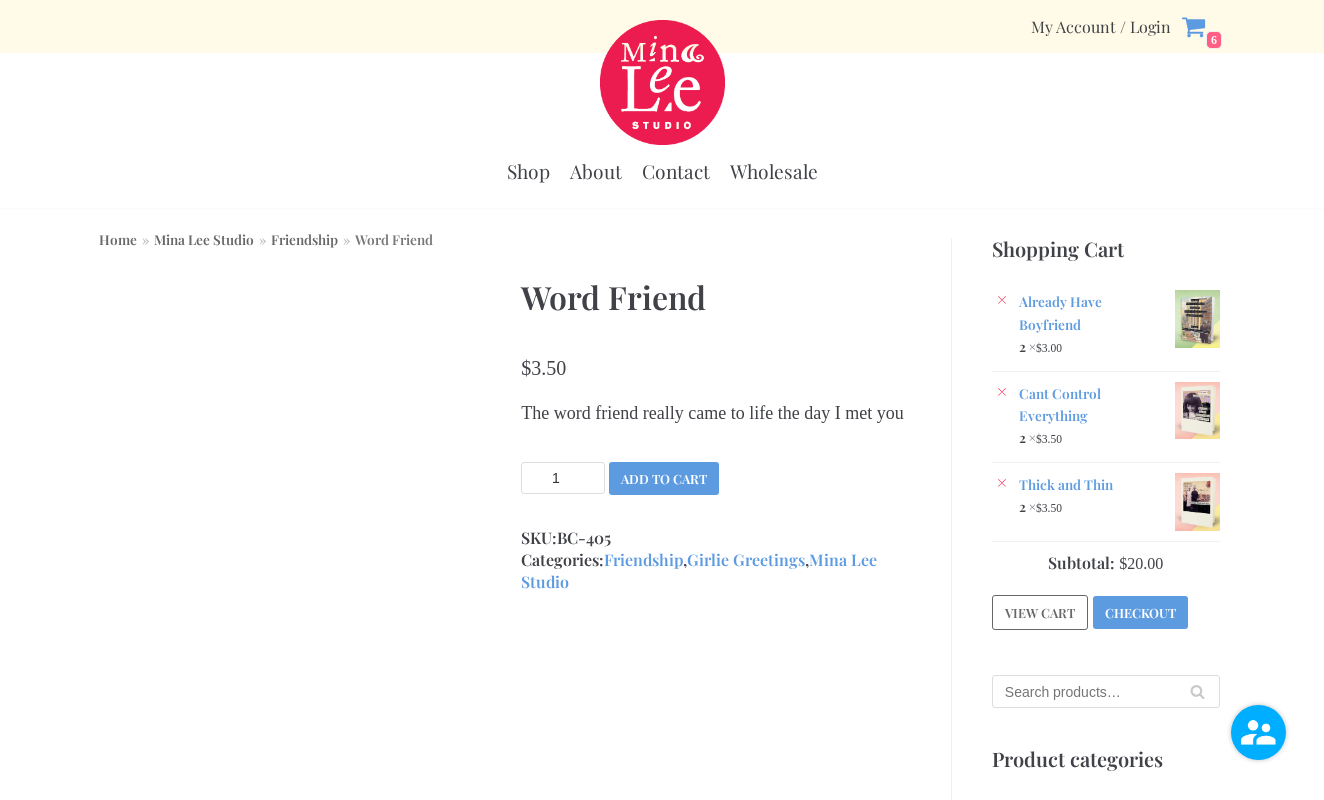 scroll, scrollTop: 0, scrollLeft: 0, axis: both 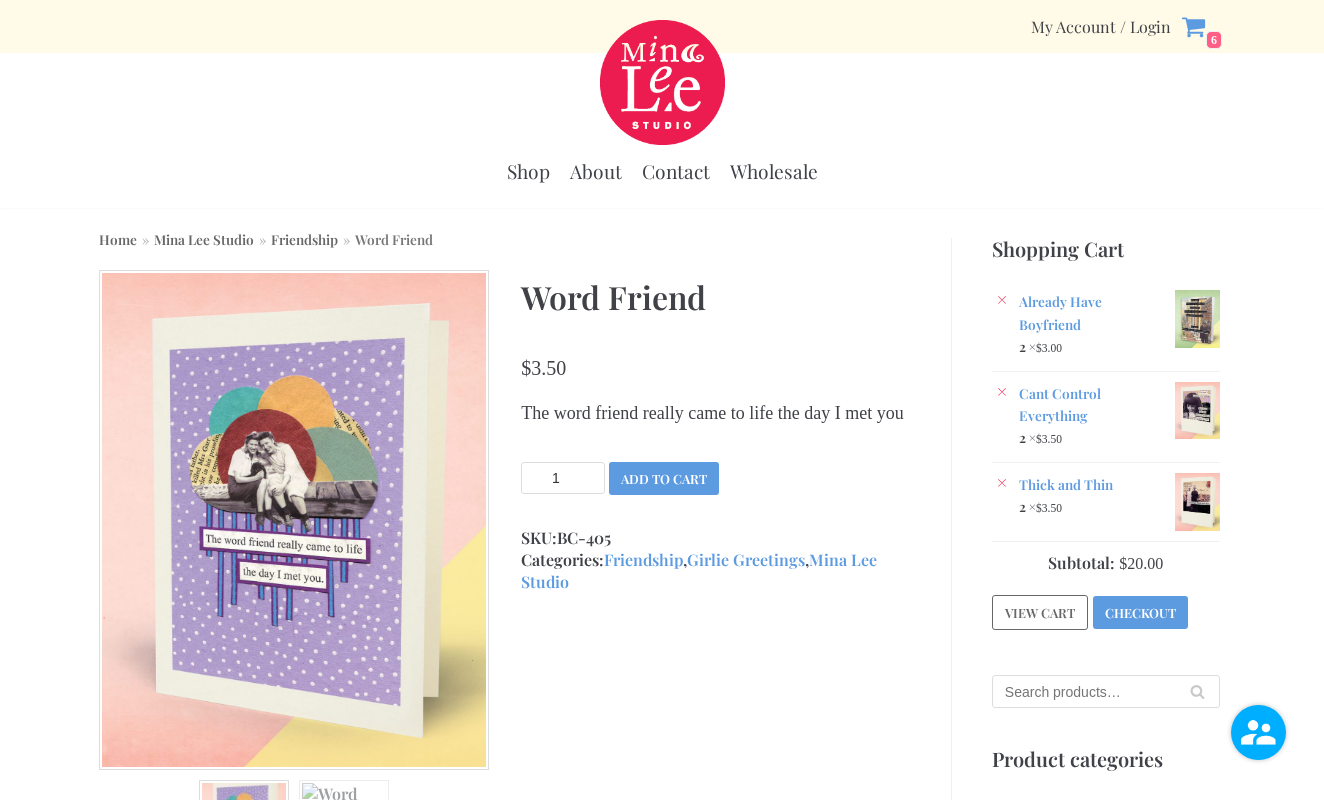 type on "2" 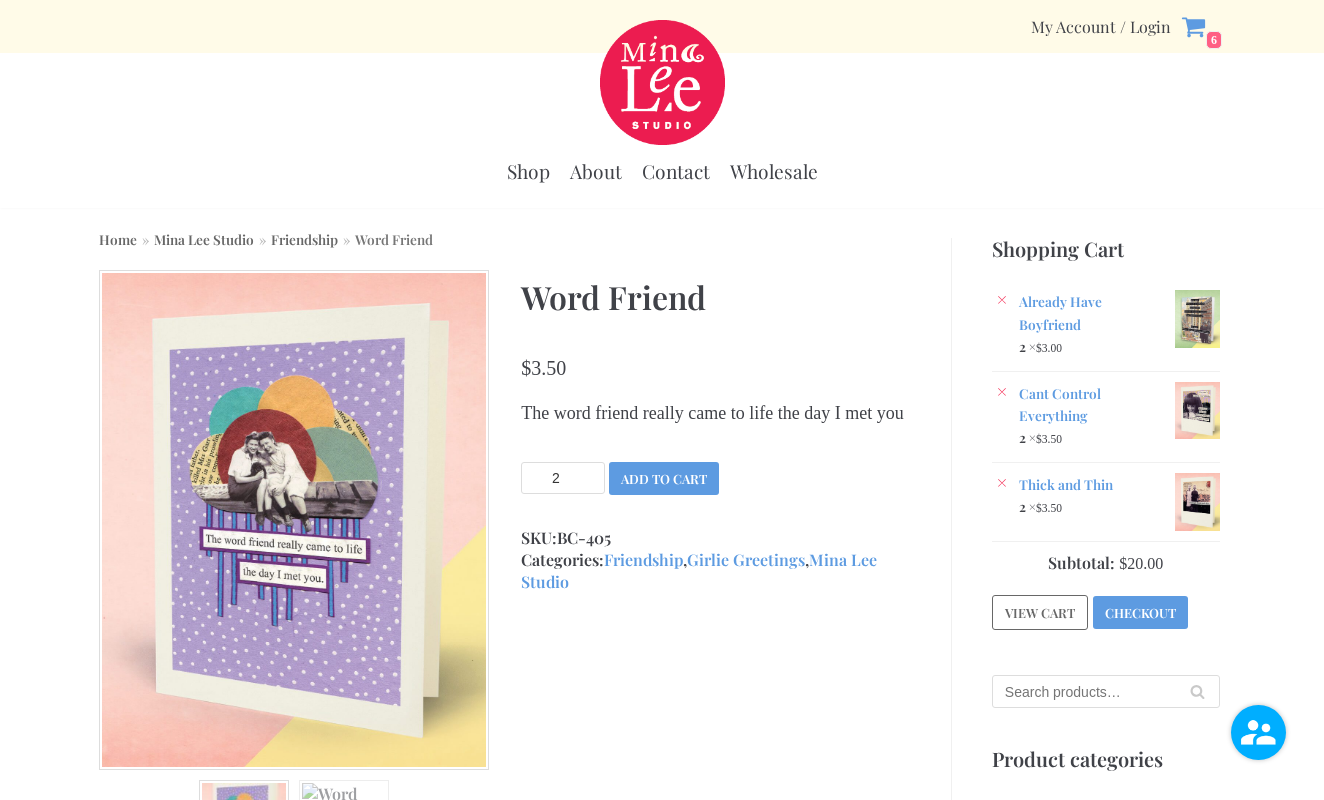 click on "2" at bounding box center (563, 478) 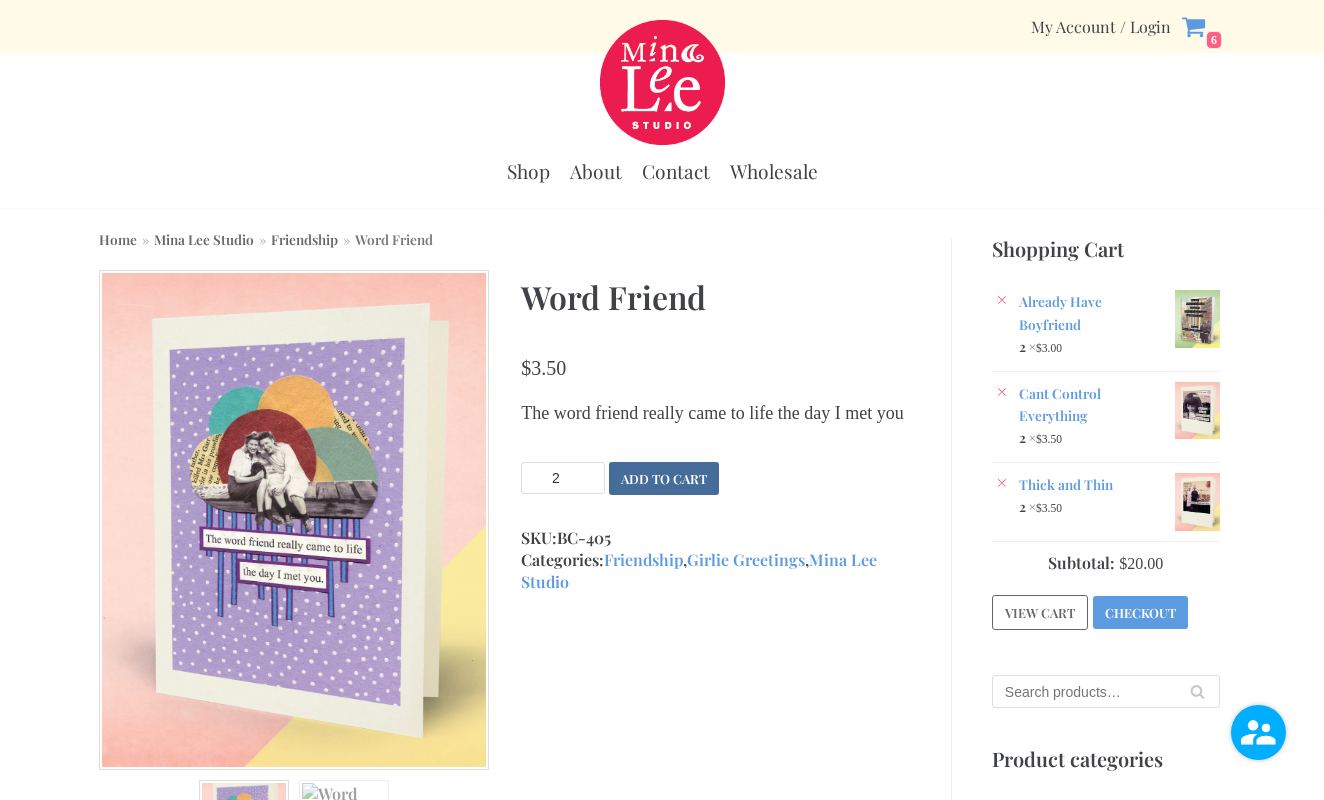 click on "Add to cart" at bounding box center [664, 478] 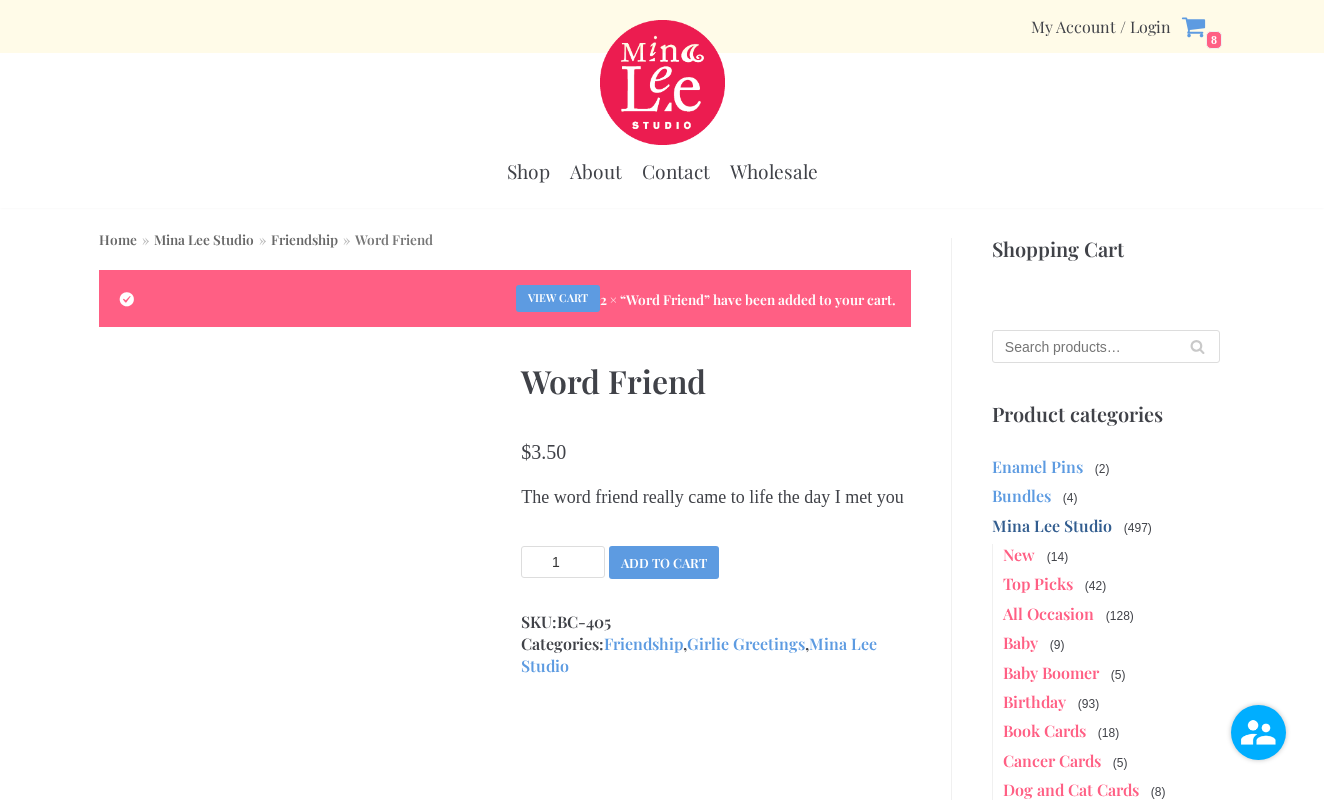 scroll, scrollTop: 0, scrollLeft: 0, axis: both 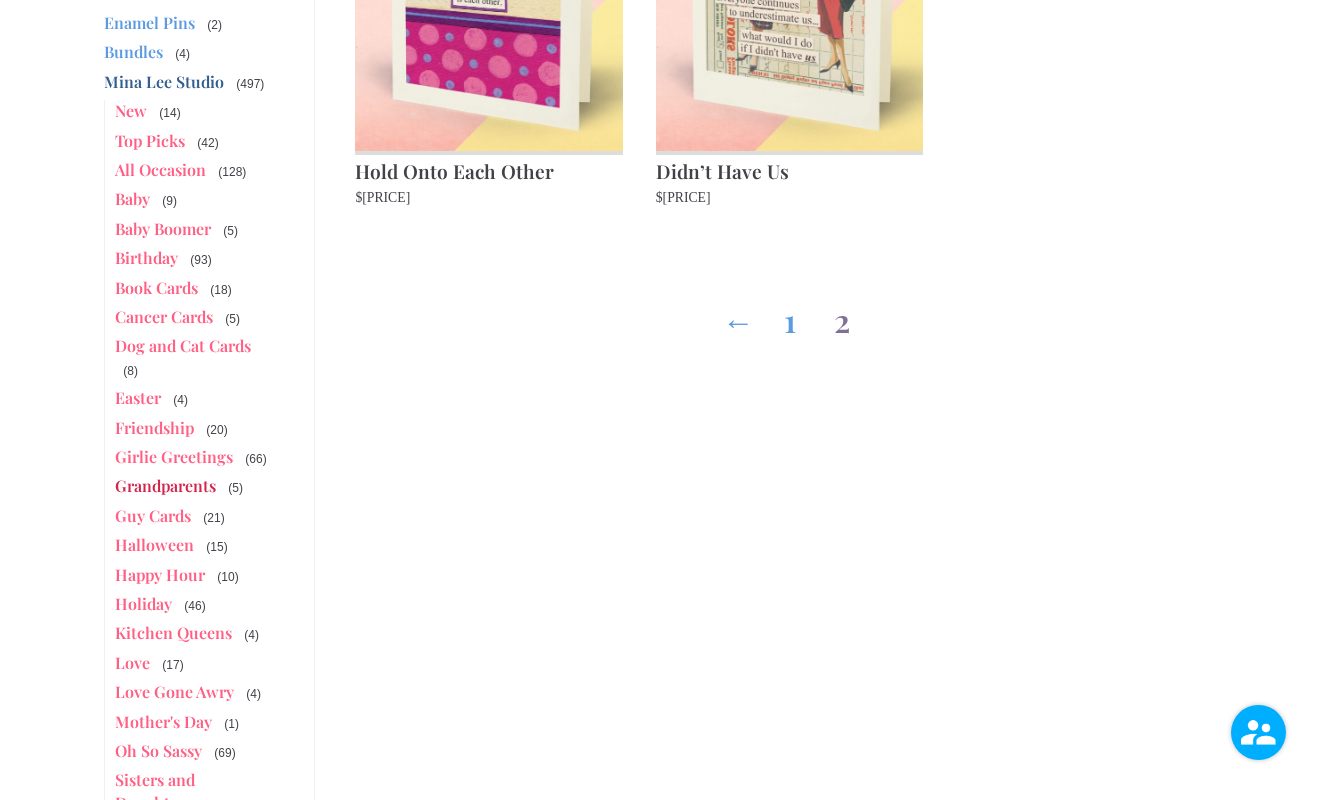 click on "Grandparents" at bounding box center (165, 485) 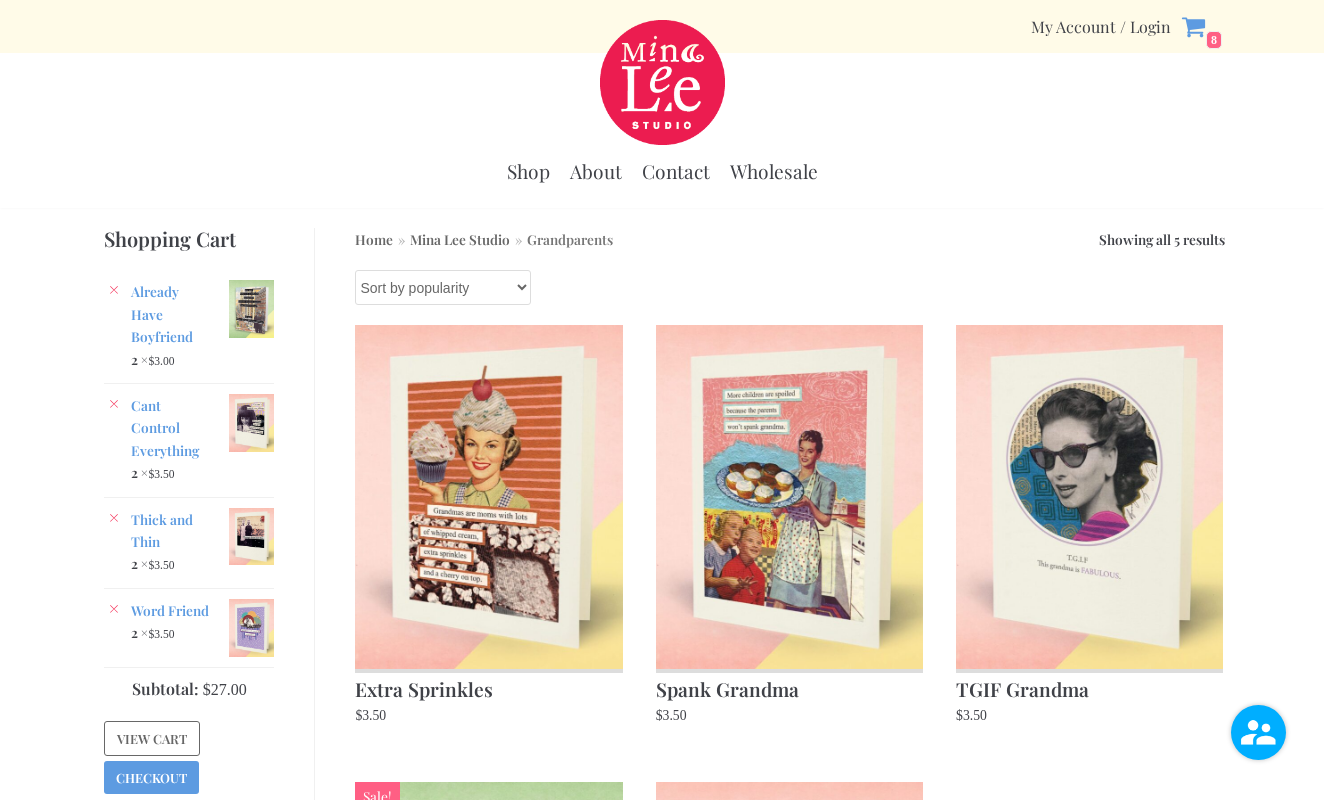 scroll, scrollTop: 0, scrollLeft: 0, axis: both 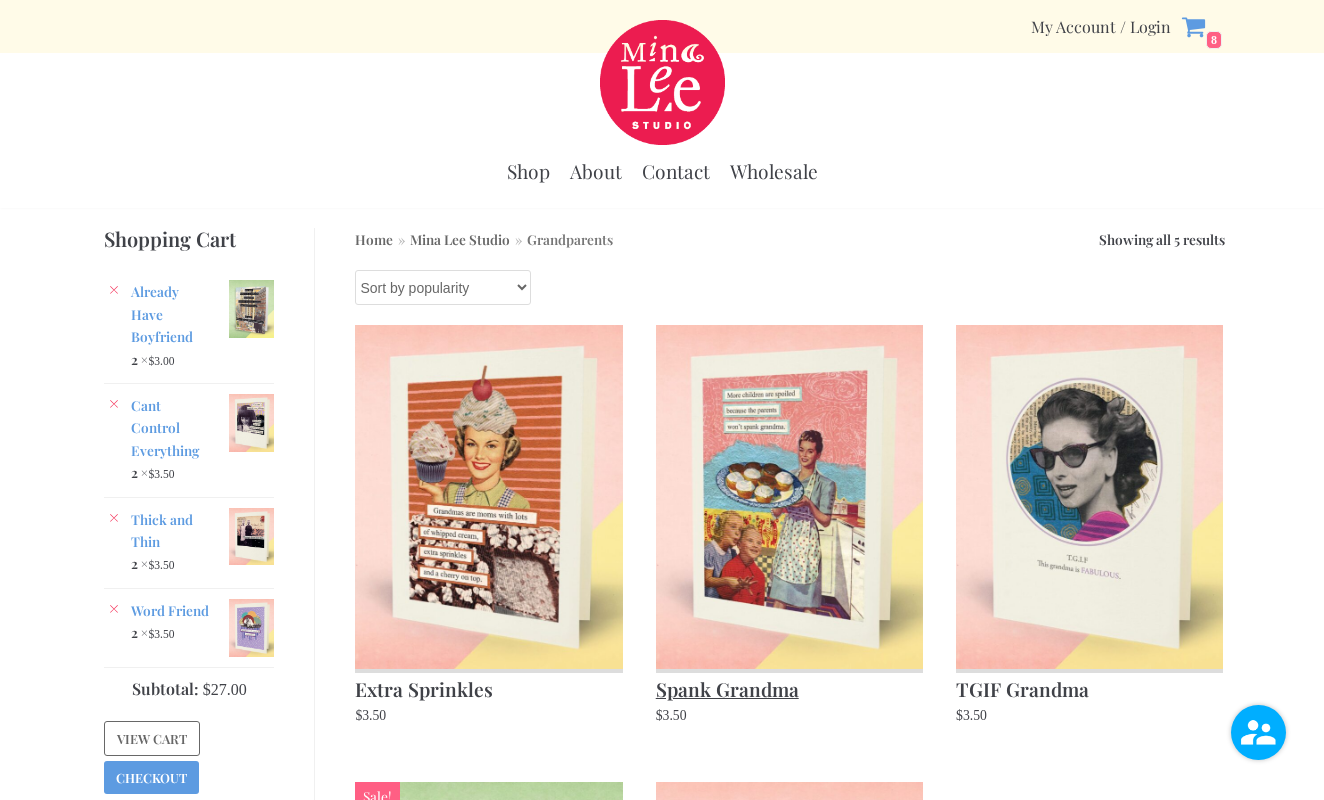 click at bounding box center (789, 496) 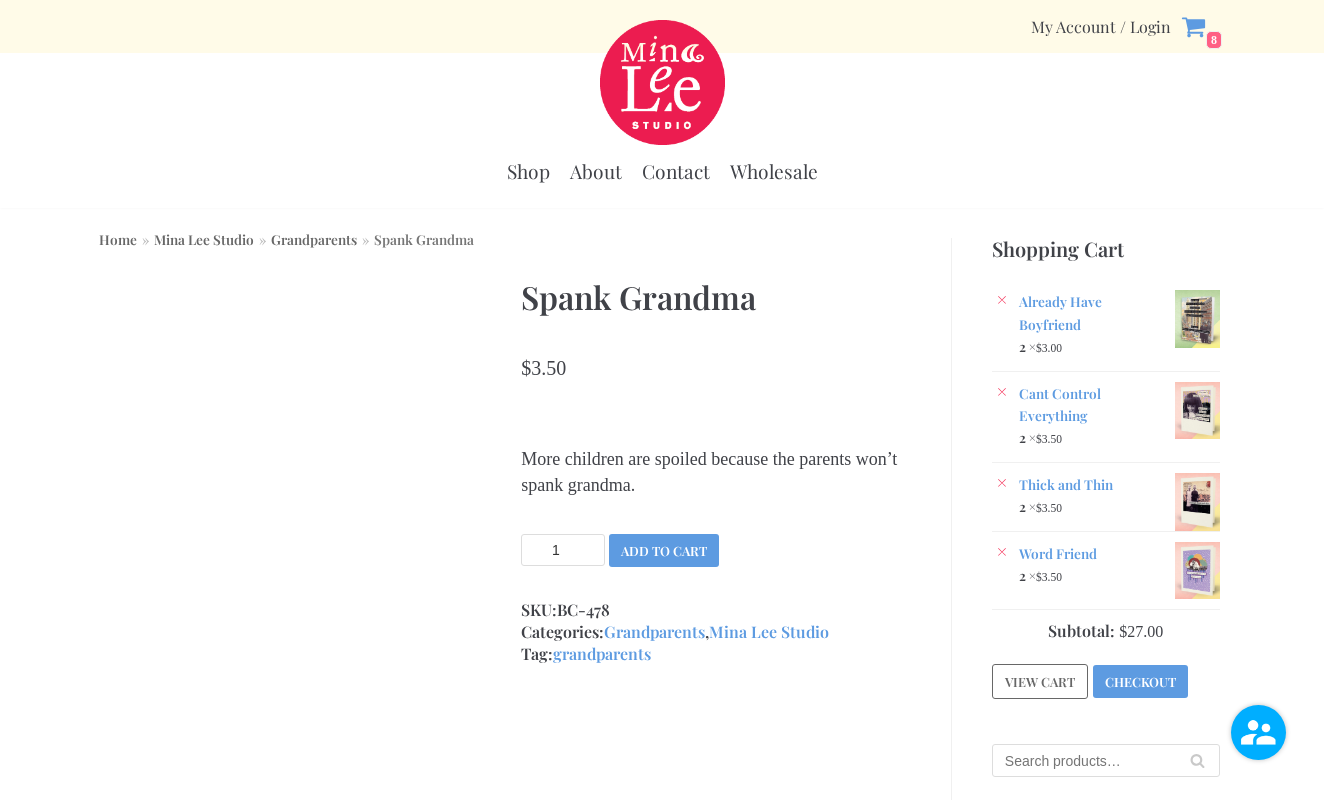 scroll, scrollTop: 0, scrollLeft: 0, axis: both 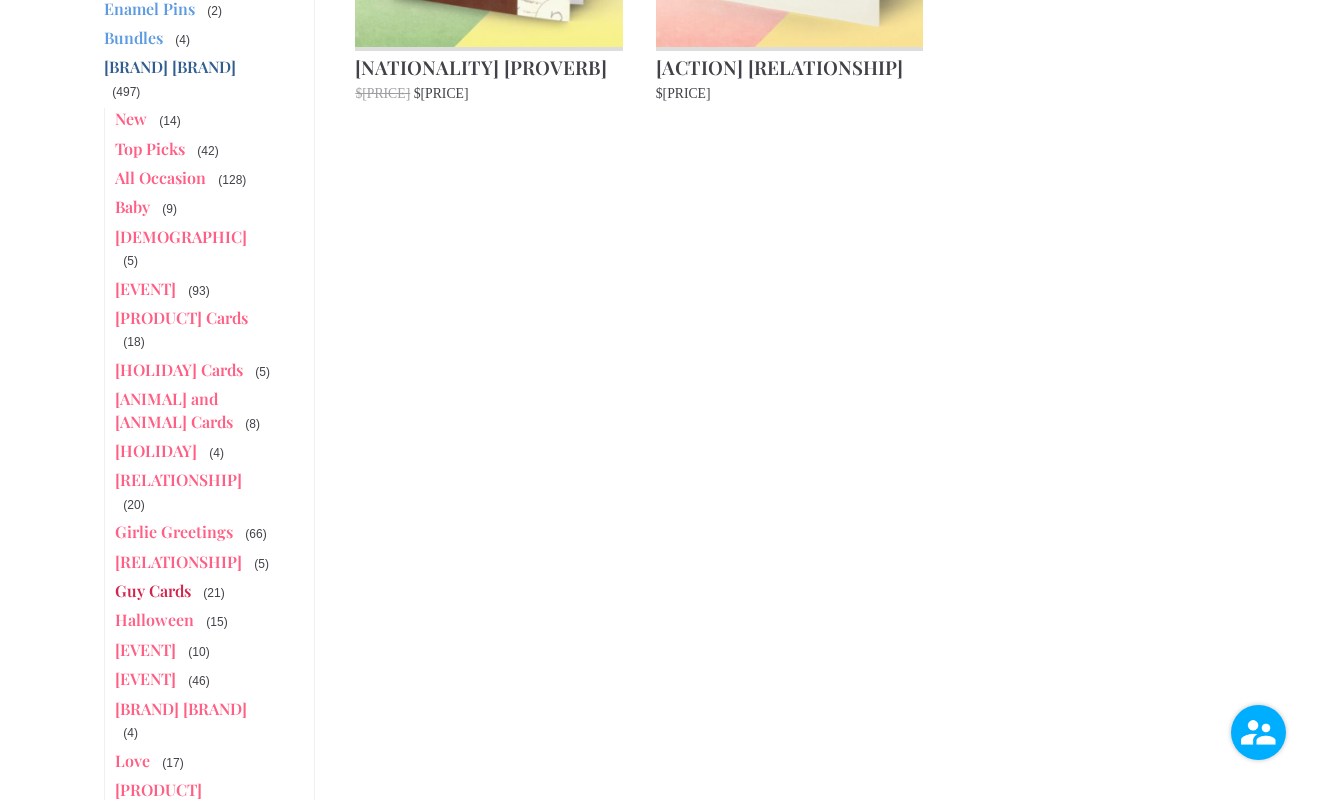 click on "Guy Cards" at bounding box center [153, 590] 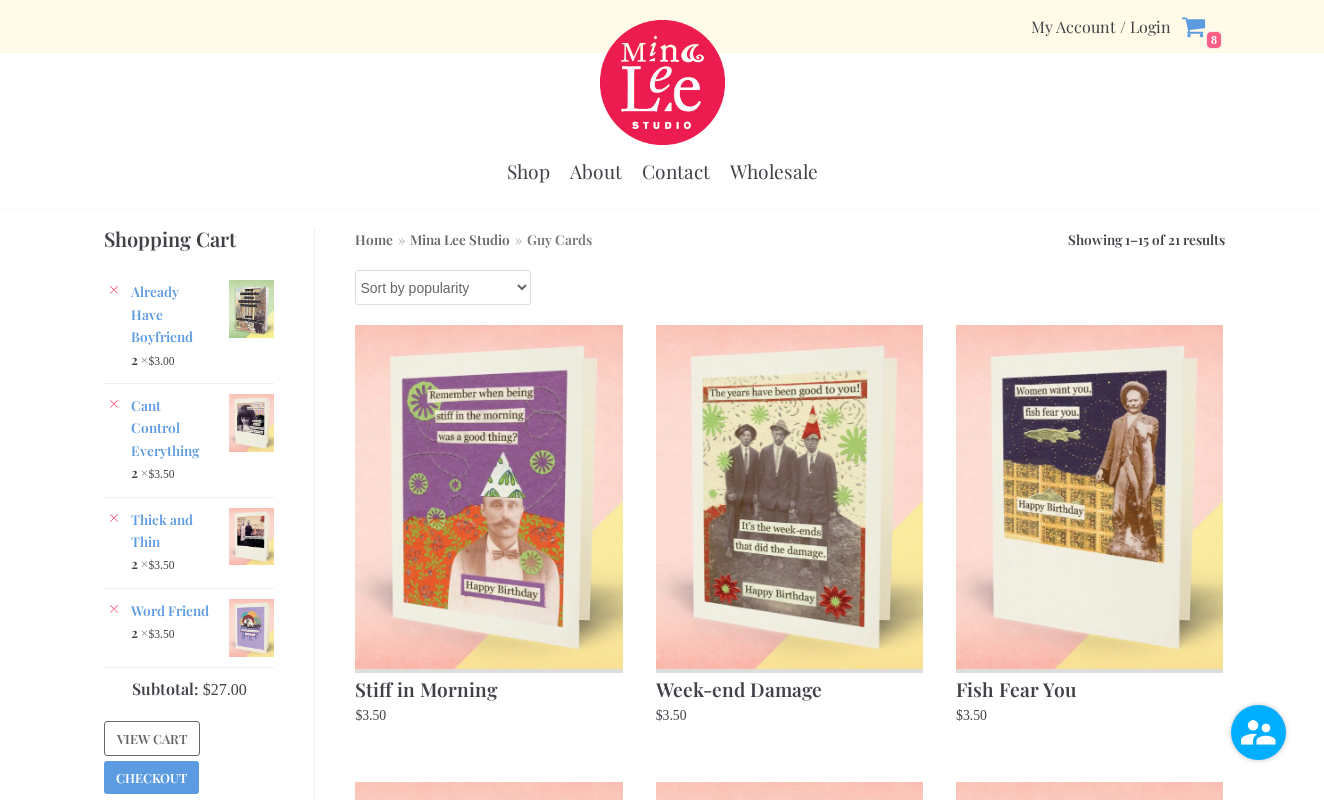 scroll, scrollTop: 0, scrollLeft: 0, axis: both 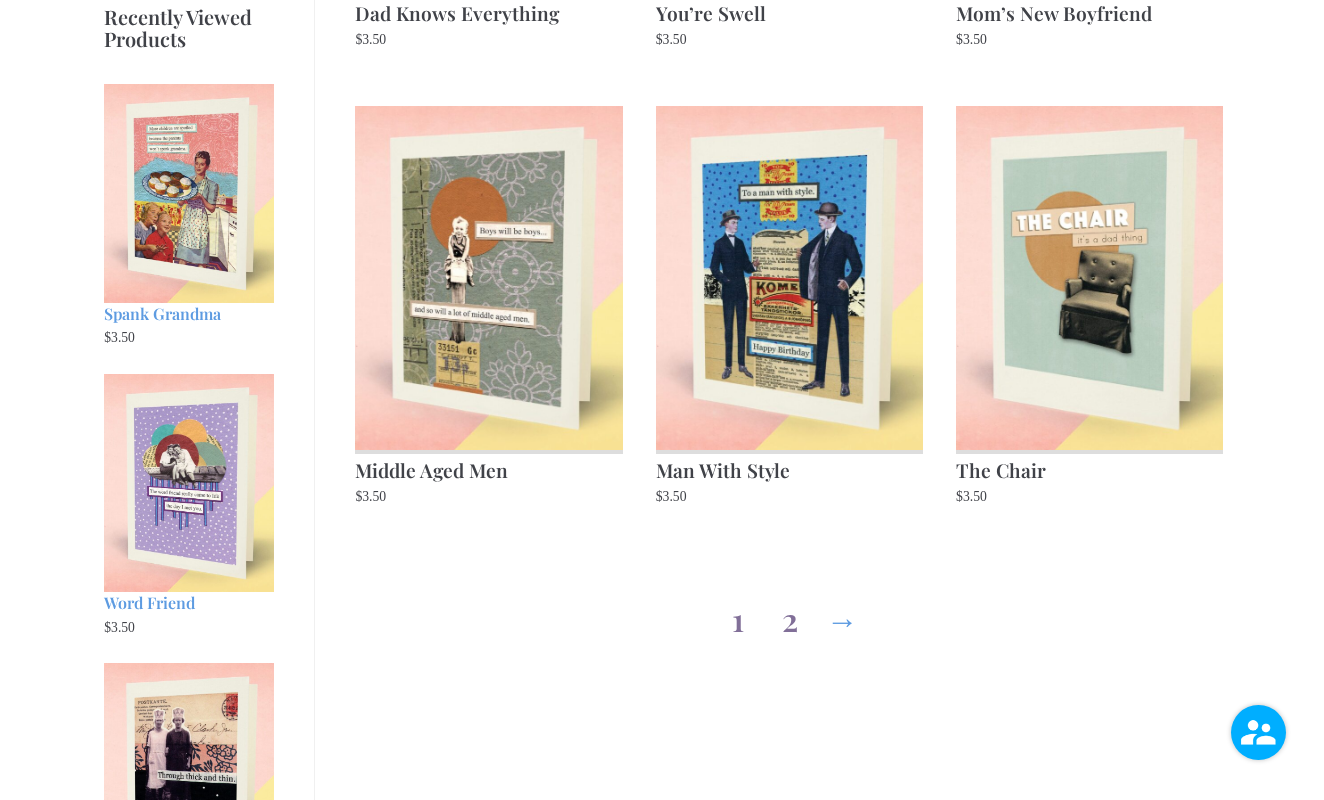 click on "2" at bounding box center (790, 615) 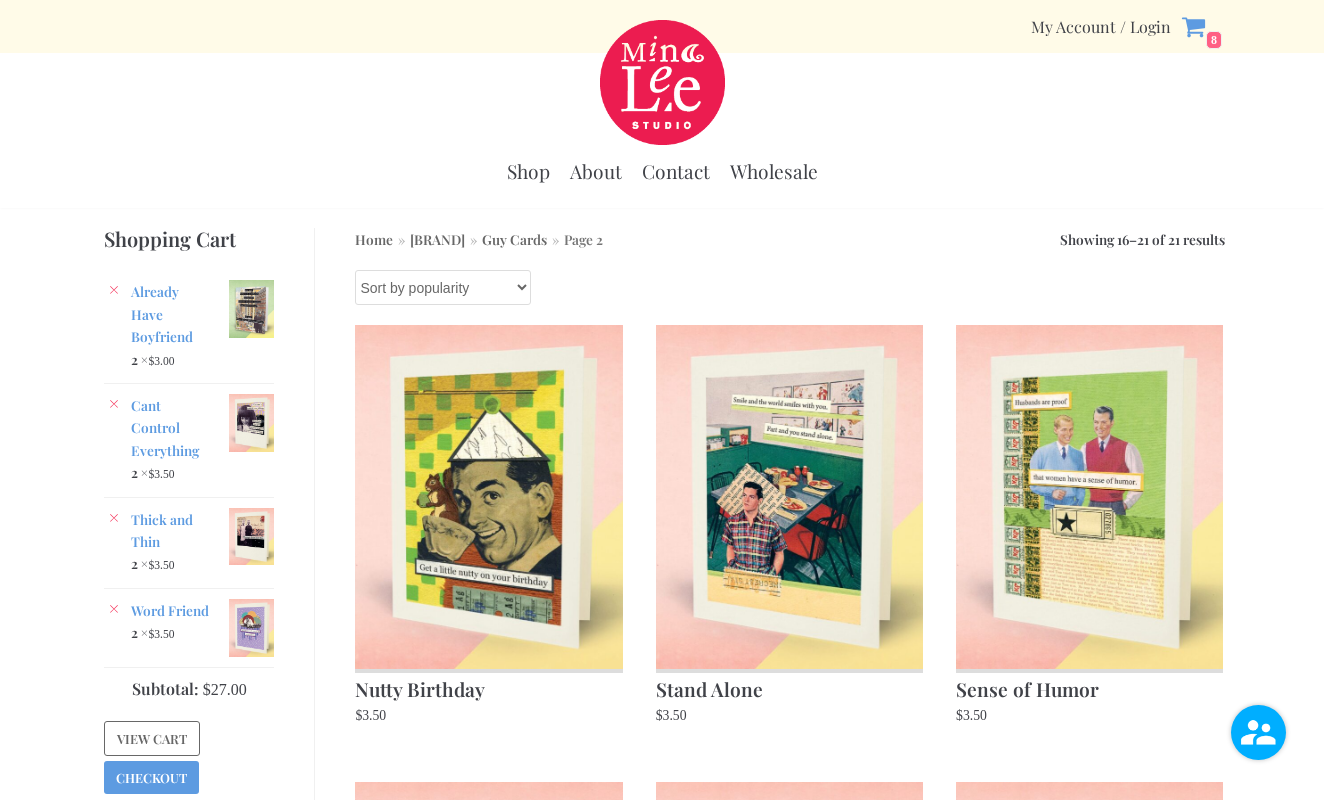 scroll, scrollTop: 0, scrollLeft: 0, axis: both 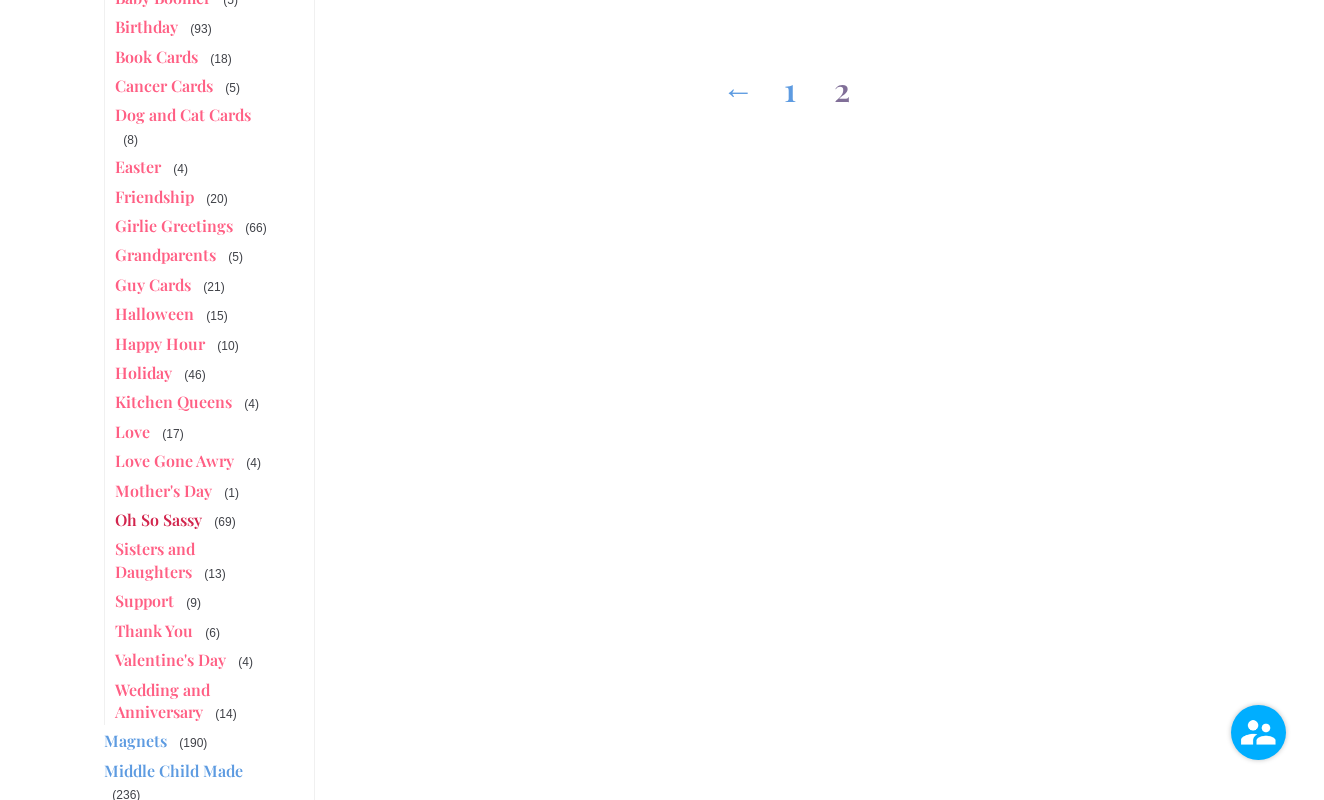click on "Oh So Sassy" at bounding box center [158, 519] 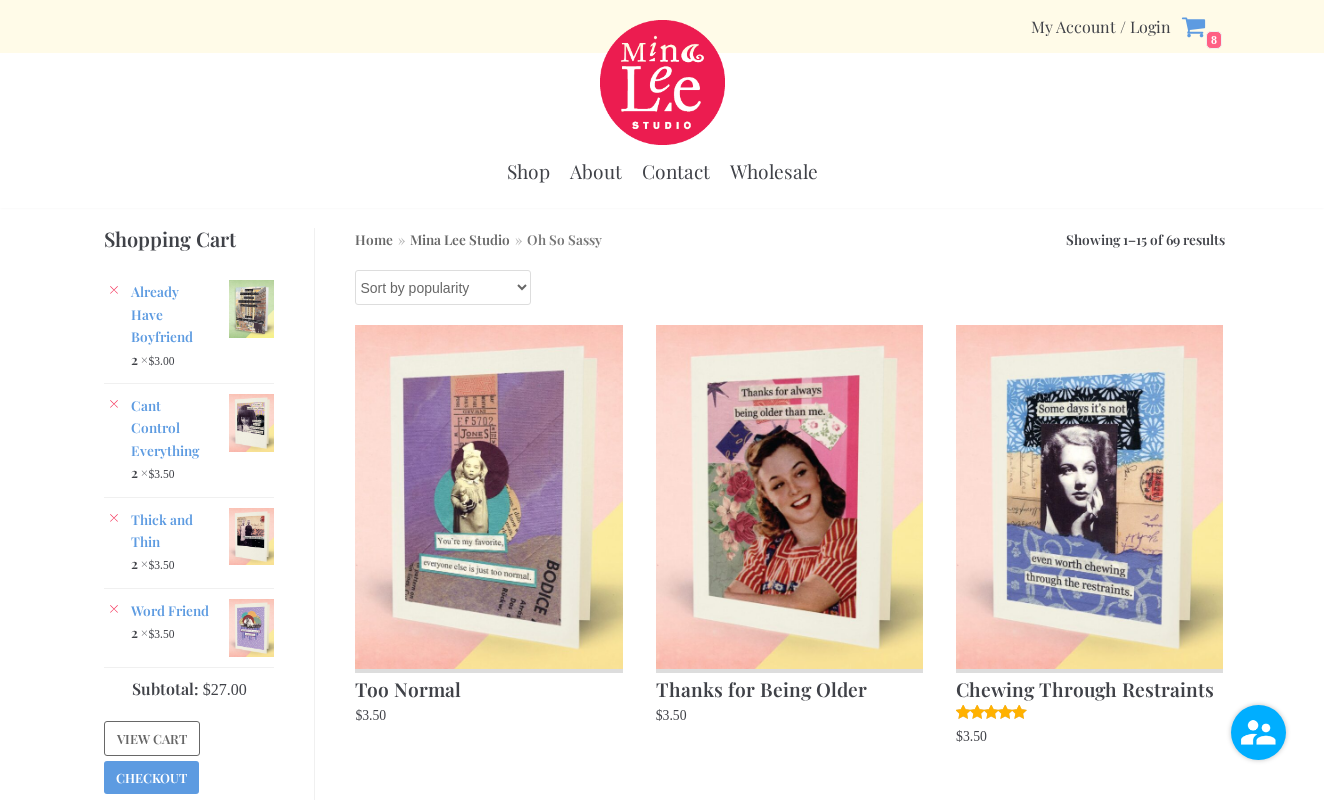 scroll, scrollTop: 0, scrollLeft: 0, axis: both 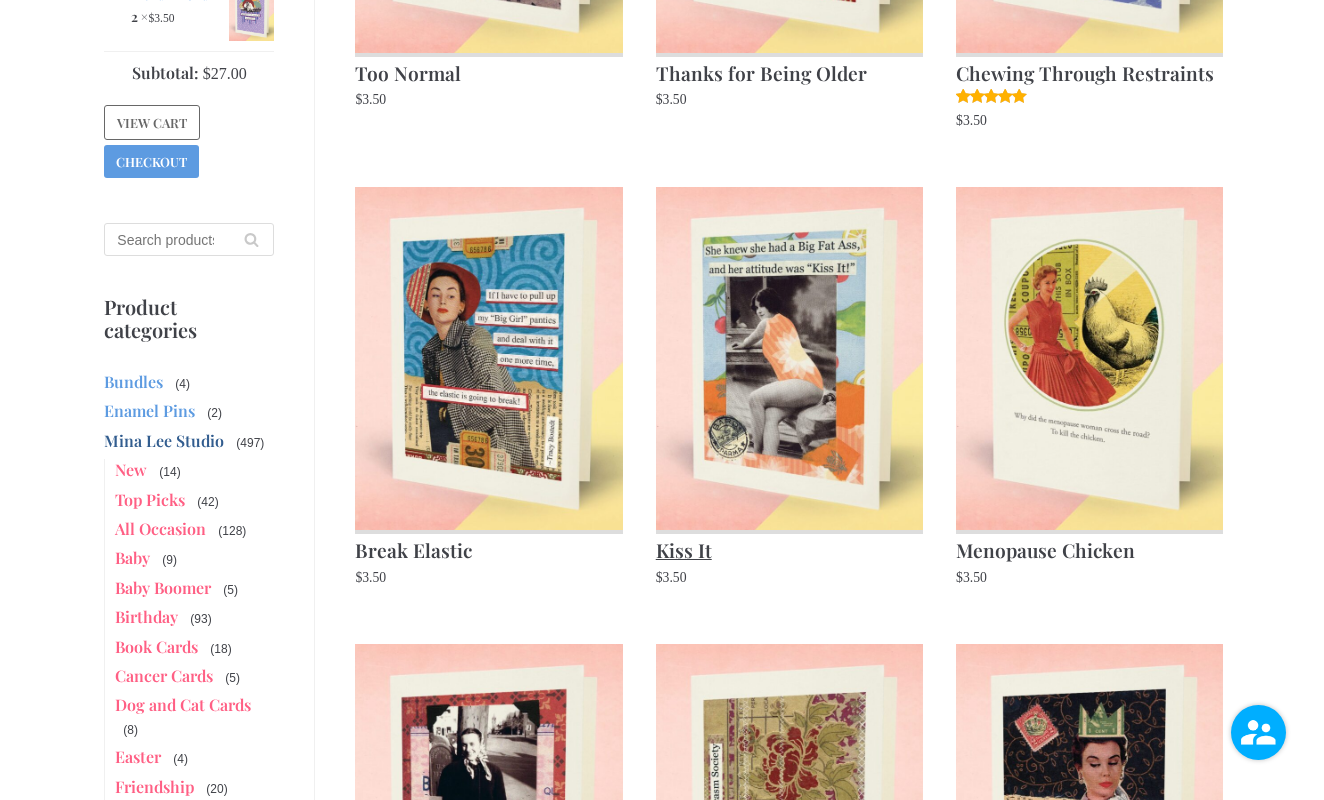 click at bounding box center (789, 358) 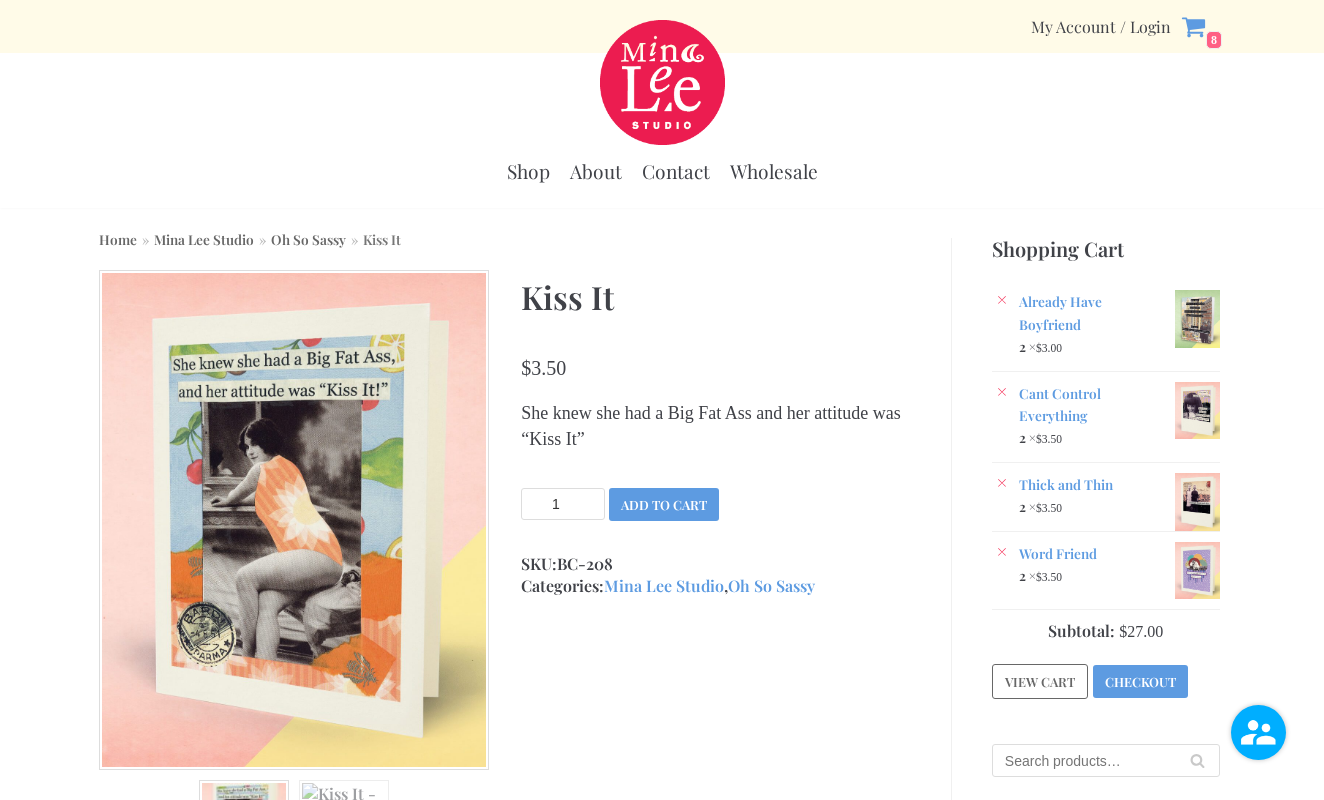 scroll, scrollTop: 0, scrollLeft: 0, axis: both 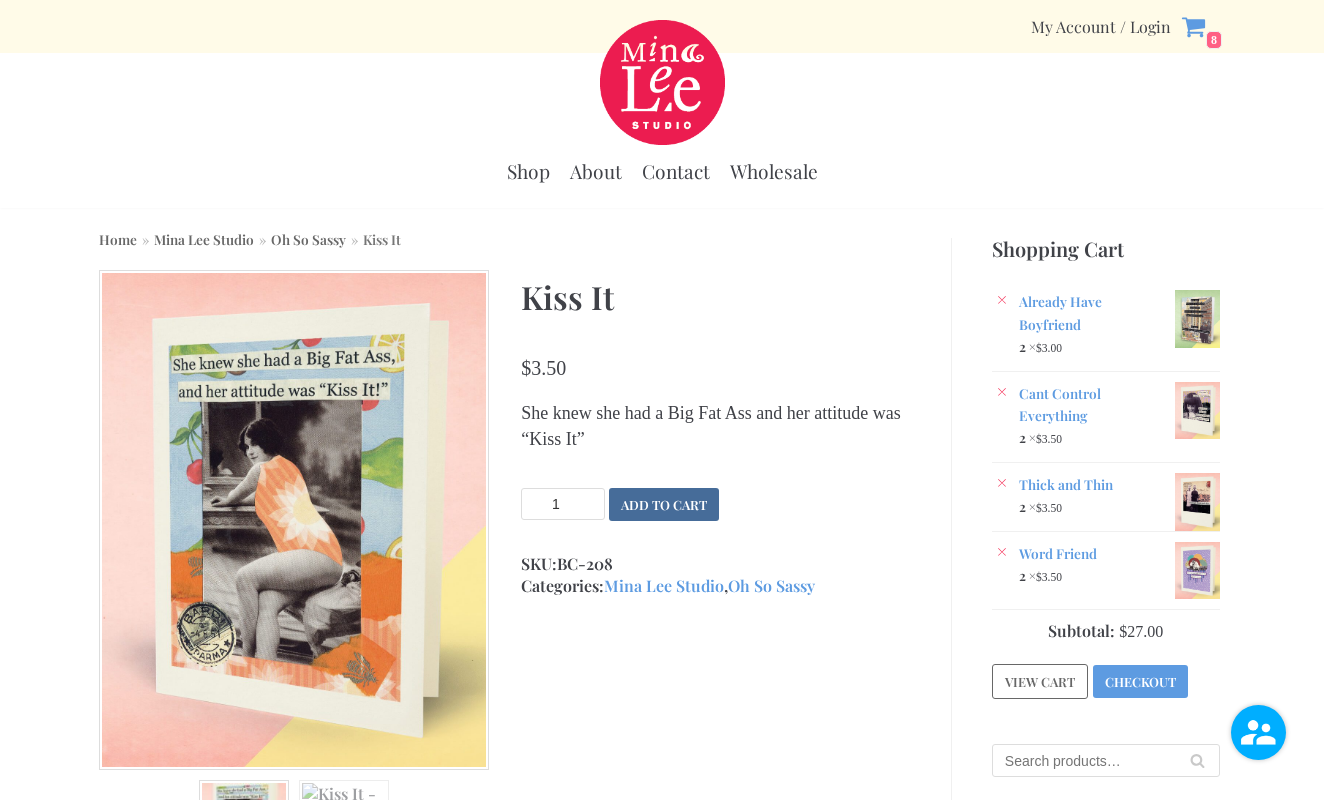 click on "Add to cart" at bounding box center (664, 504) 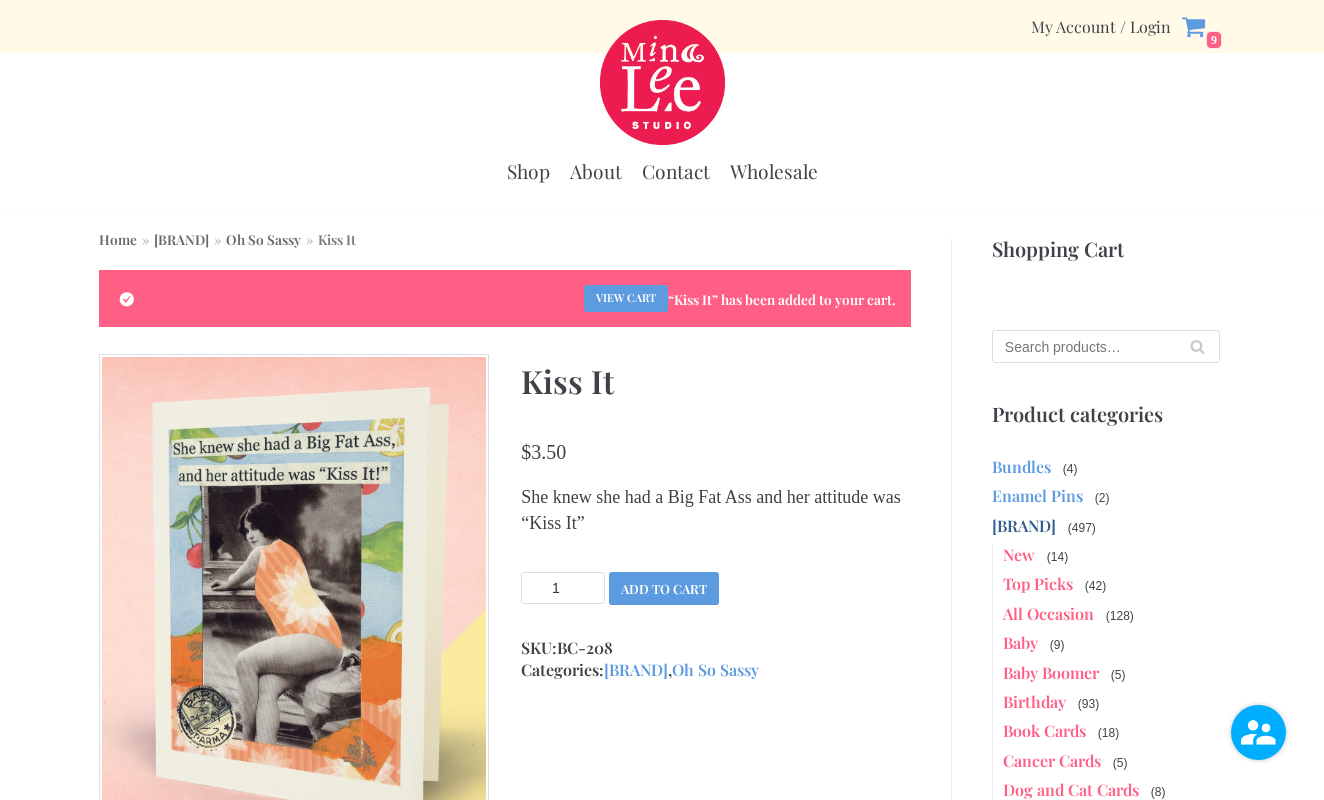 scroll, scrollTop: 0, scrollLeft: 0, axis: both 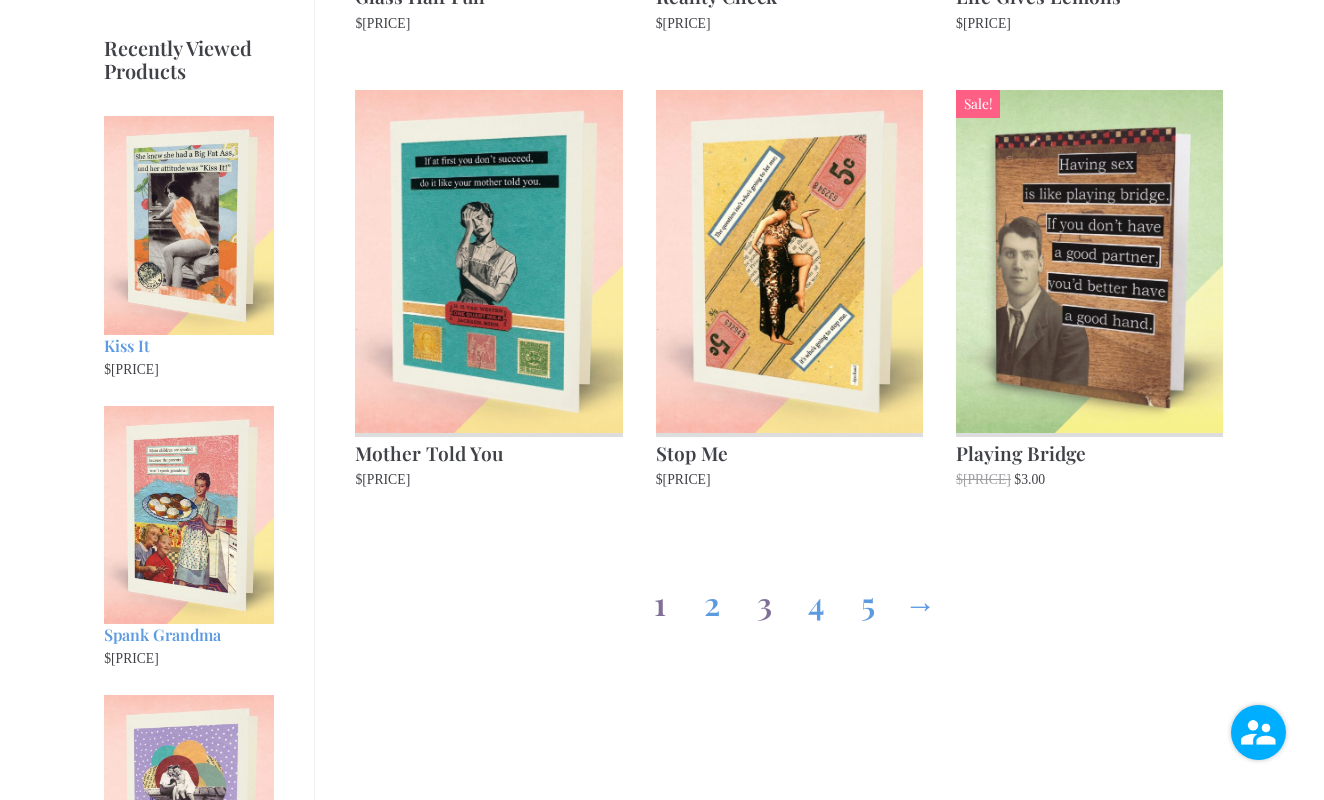 click on "3" at bounding box center [764, 599] 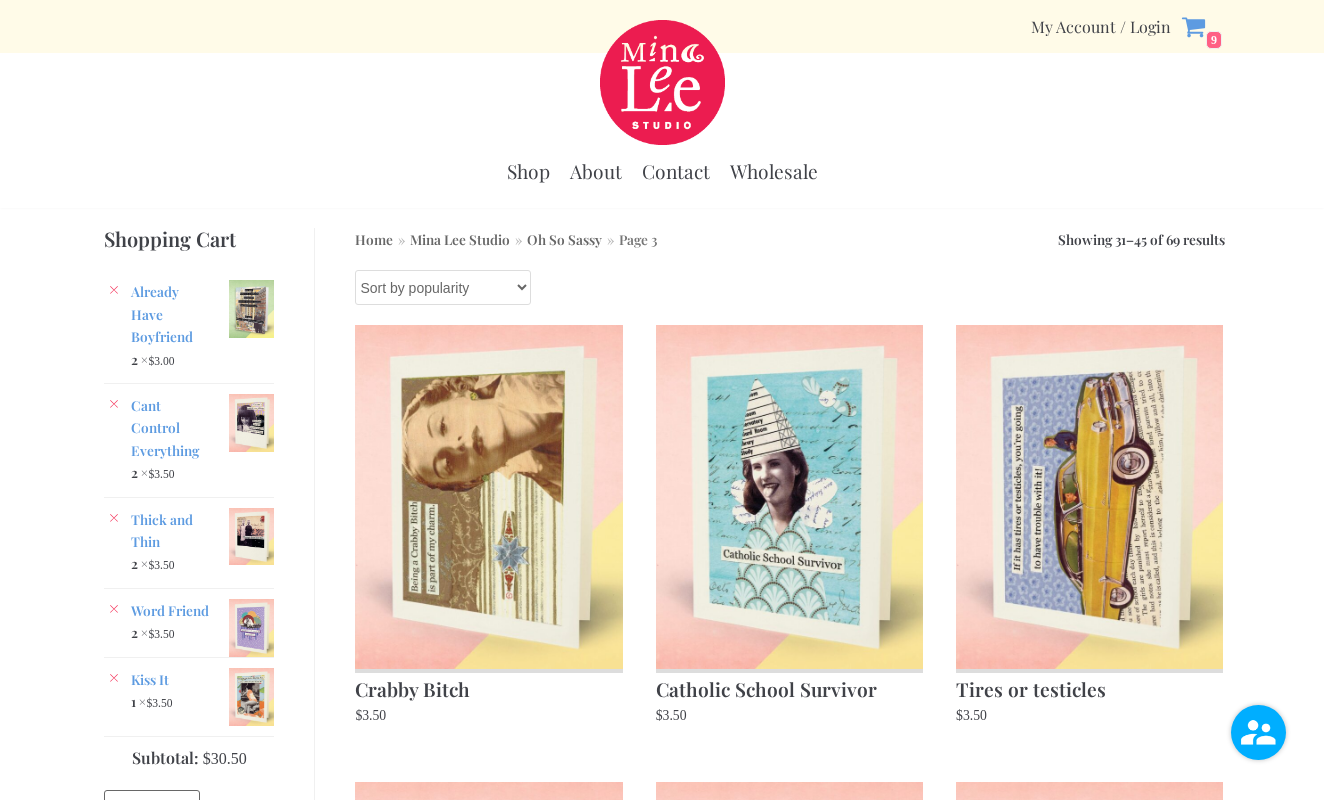 scroll, scrollTop: 0, scrollLeft: 0, axis: both 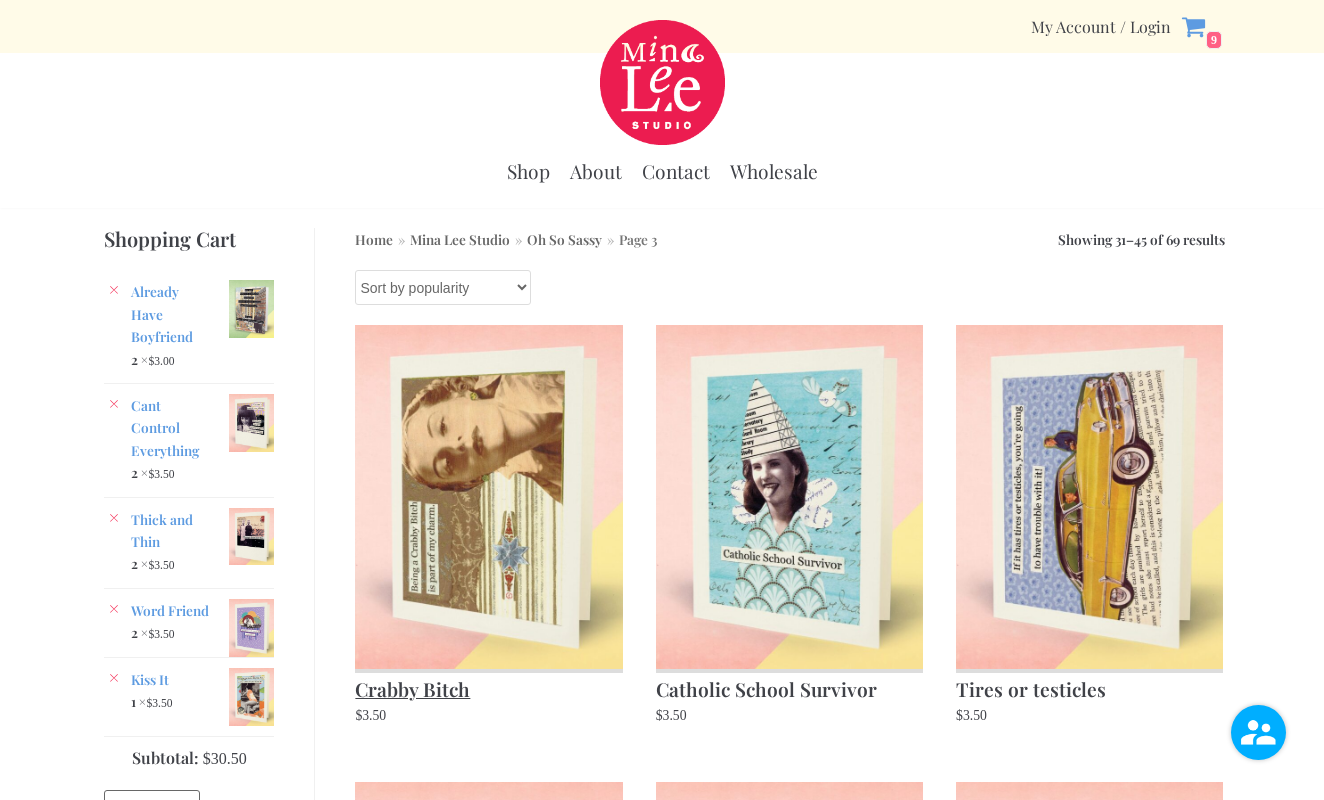 click at bounding box center (488, 496) 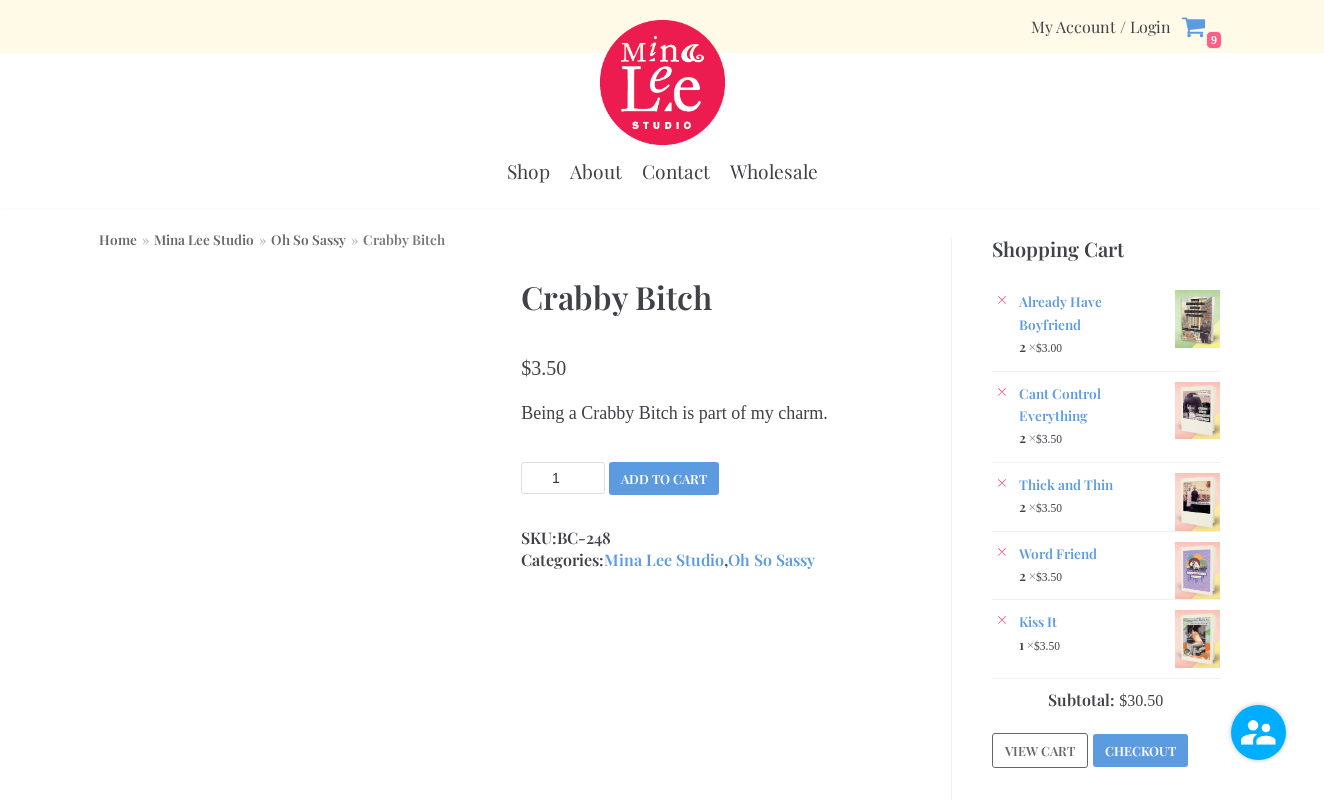 scroll, scrollTop: 0, scrollLeft: 0, axis: both 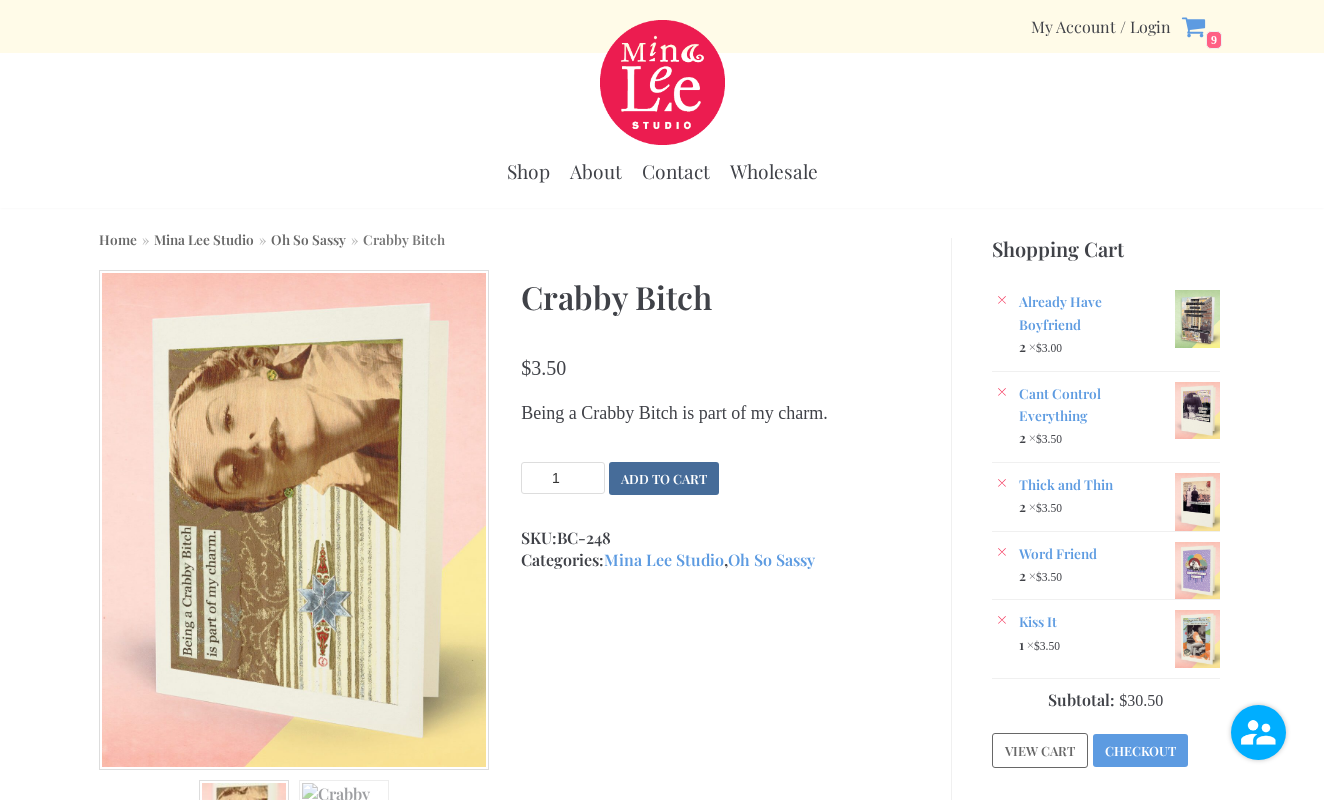 click on "Add to cart" at bounding box center [664, 478] 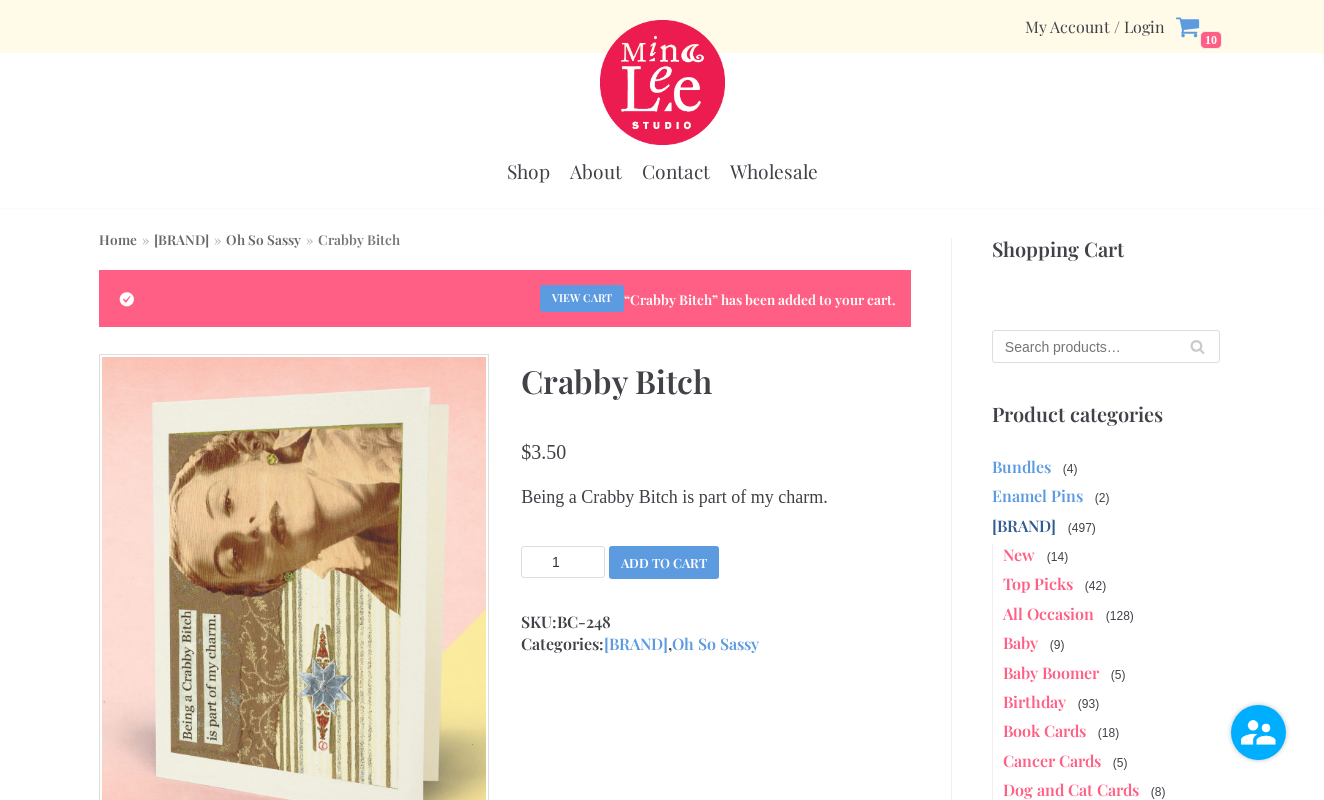scroll, scrollTop: 0, scrollLeft: 0, axis: both 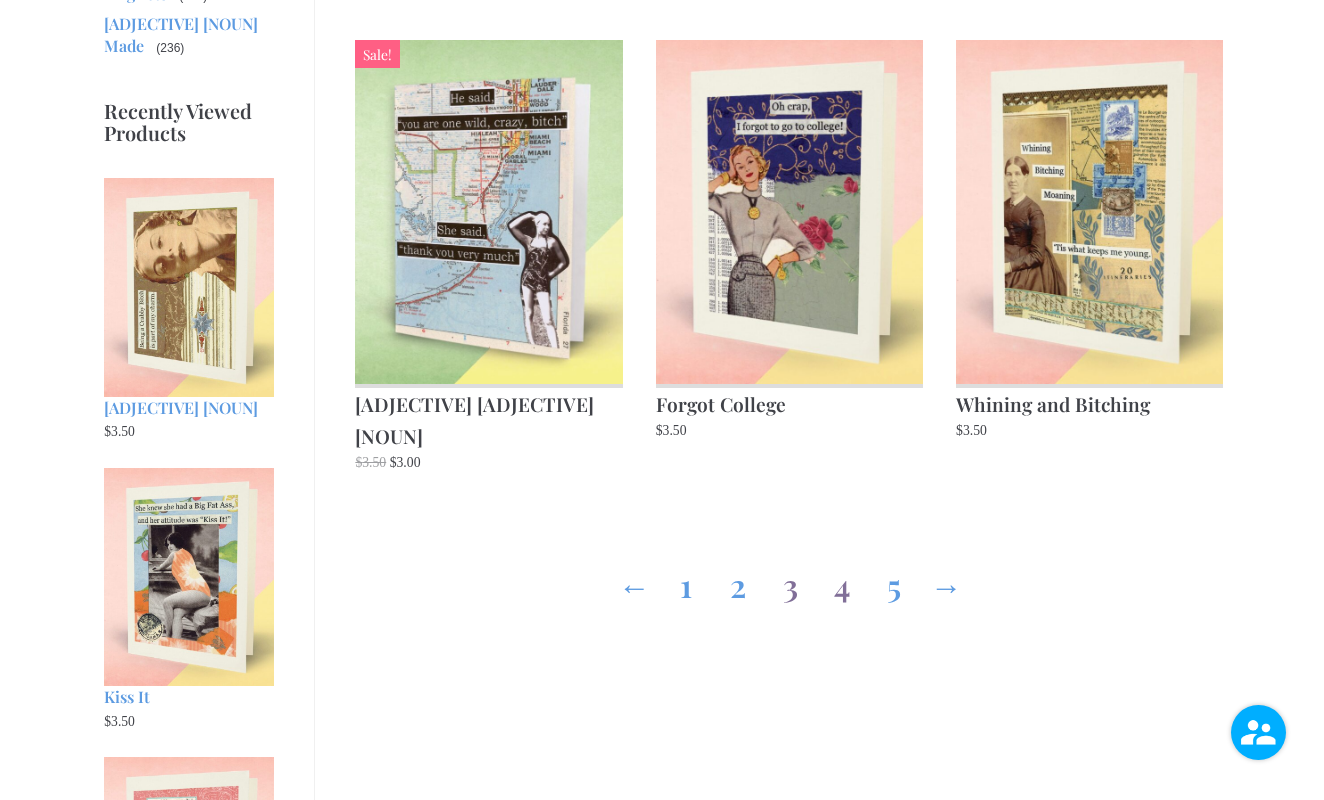 click on "4" at bounding box center (842, 581) 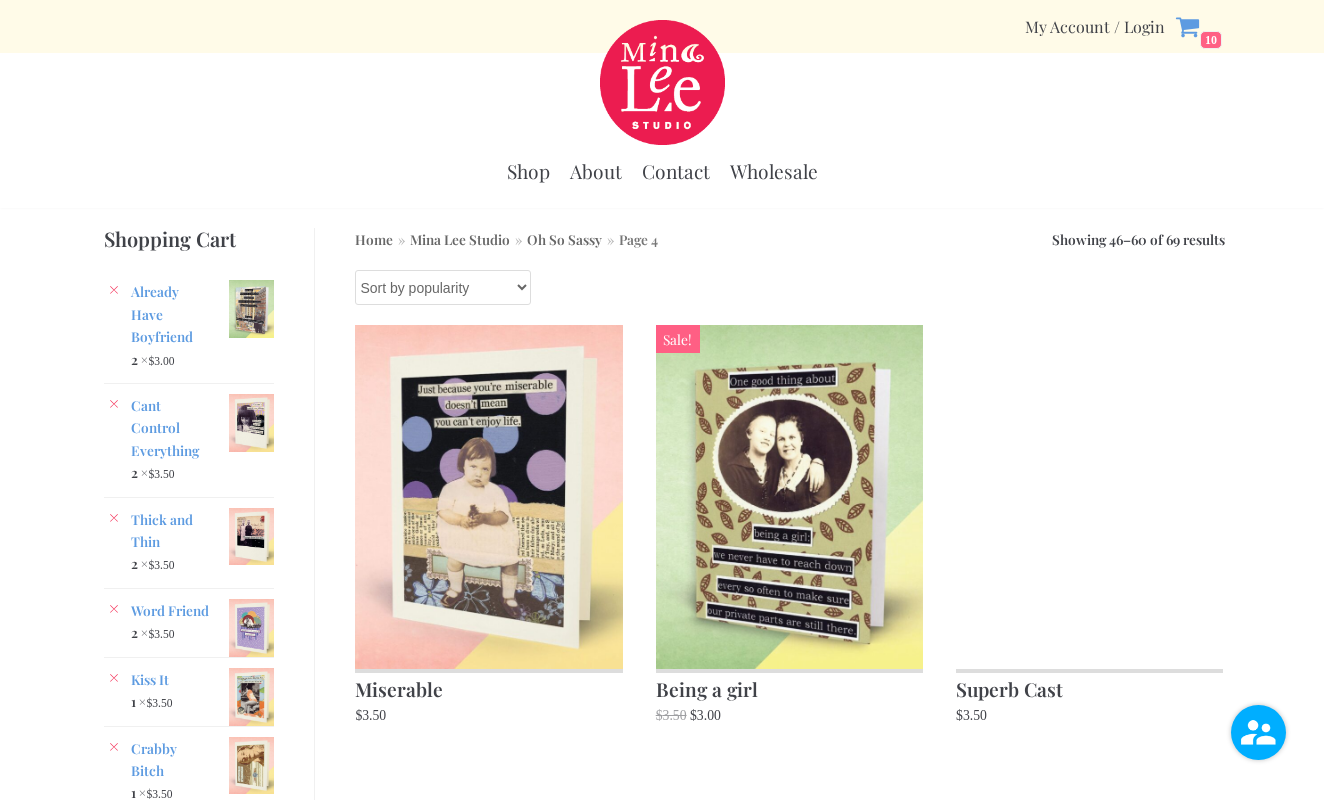 scroll, scrollTop: 0, scrollLeft: 0, axis: both 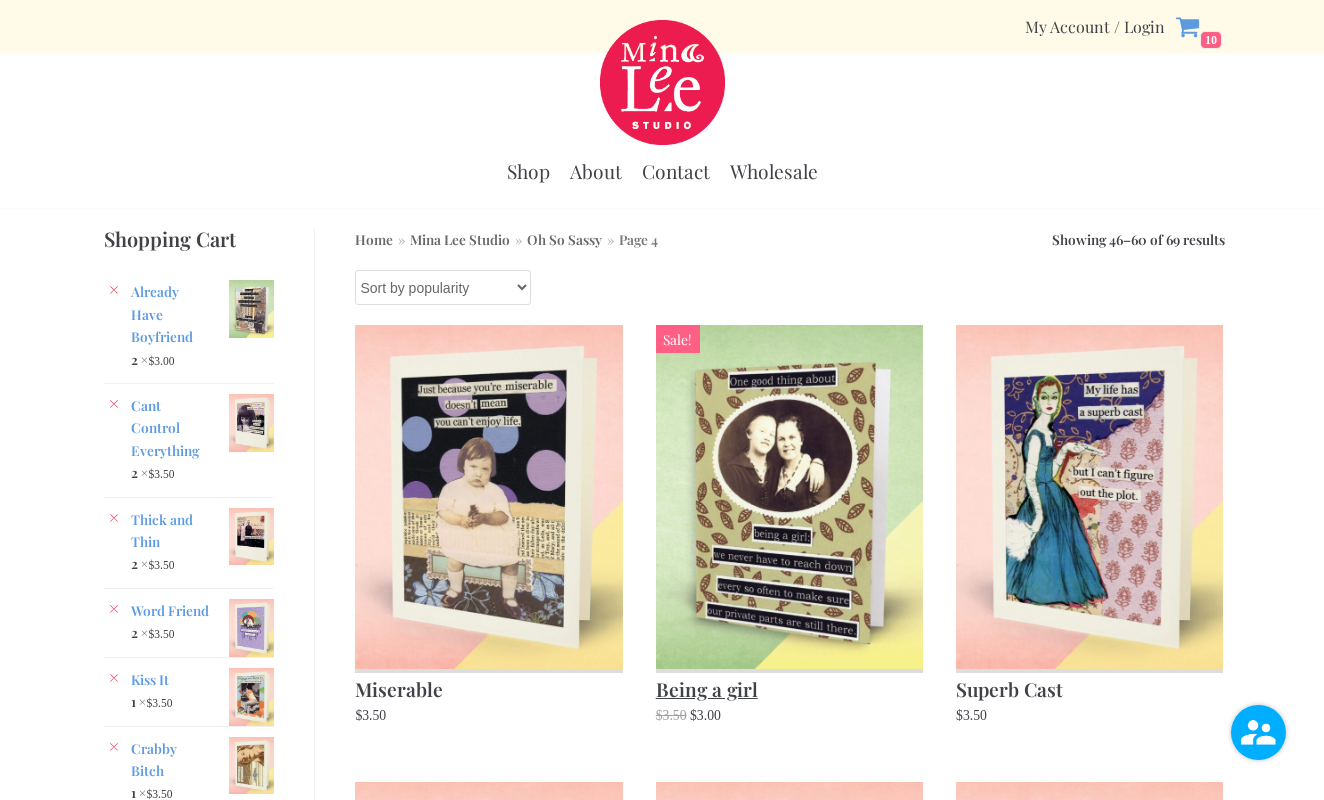 click at bounding box center (789, 496) 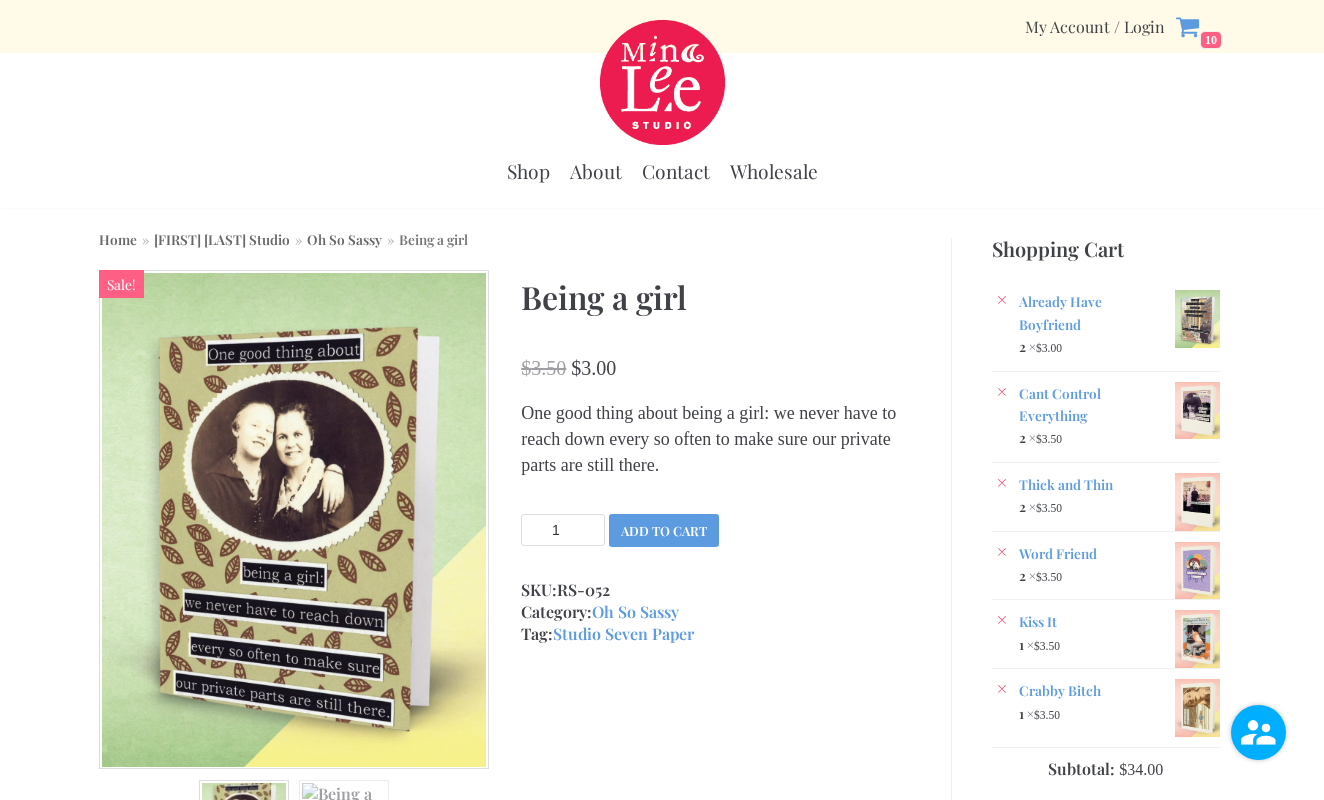 scroll, scrollTop: 0, scrollLeft: 0, axis: both 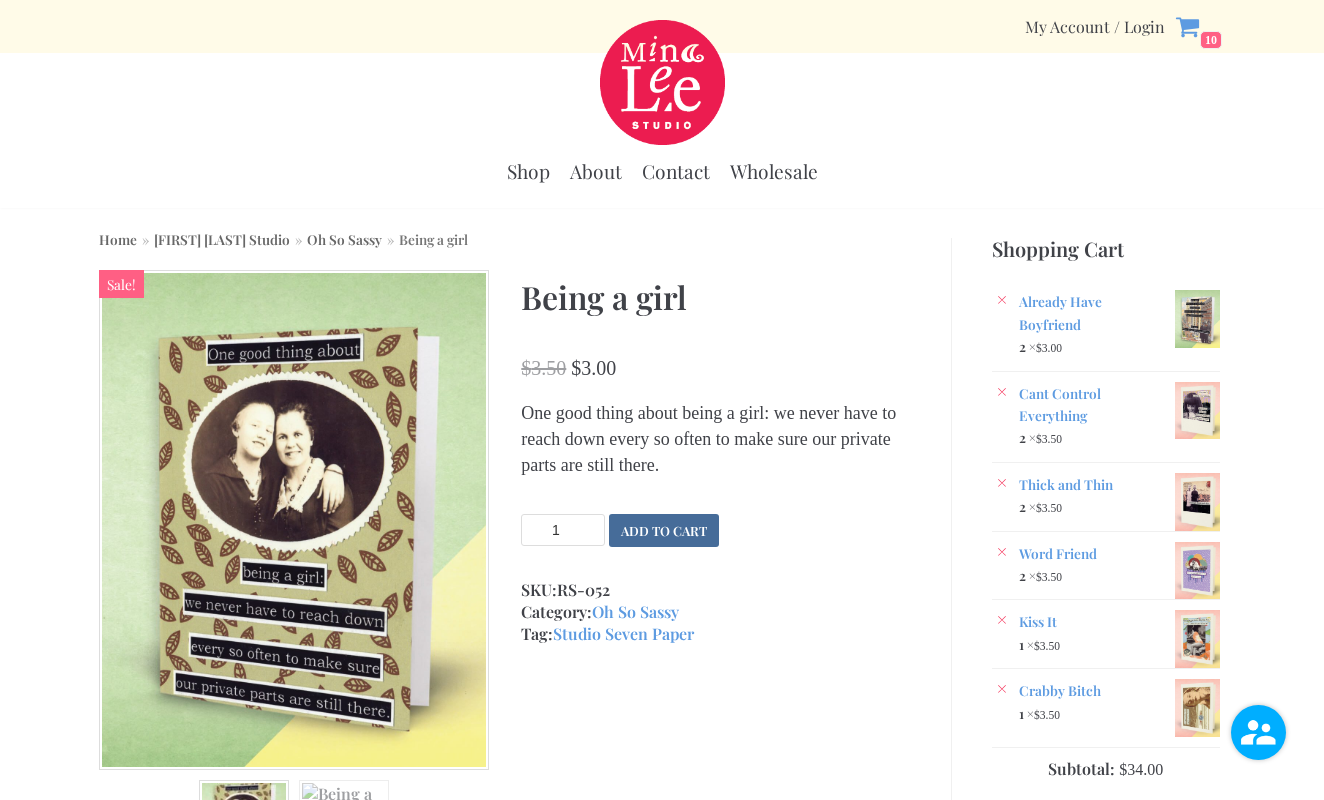 click on "Add to cart" at bounding box center [664, 530] 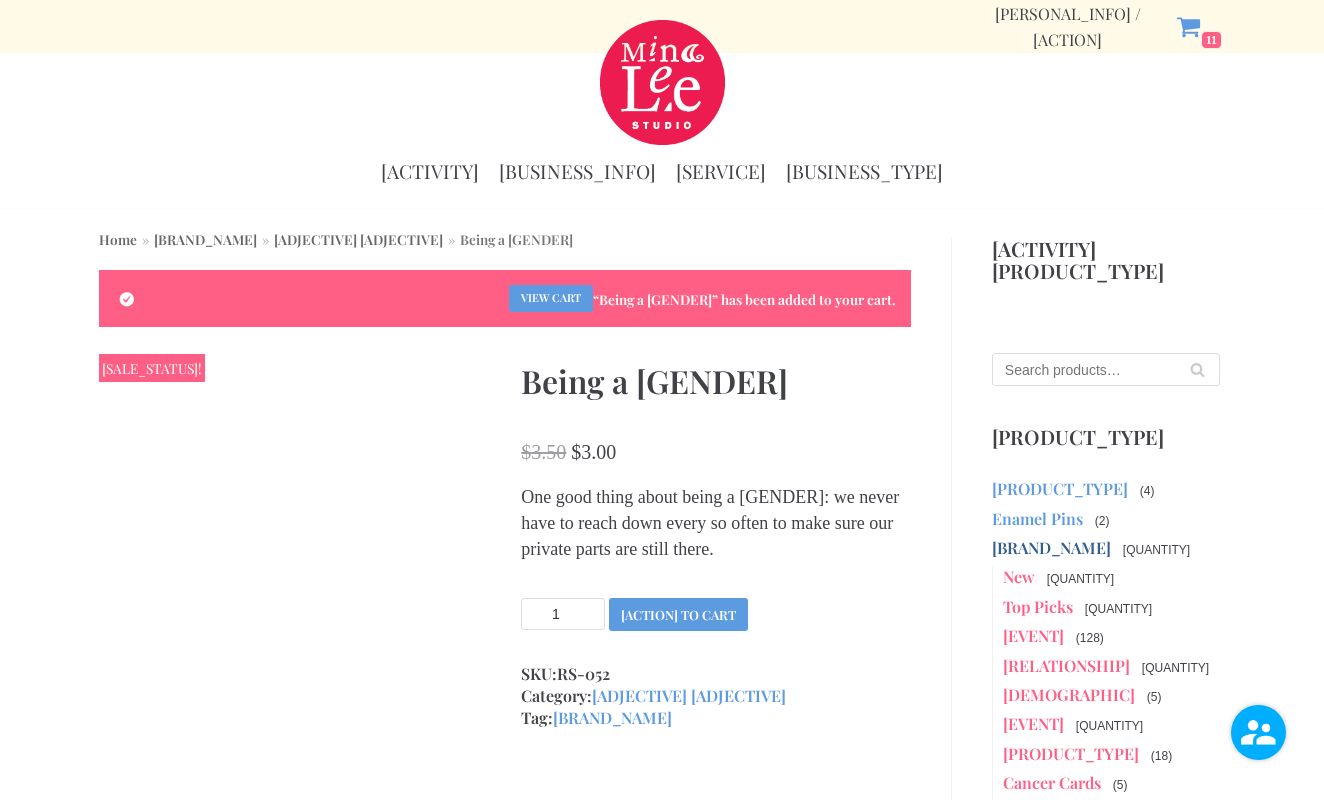 scroll, scrollTop: 0, scrollLeft: 0, axis: both 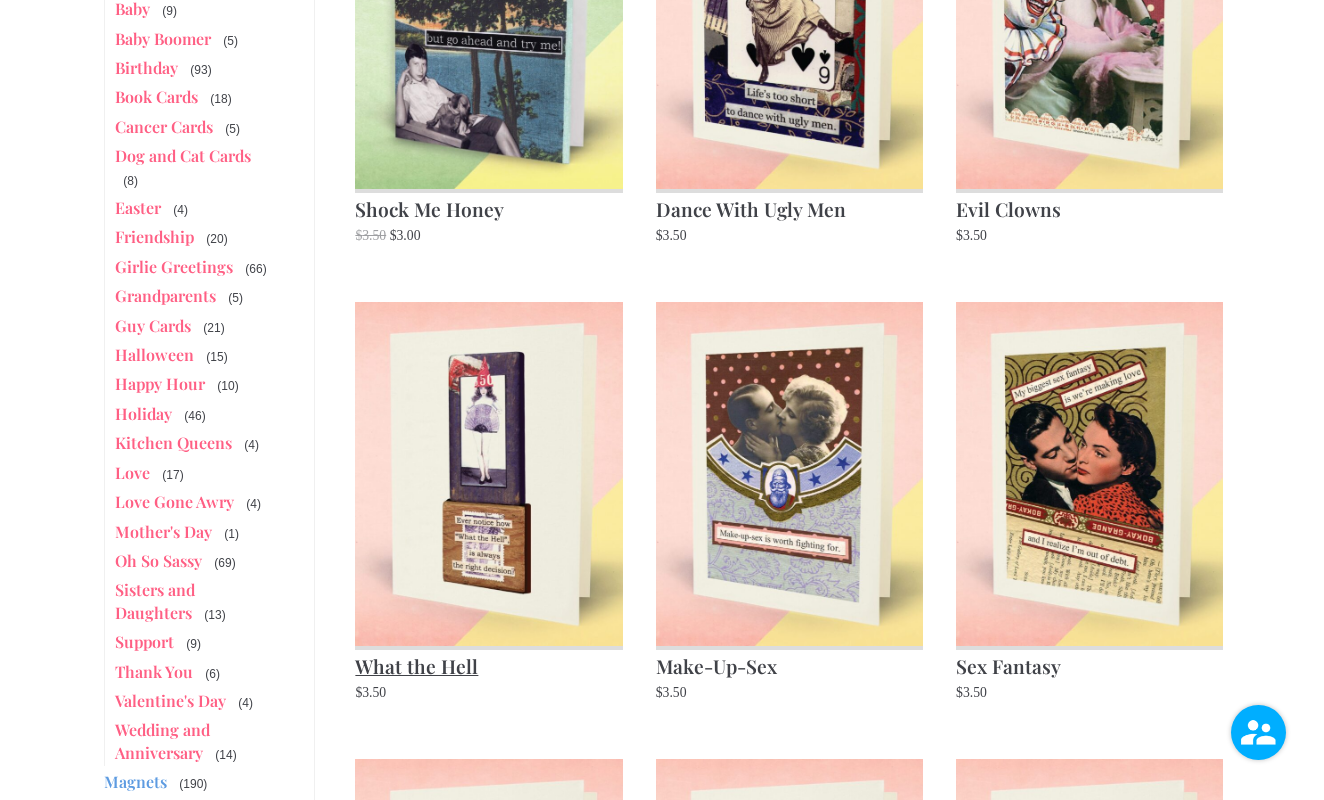 click at bounding box center (488, 473) 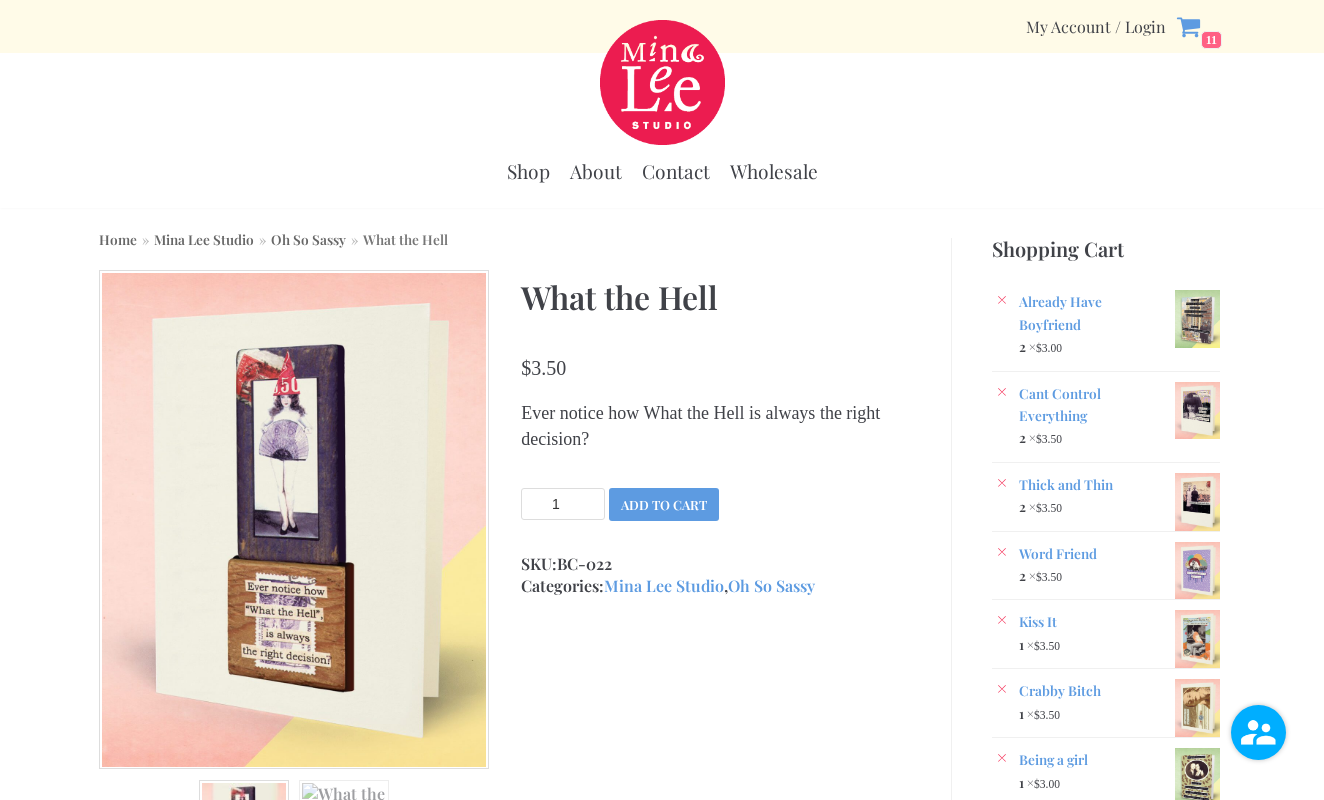 scroll, scrollTop: 0, scrollLeft: 0, axis: both 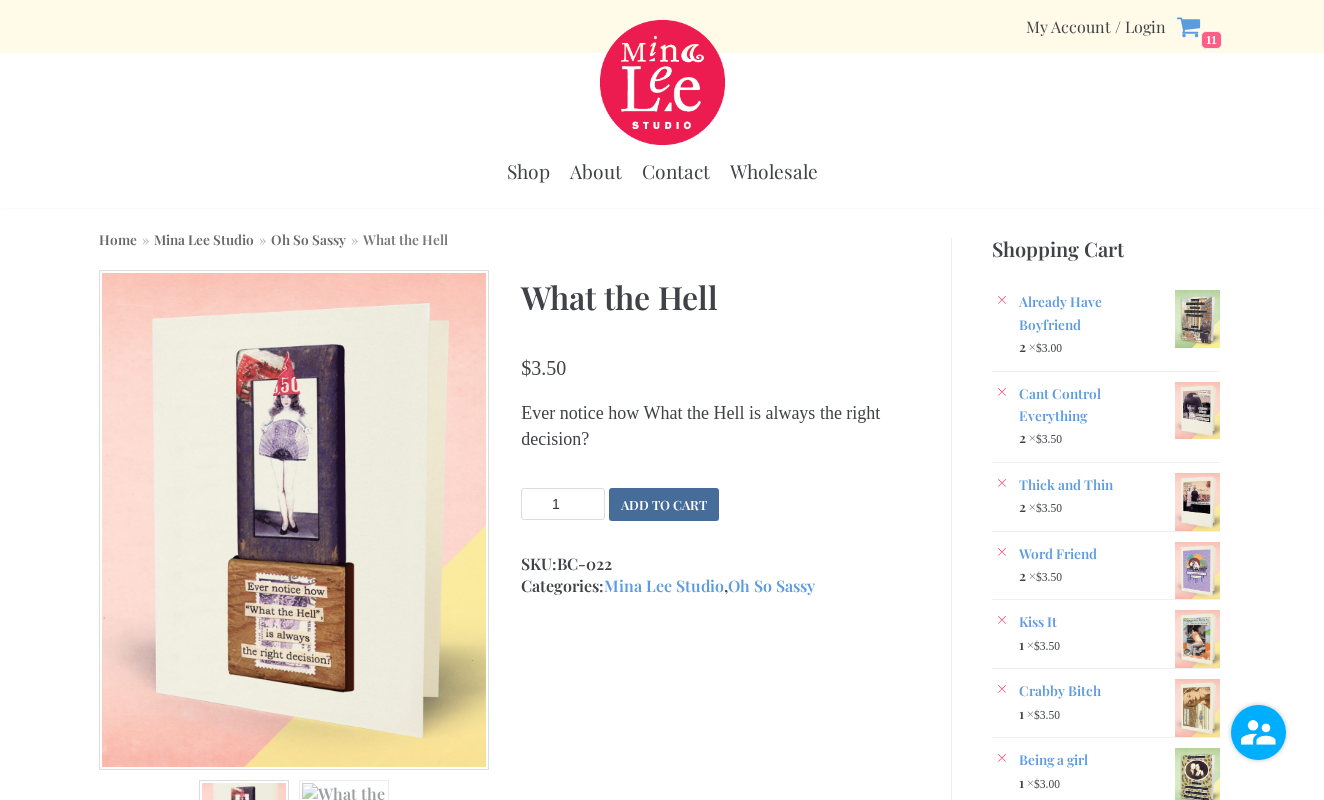 click on "Add to cart" at bounding box center (664, 504) 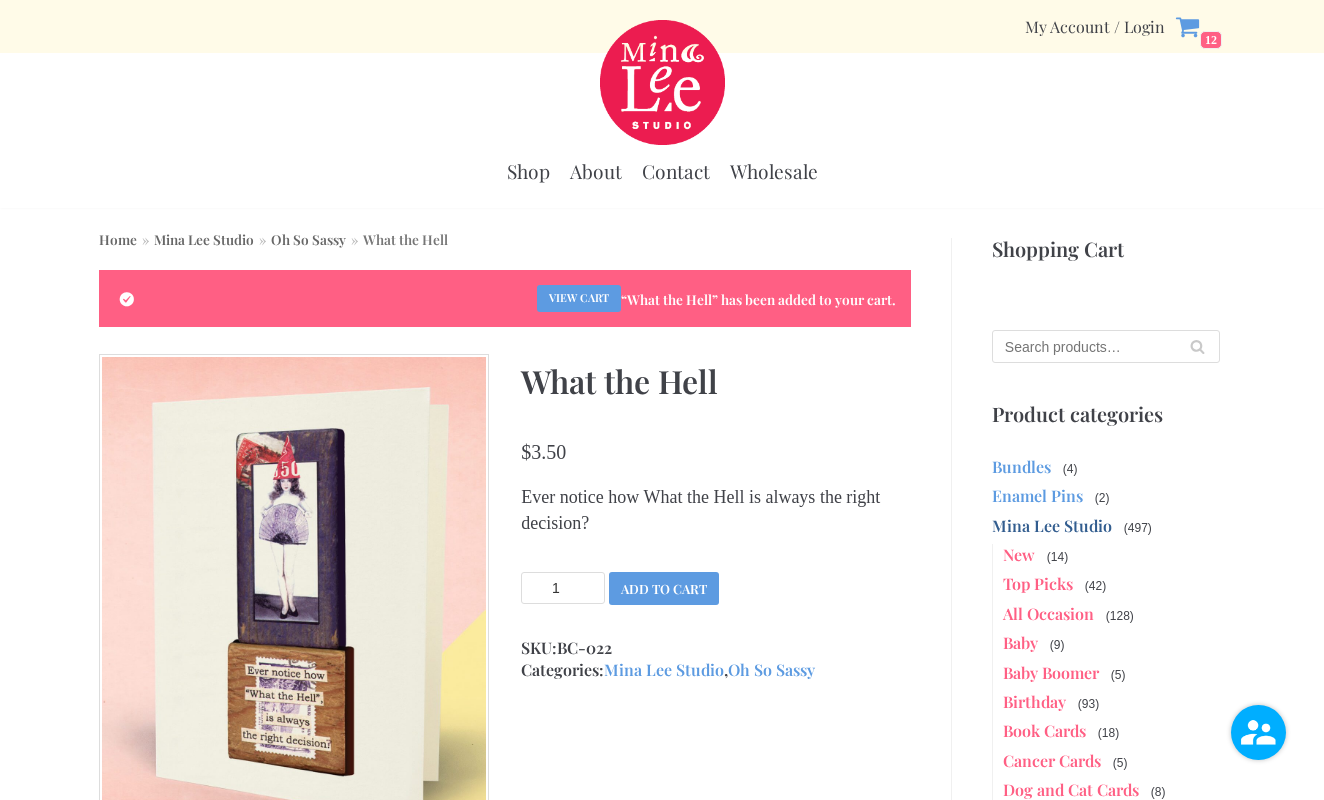 scroll, scrollTop: 0, scrollLeft: 0, axis: both 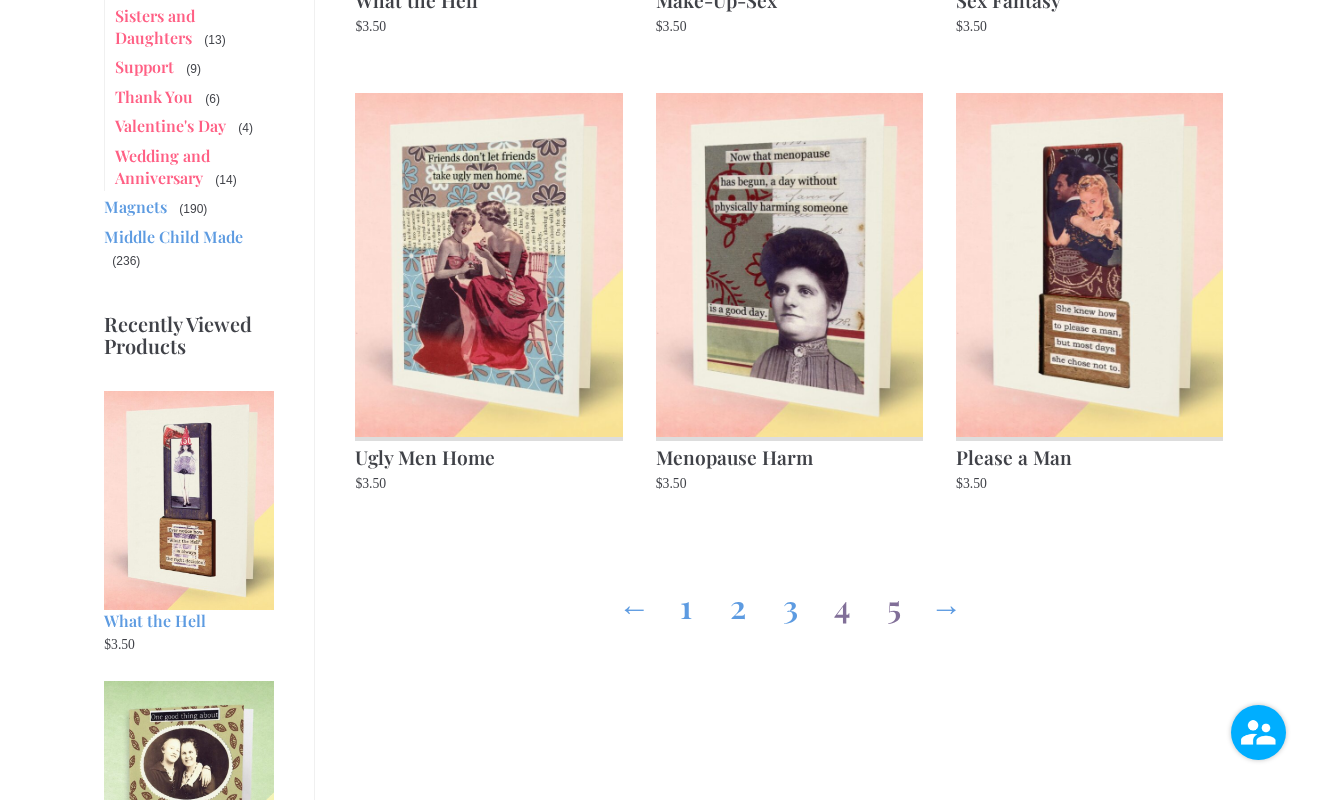 click on "5" at bounding box center [894, 602] 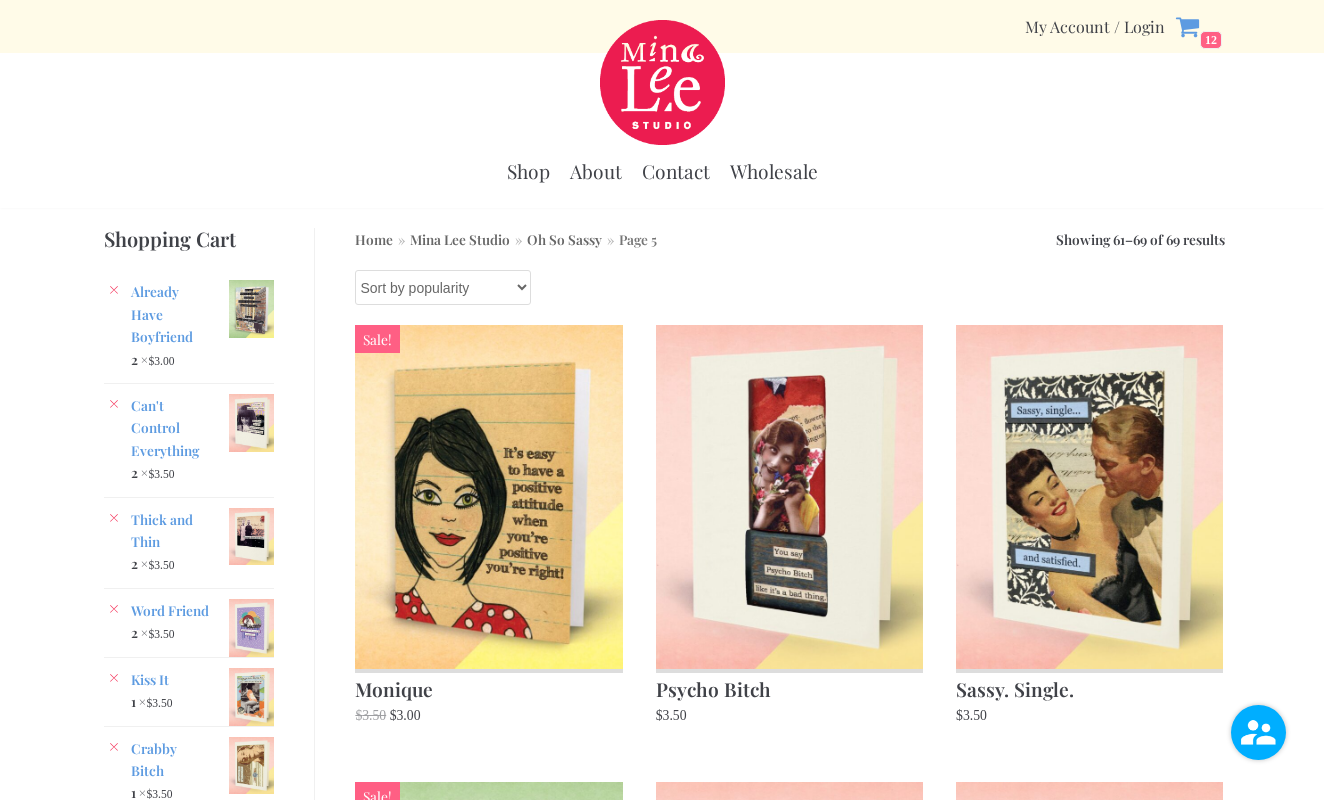 scroll, scrollTop: 0, scrollLeft: 0, axis: both 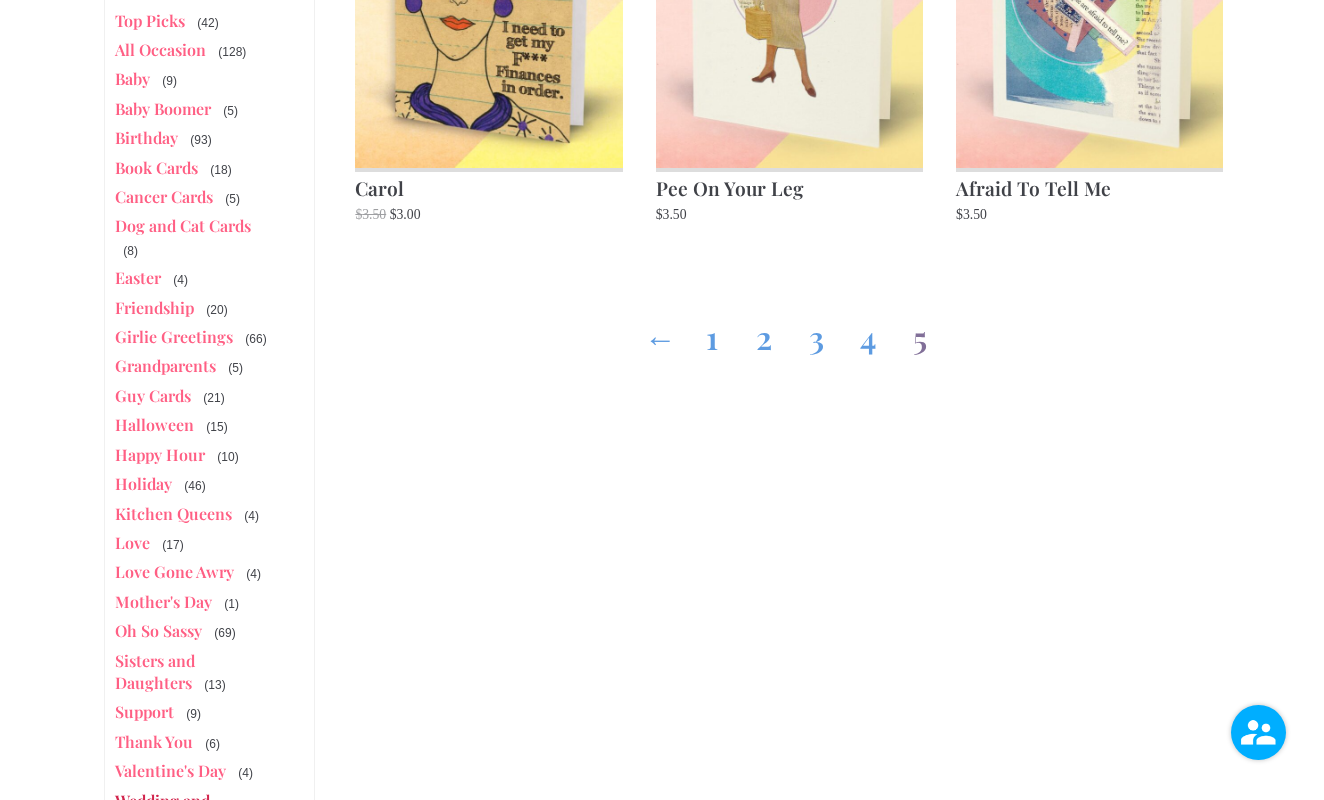 click on "[WEDDING] and [ANNIVERSARY]" at bounding box center (162, 811) 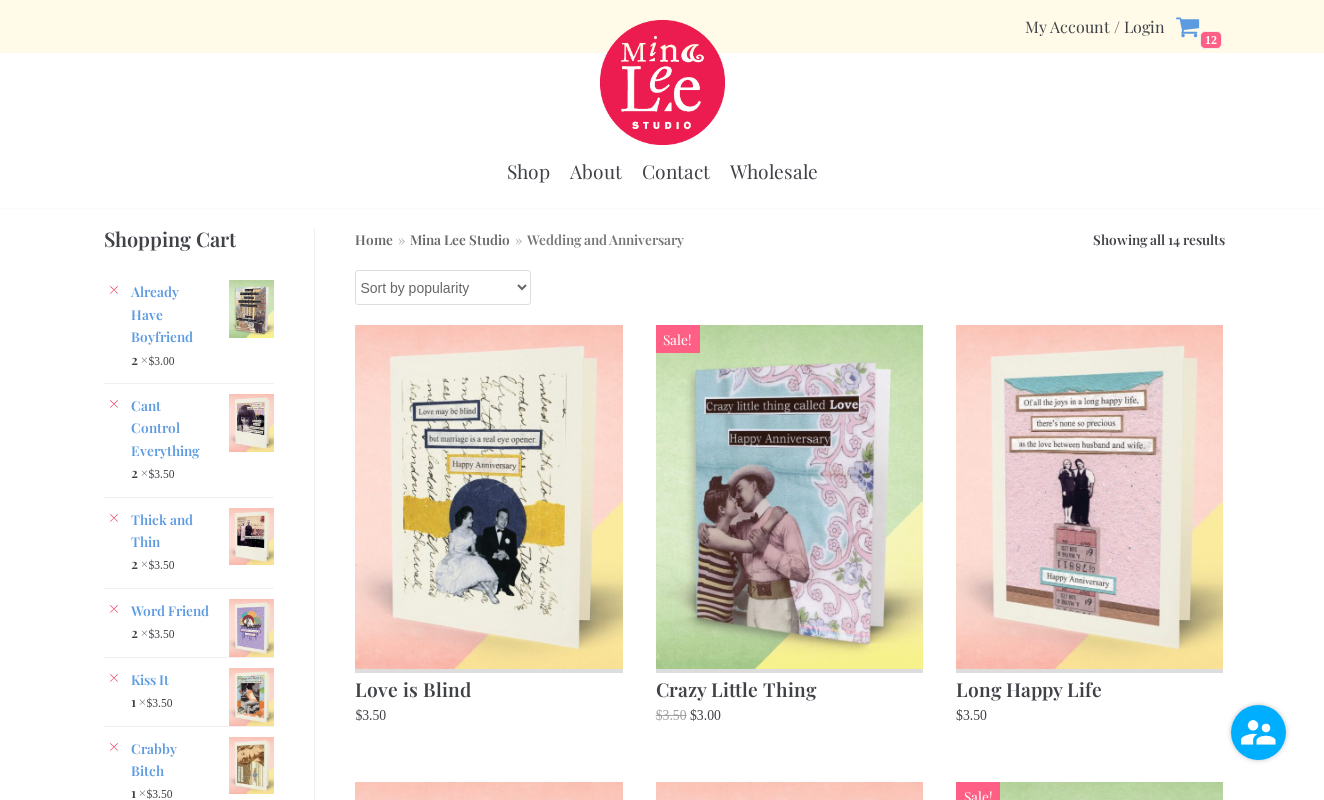 scroll, scrollTop: 0, scrollLeft: 0, axis: both 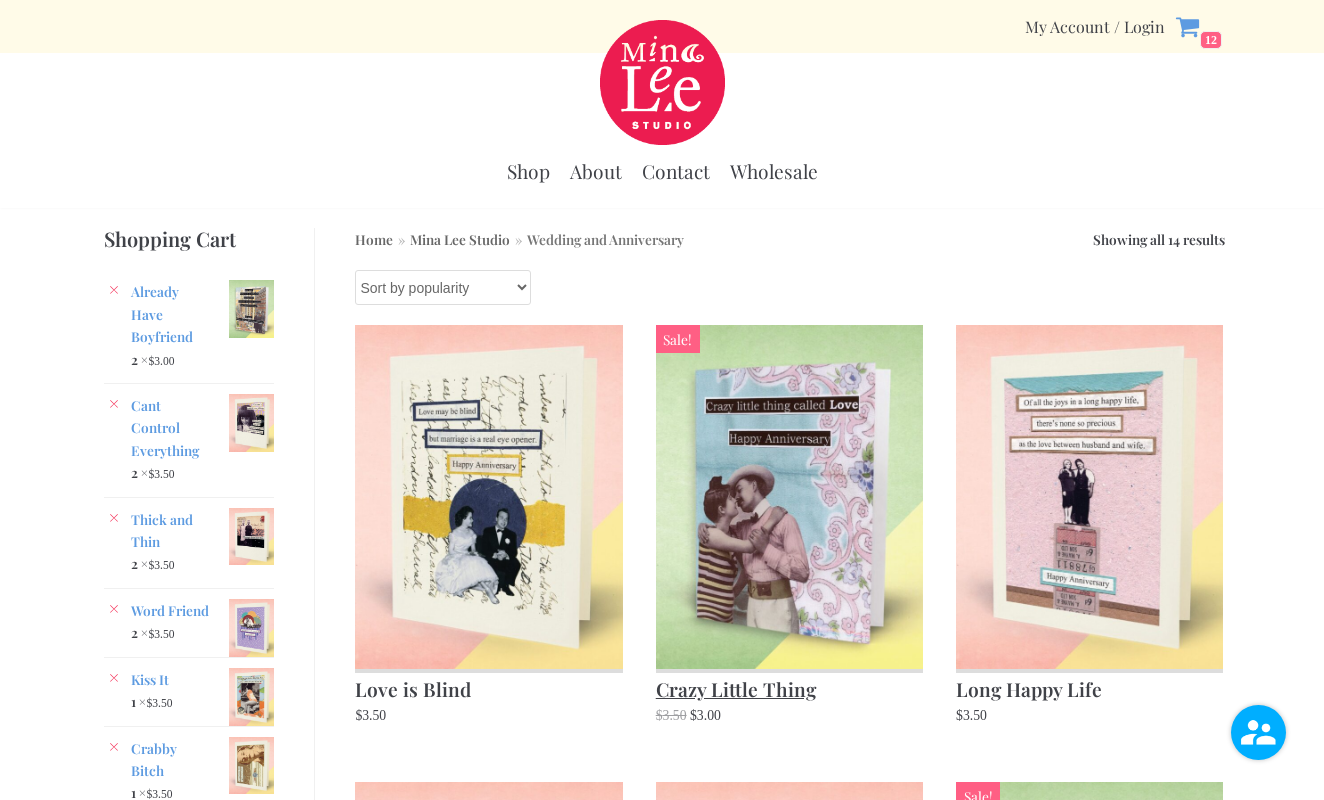 click at bounding box center (789, 496) 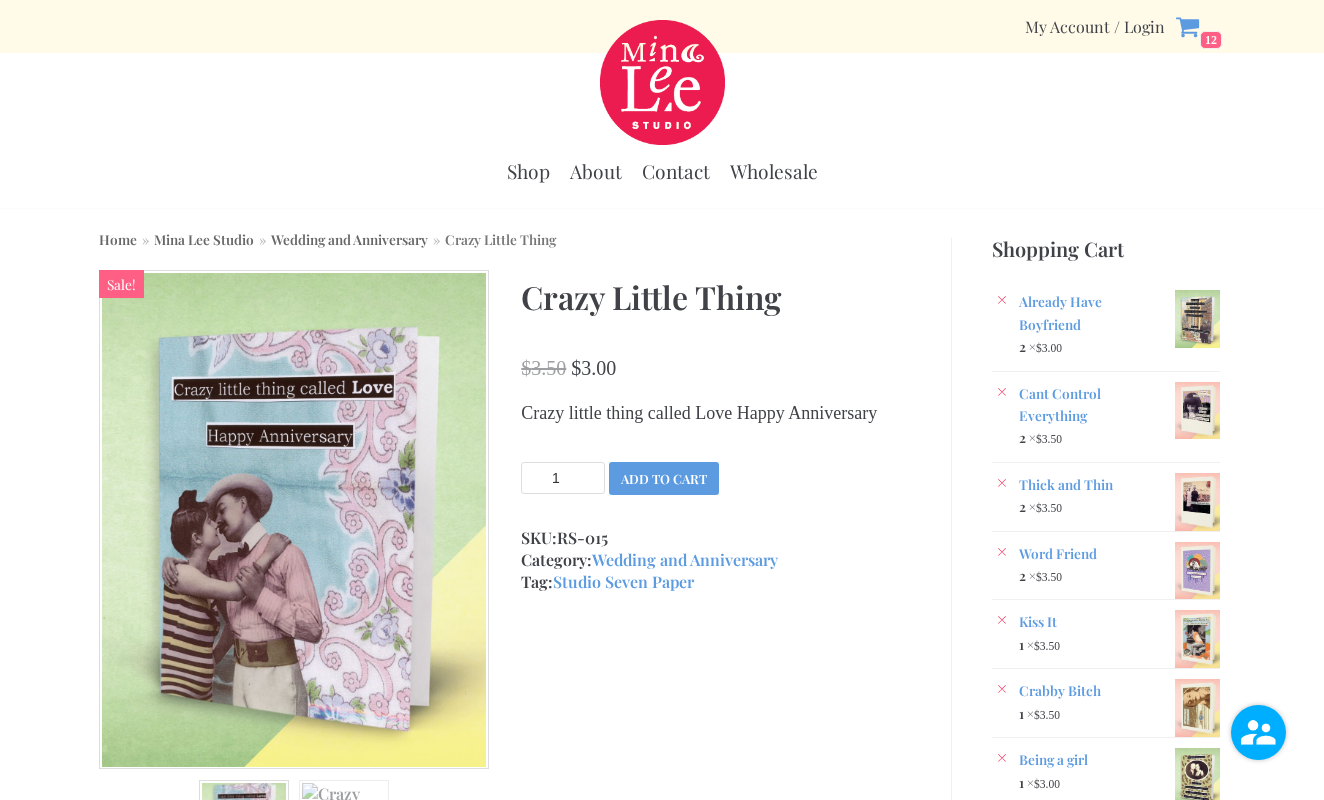 scroll, scrollTop: 0, scrollLeft: 0, axis: both 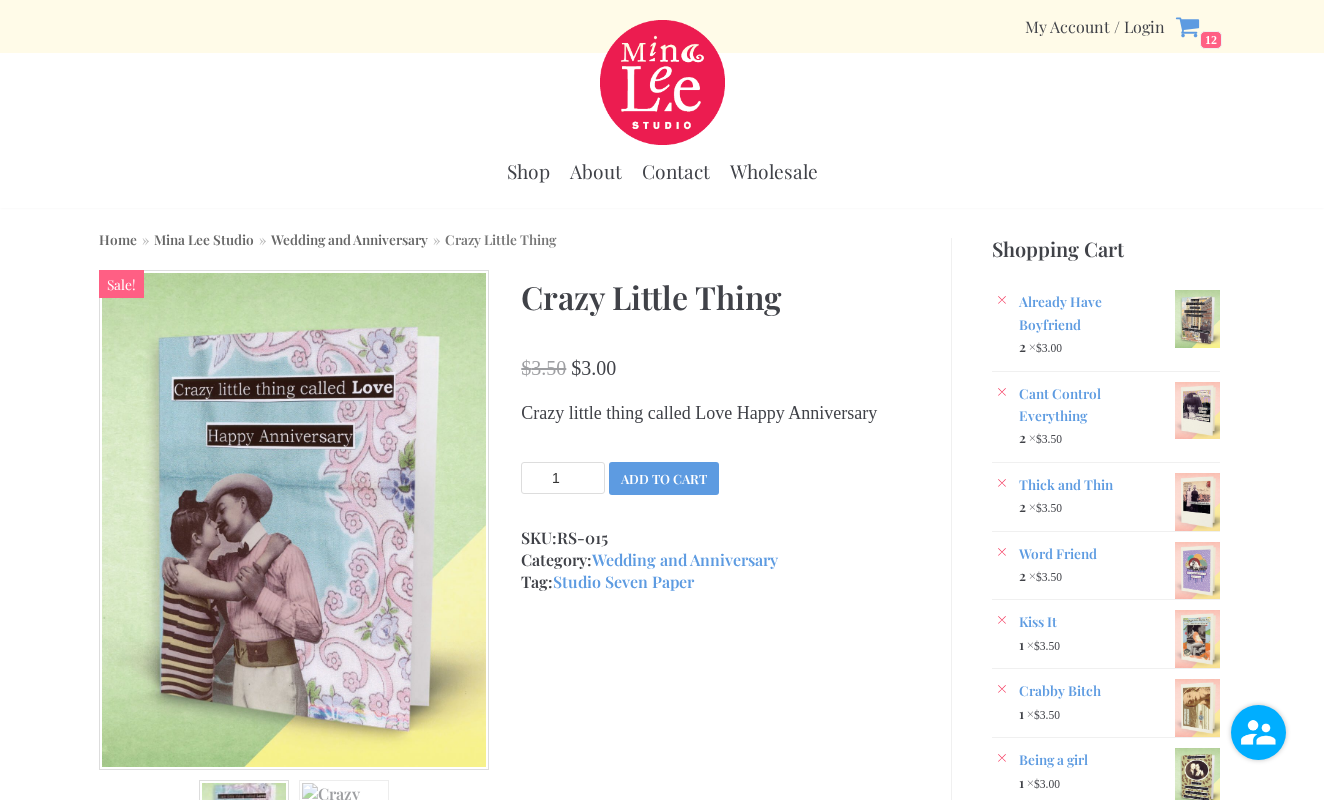 type on "2" 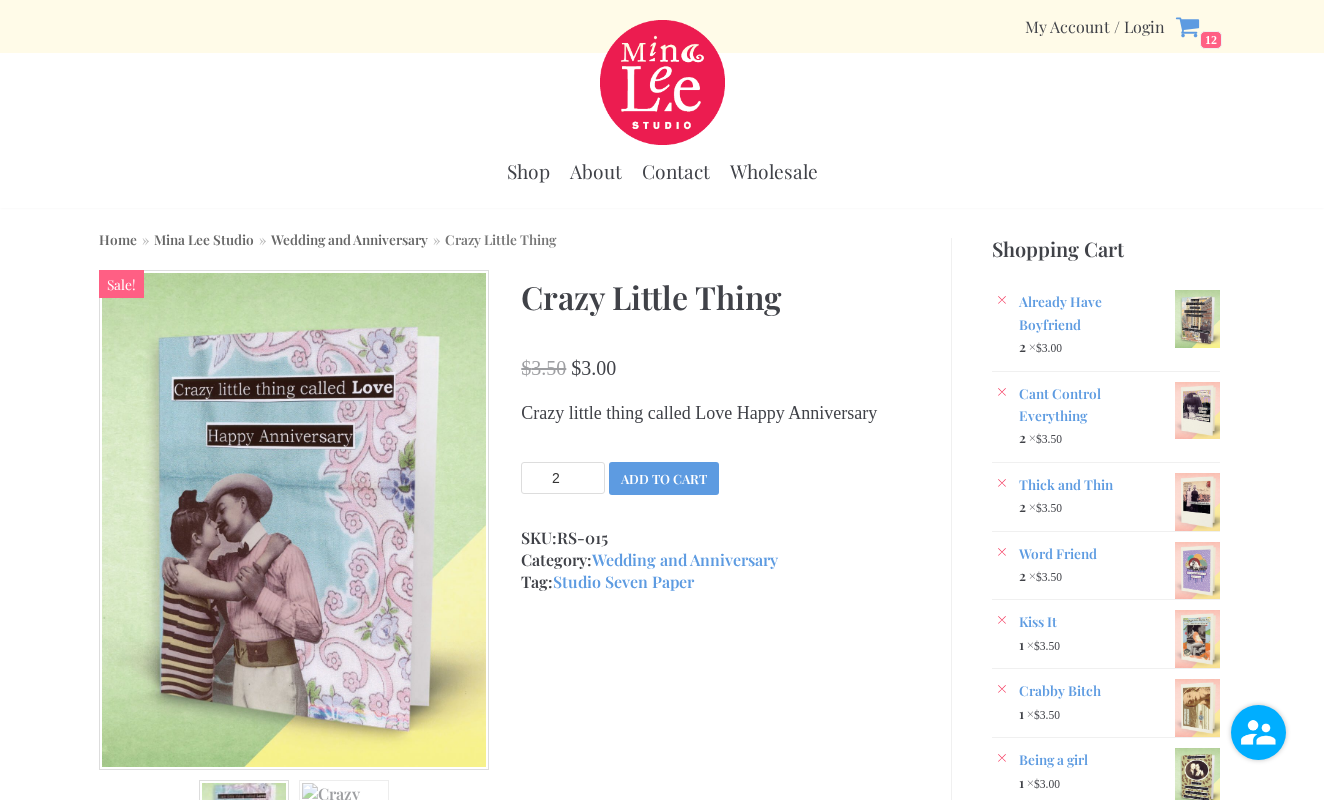 click on "2" at bounding box center (563, 478) 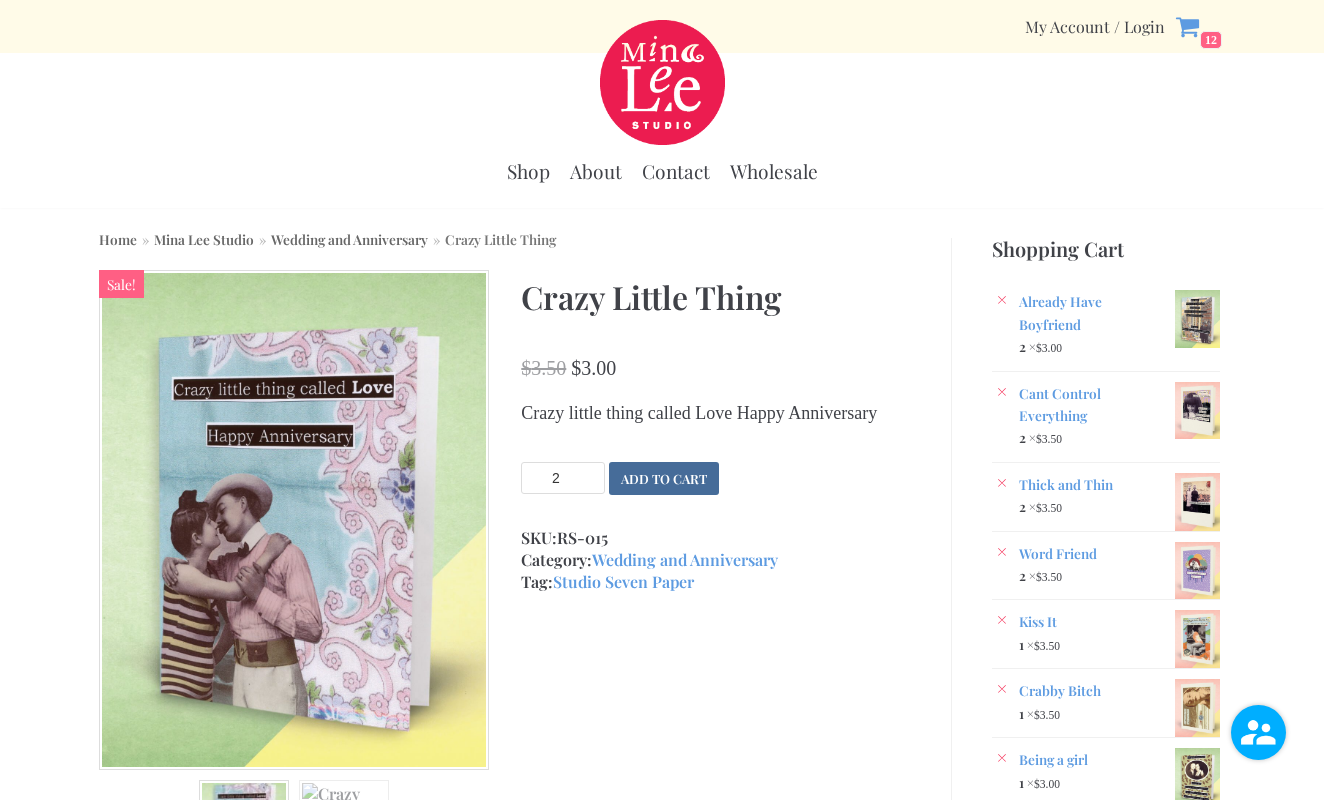 click on "Add to cart" at bounding box center (664, 478) 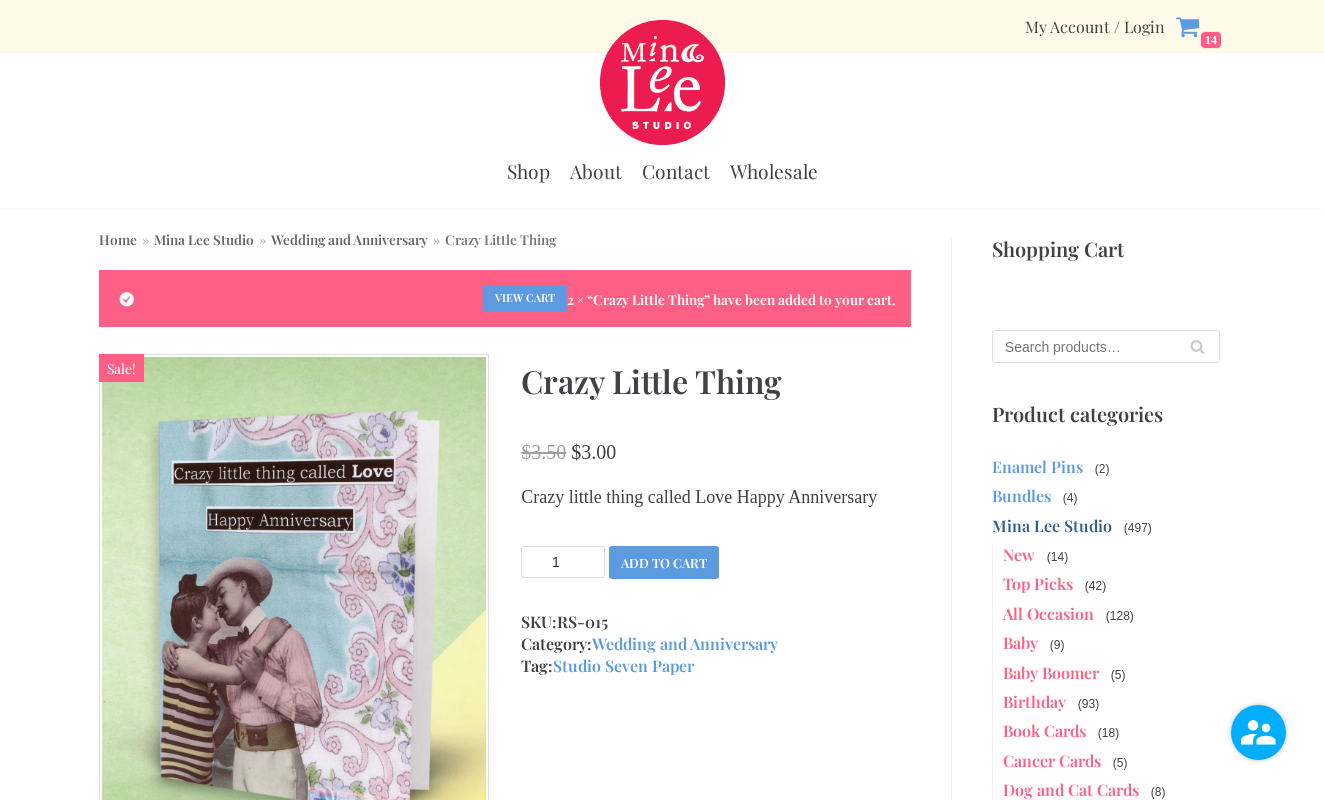 scroll, scrollTop: 0, scrollLeft: 0, axis: both 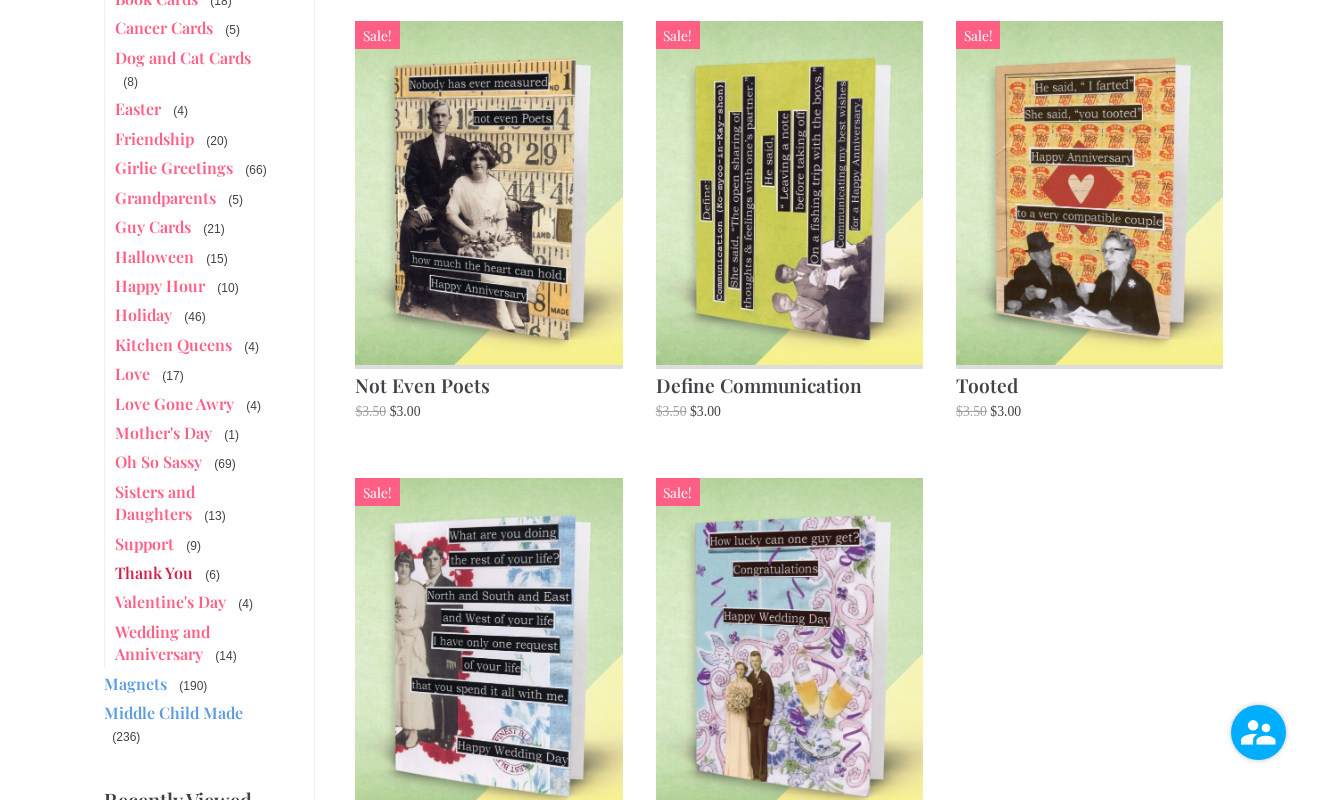 click on "Thank You" at bounding box center (154, 572) 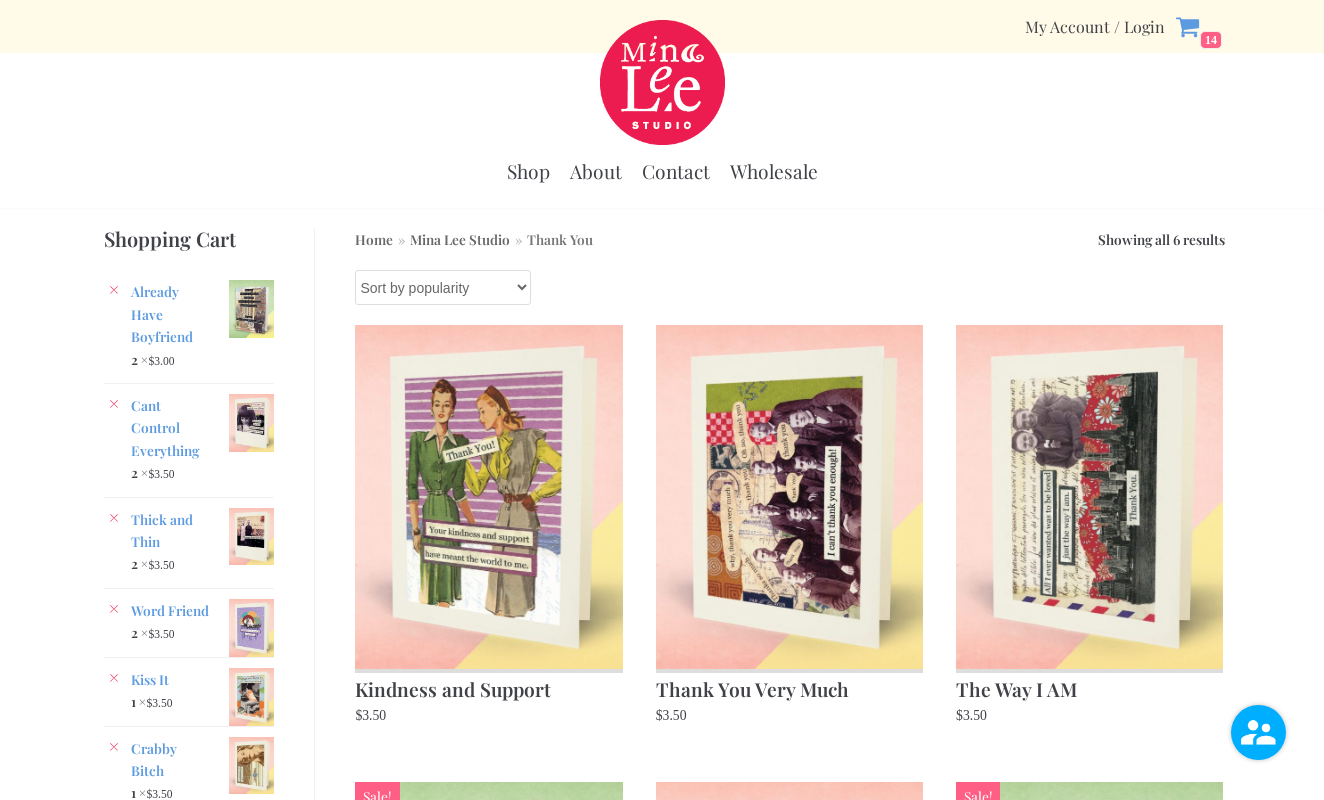 scroll, scrollTop: 0, scrollLeft: 0, axis: both 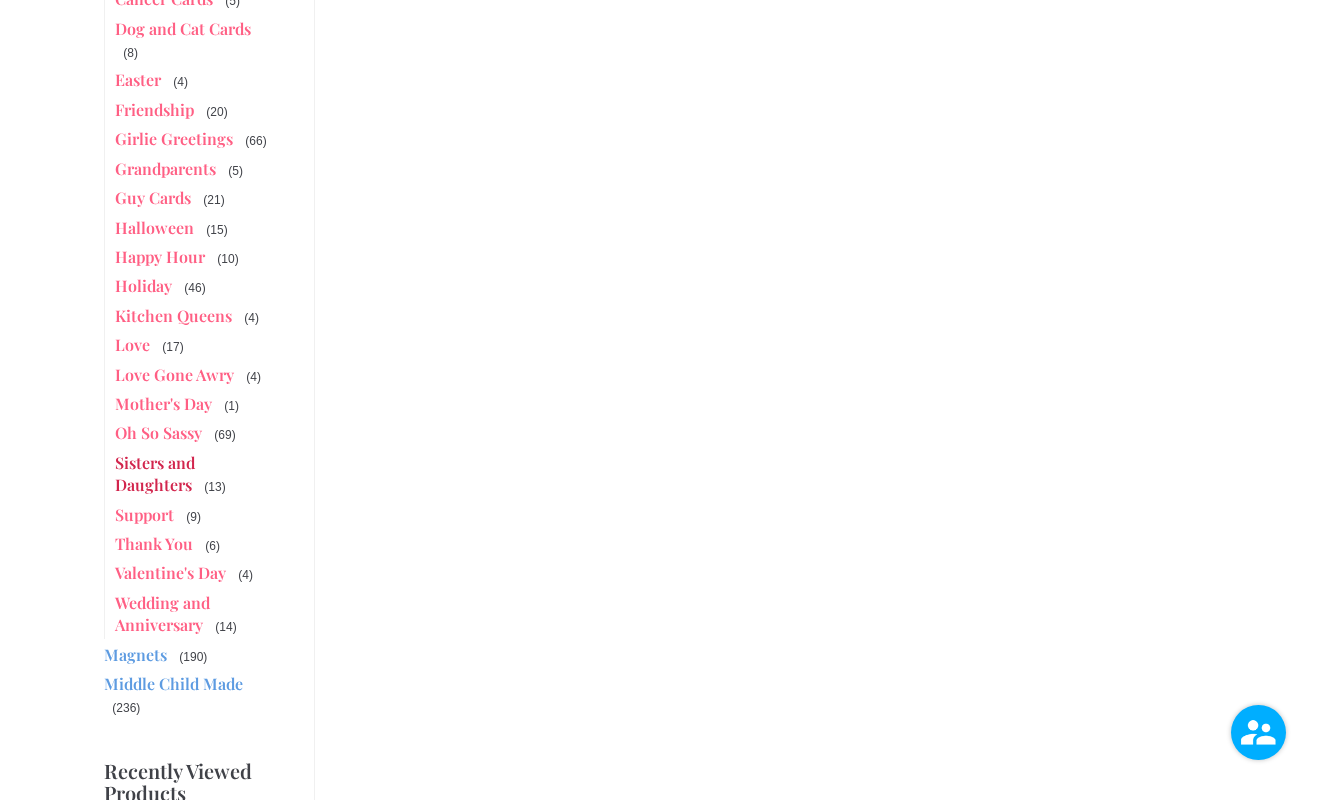 click on "Sisters and Daughters" at bounding box center (155, 473) 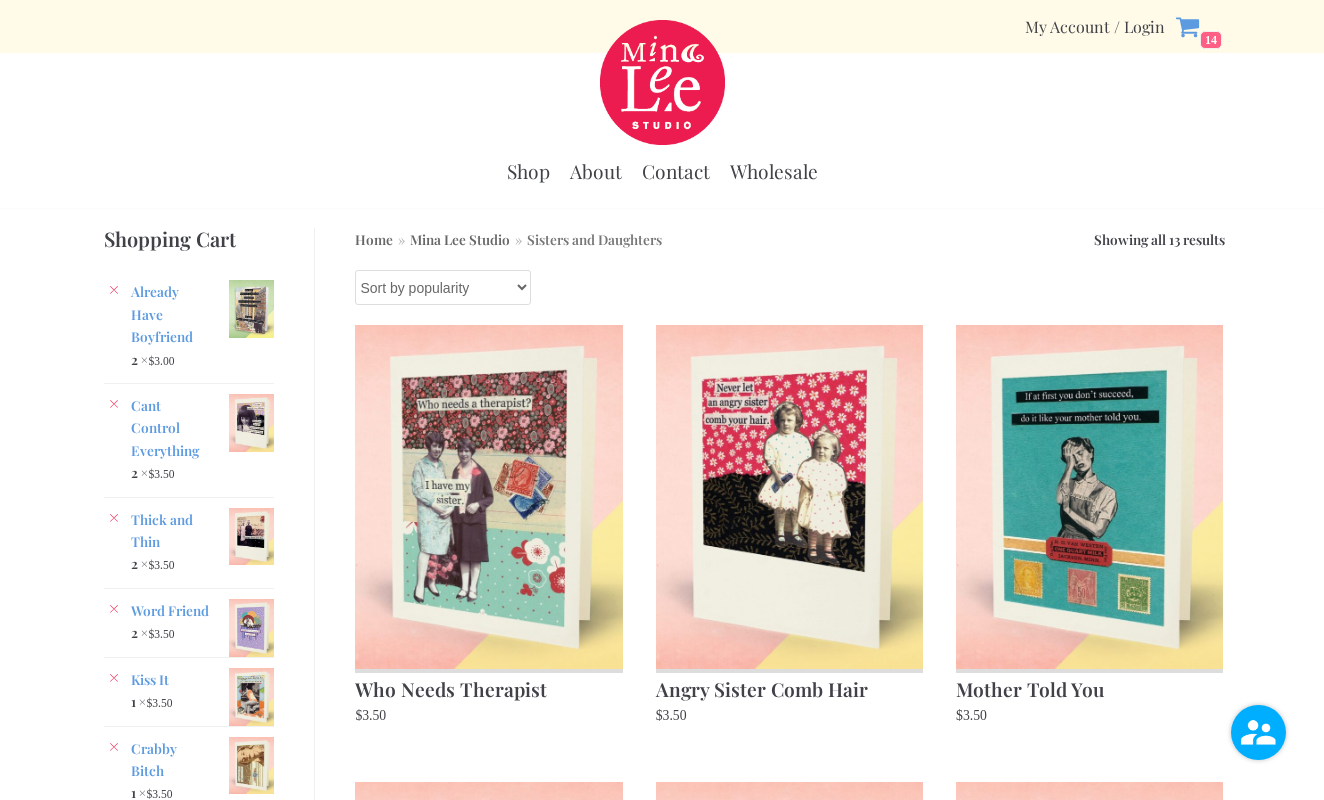 scroll, scrollTop: 0, scrollLeft: 0, axis: both 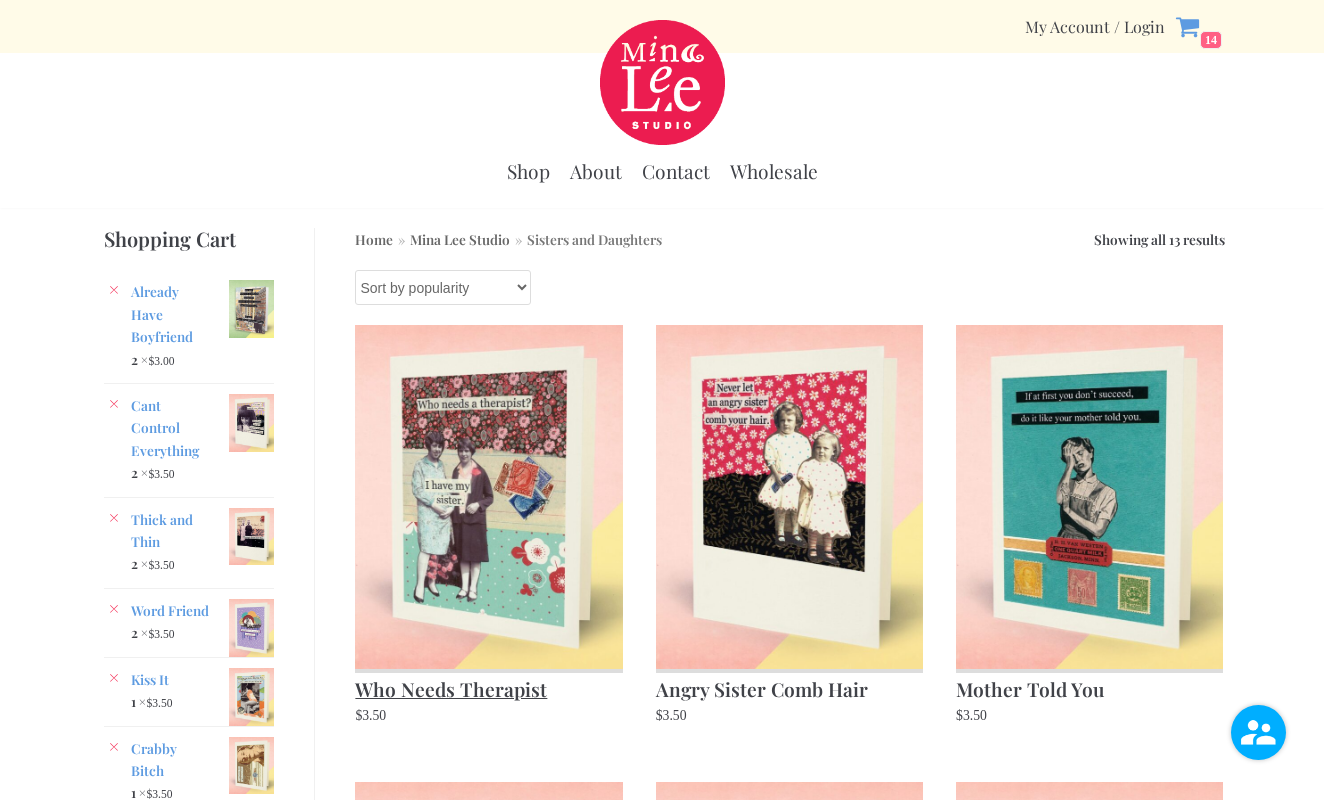click at bounding box center (488, 496) 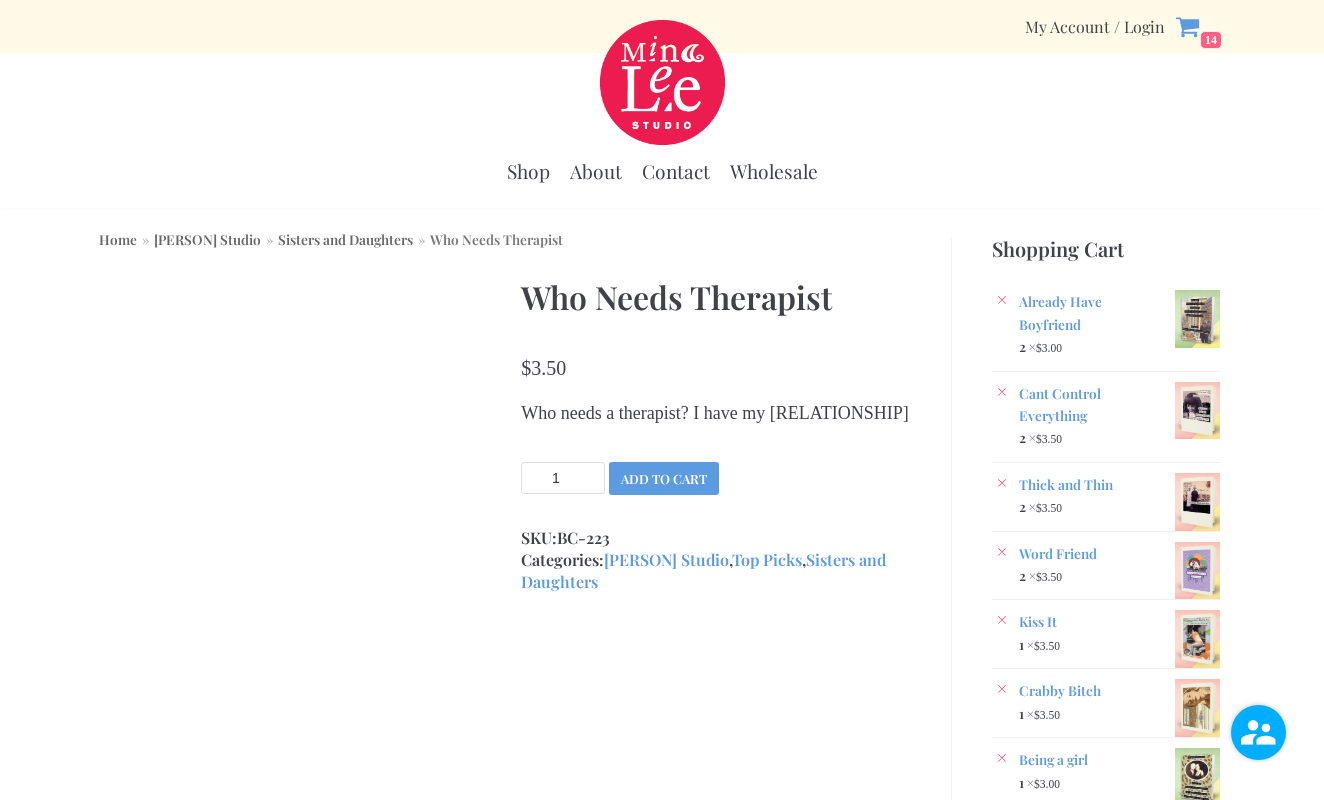 scroll, scrollTop: 0, scrollLeft: 0, axis: both 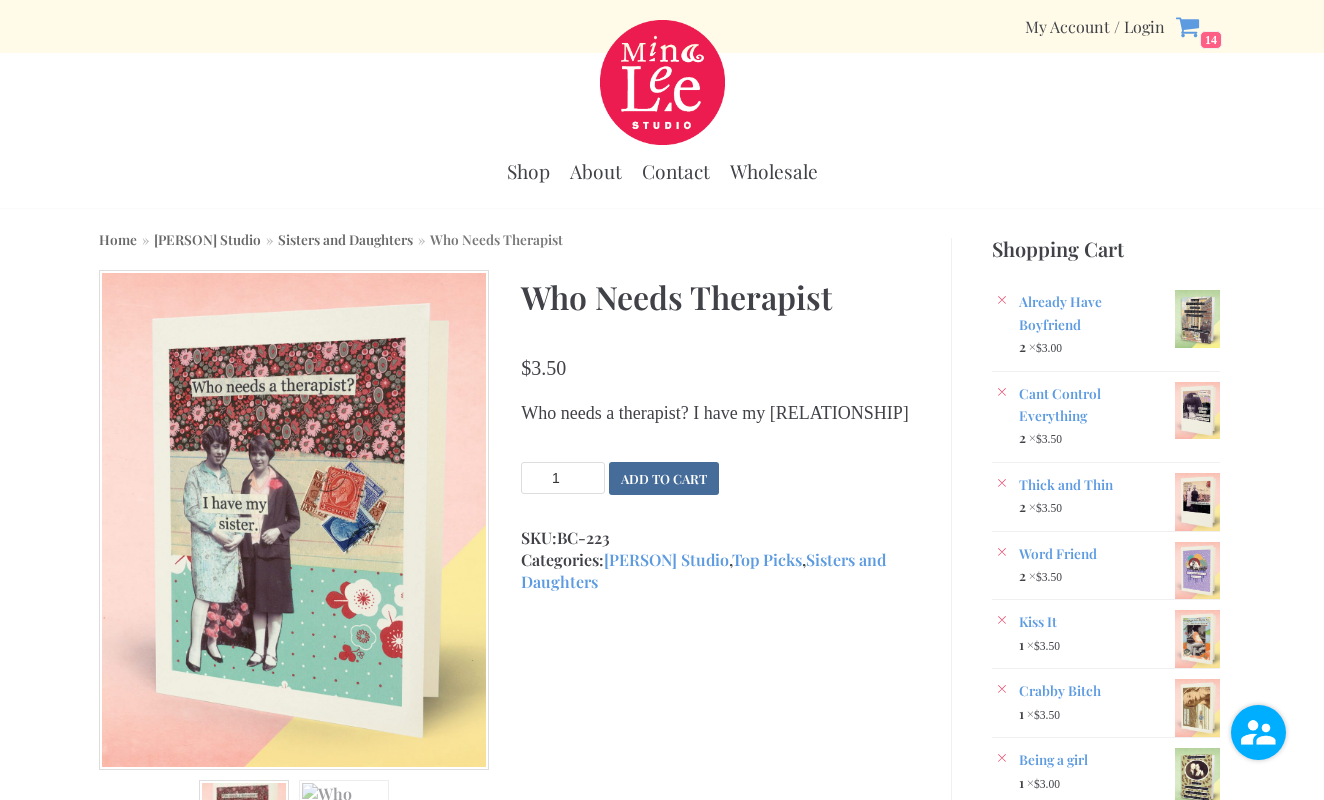 click on "Add to cart" at bounding box center (664, 478) 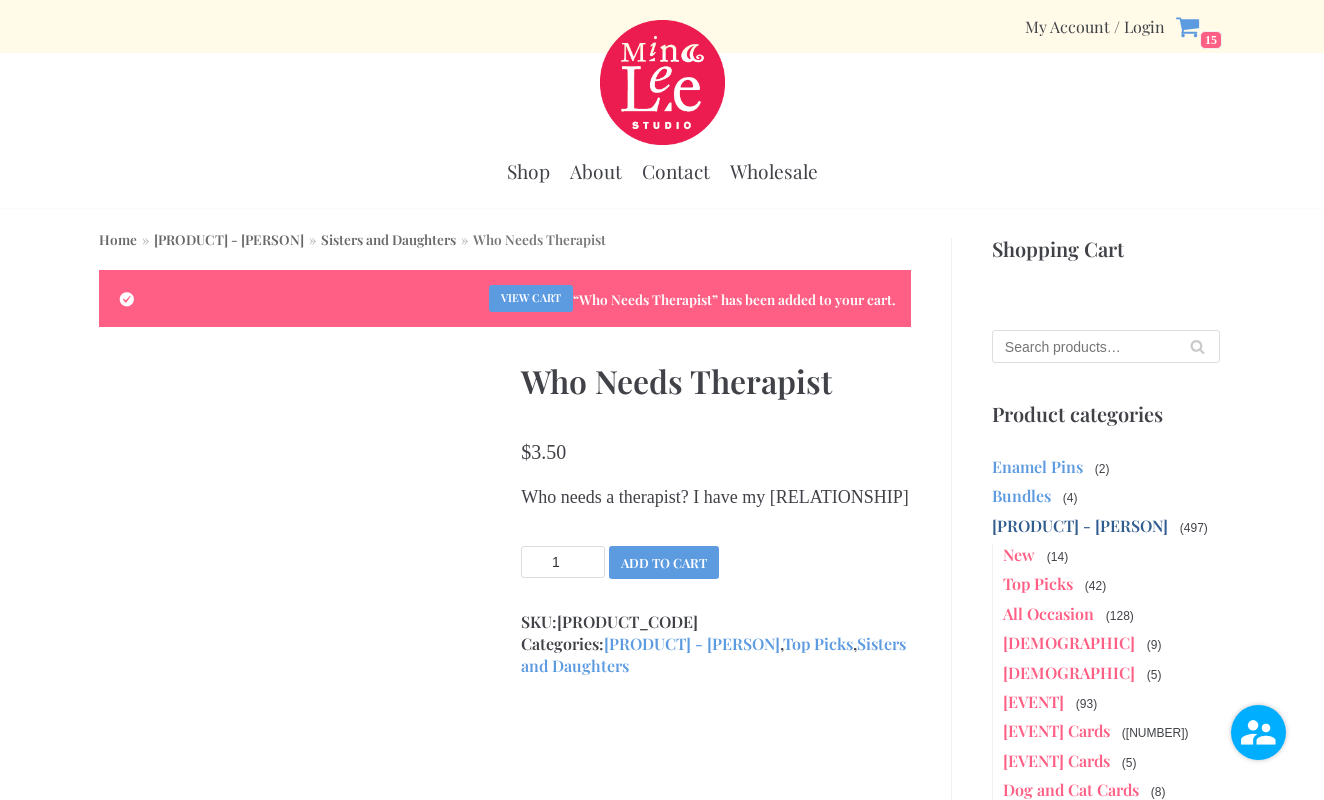 scroll, scrollTop: 0, scrollLeft: 0, axis: both 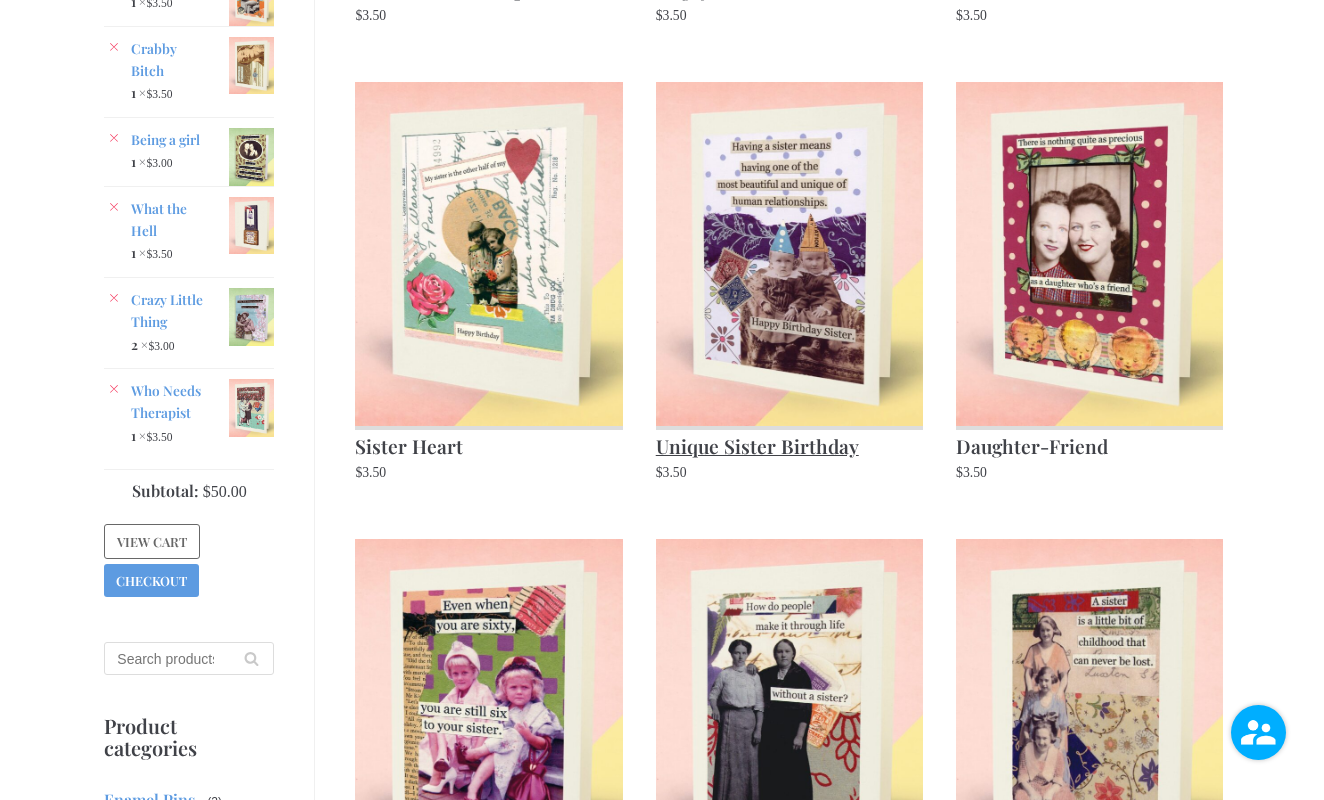 click at bounding box center [789, 253] 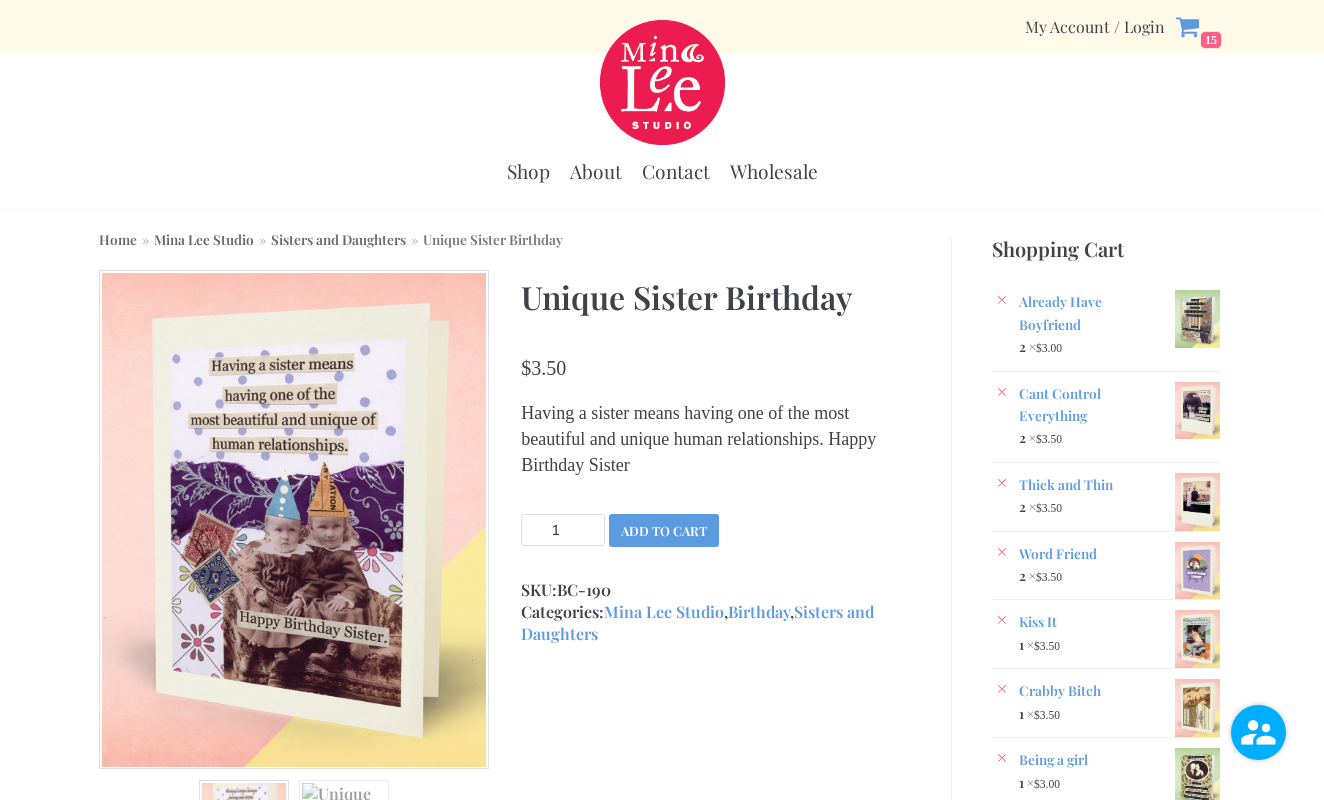 scroll, scrollTop: 0, scrollLeft: 0, axis: both 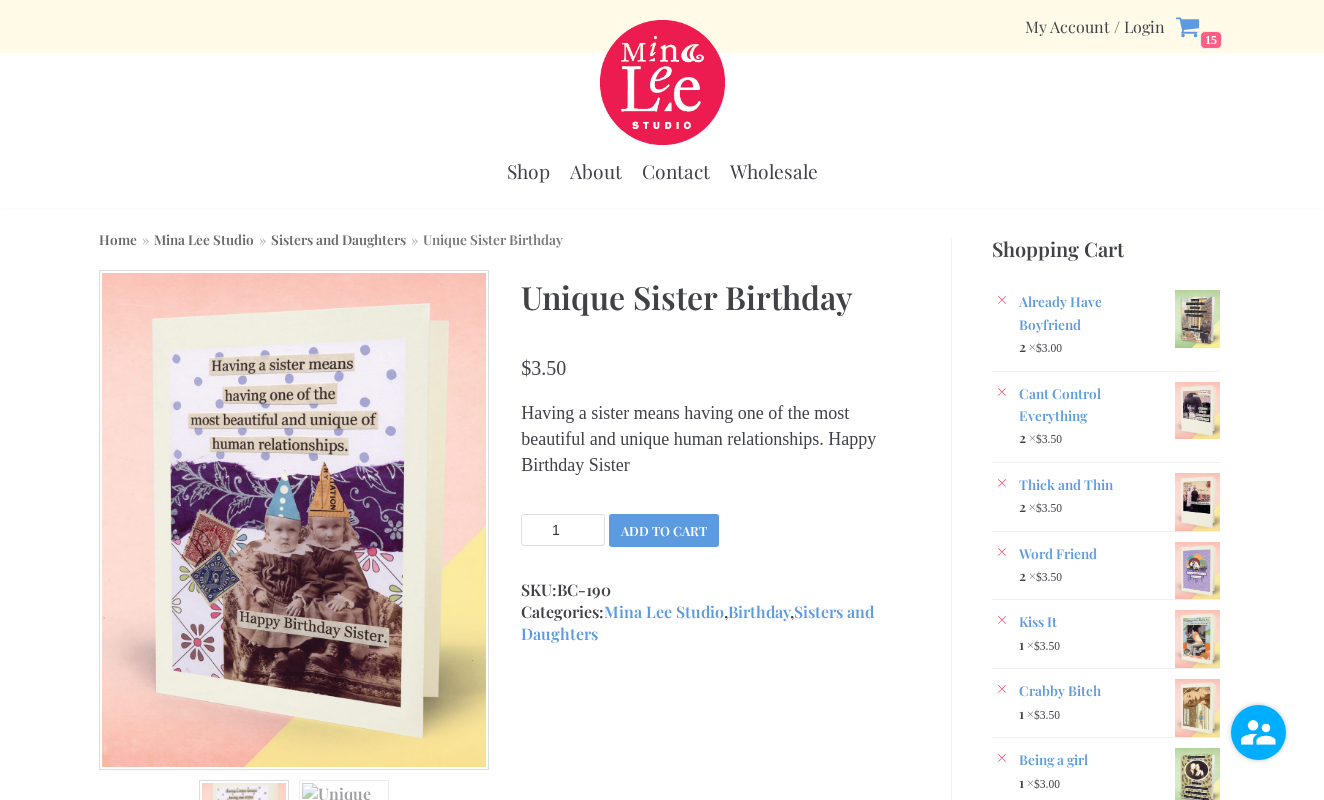type on "2" 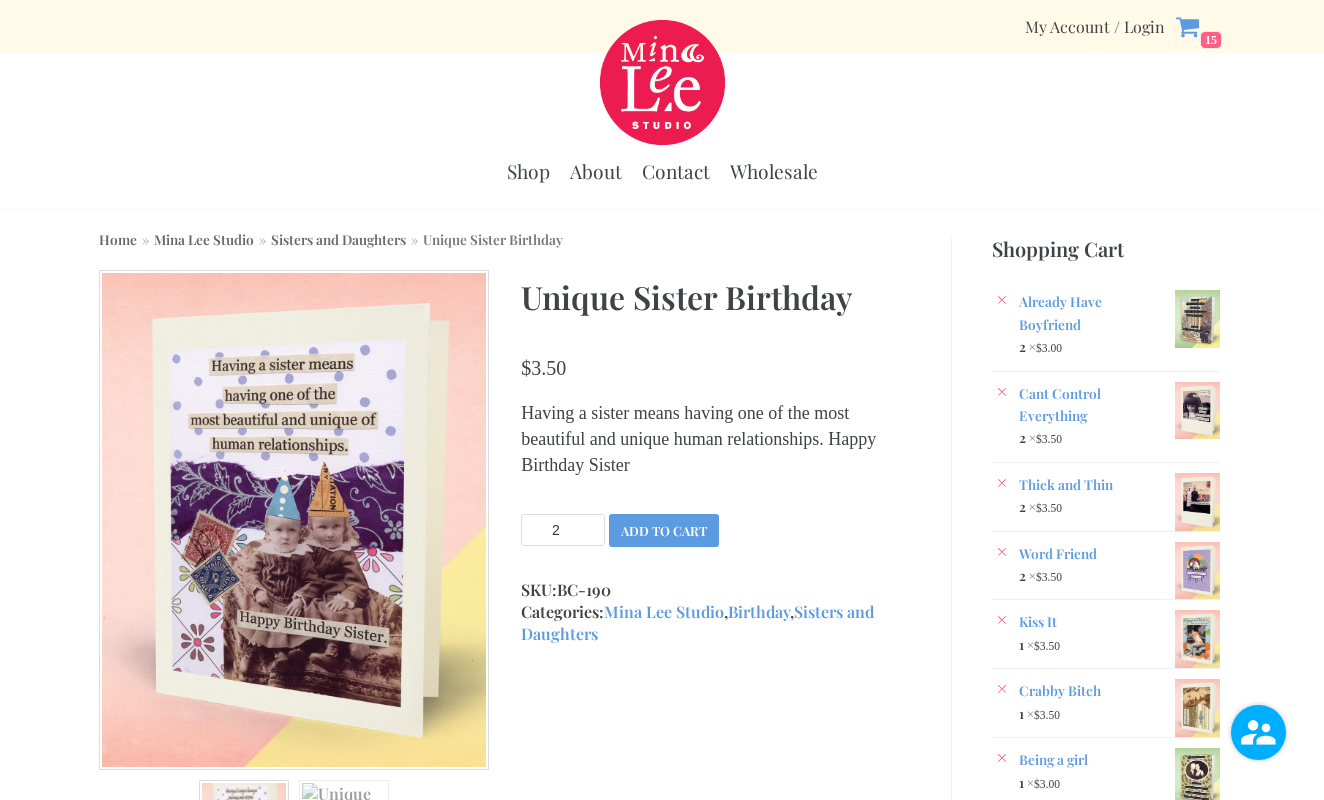 click on "2" at bounding box center (563, 530) 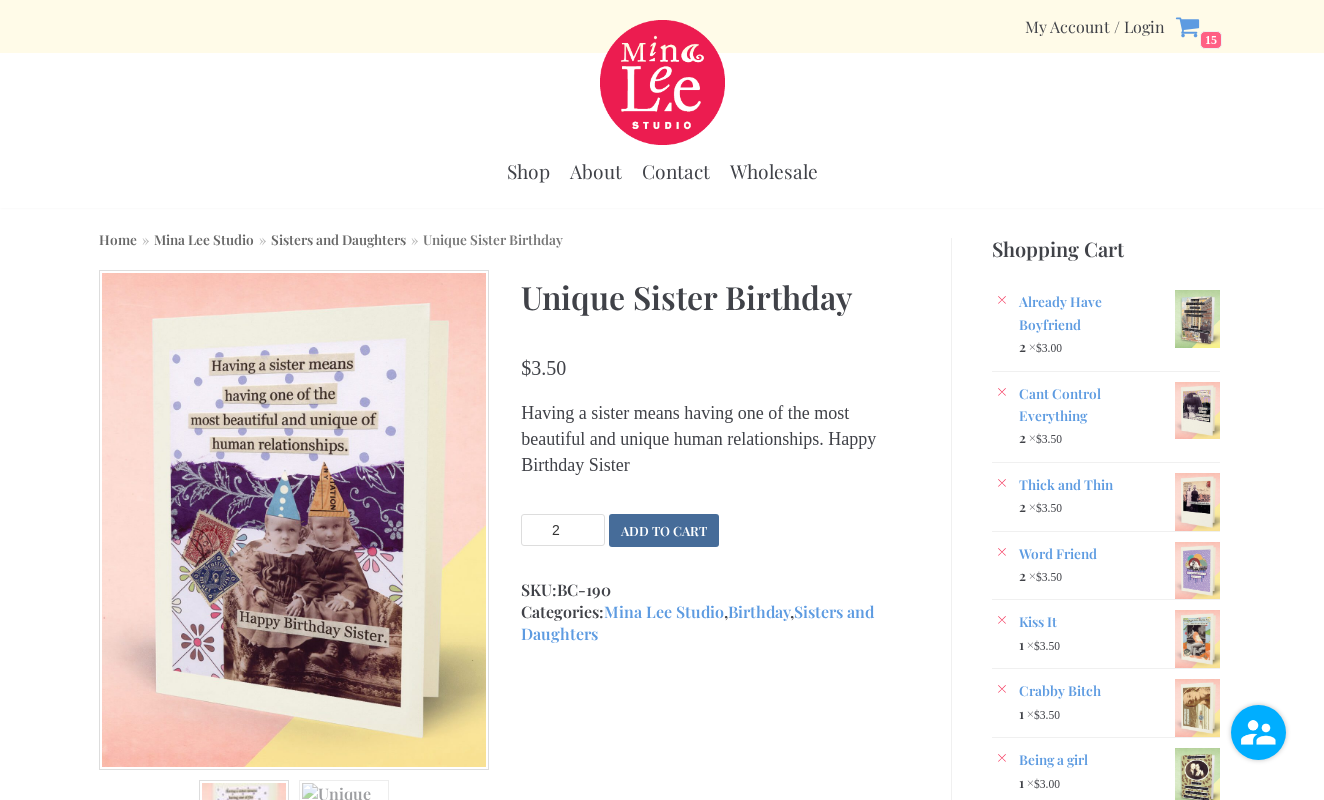 click on "Add to cart" at bounding box center [664, 530] 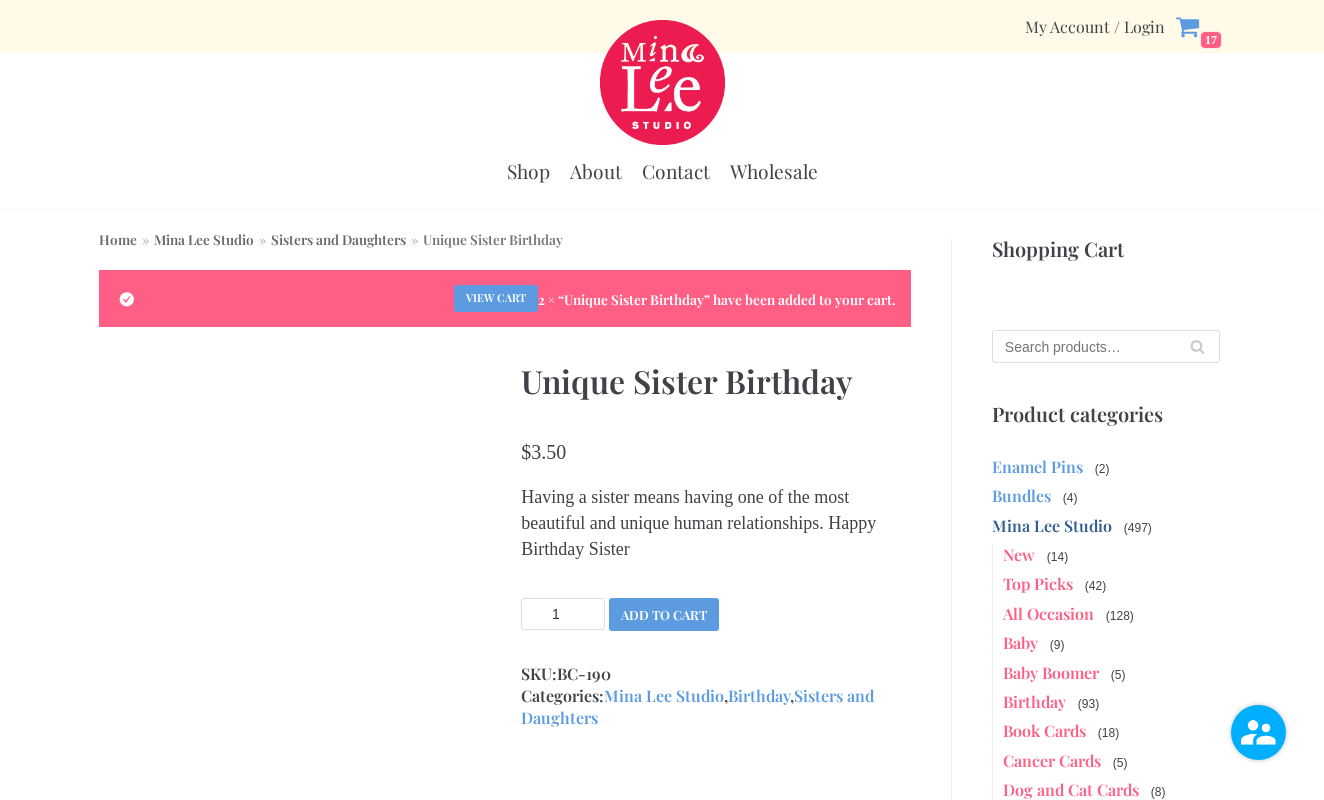 scroll, scrollTop: 0, scrollLeft: 0, axis: both 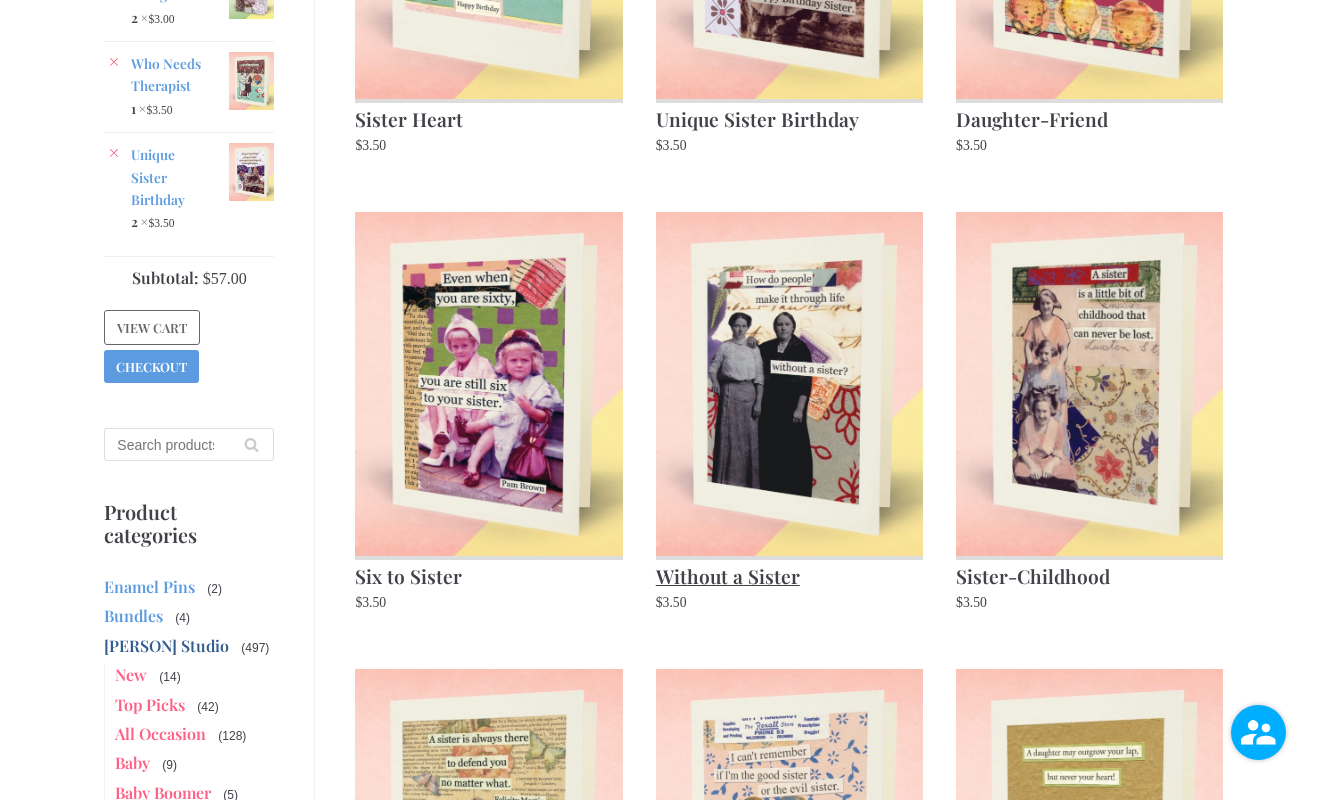 click at bounding box center [789, 383] 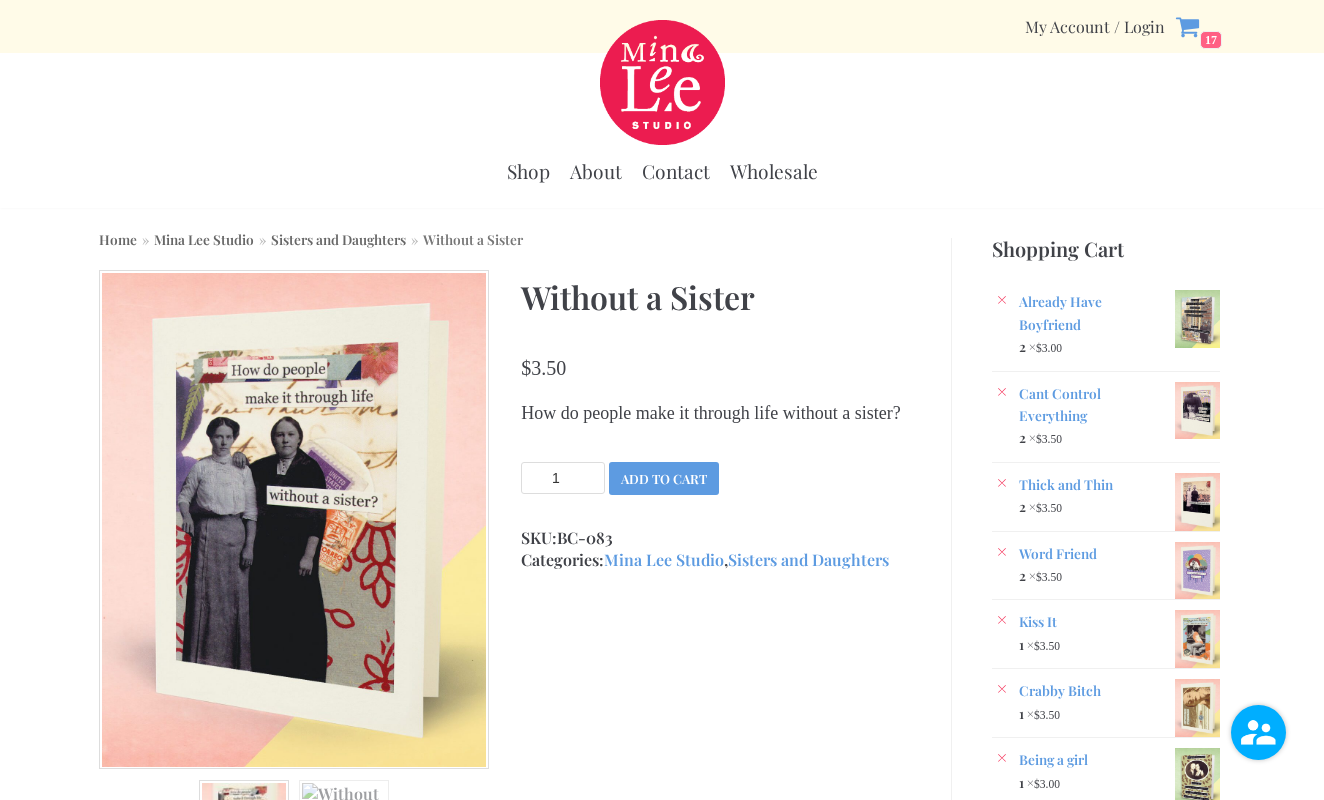 scroll, scrollTop: 0, scrollLeft: 0, axis: both 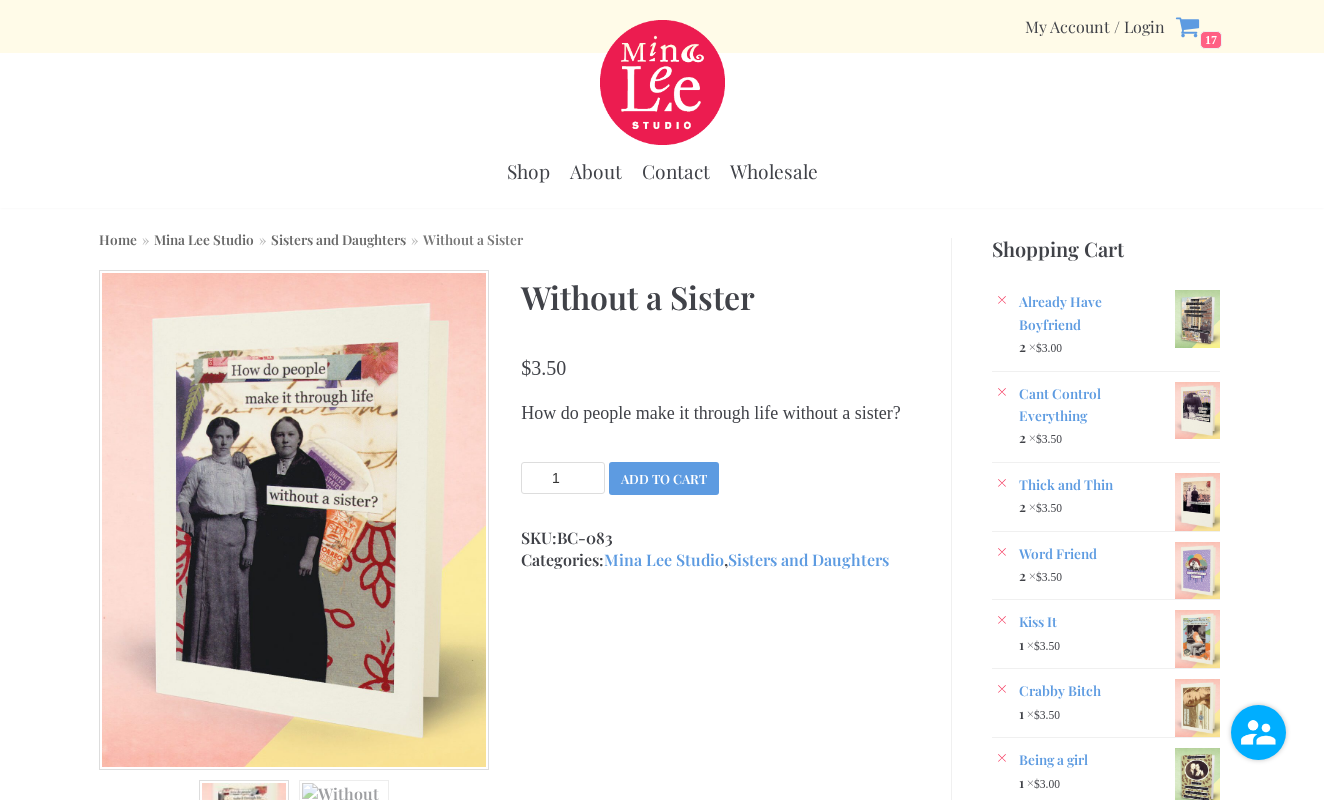 type on "2" 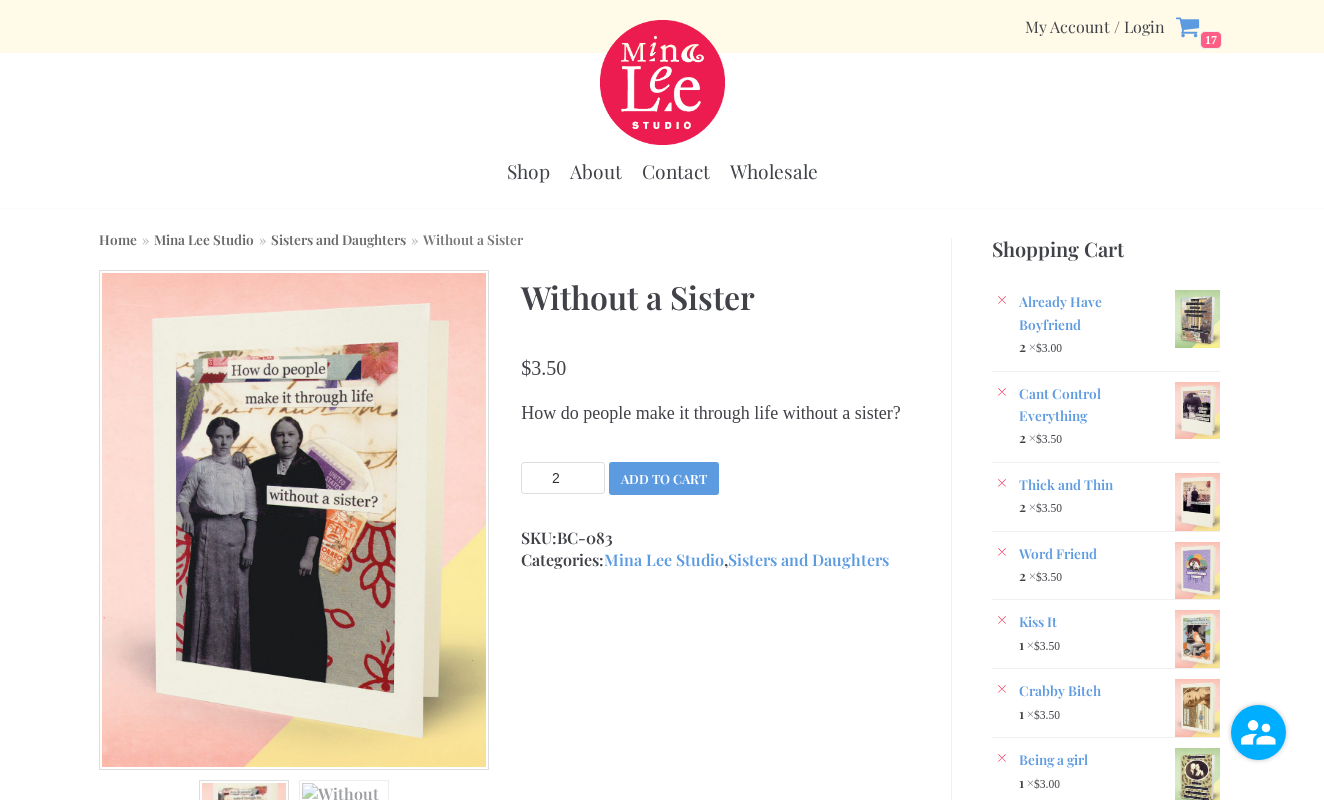 click on "2" at bounding box center (563, 478) 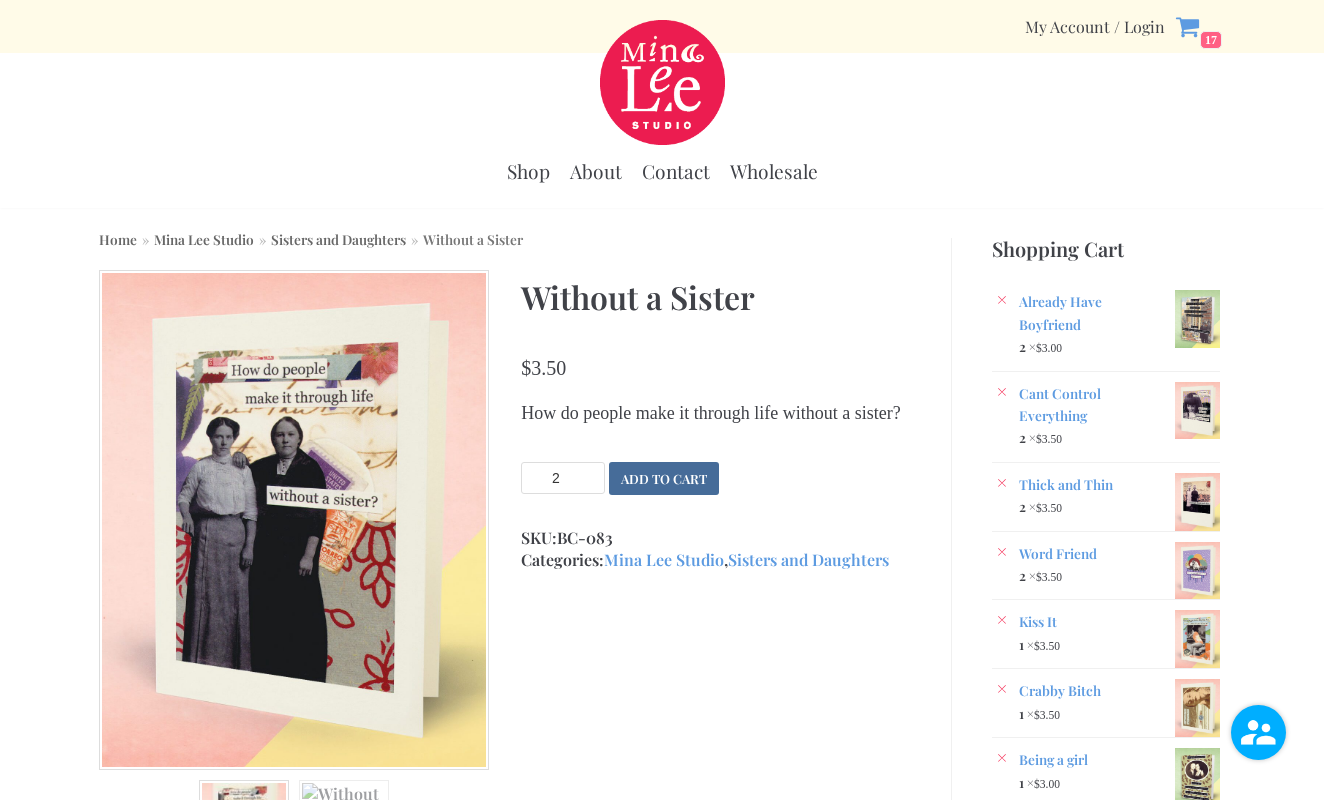 click on "Add to cart" at bounding box center (664, 478) 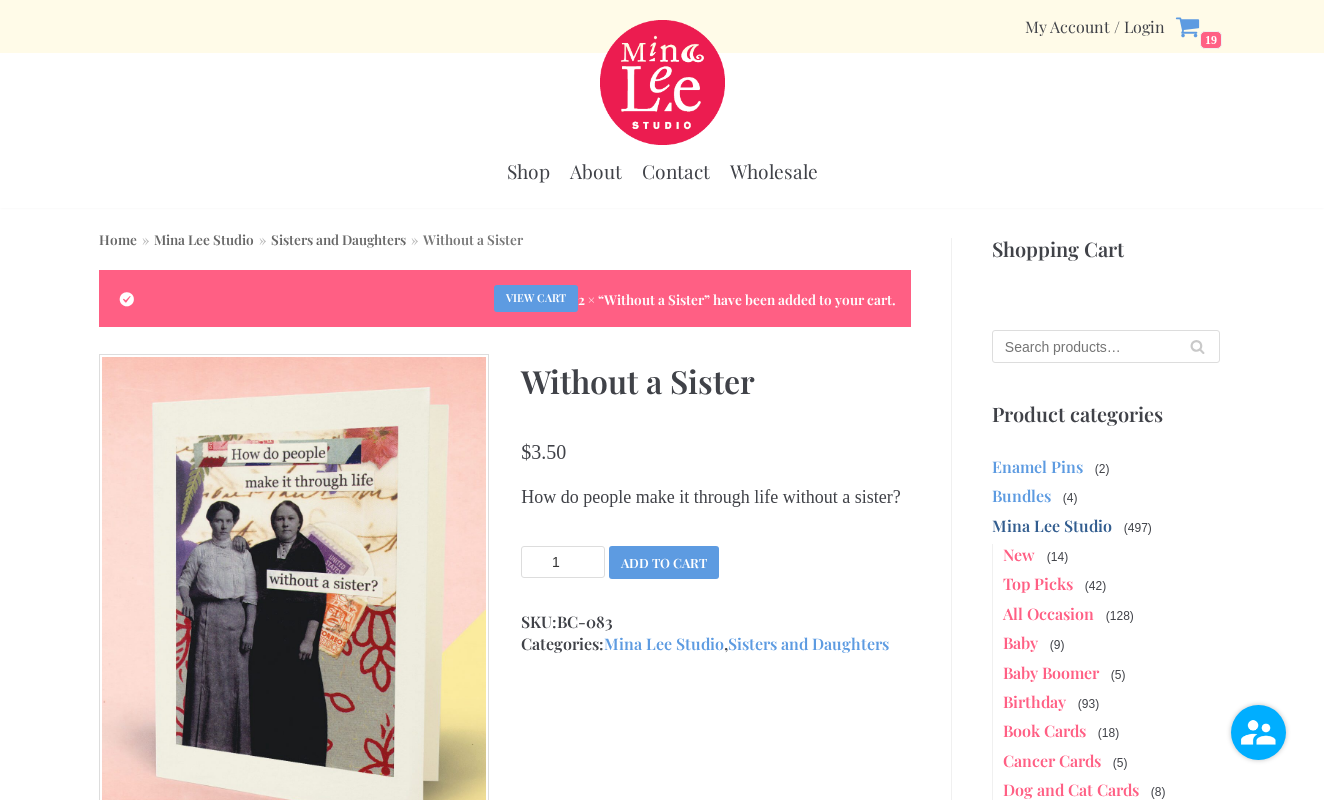 scroll, scrollTop: 0, scrollLeft: 0, axis: both 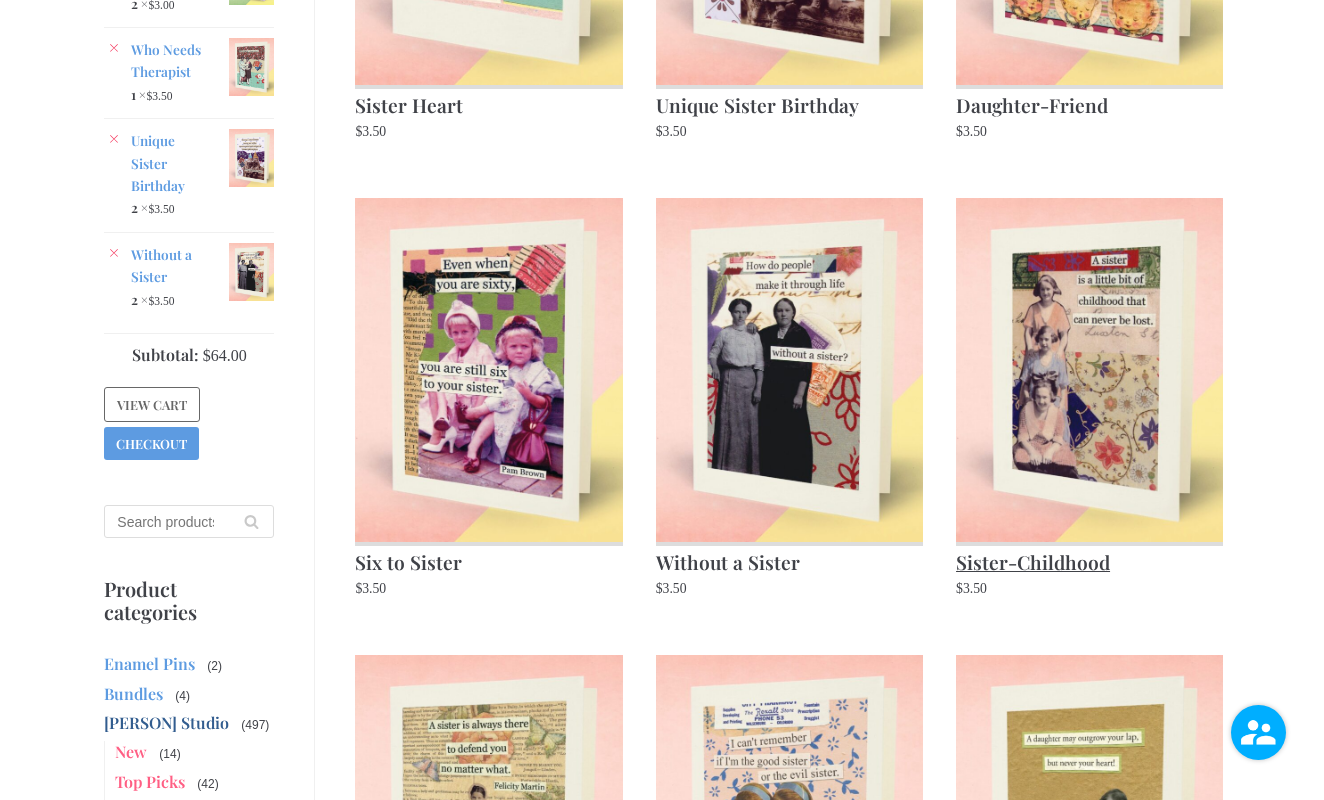 click at bounding box center (1089, 369) 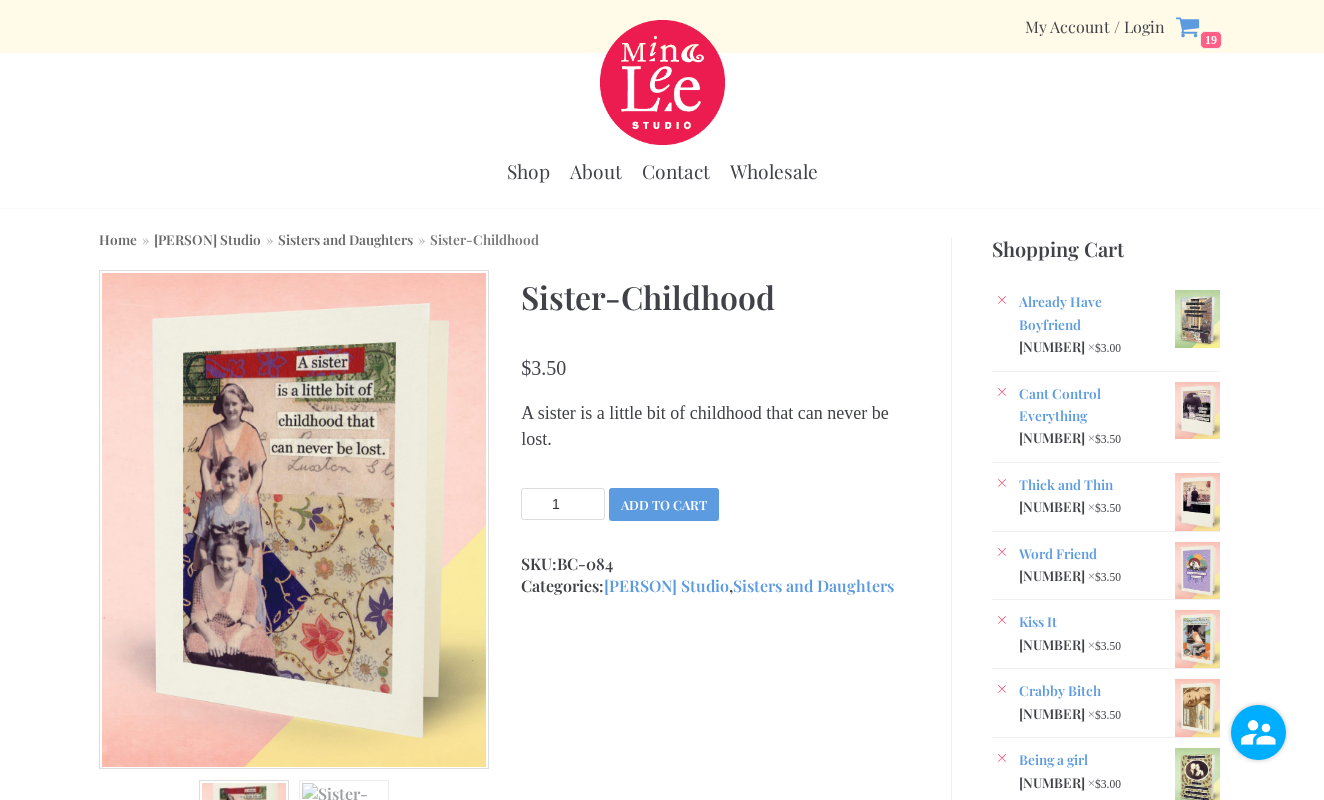 scroll, scrollTop: 0, scrollLeft: 0, axis: both 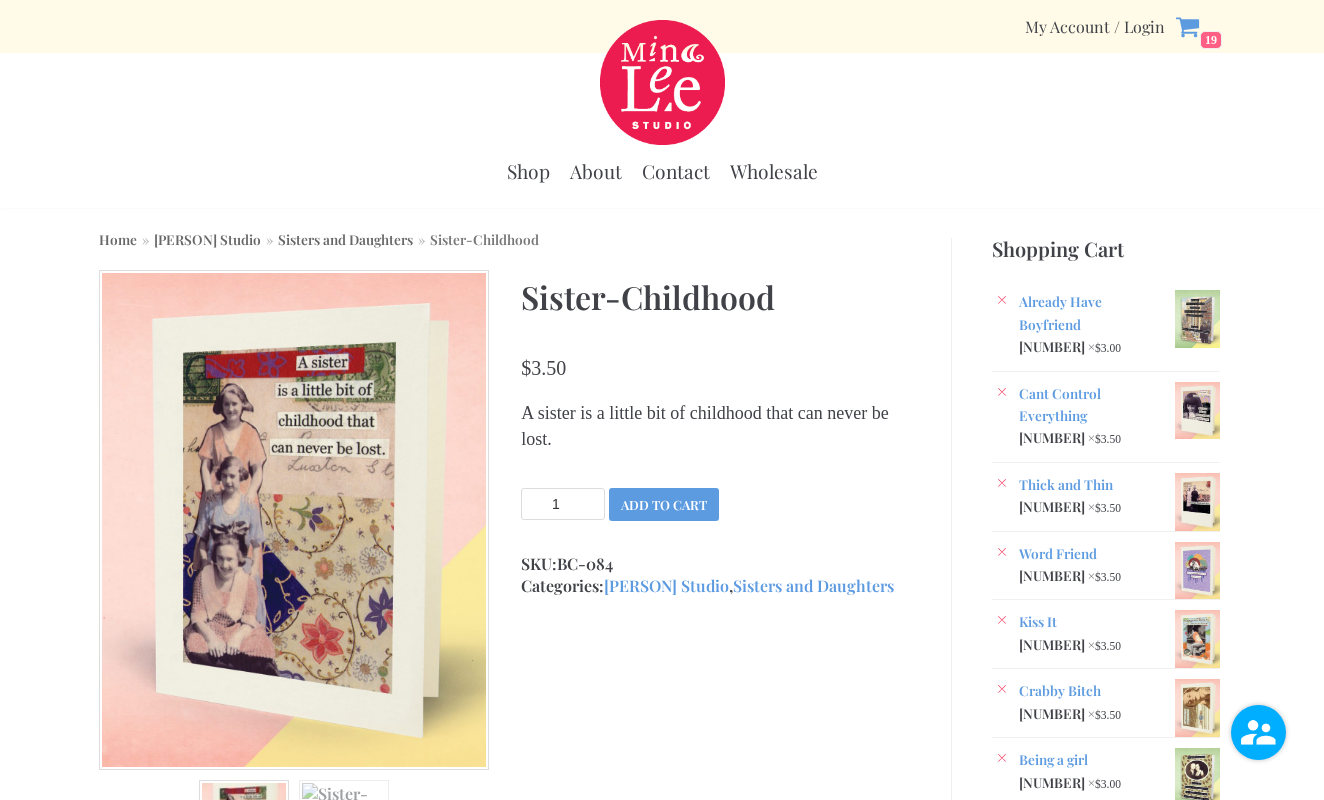 type on "2" 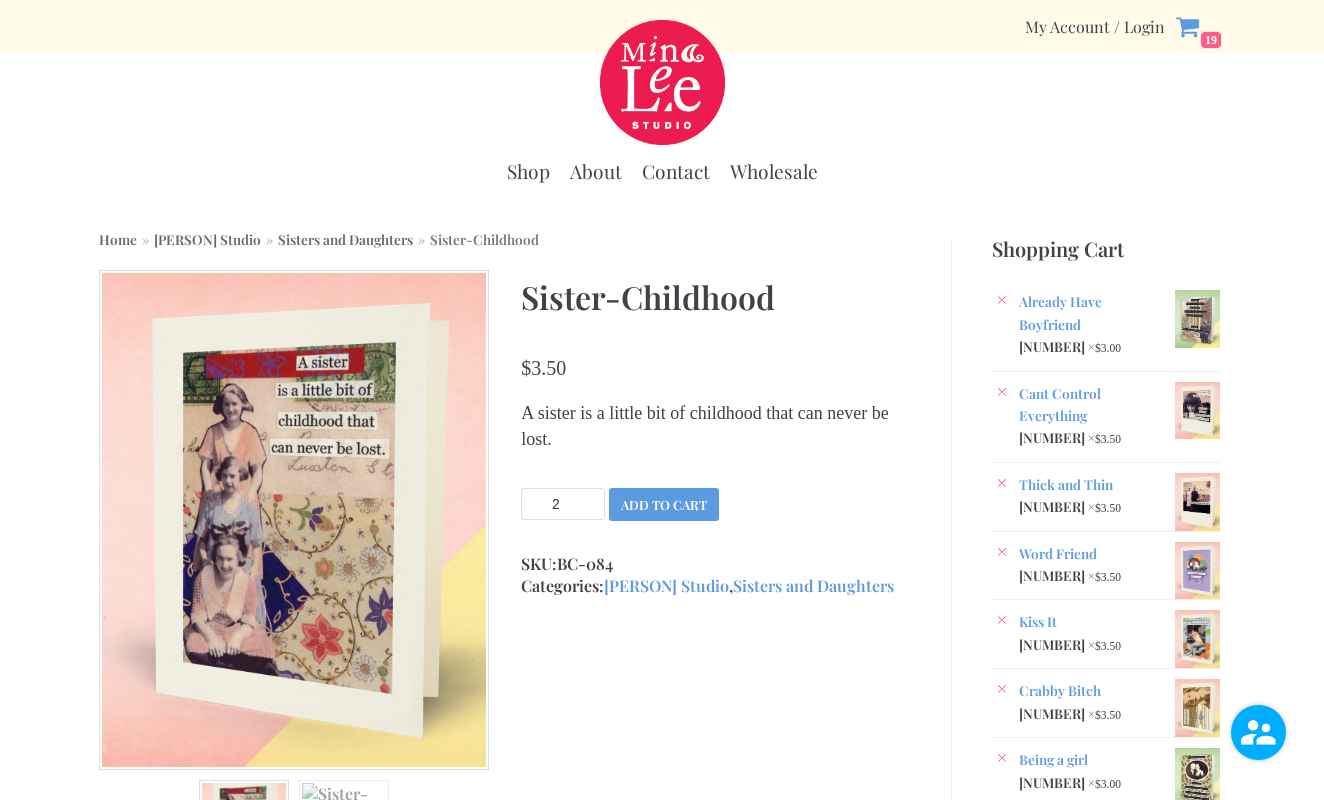 click on "2" at bounding box center (563, 504) 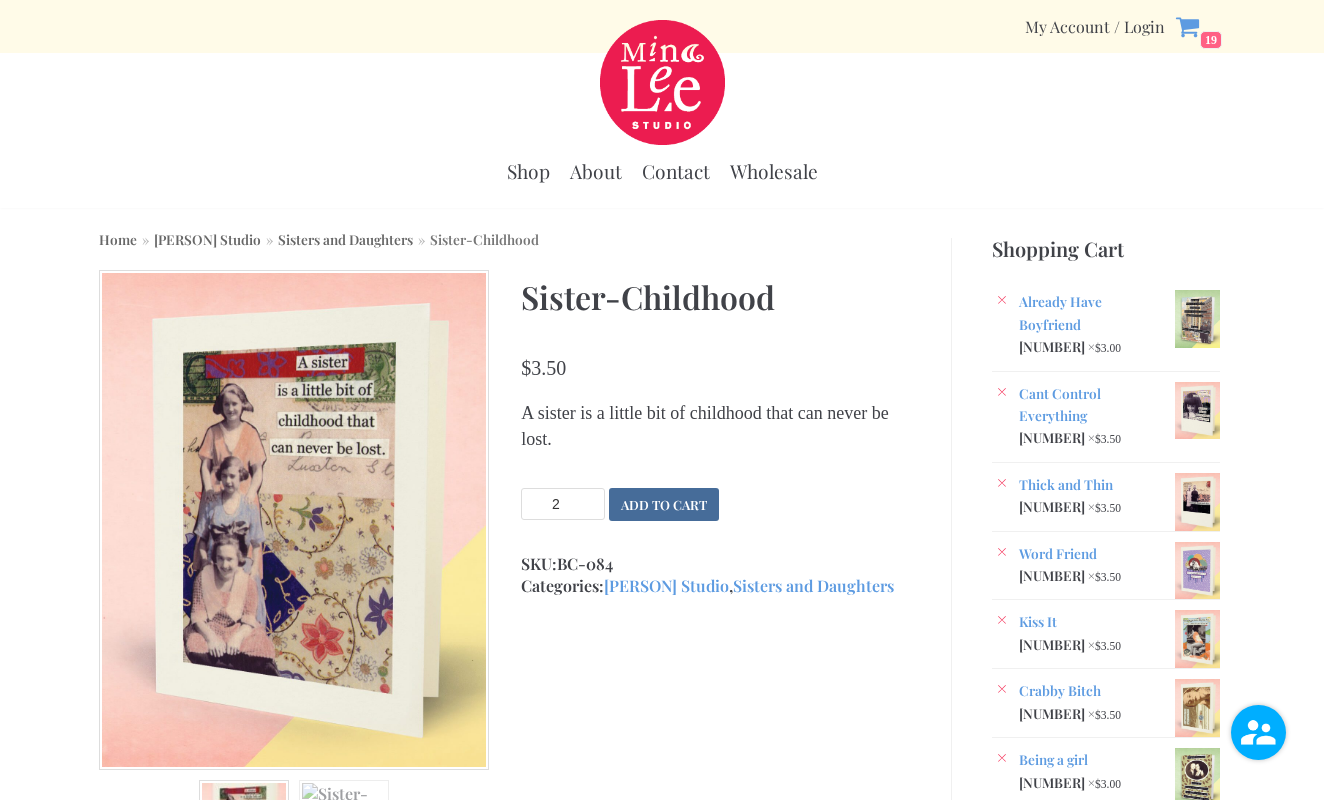 click on "Add to cart" at bounding box center (664, 504) 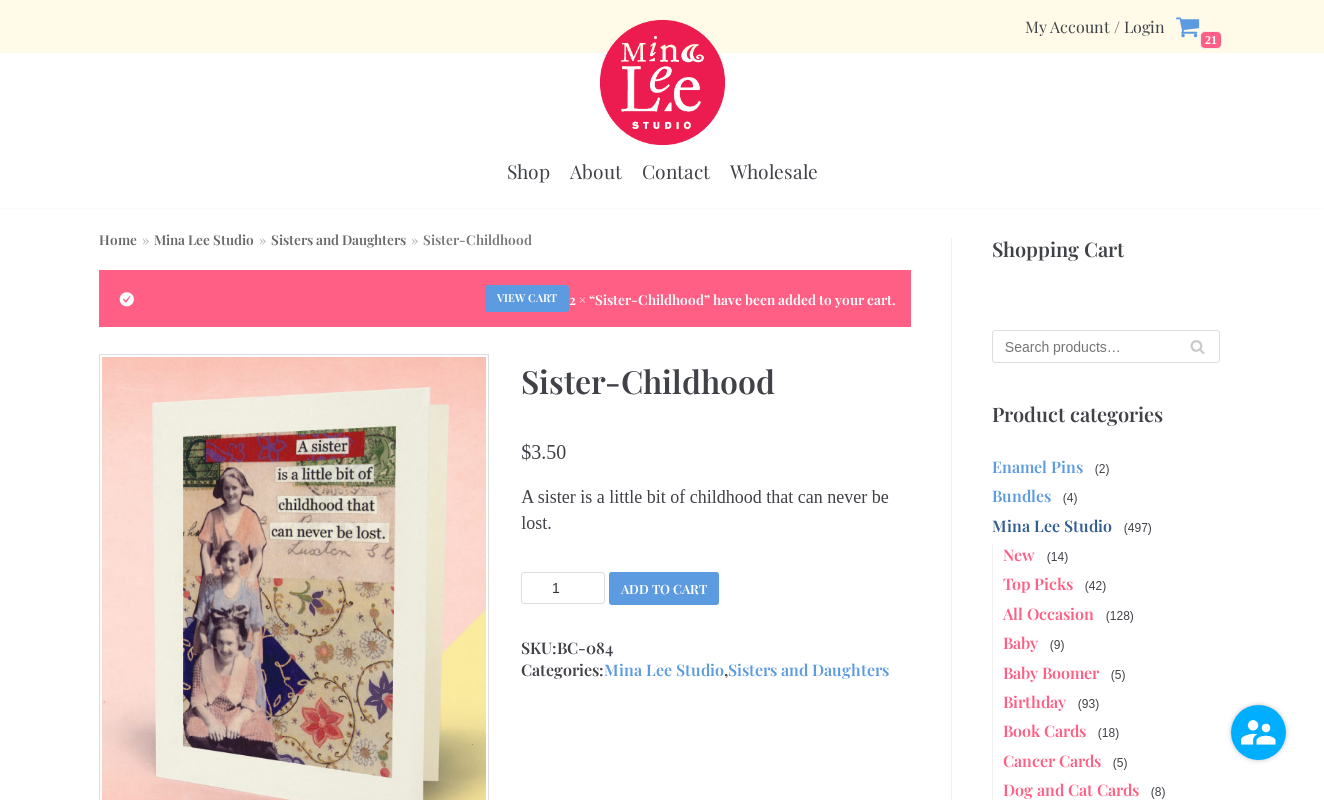 scroll, scrollTop: 0, scrollLeft: 0, axis: both 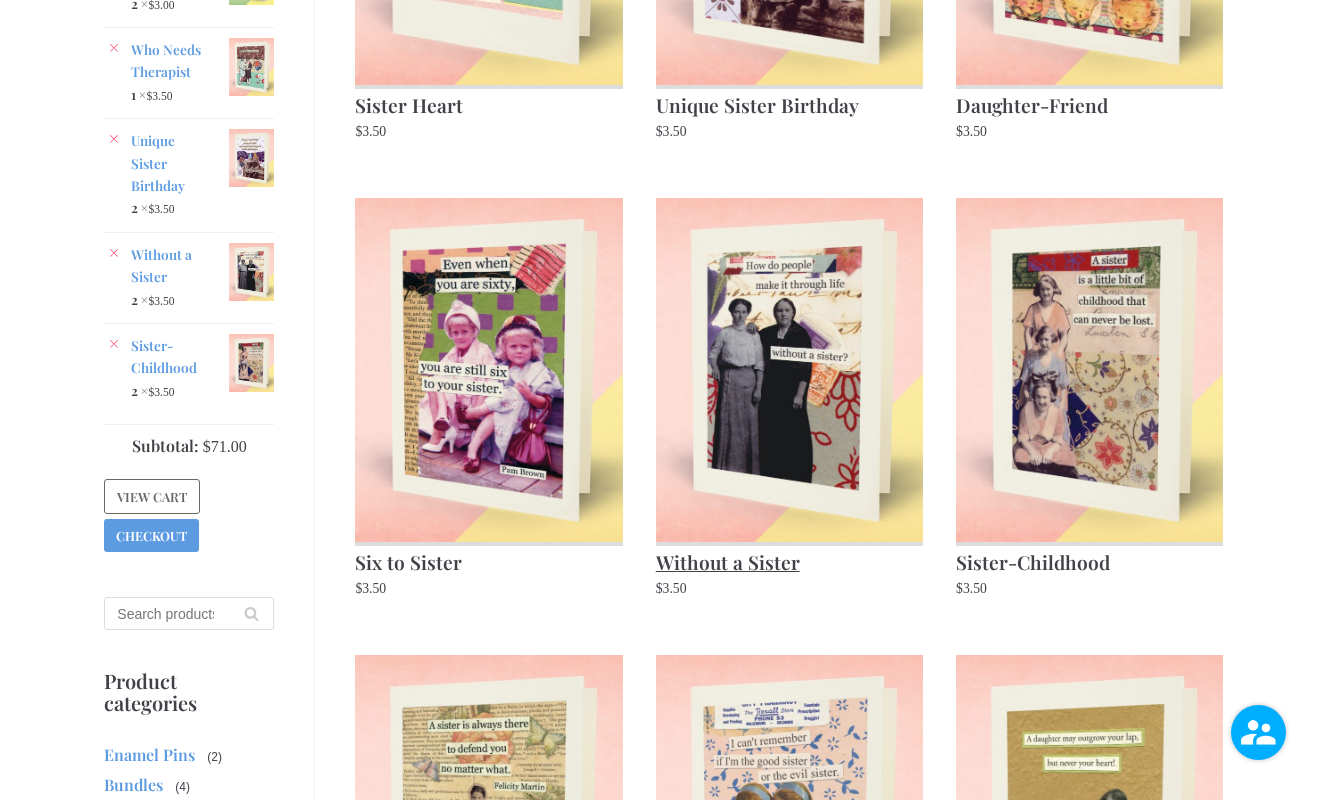 click at bounding box center [789, 369] 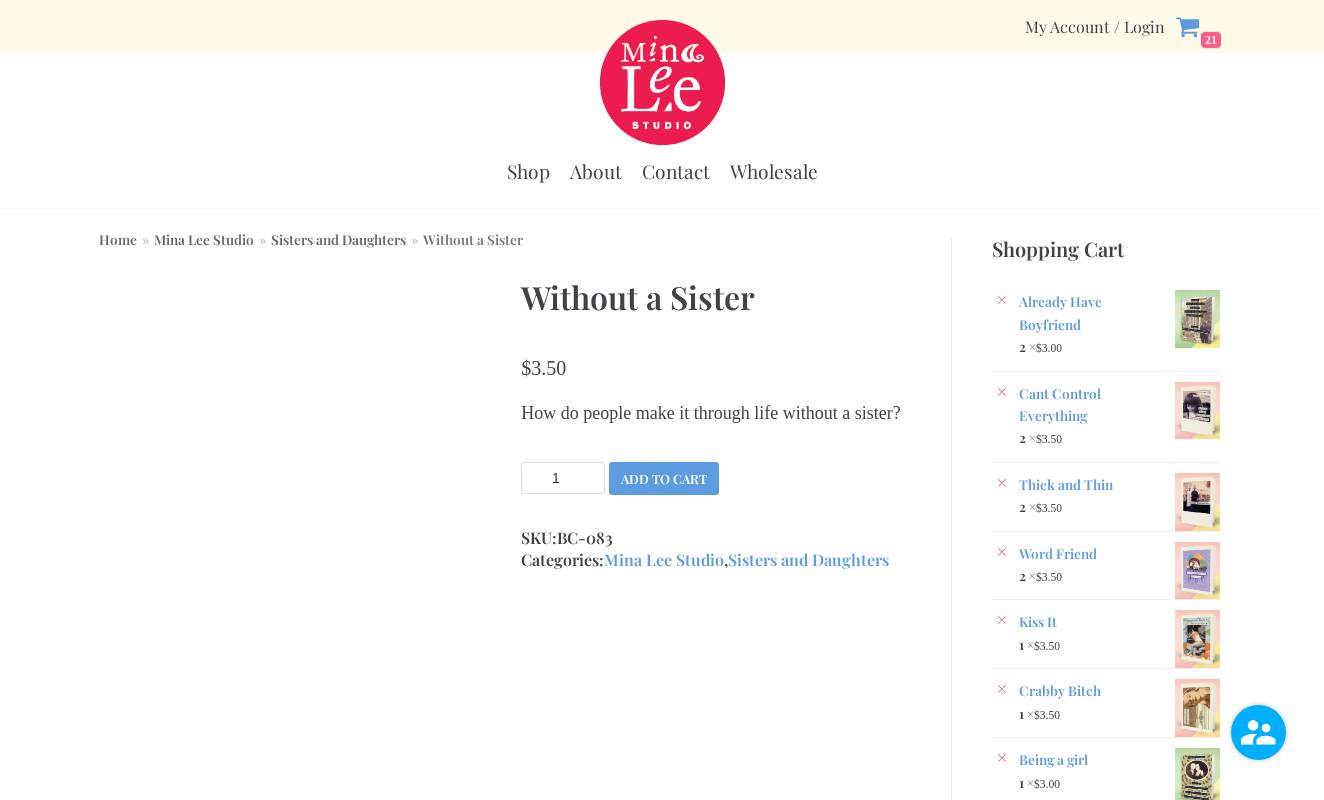 scroll, scrollTop: 0, scrollLeft: 0, axis: both 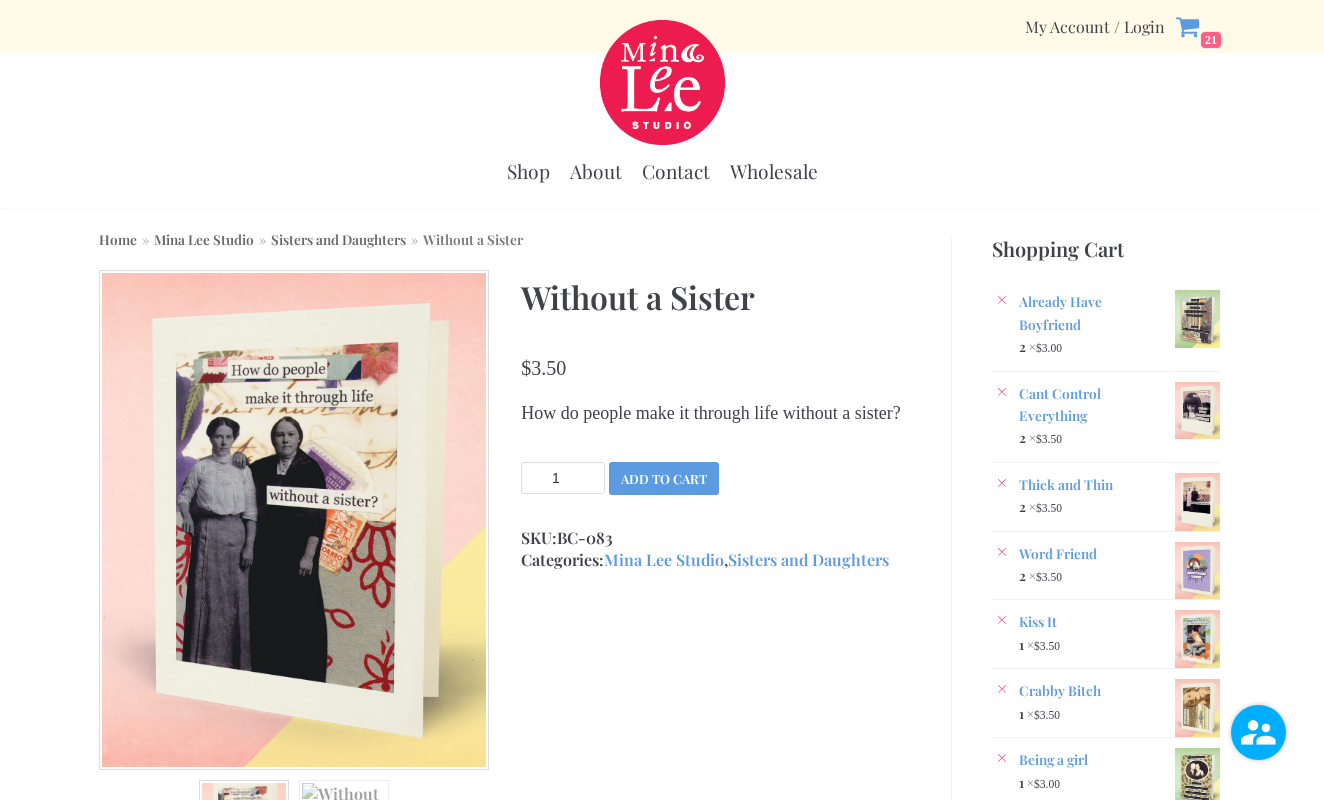 type on "2" 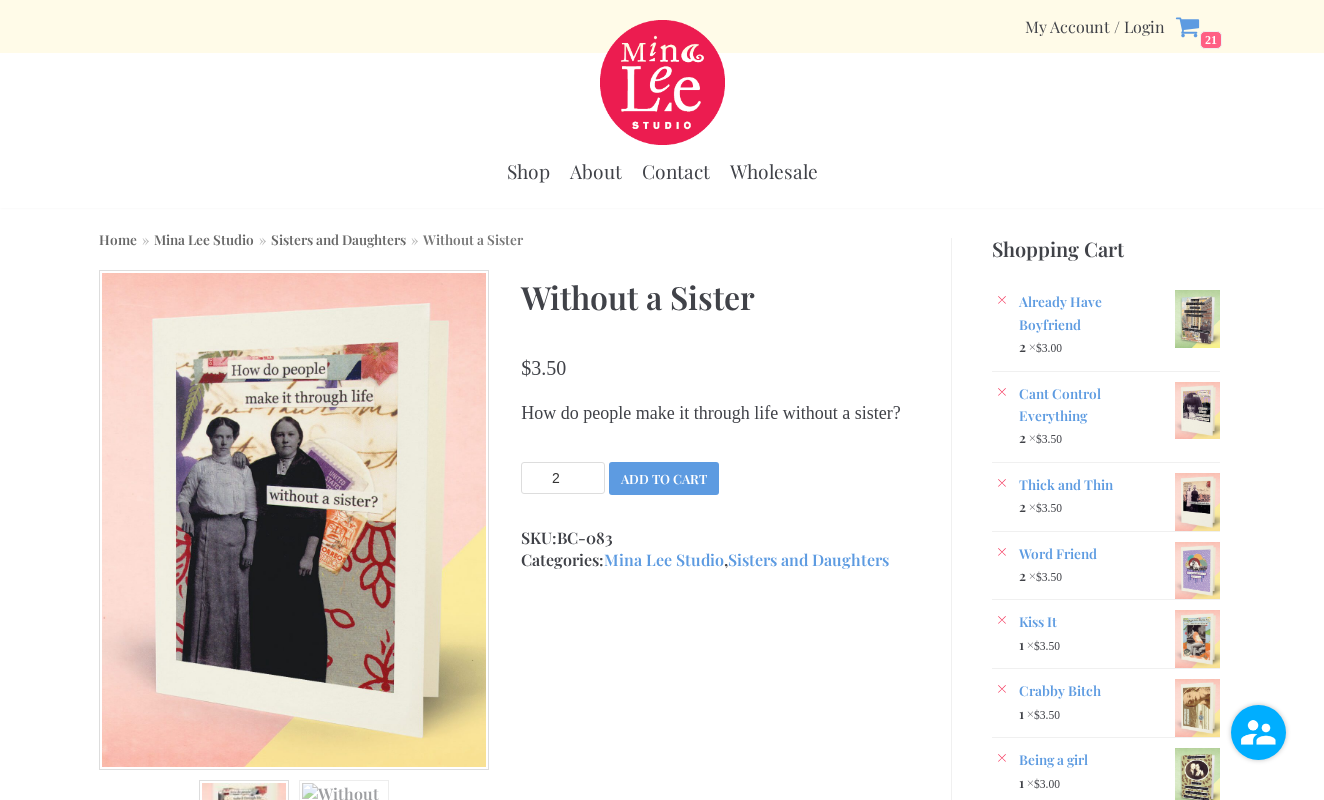 click on "2" at bounding box center [563, 478] 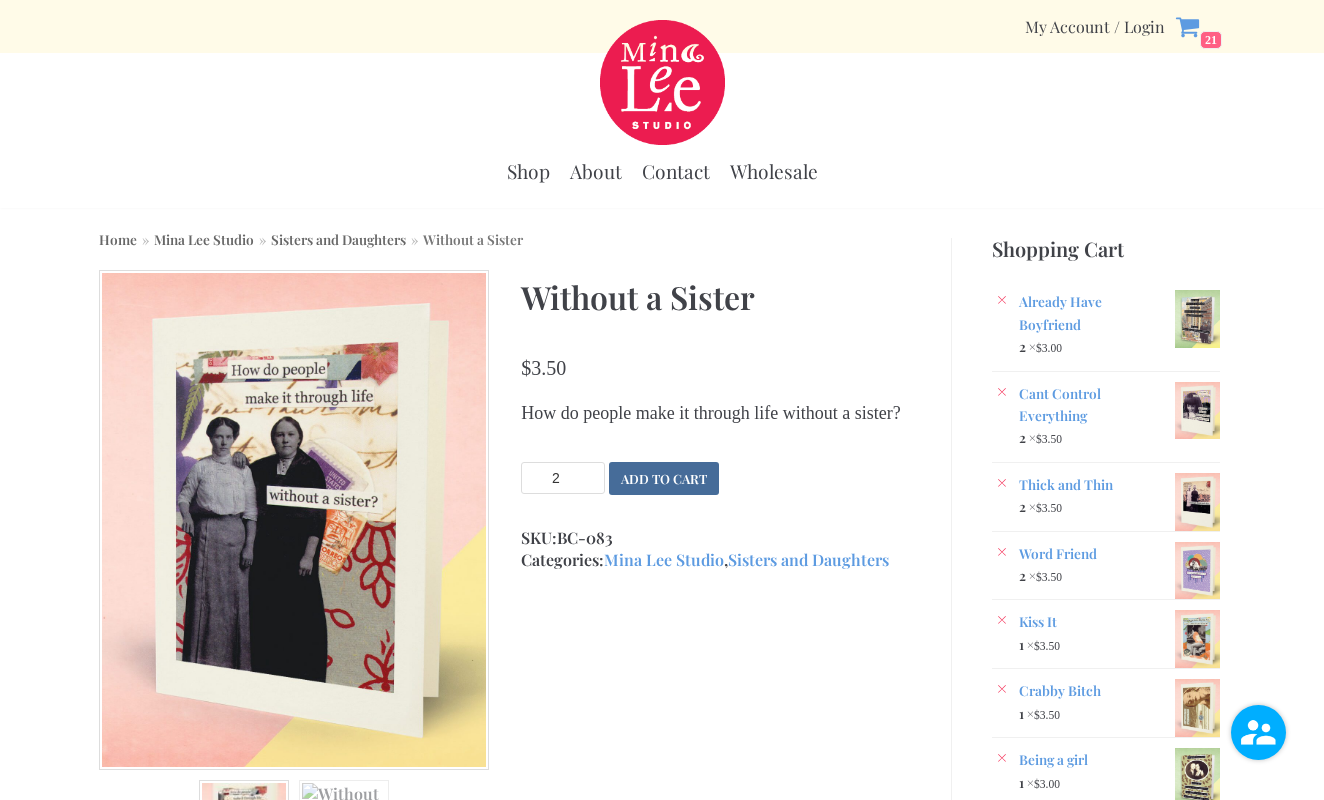 click on "Add to cart" at bounding box center (664, 478) 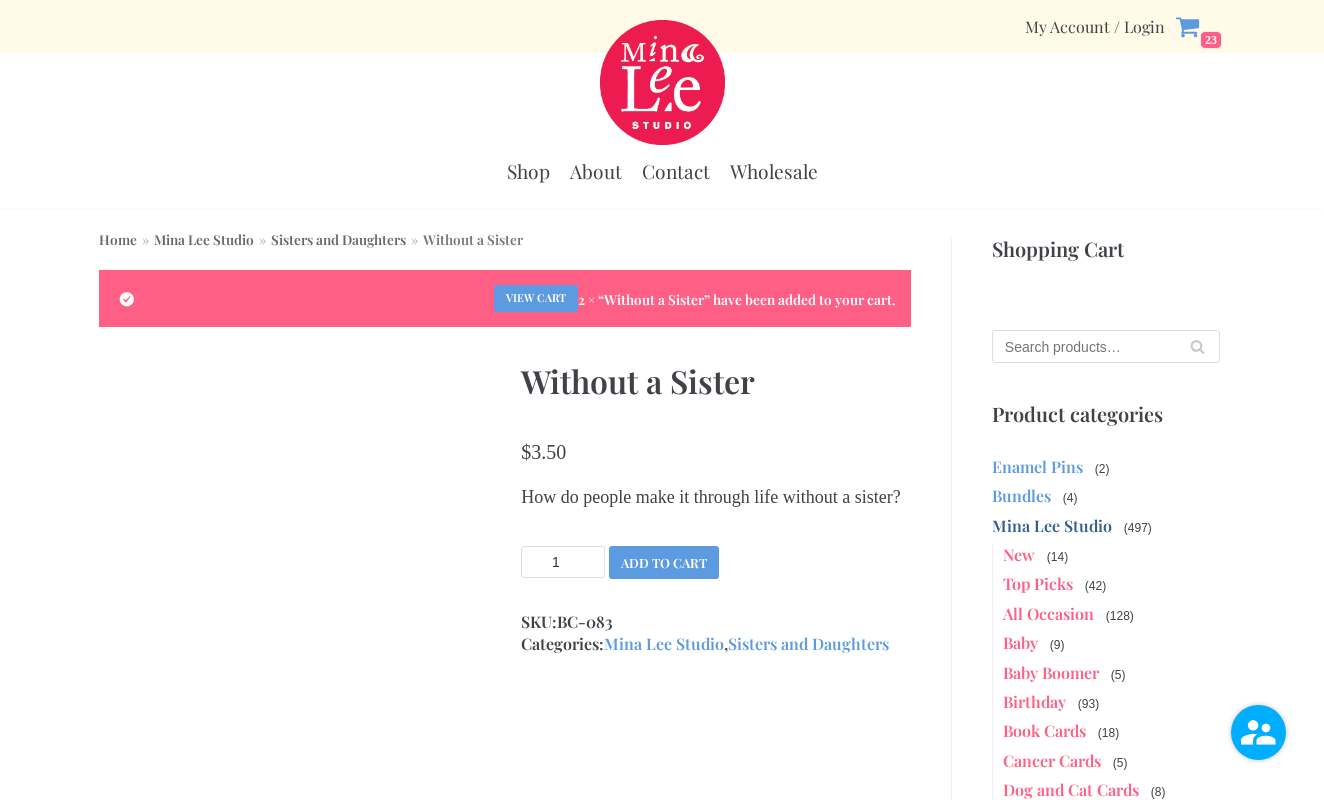scroll, scrollTop: 0, scrollLeft: 0, axis: both 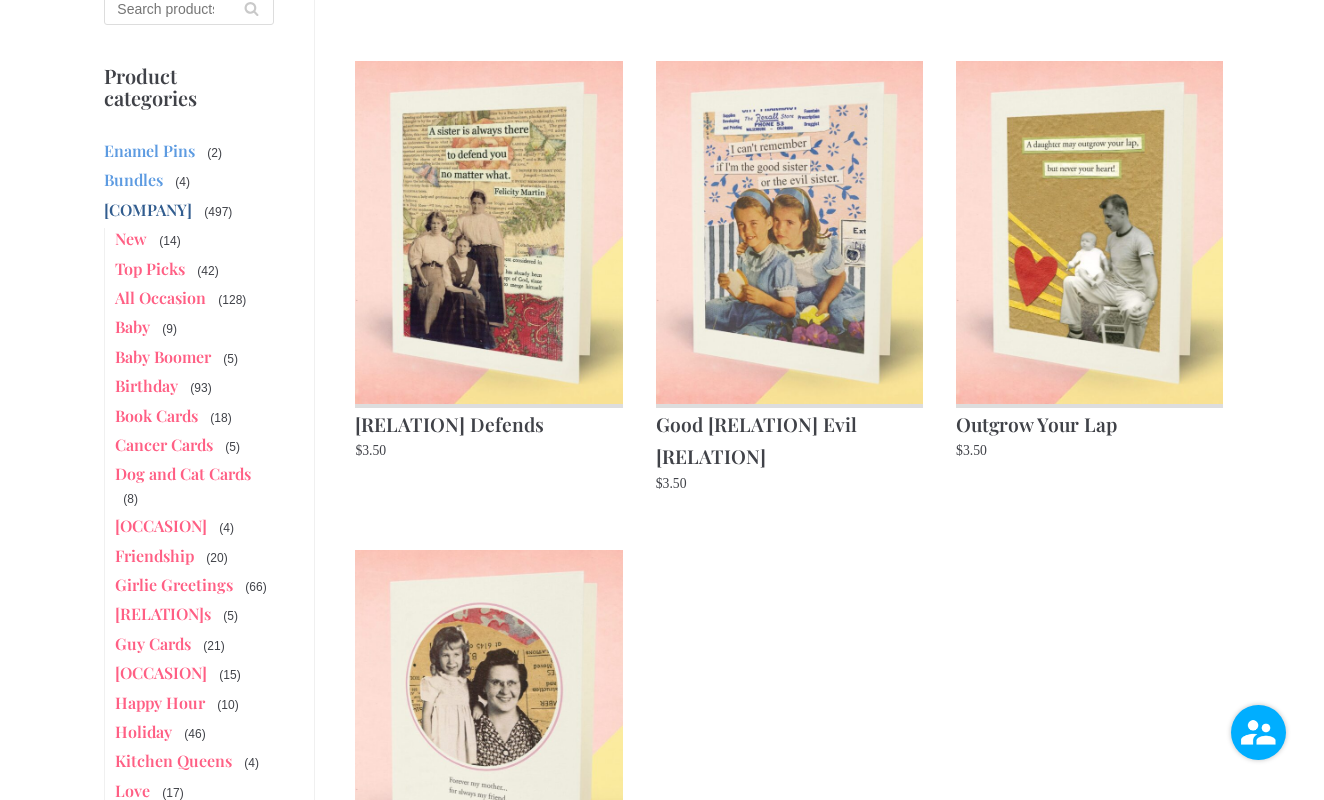 click on "Mother's Day" at bounding box center (180, 849) 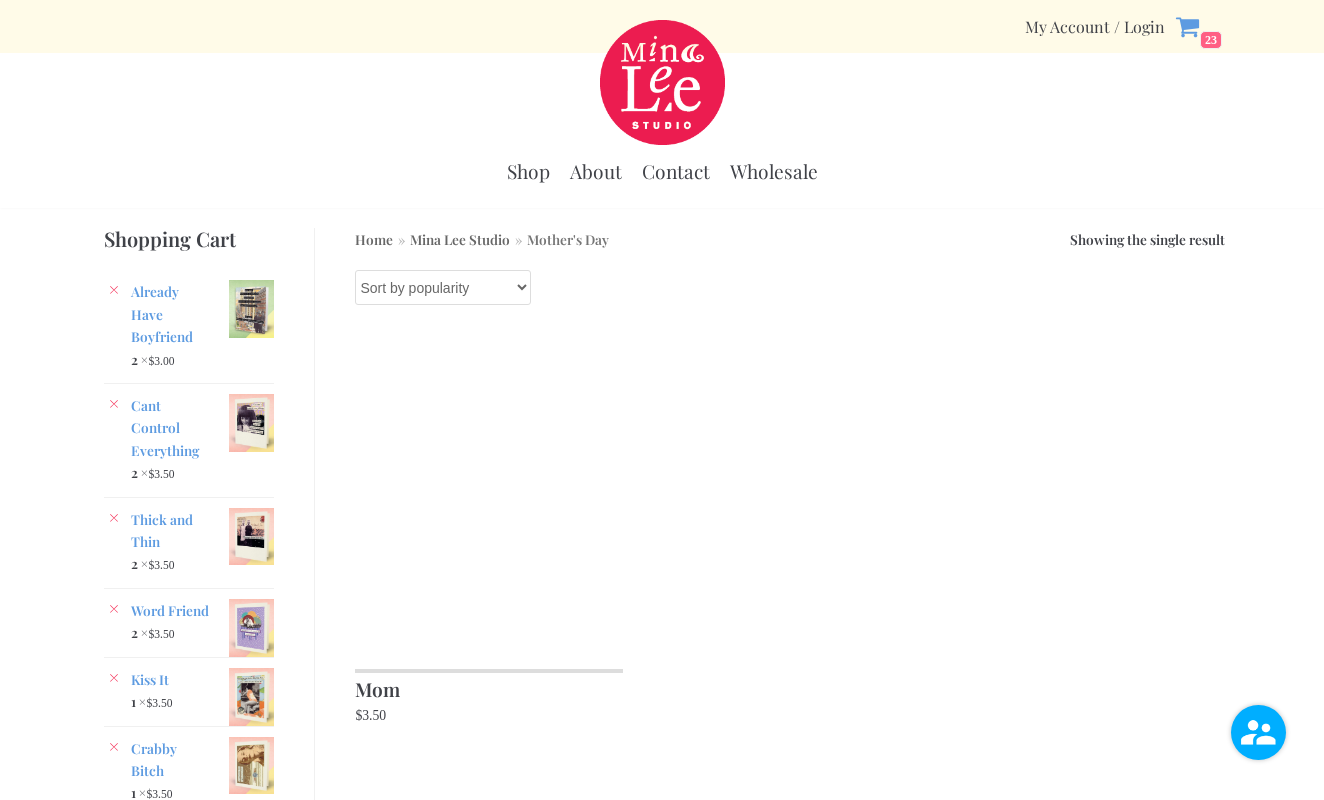 scroll, scrollTop: 0, scrollLeft: 0, axis: both 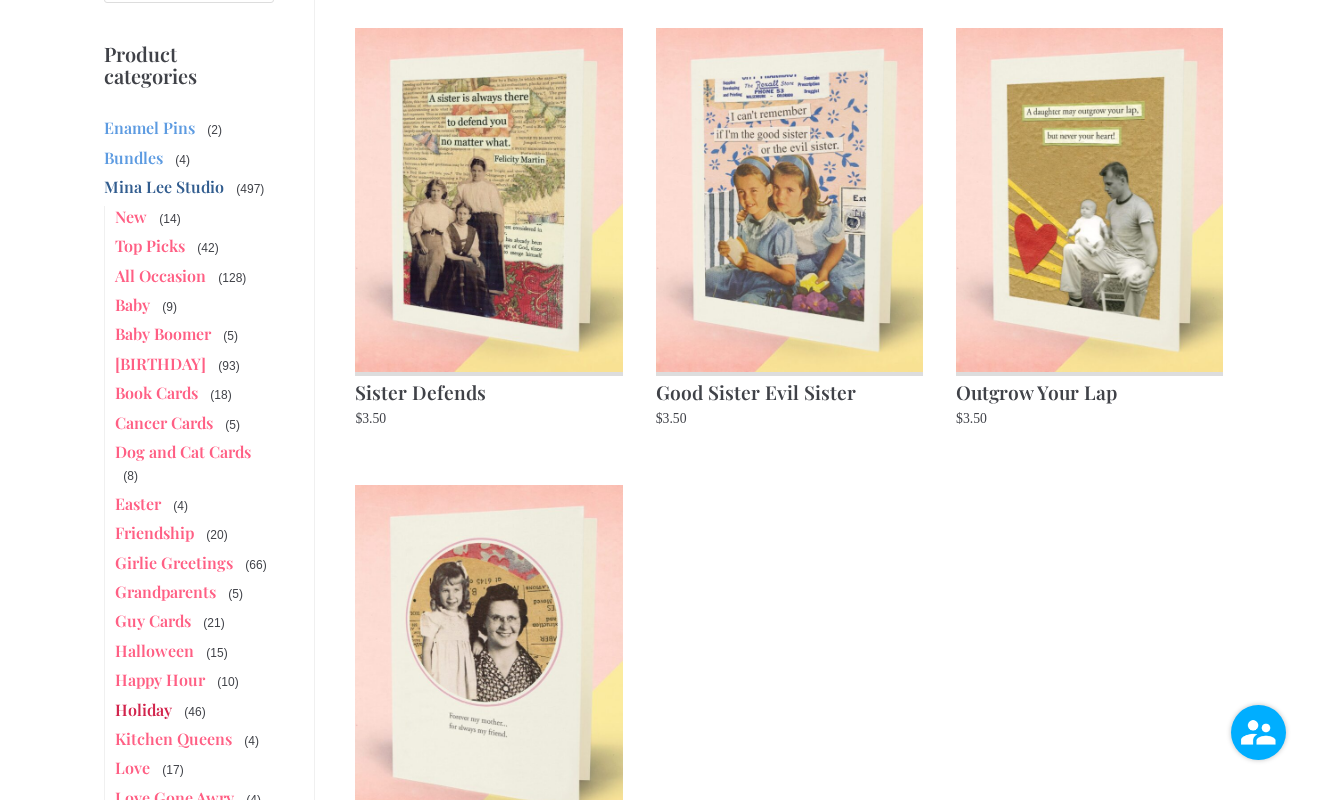 click on "Holiday" at bounding box center [143, 709] 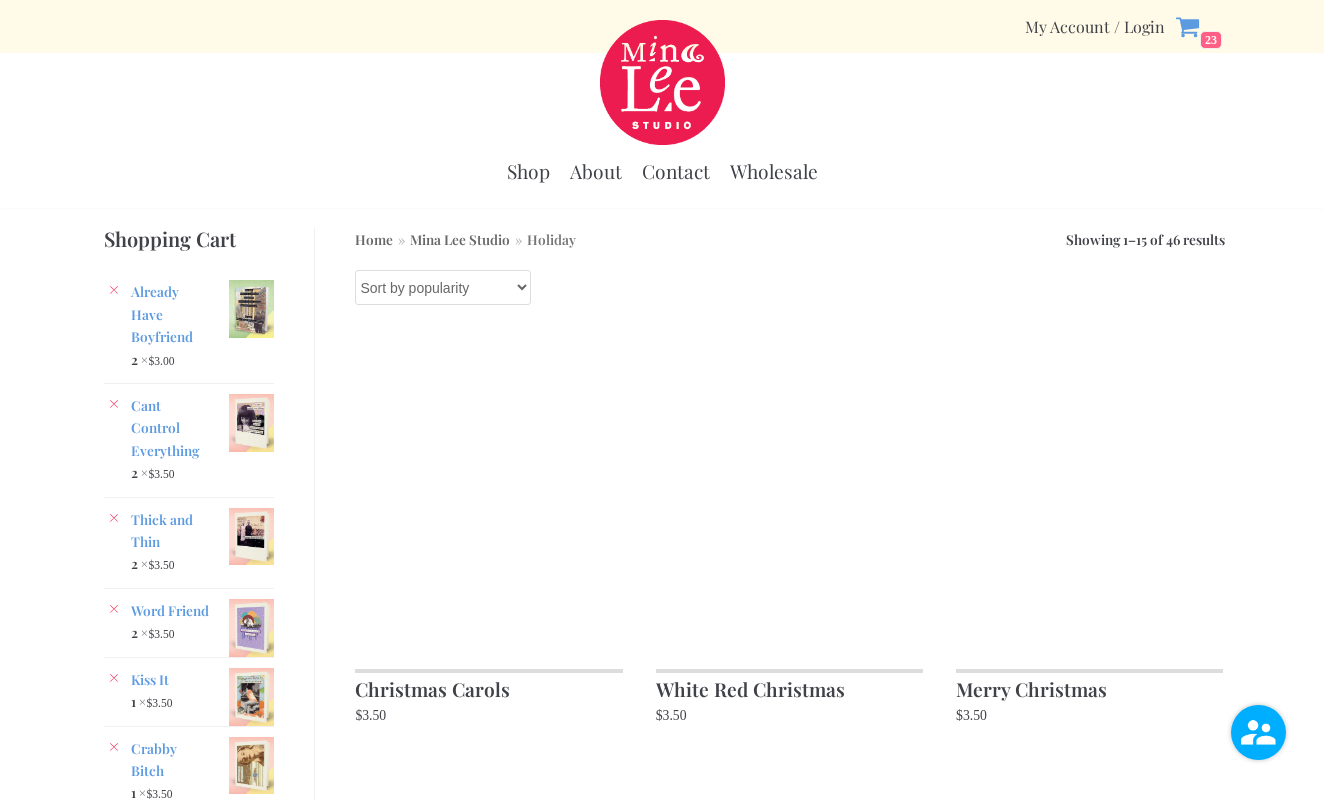 scroll, scrollTop: 0, scrollLeft: 0, axis: both 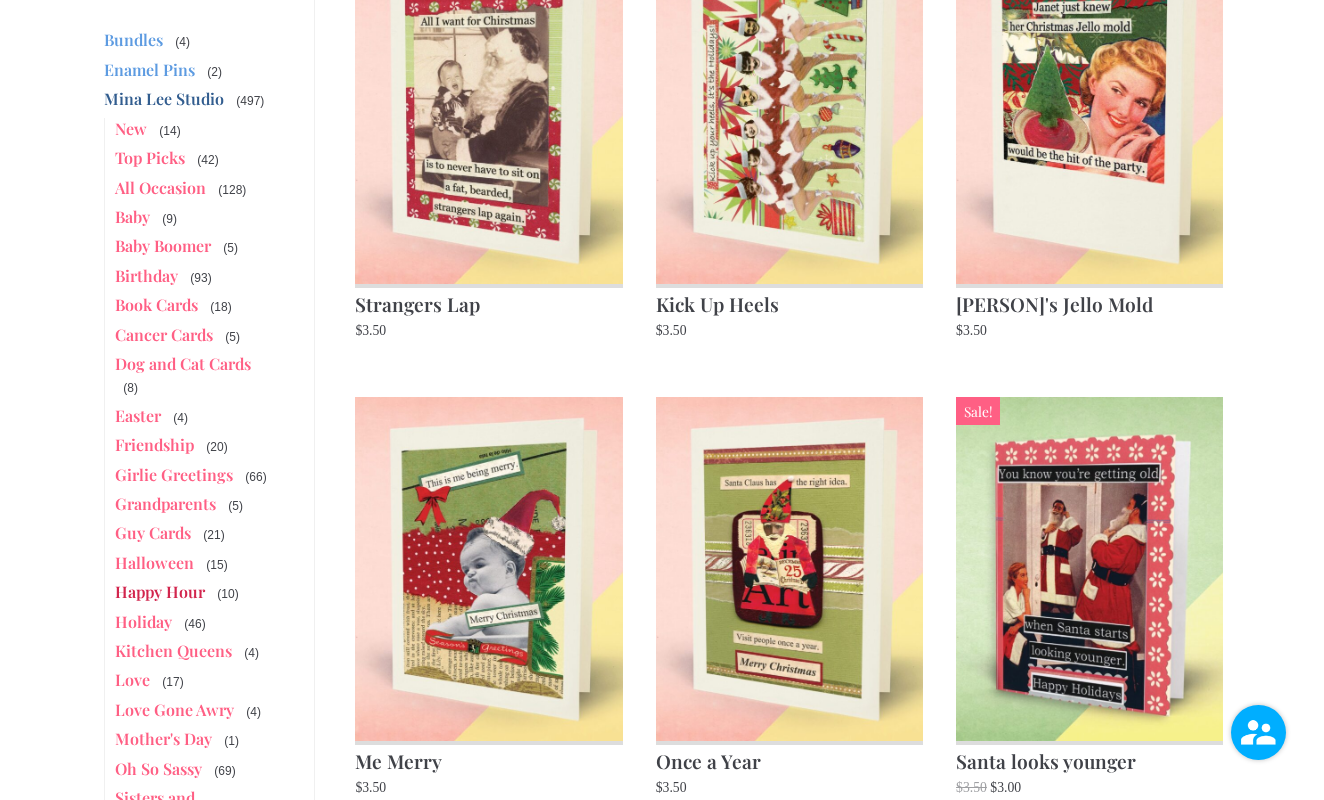 click on "Happy Hour" at bounding box center (160, 591) 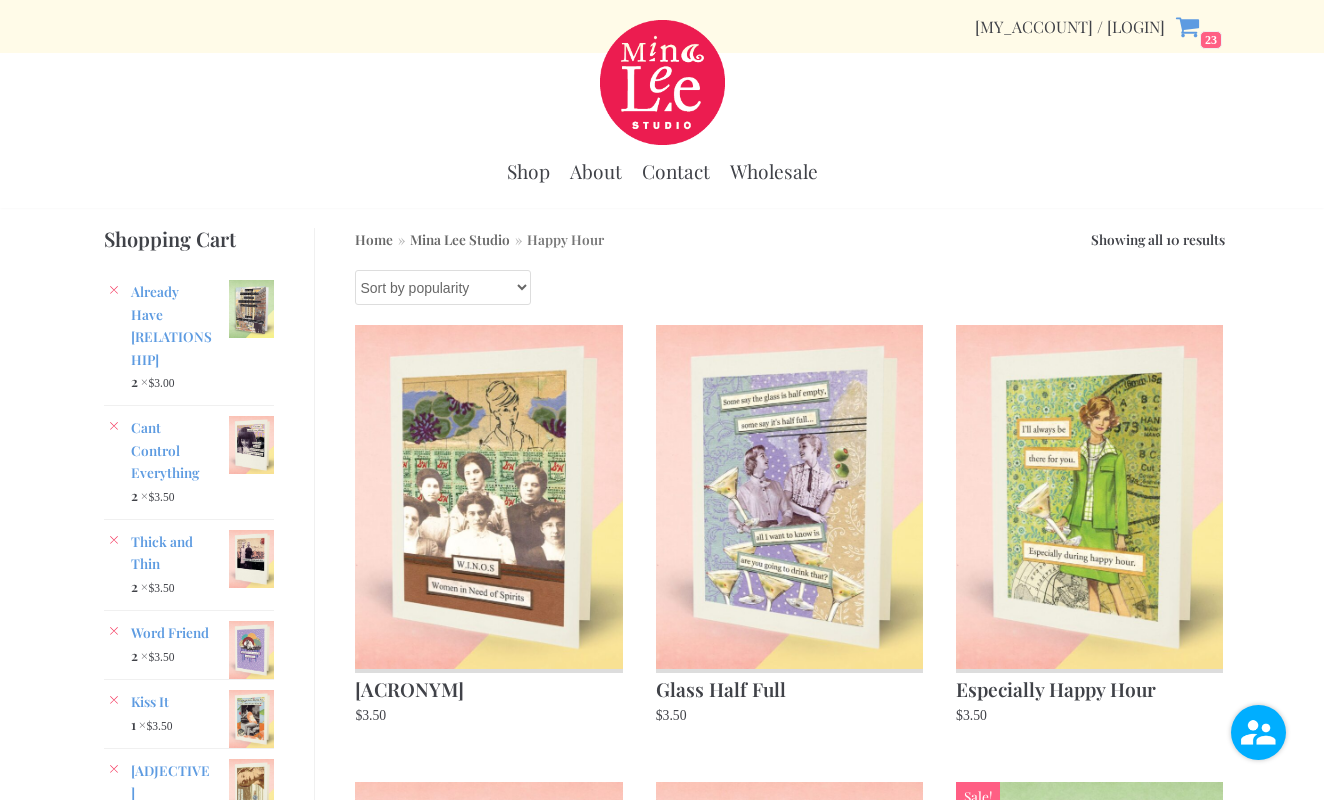 scroll, scrollTop: 0, scrollLeft: 0, axis: both 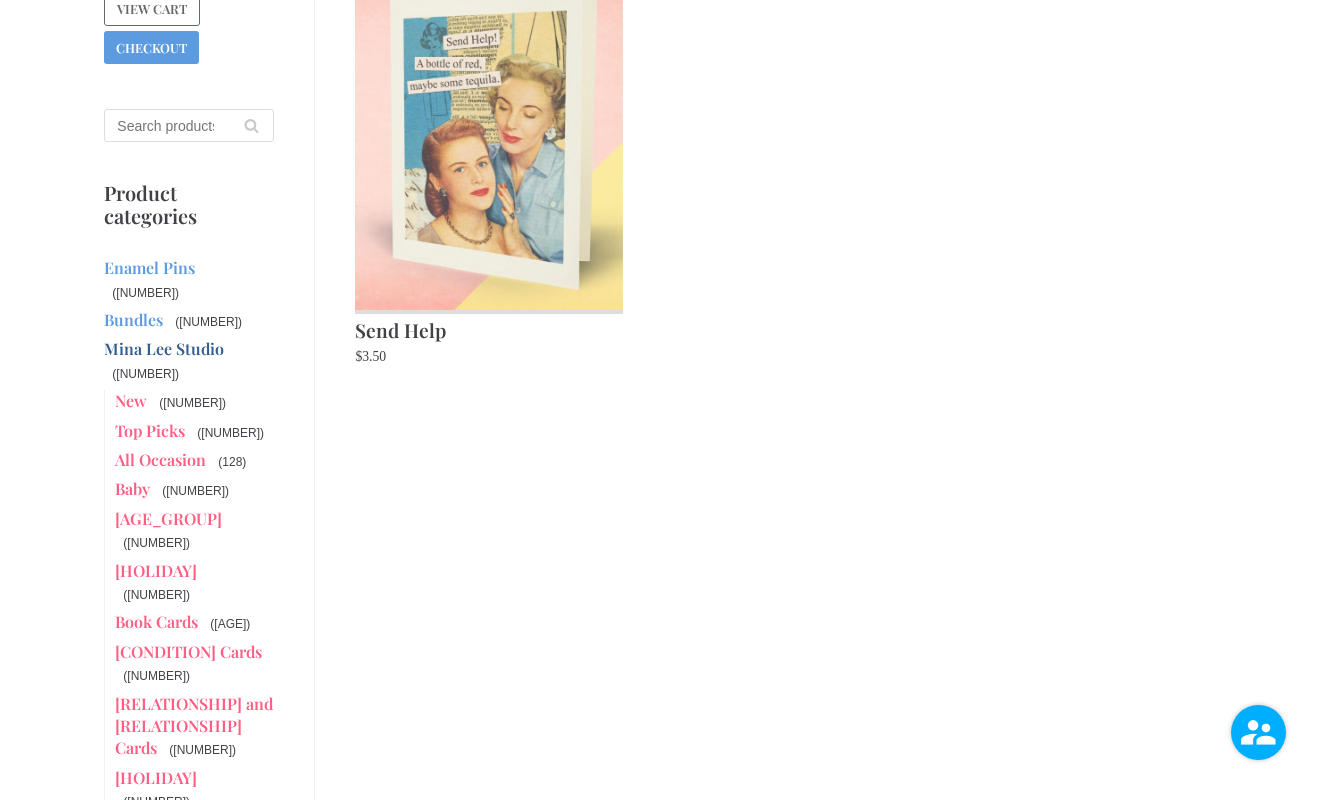 click on "Halloween" at bounding box center [154, 1014] 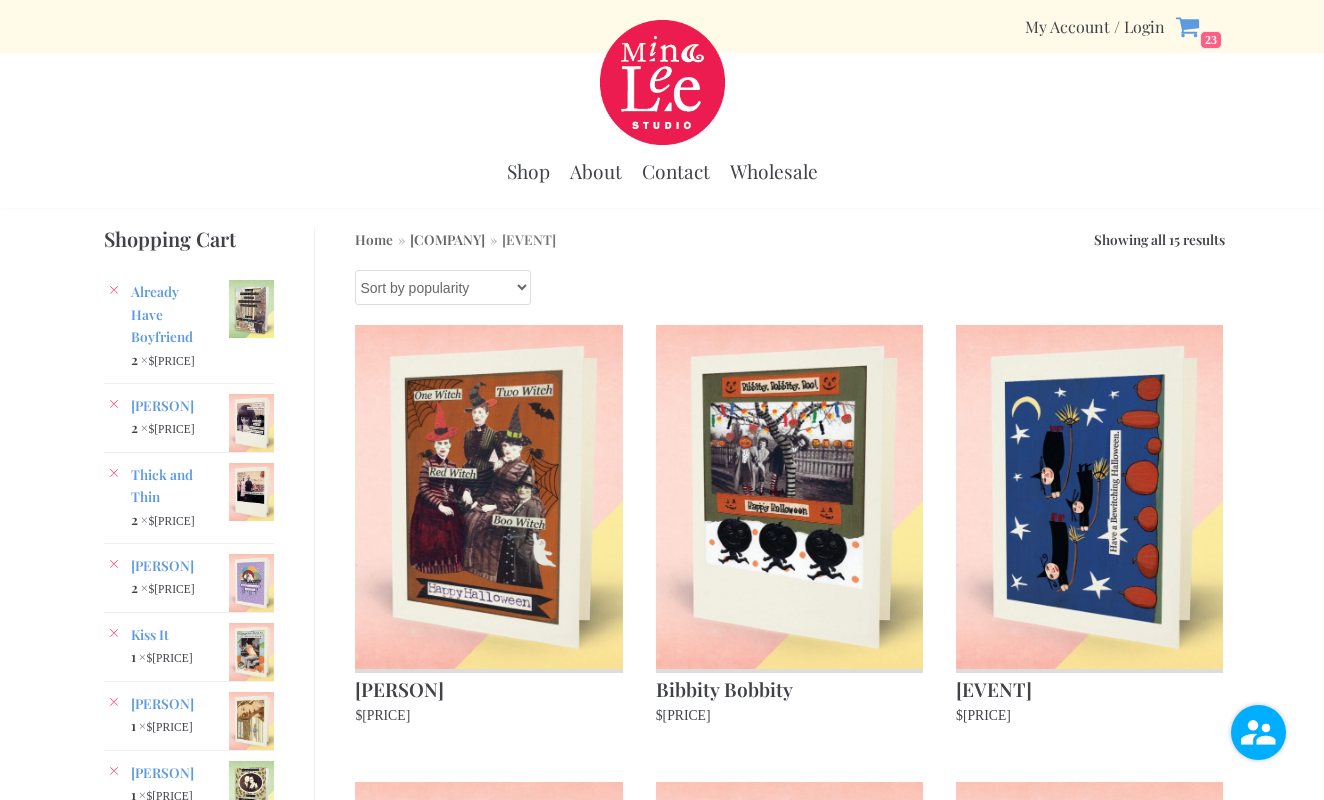 scroll, scrollTop: 0, scrollLeft: 0, axis: both 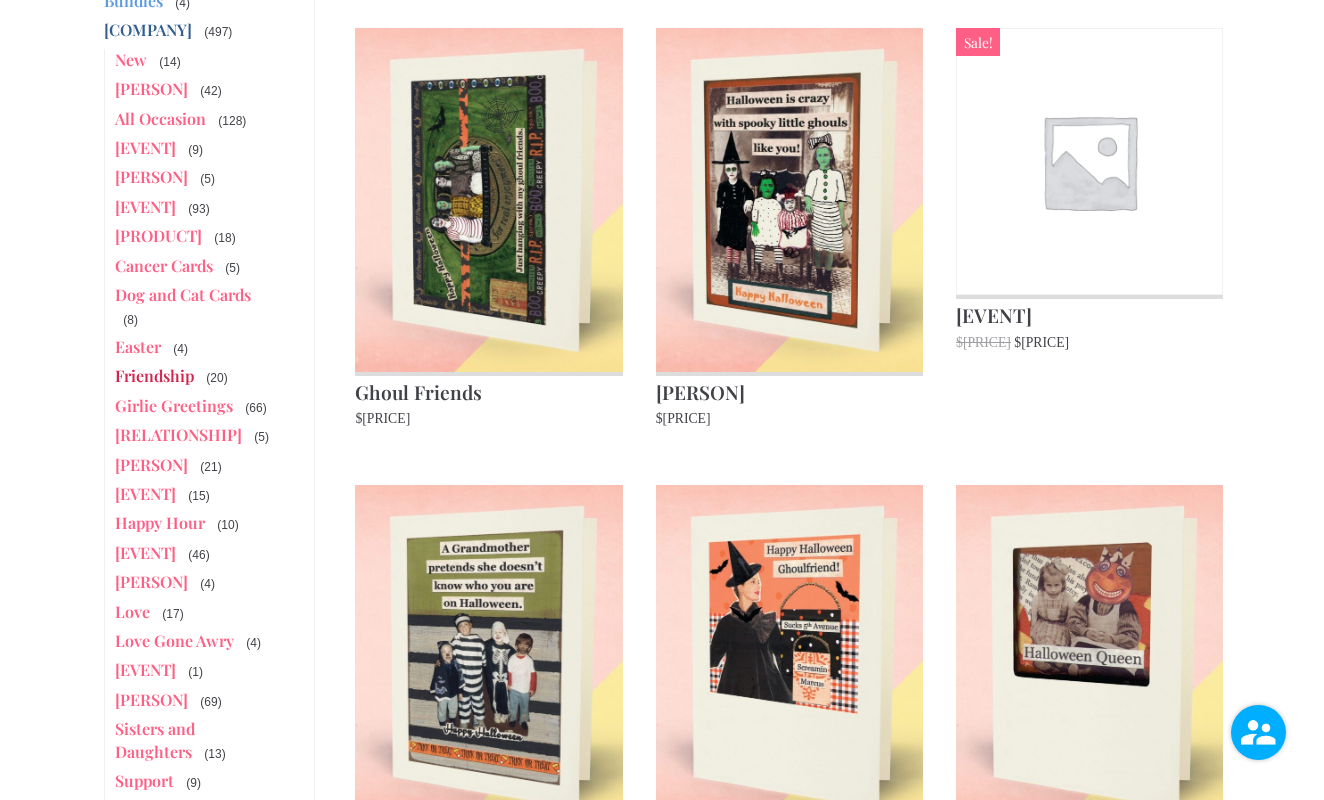 click on "Friendship" at bounding box center (154, 375) 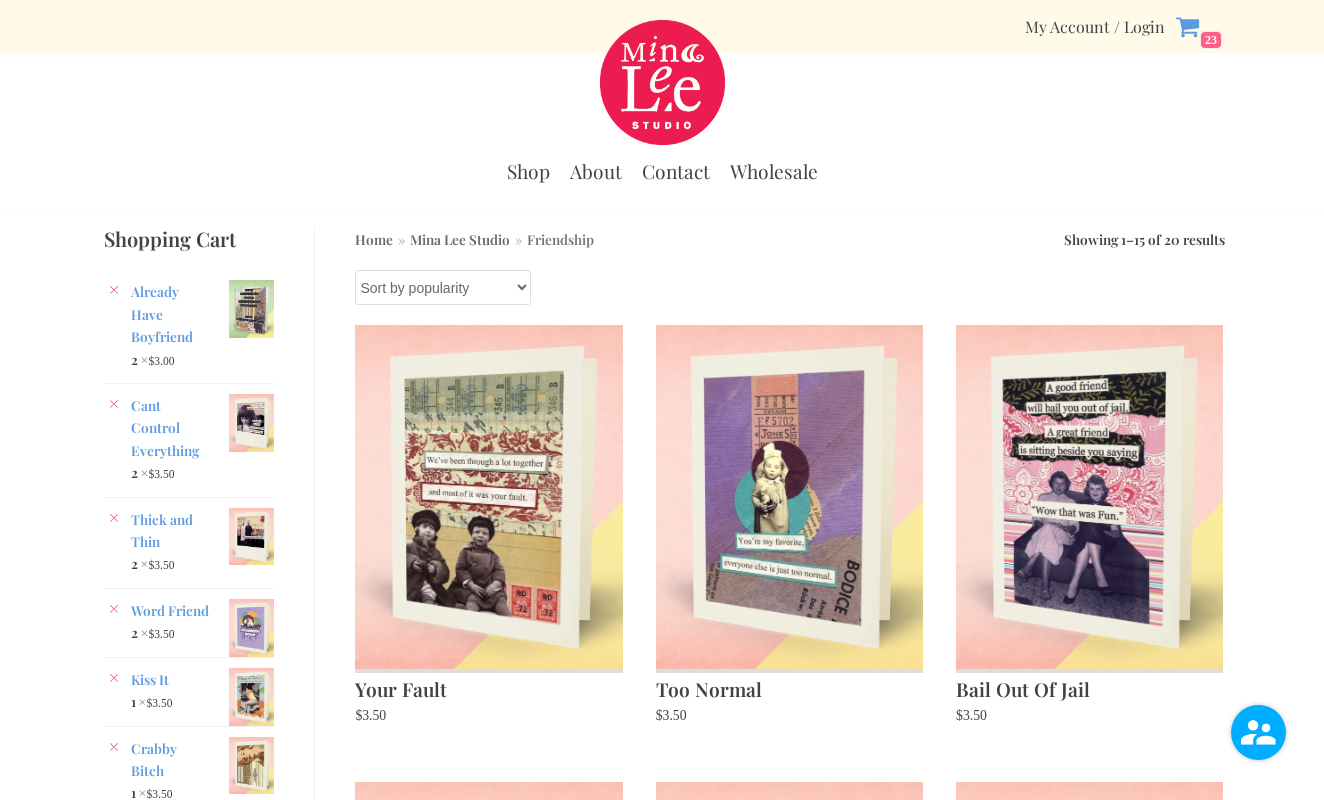 scroll, scrollTop: 0, scrollLeft: 0, axis: both 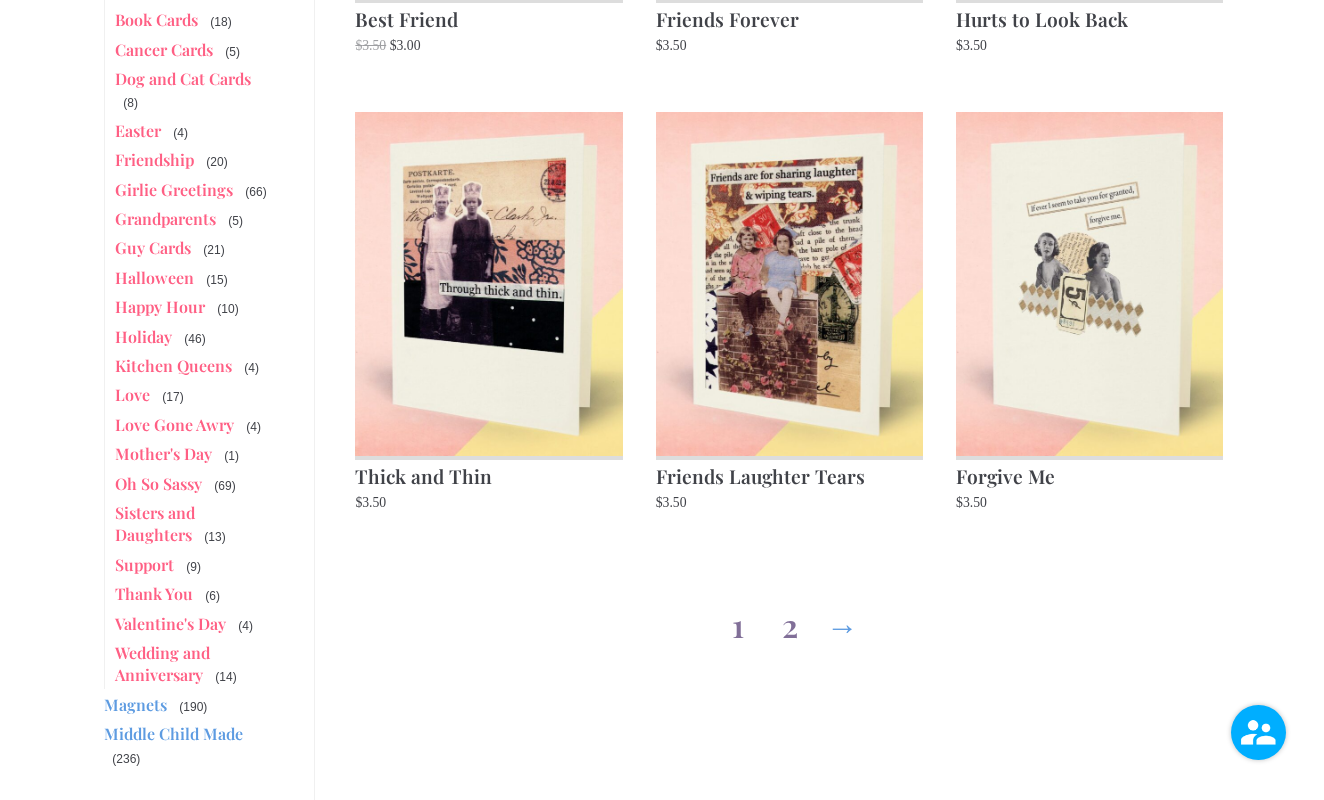 click on "2" at bounding box center (790, 621) 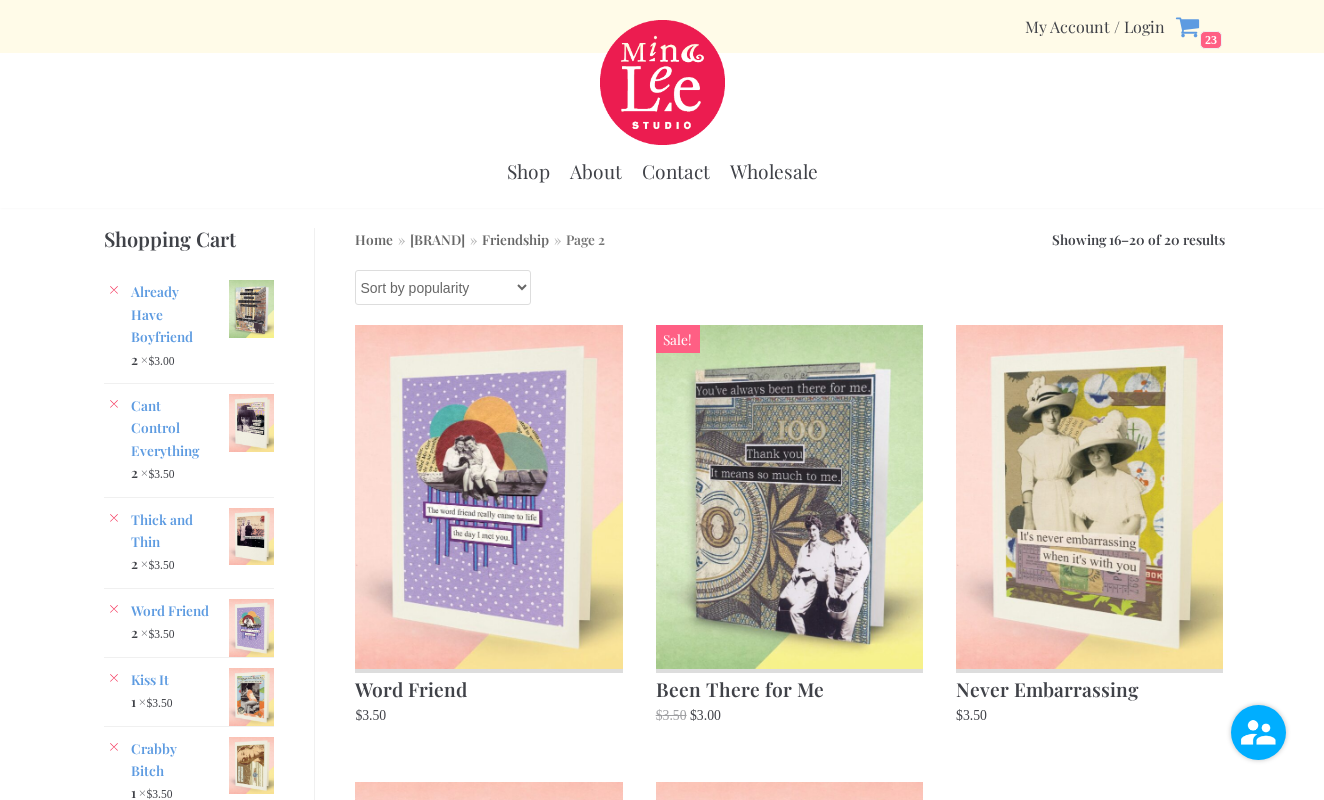 scroll, scrollTop: 0, scrollLeft: 0, axis: both 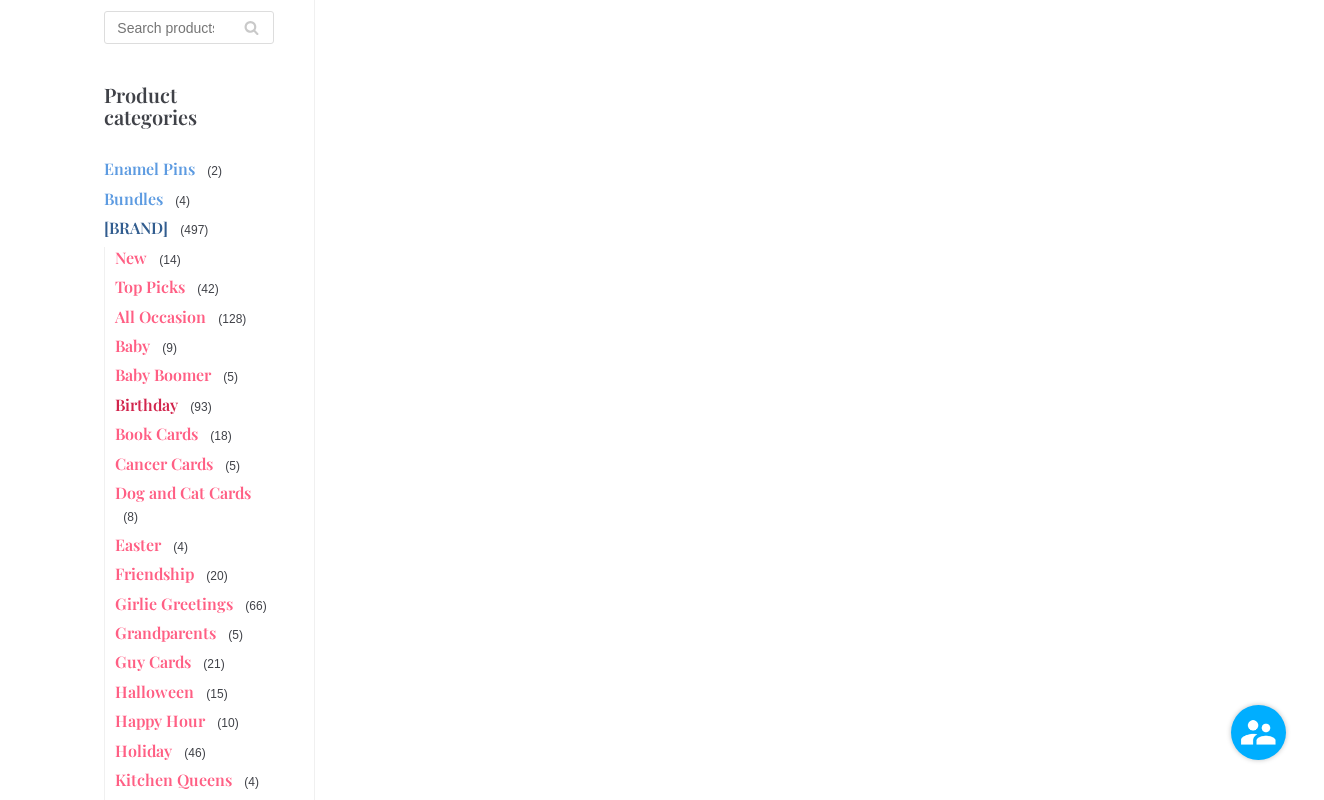 click on "Birthday" at bounding box center [146, 404] 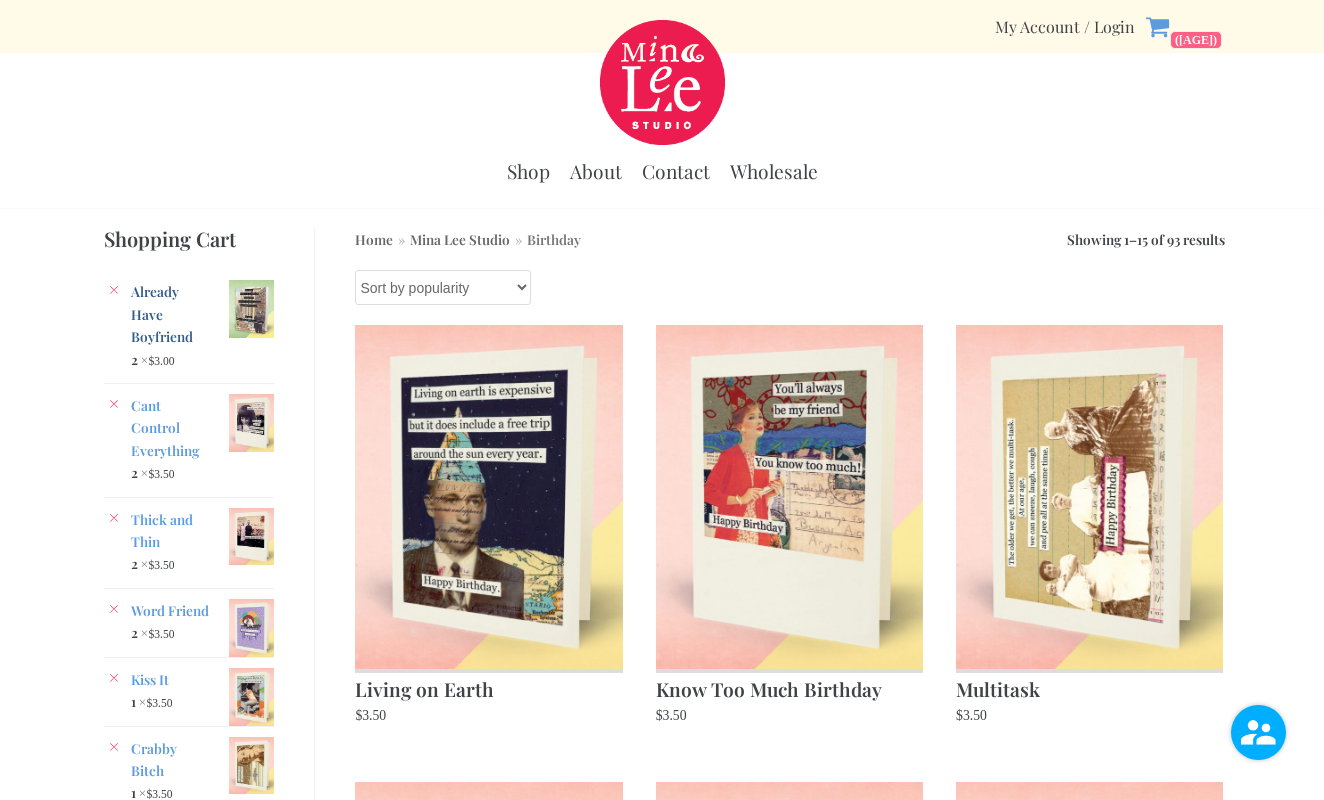 scroll, scrollTop: 0, scrollLeft: 0, axis: both 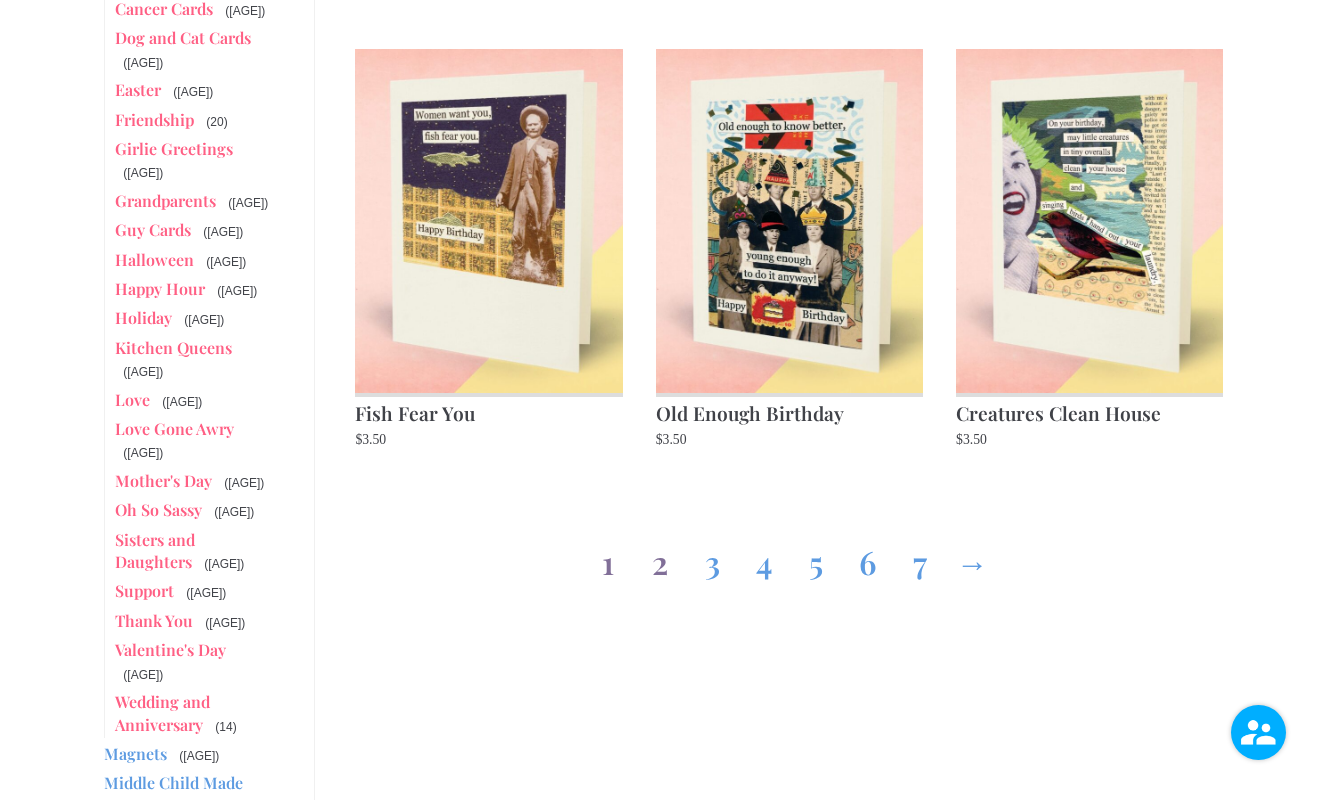 click on "2" at bounding box center [660, 558] 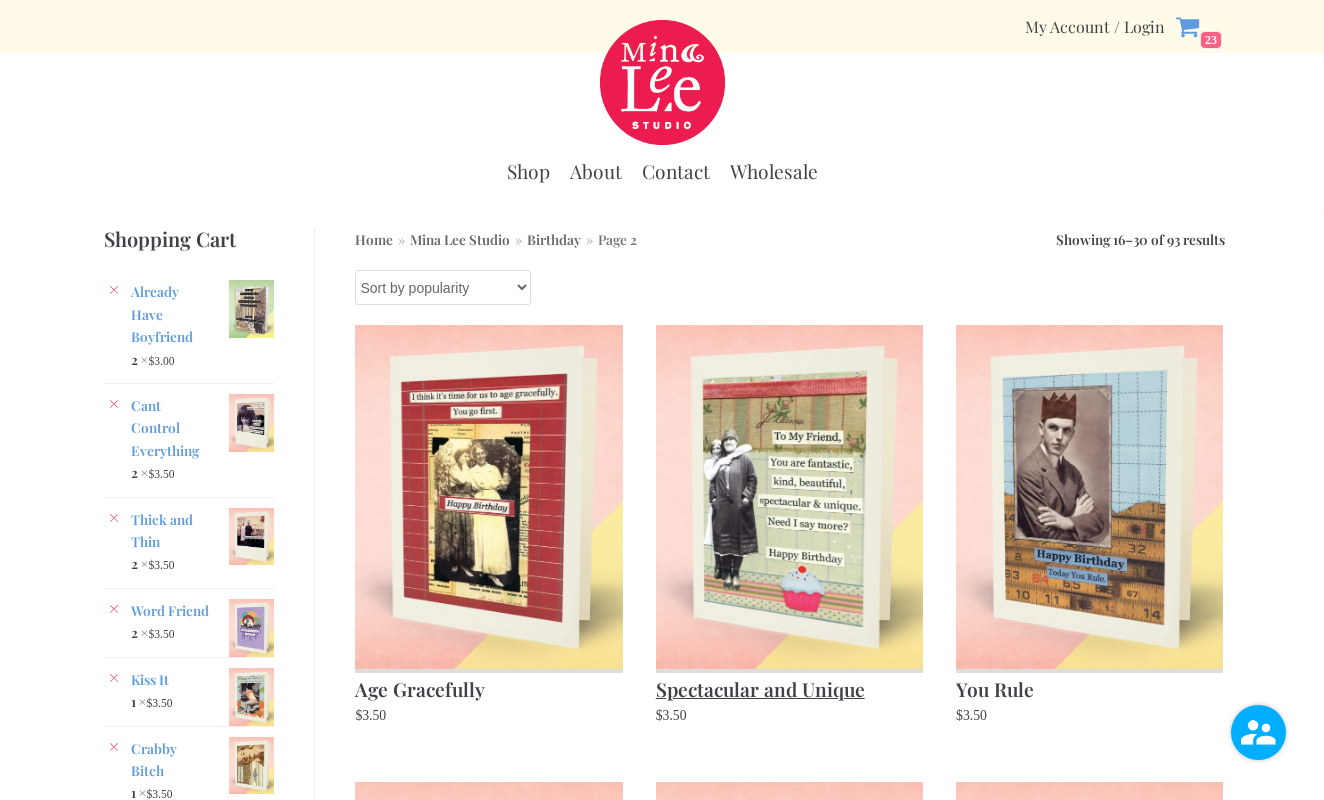 scroll, scrollTop: 0, scrollLeft: 0, axis: both 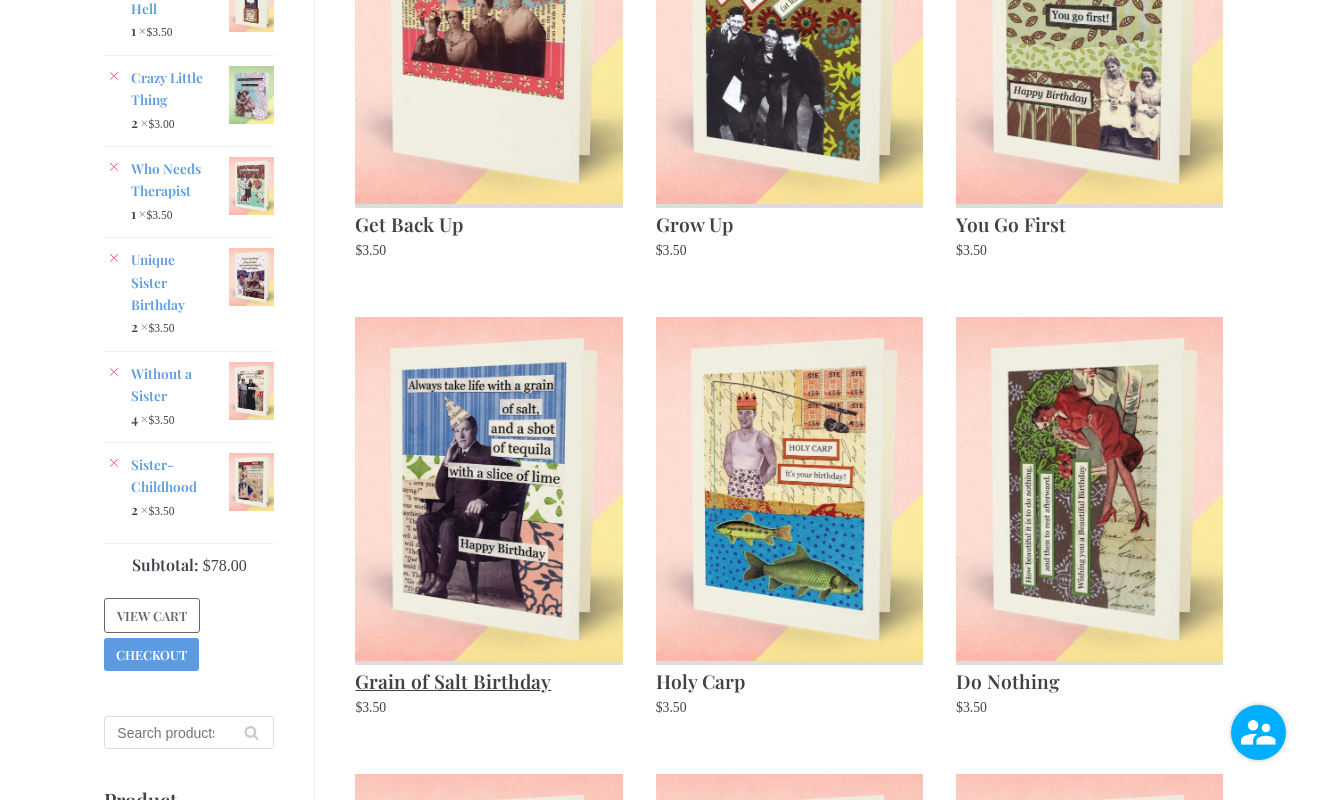 click at bounding box center [488, 488] 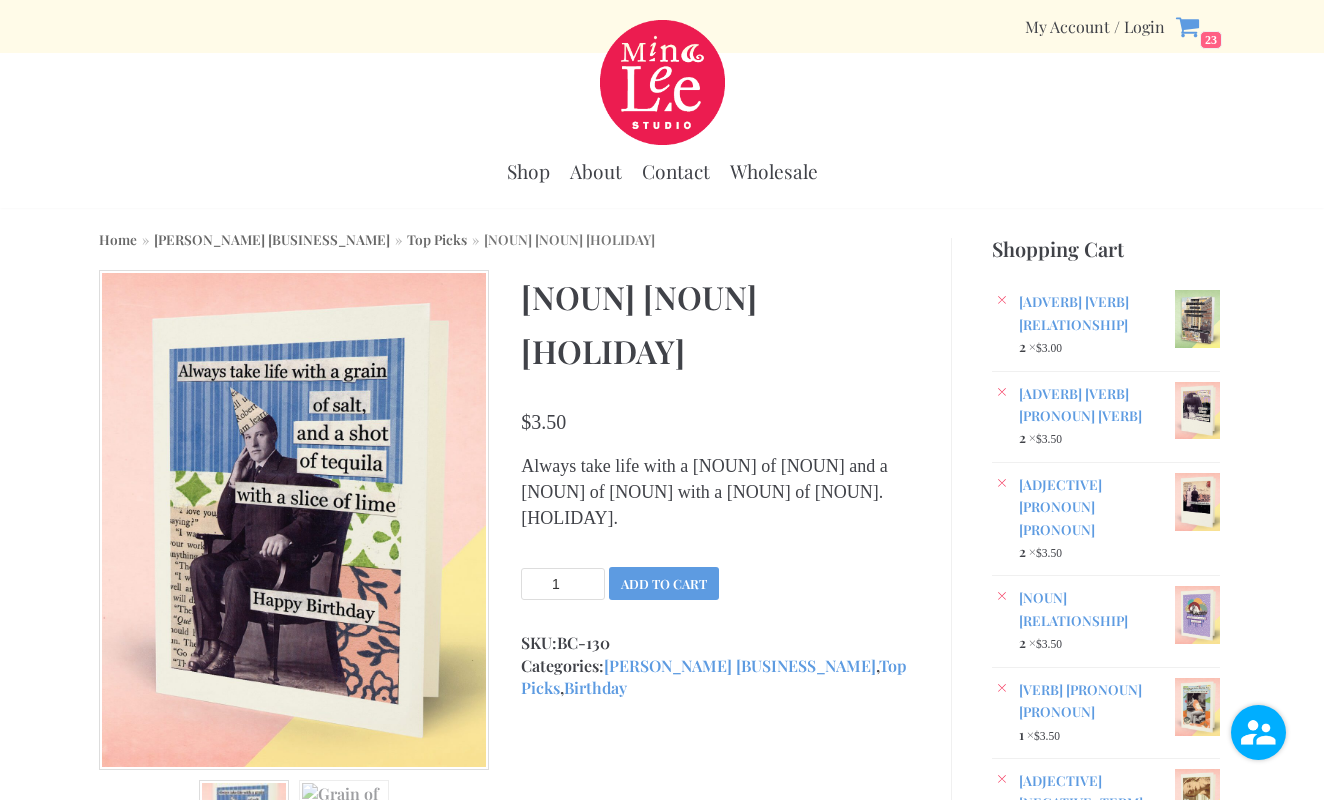 scroll, scrollTop: 0, scrollLeft: 0, axis: both 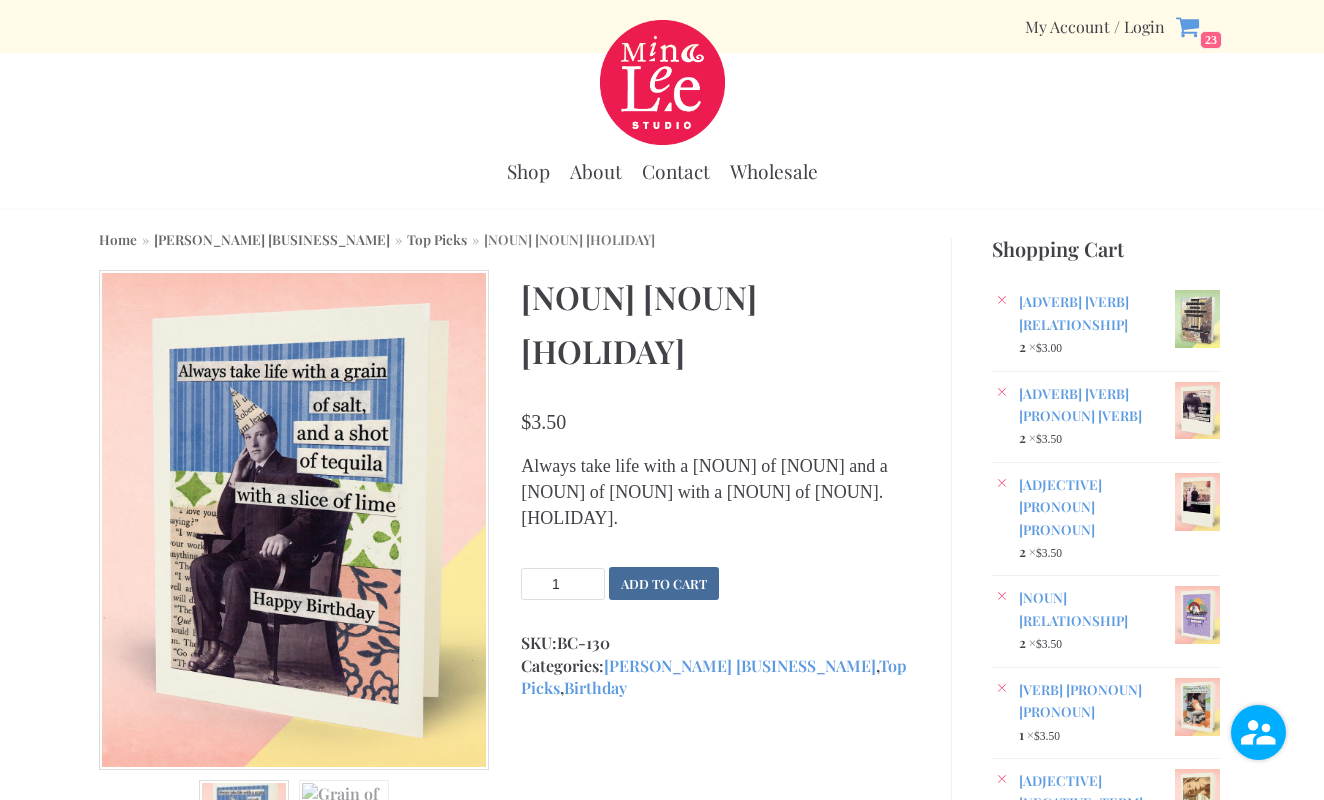 click on "Add to cart" at bounding box center (664, 583) 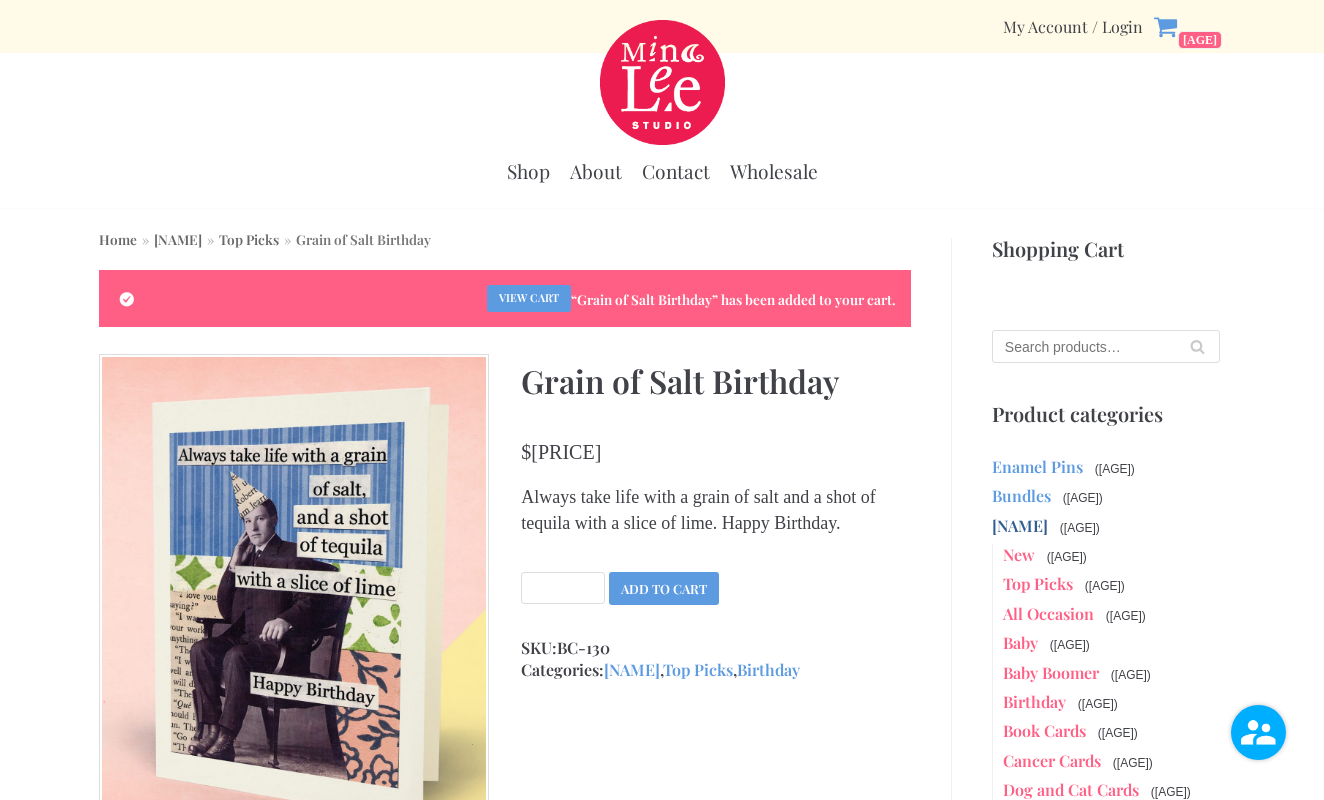 scroll, scrollTop: 0, scrollLeft: 0, axis: both 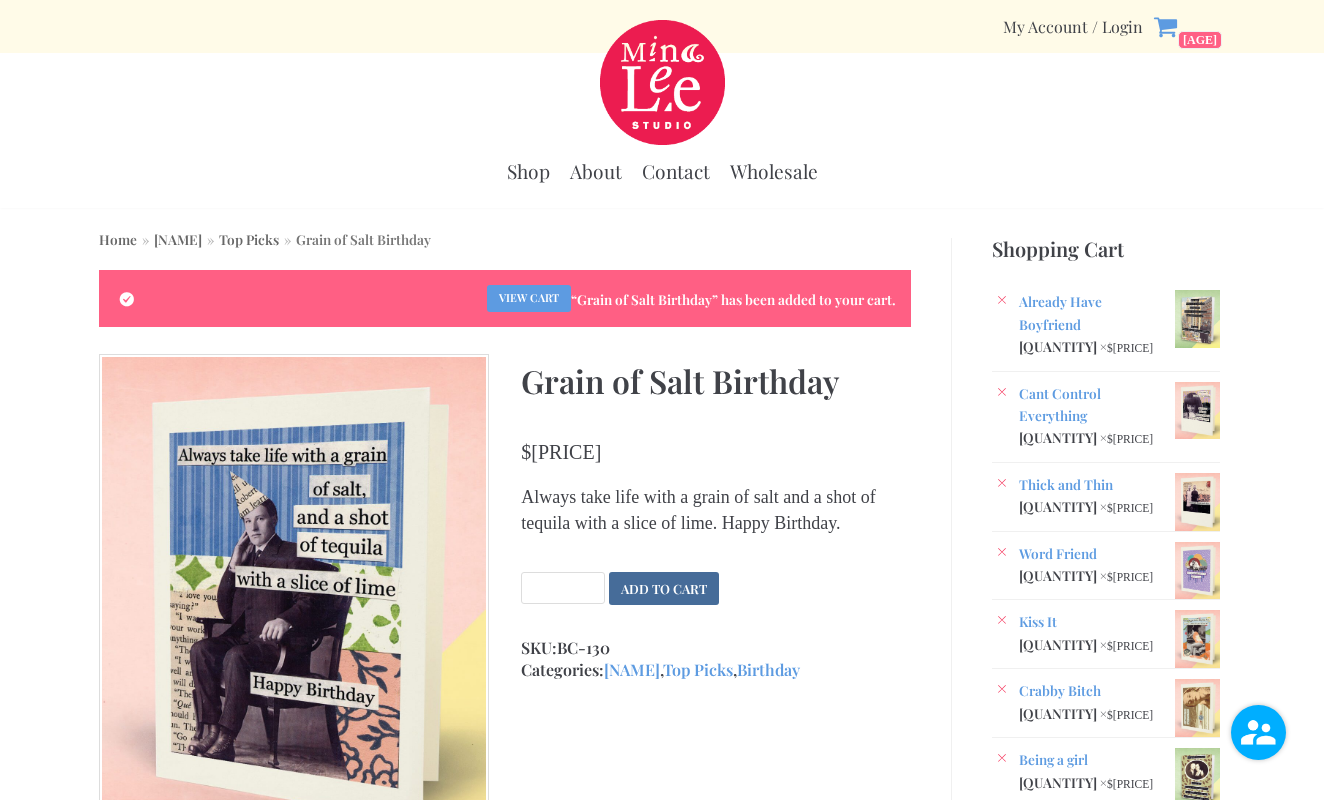 click on "Add to cart" at bounding box center (664, 588) 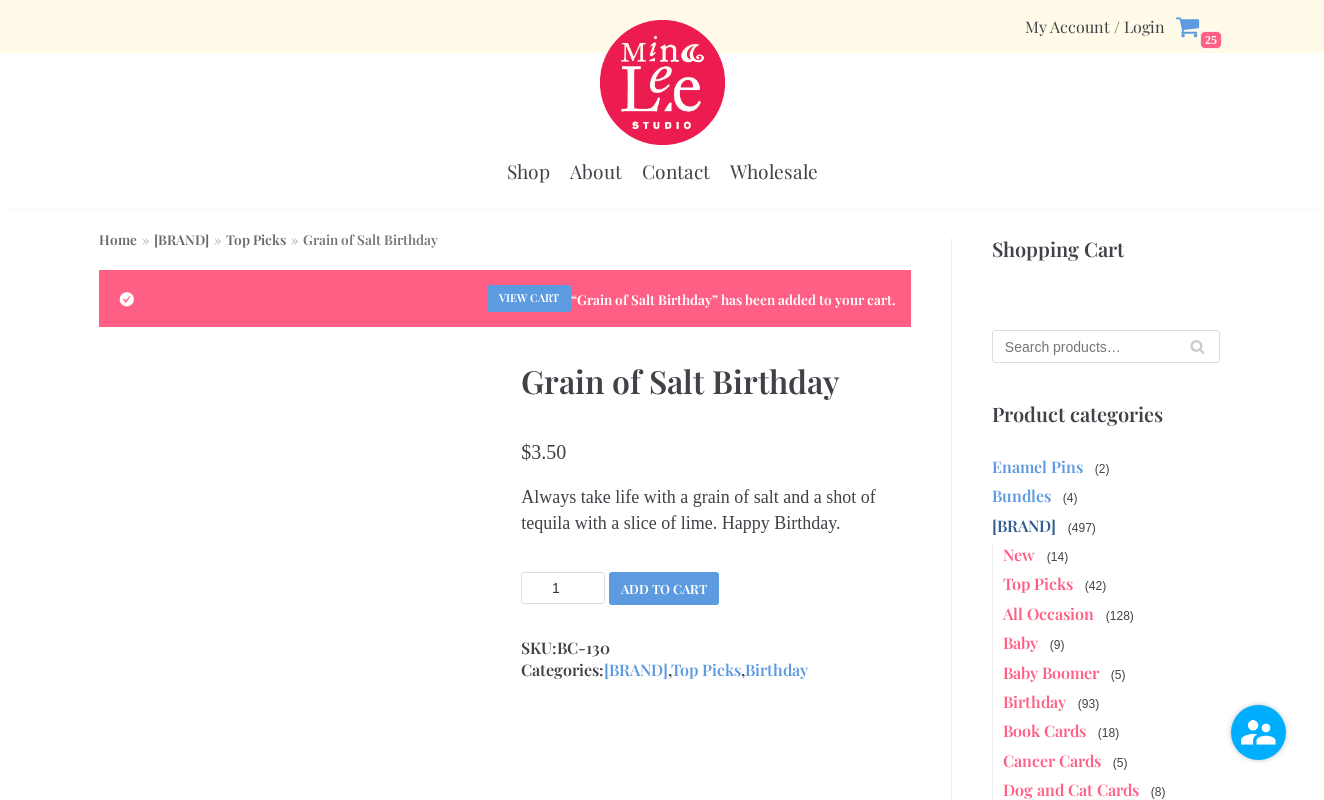 scroll, scrollTop: 0, scrollLeft: 0, axis: both 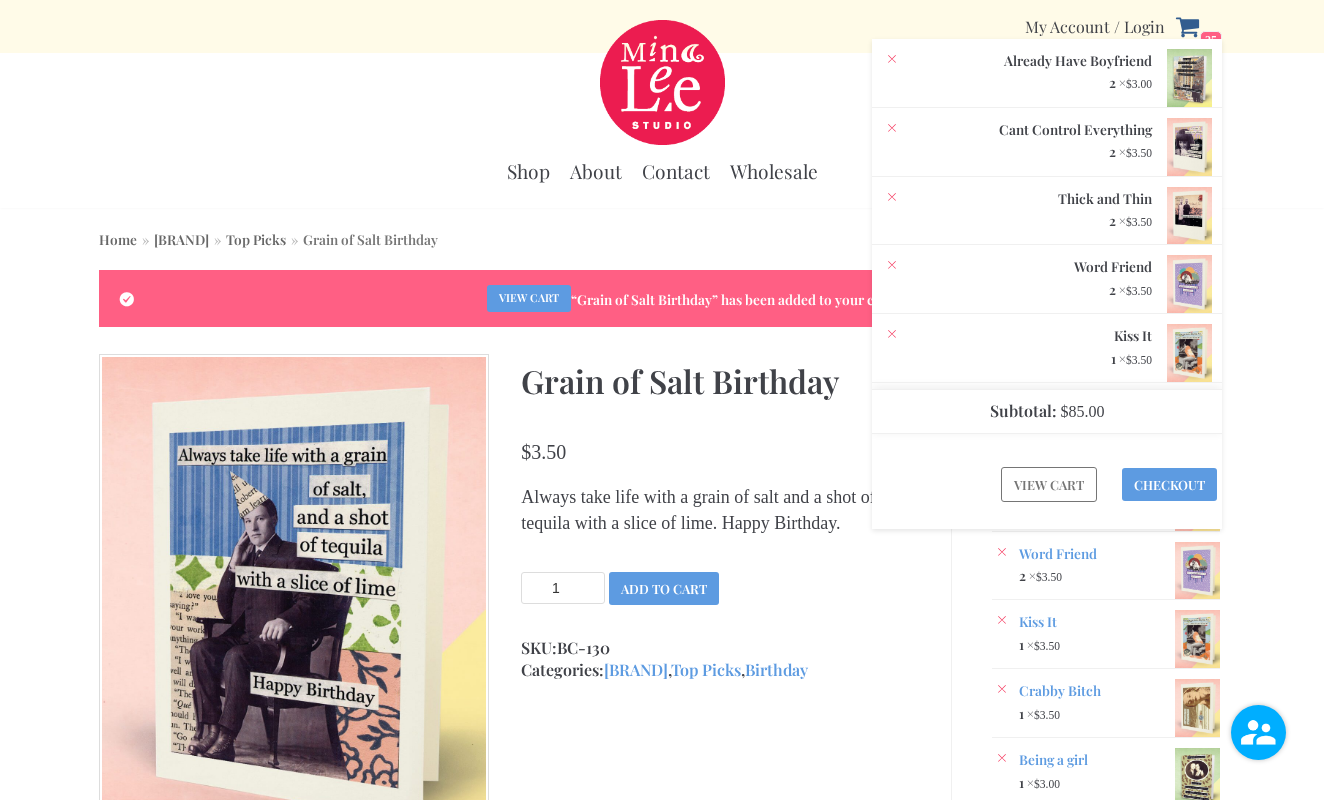 click on "View cart" at bounding box center (1049, 484) 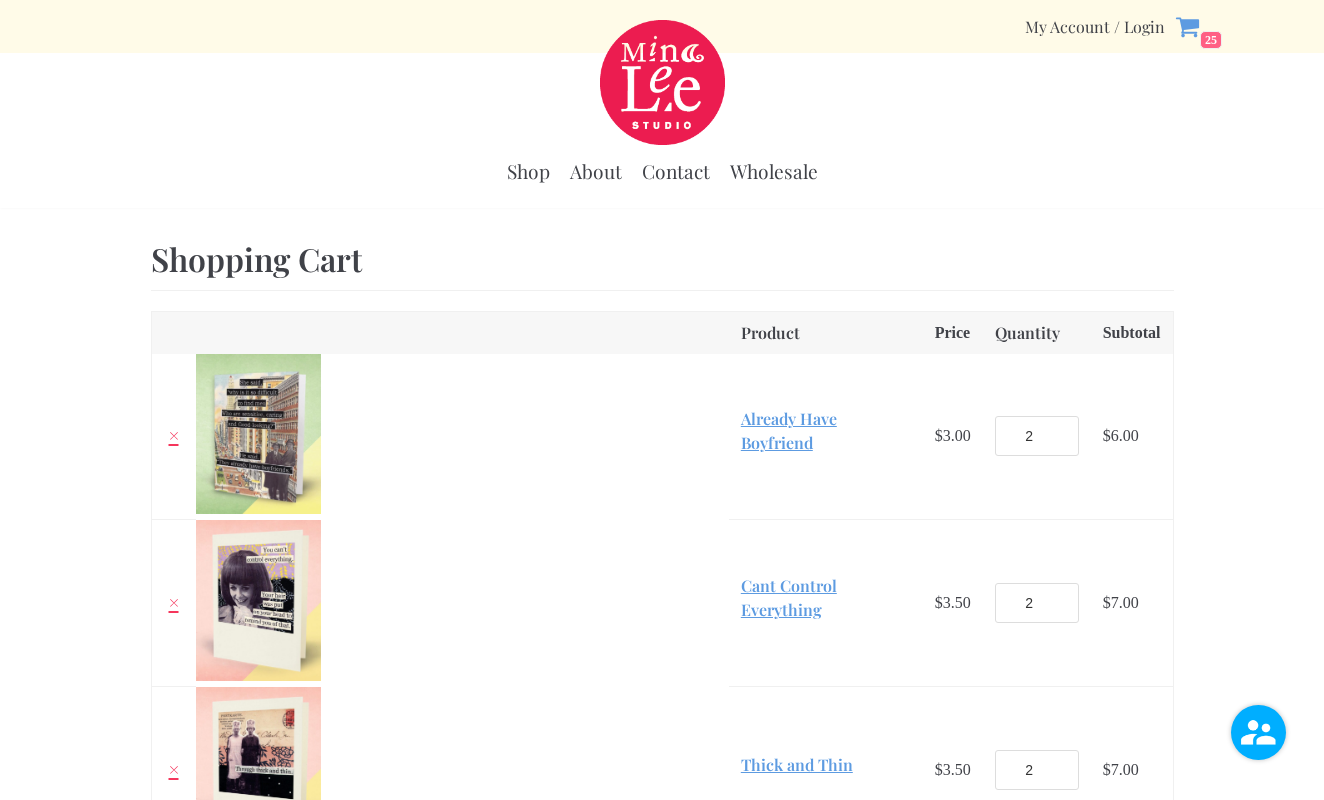 scroll, scrollTop: 0, scrollLeft: 0, axis: both 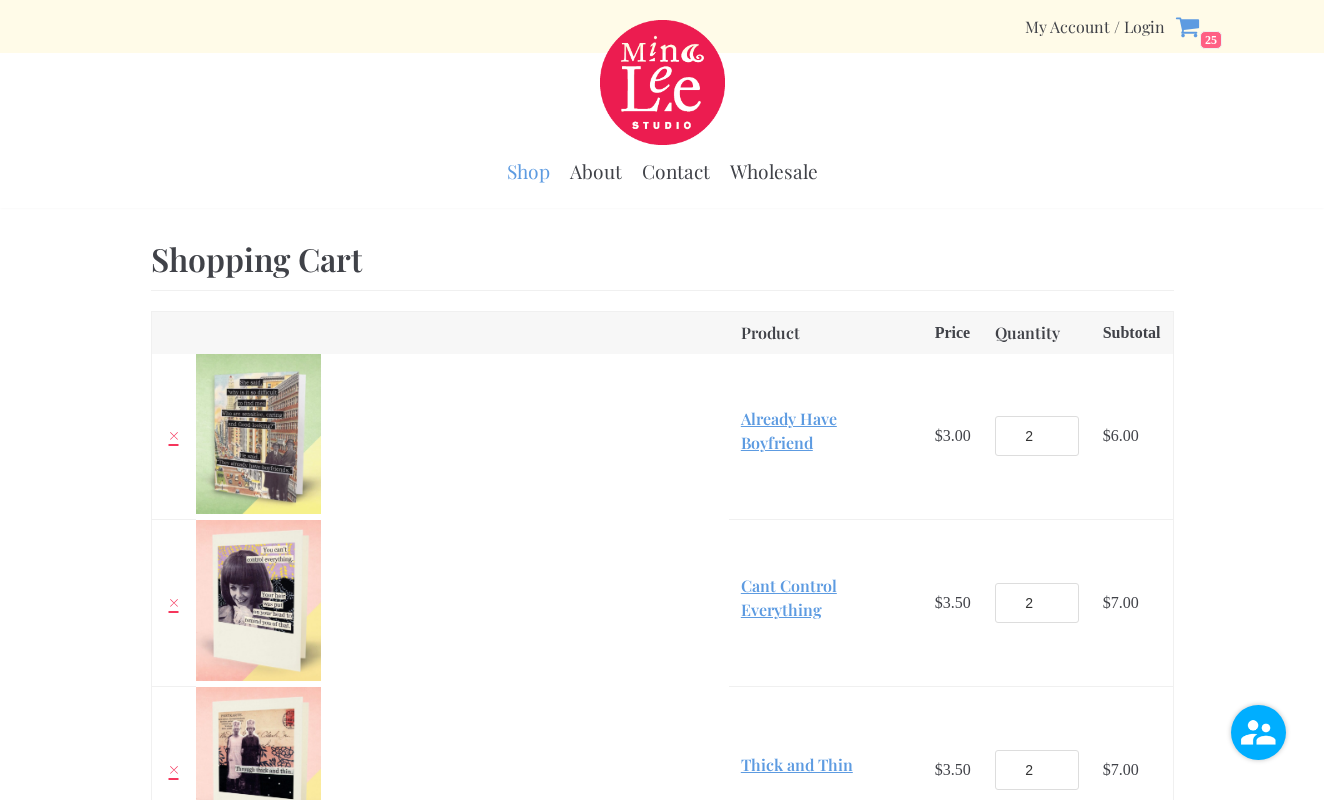 click on "Shop" at bounding box center [528, 171] 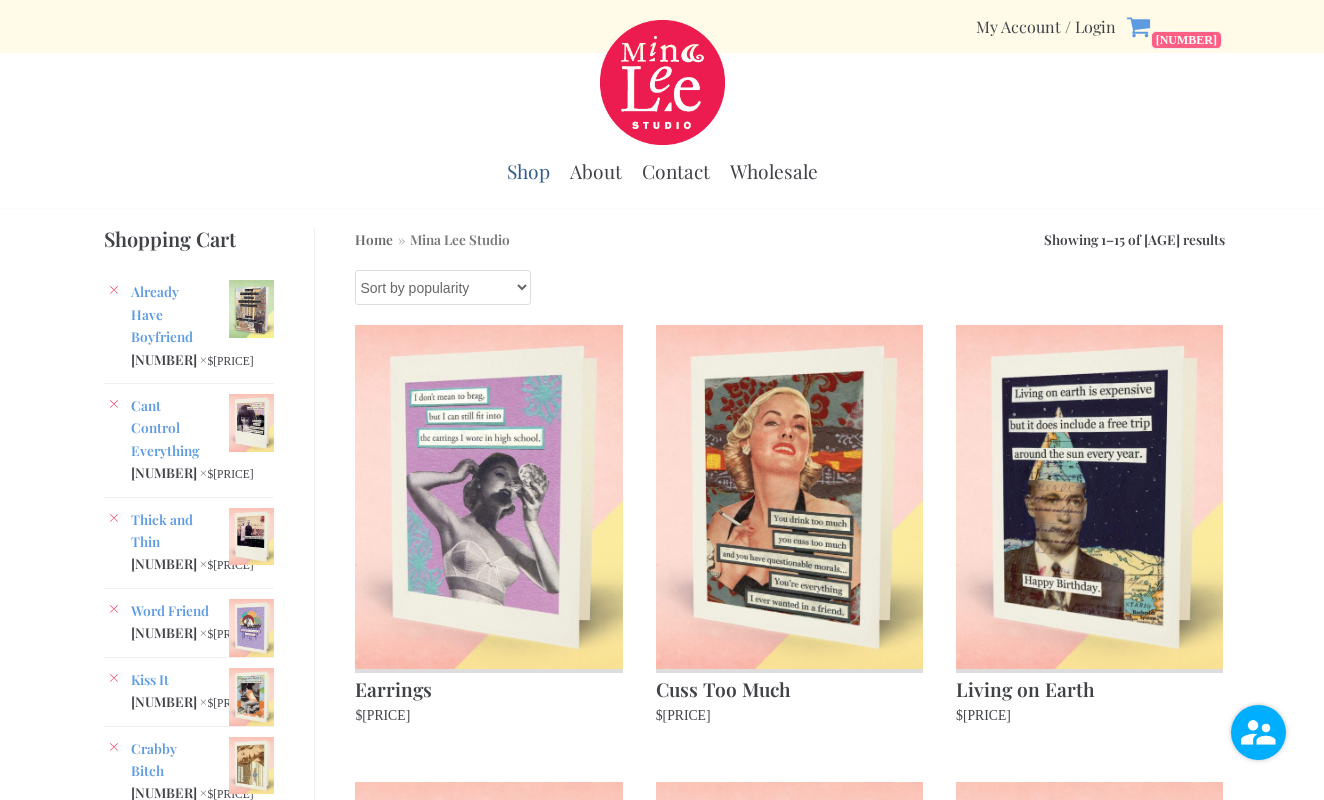 scroll, scrollTop: 0, scrollLeft: 0, axis: both 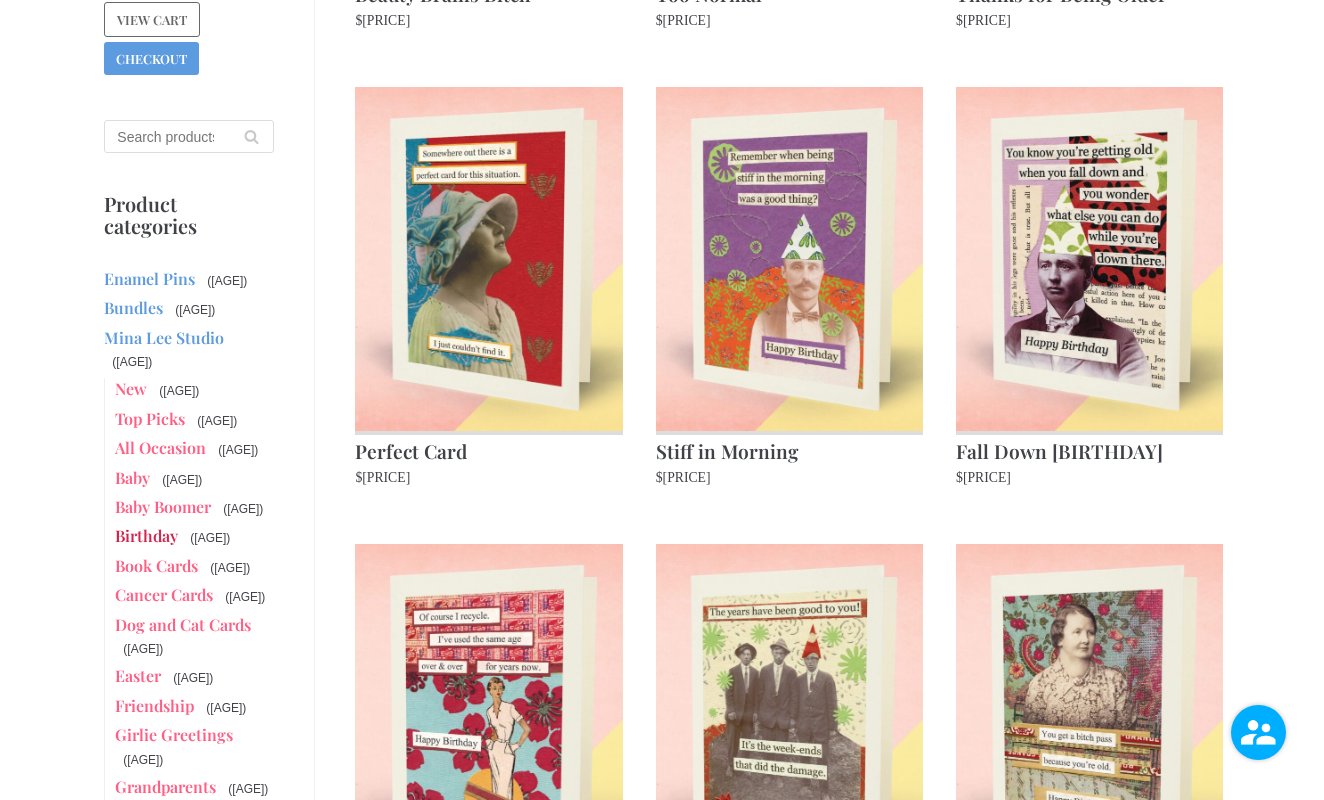 click on "Birthday" at bounding box center (146, 535) 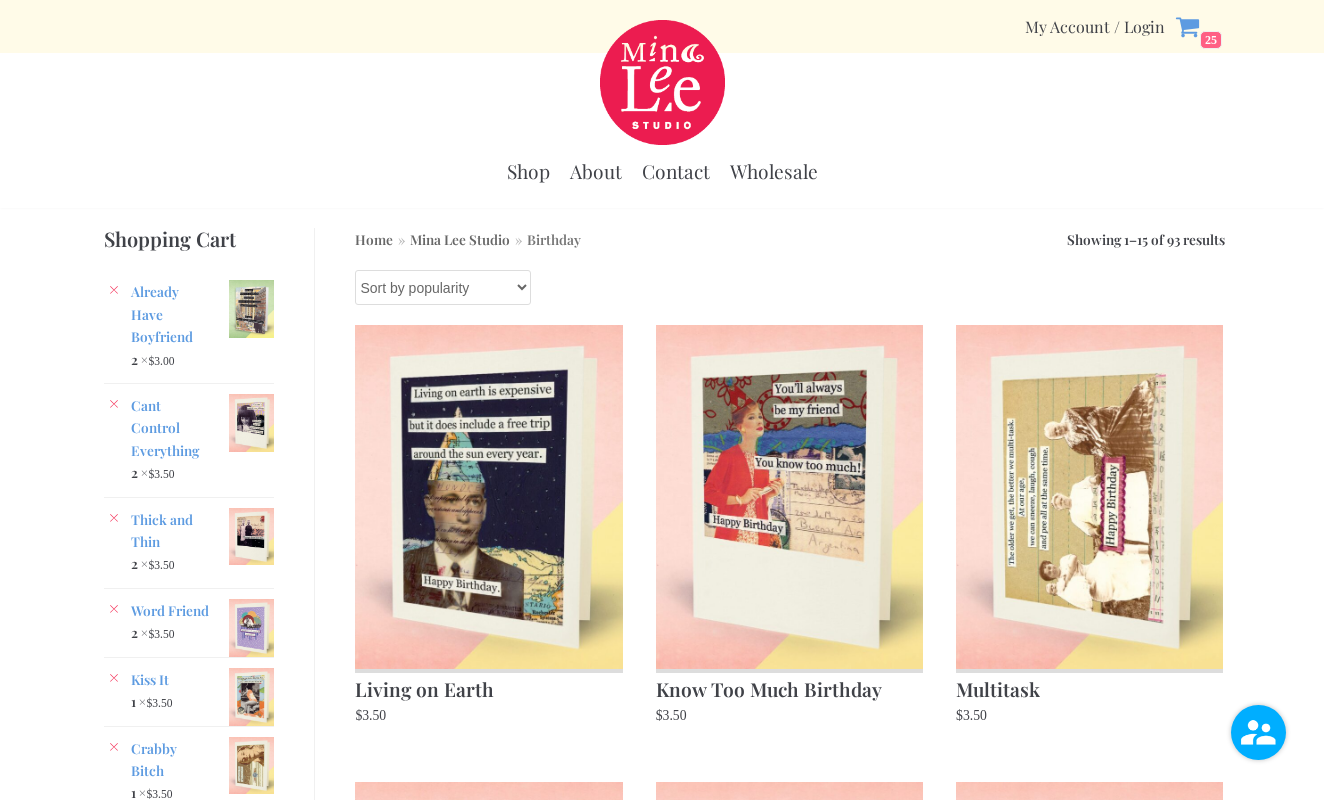 scroll, scrollTop: 0, scrollLeft: 0, axis: both 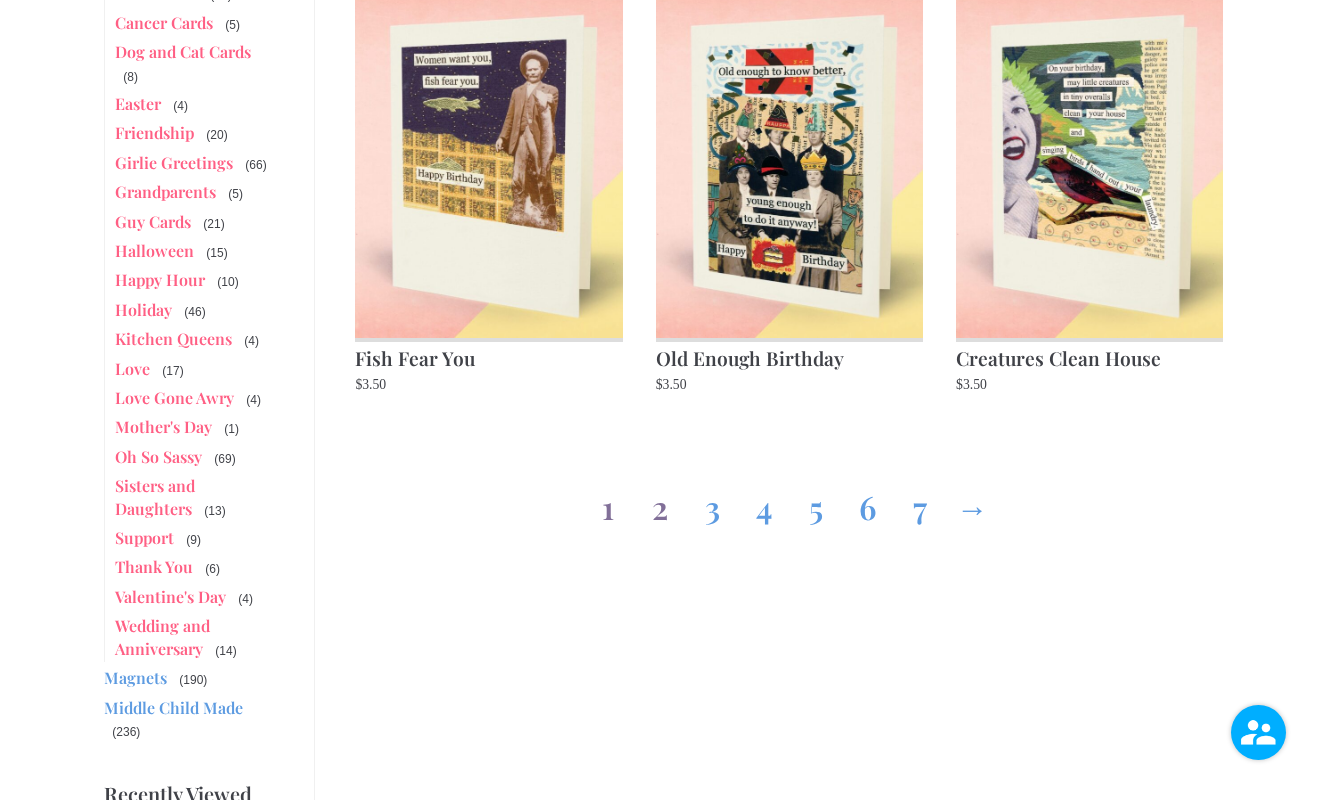 click on "2" at bounding box center (660, 503) 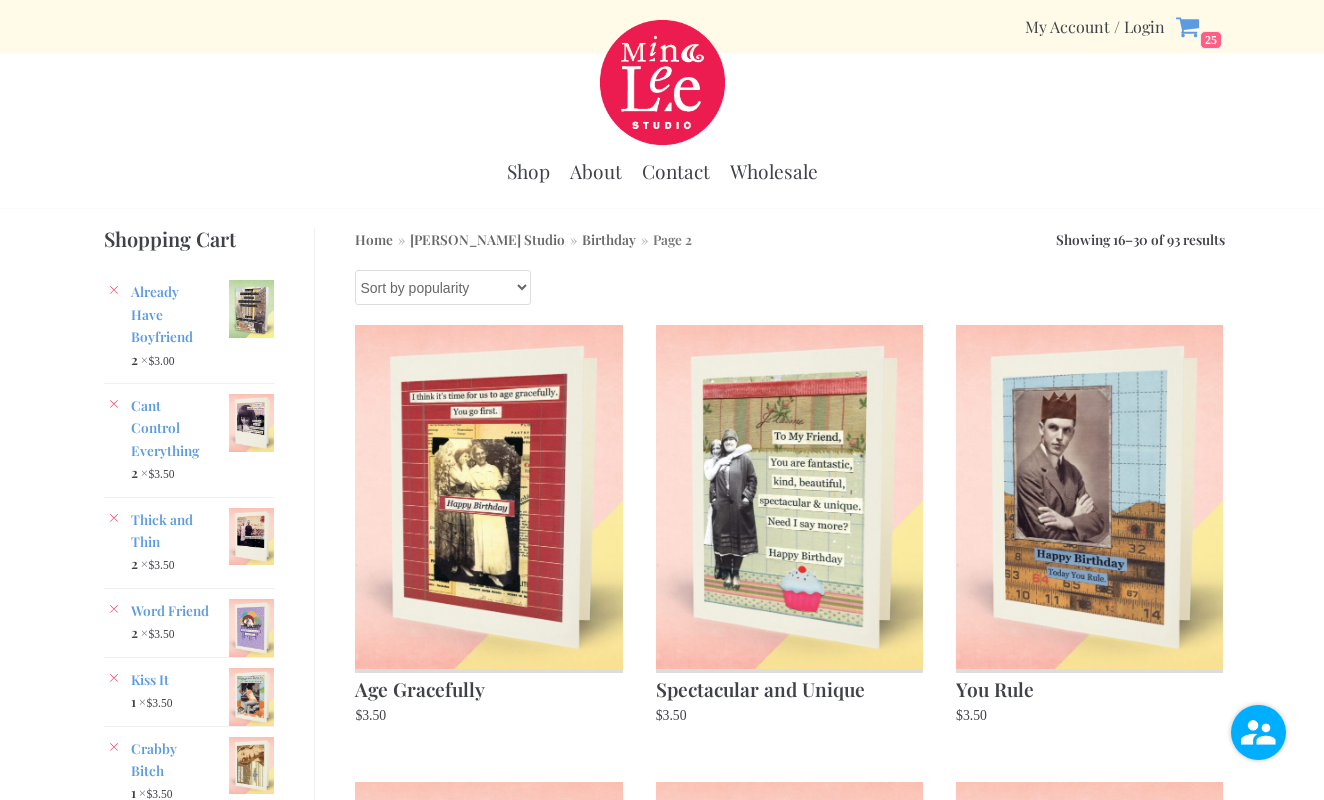 scroll, scrollTop: 0, scrollLeft: 0, axis: both 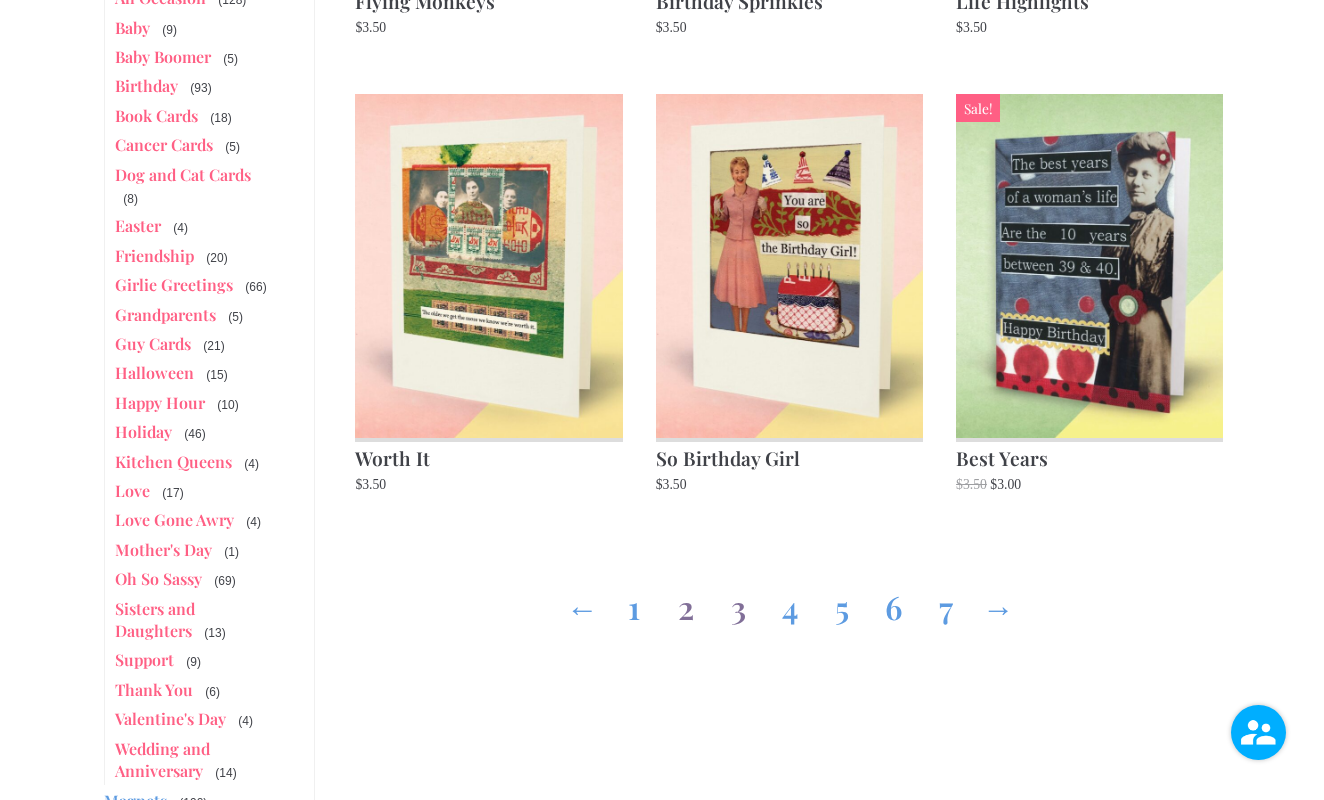 click on "3" at bounding box center (738, 603) 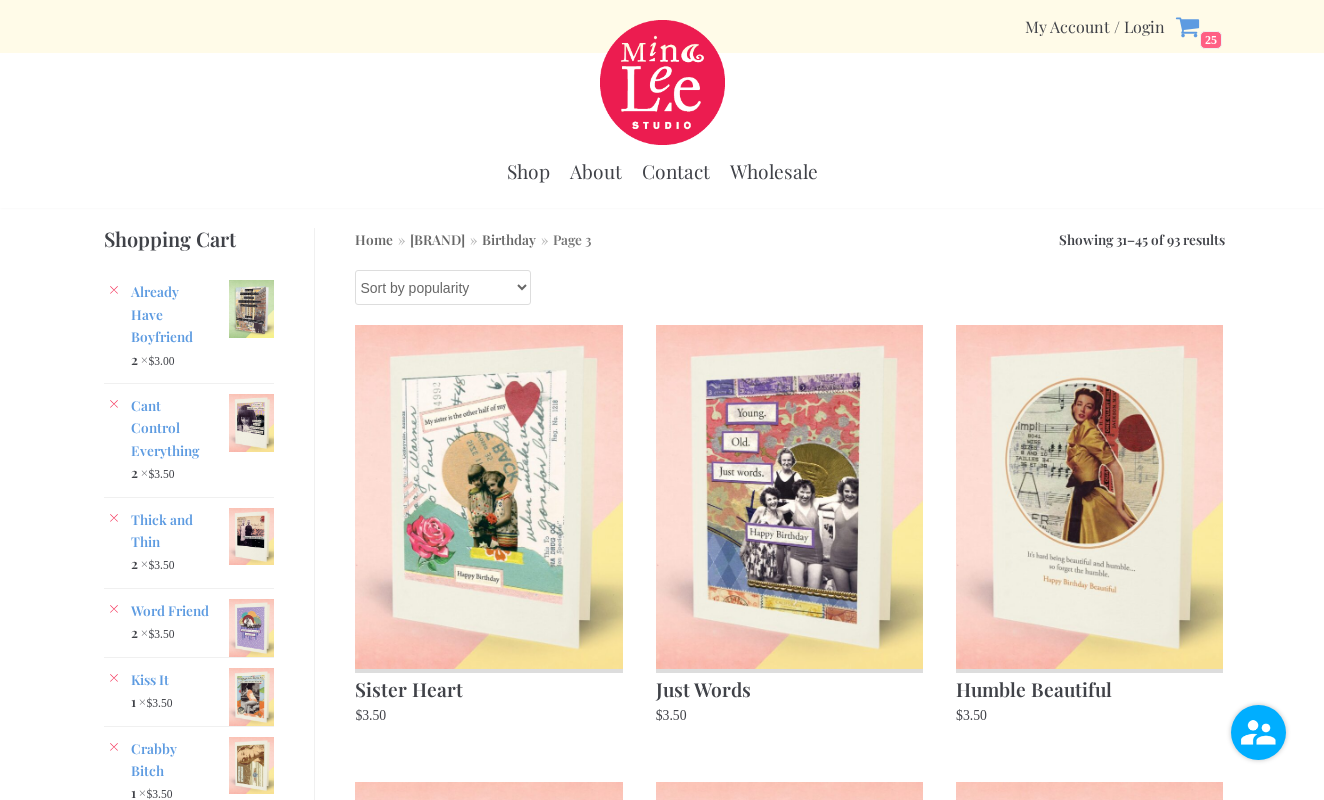 scroll, scrollTop: 0, scrollLeft: 0, axis: both 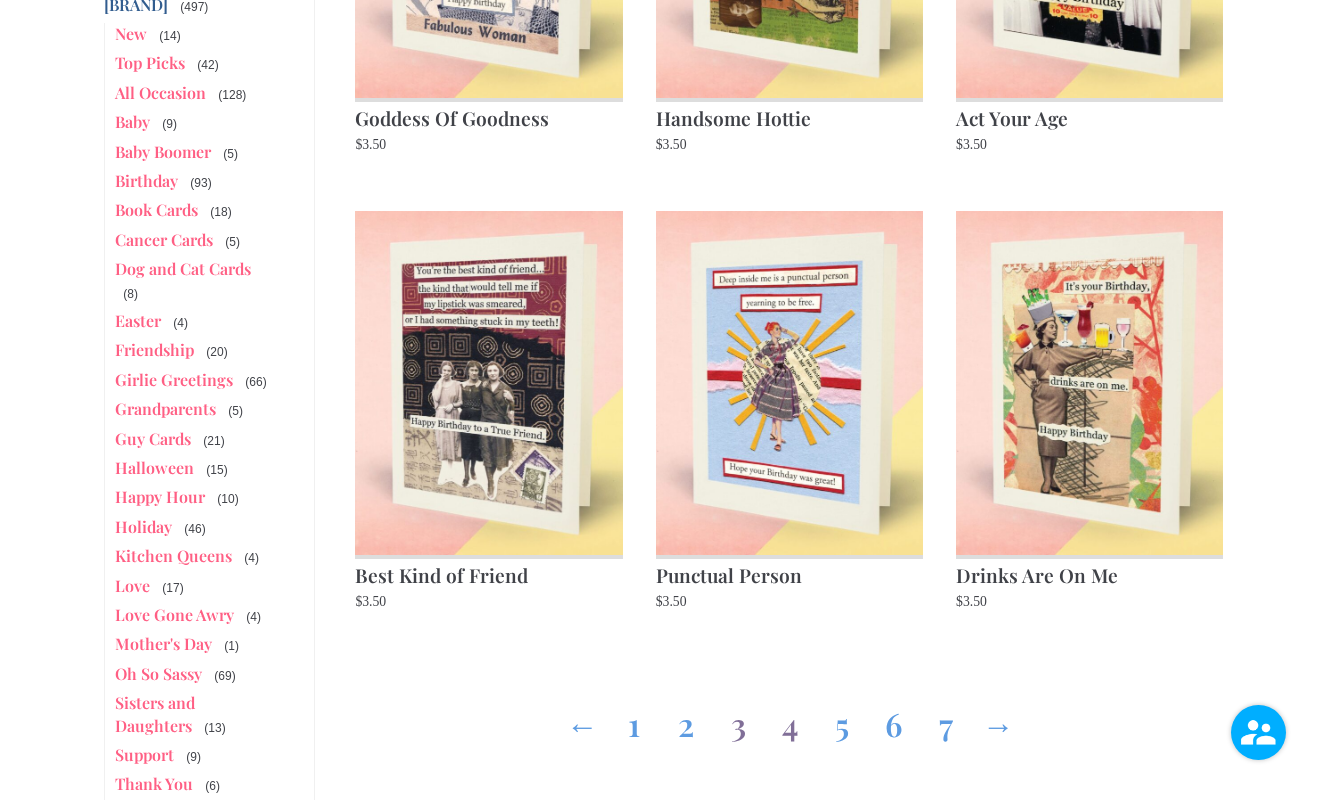 click on "4" at bounding box center (790, 720) 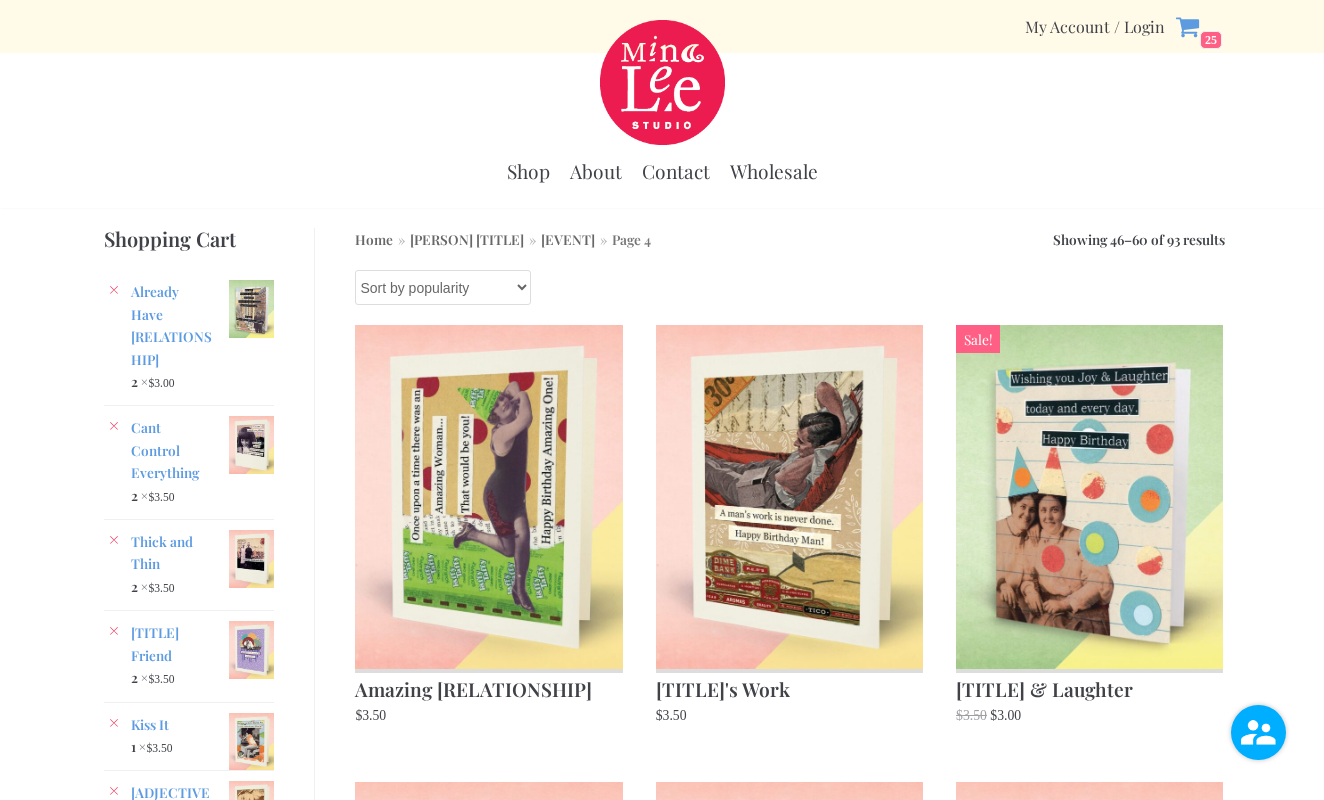 scroll, scrollTop: 0, scrollLeft: 0, axis: both 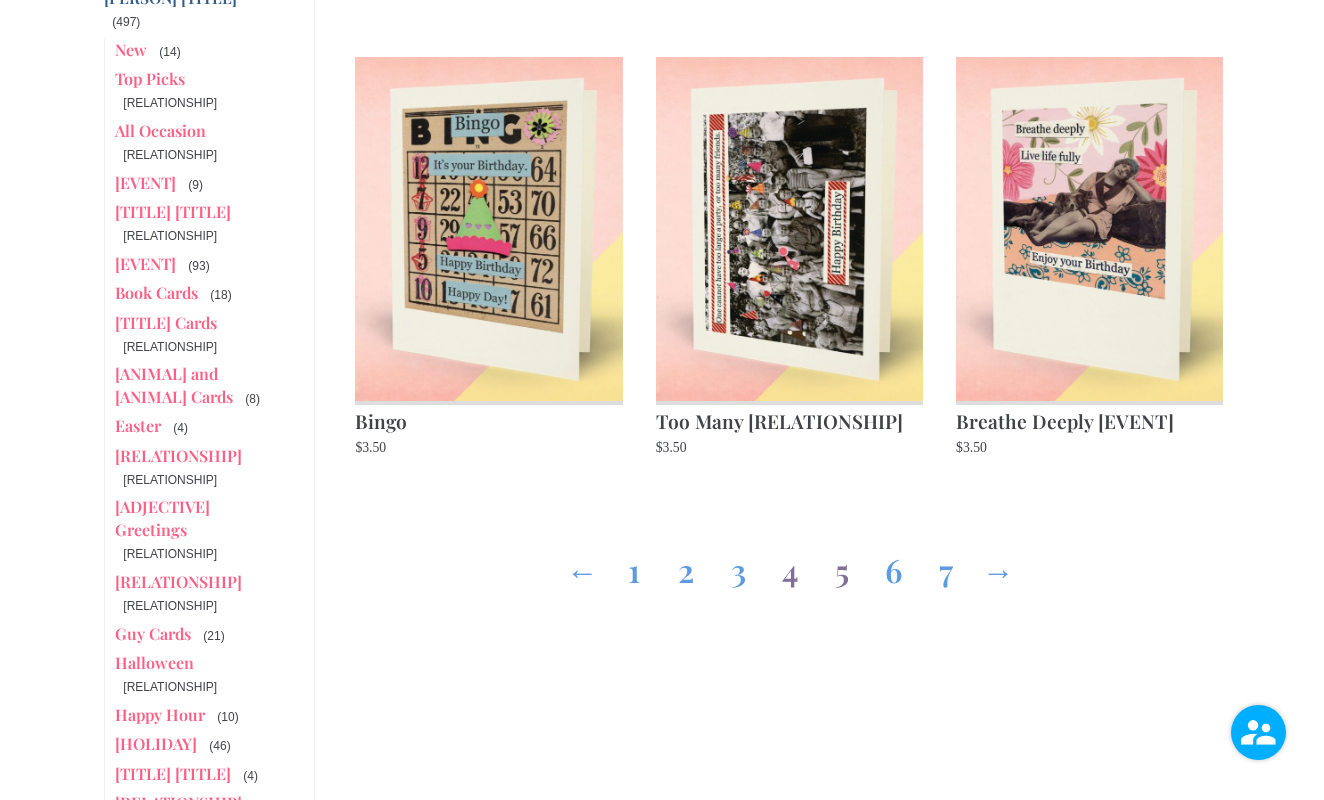 click on "5" at bounding box center (842, 566) 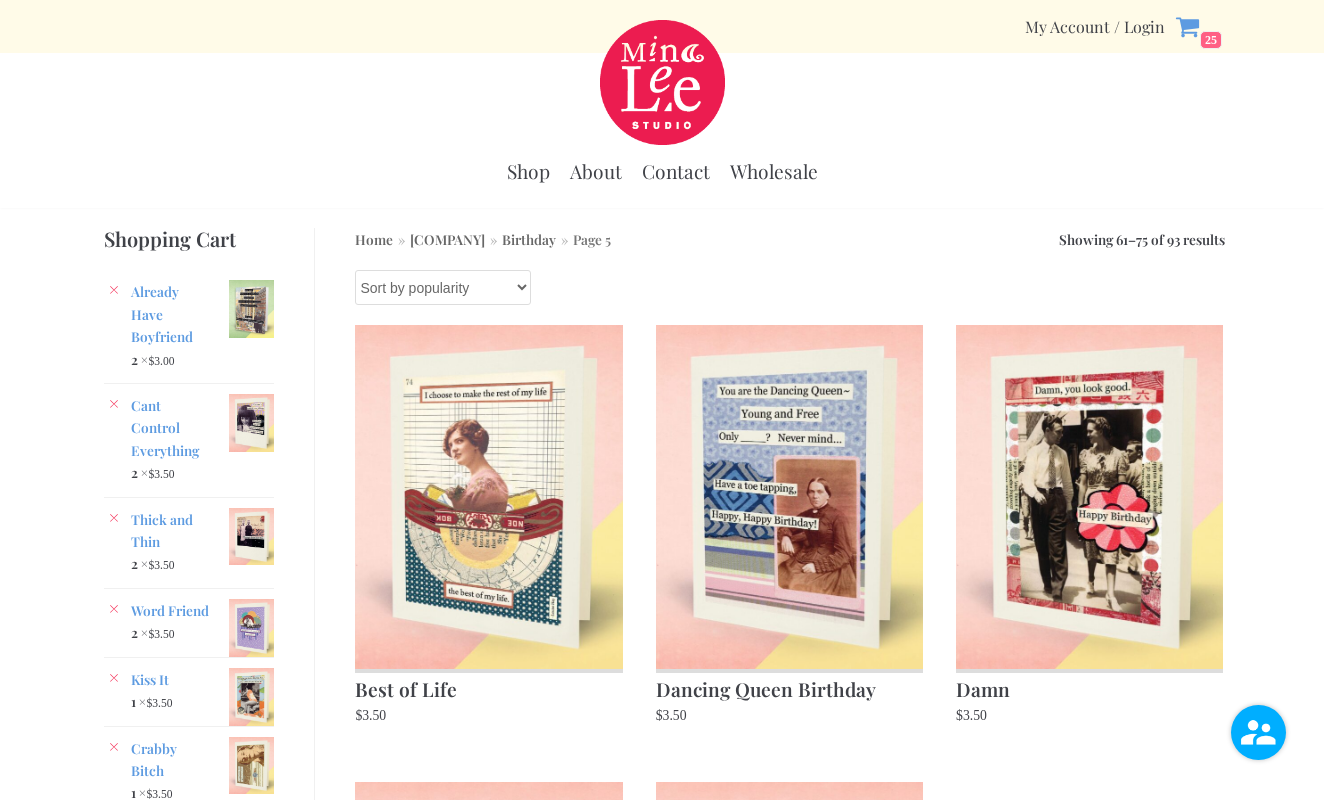 scroll, scrollTop: 0, scrollLeft: 0, axis: both 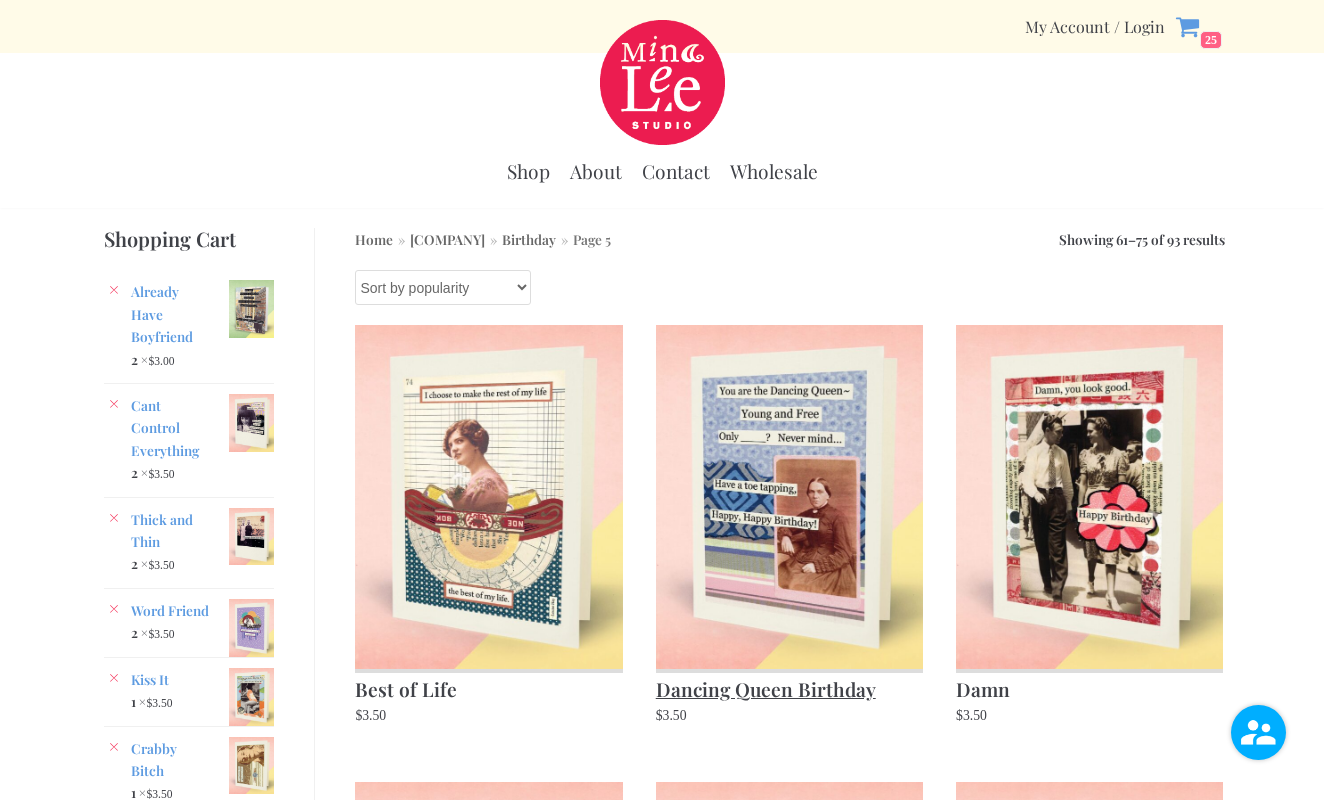 click at bounding box center [789, 496] 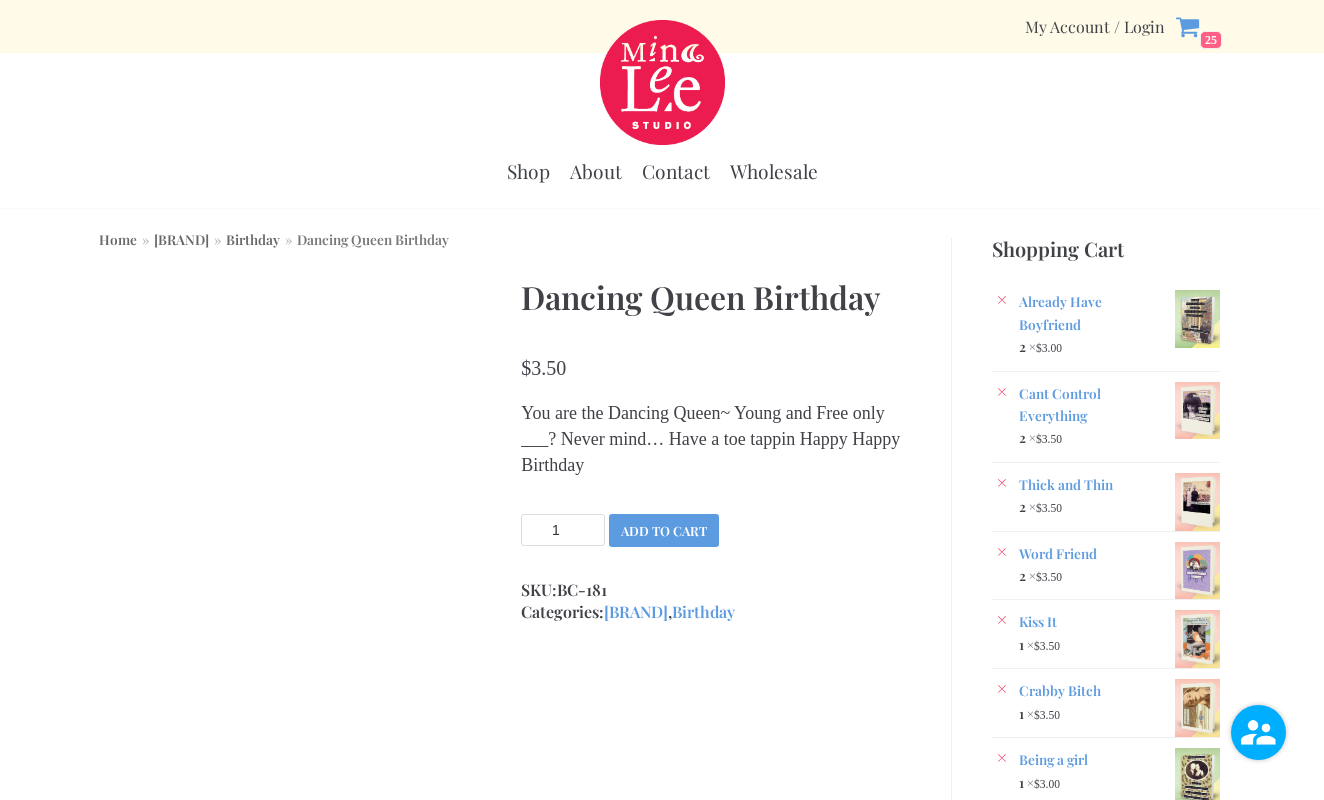scroll, scrollTop: 0, scrollLeft: 0, axis: both 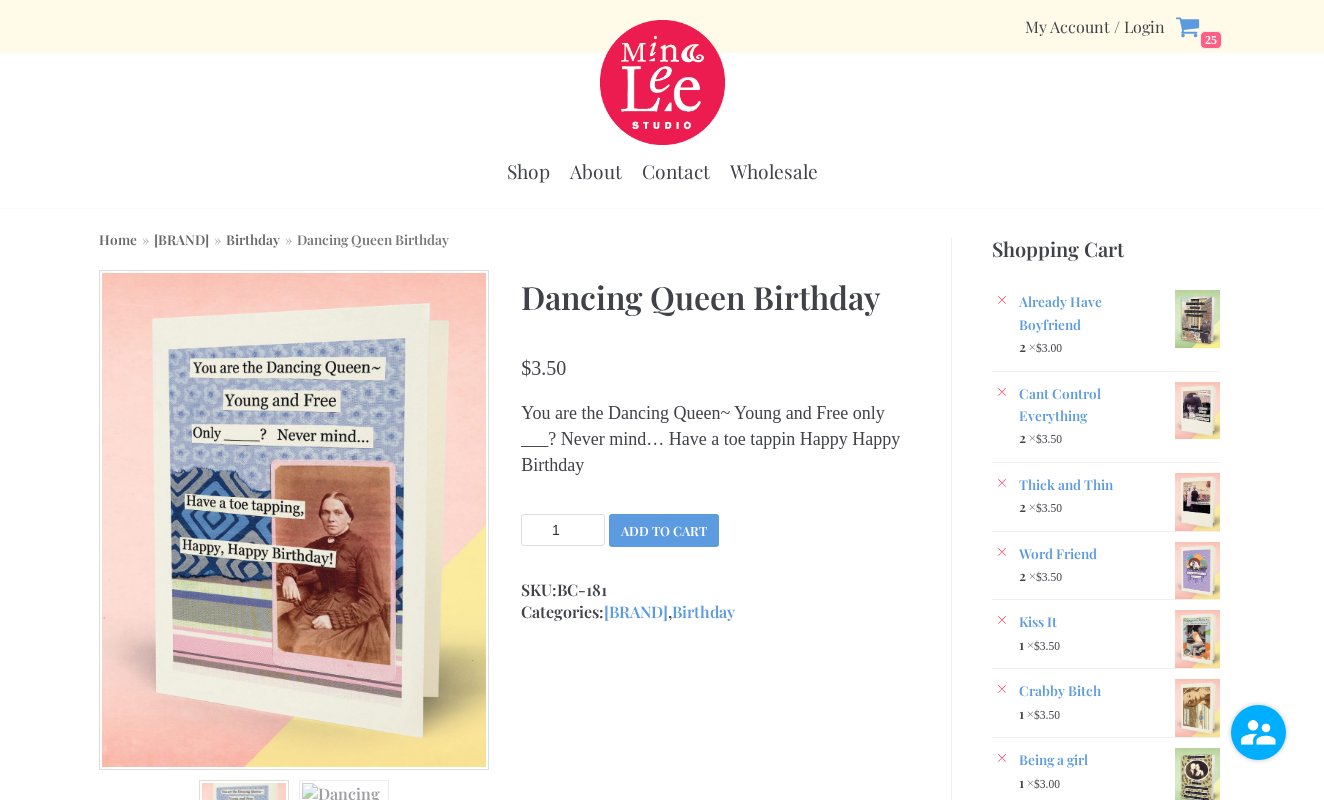 type on "2" 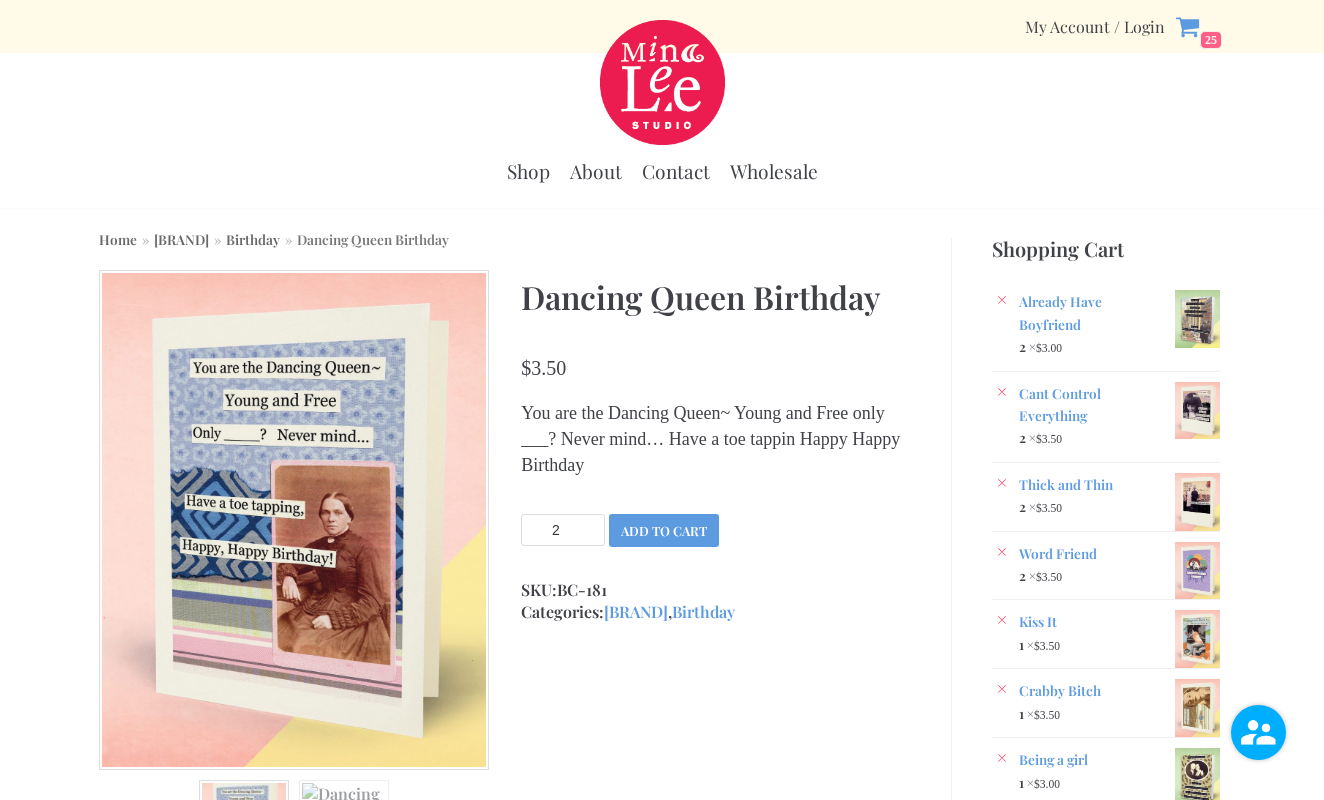 click on "2" at bounding box center [563, 530] 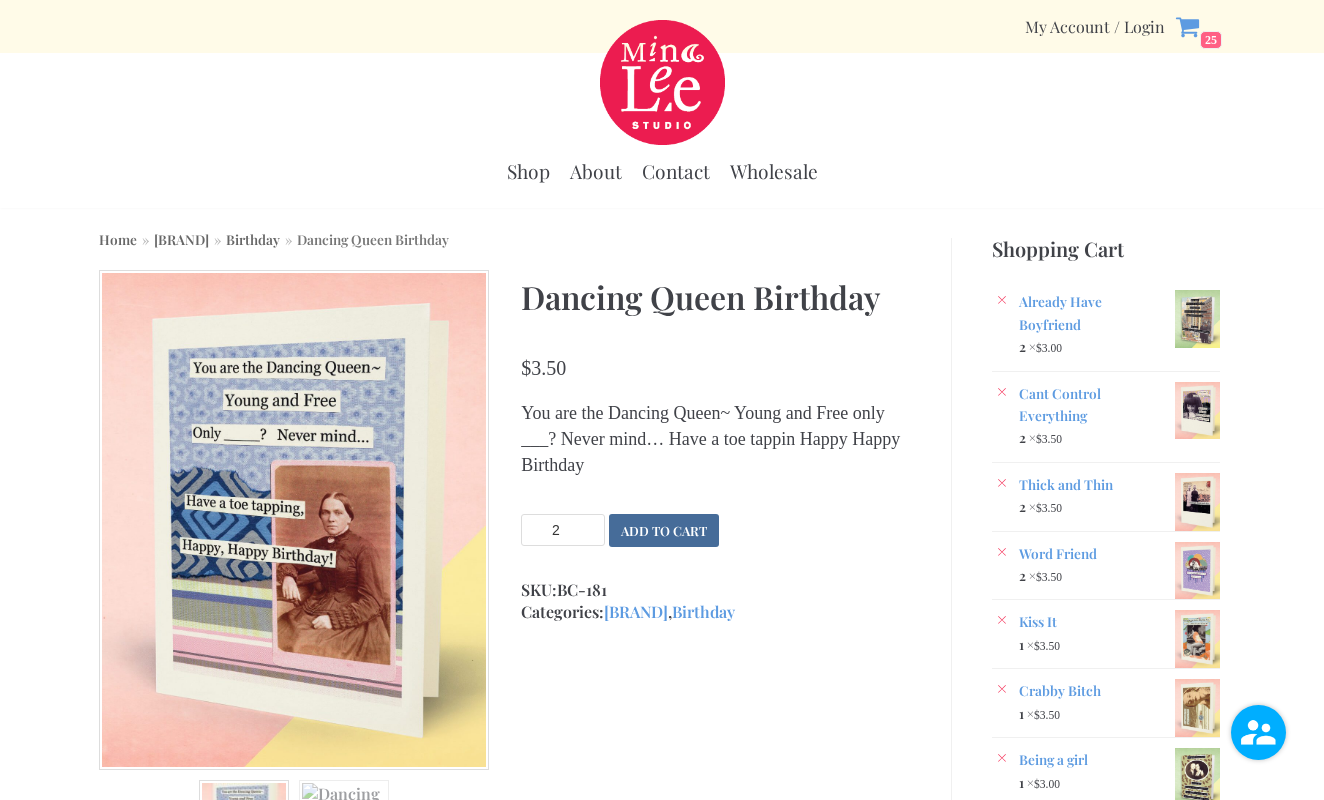 click on "Add to cart" at bounding box center [664, 530] 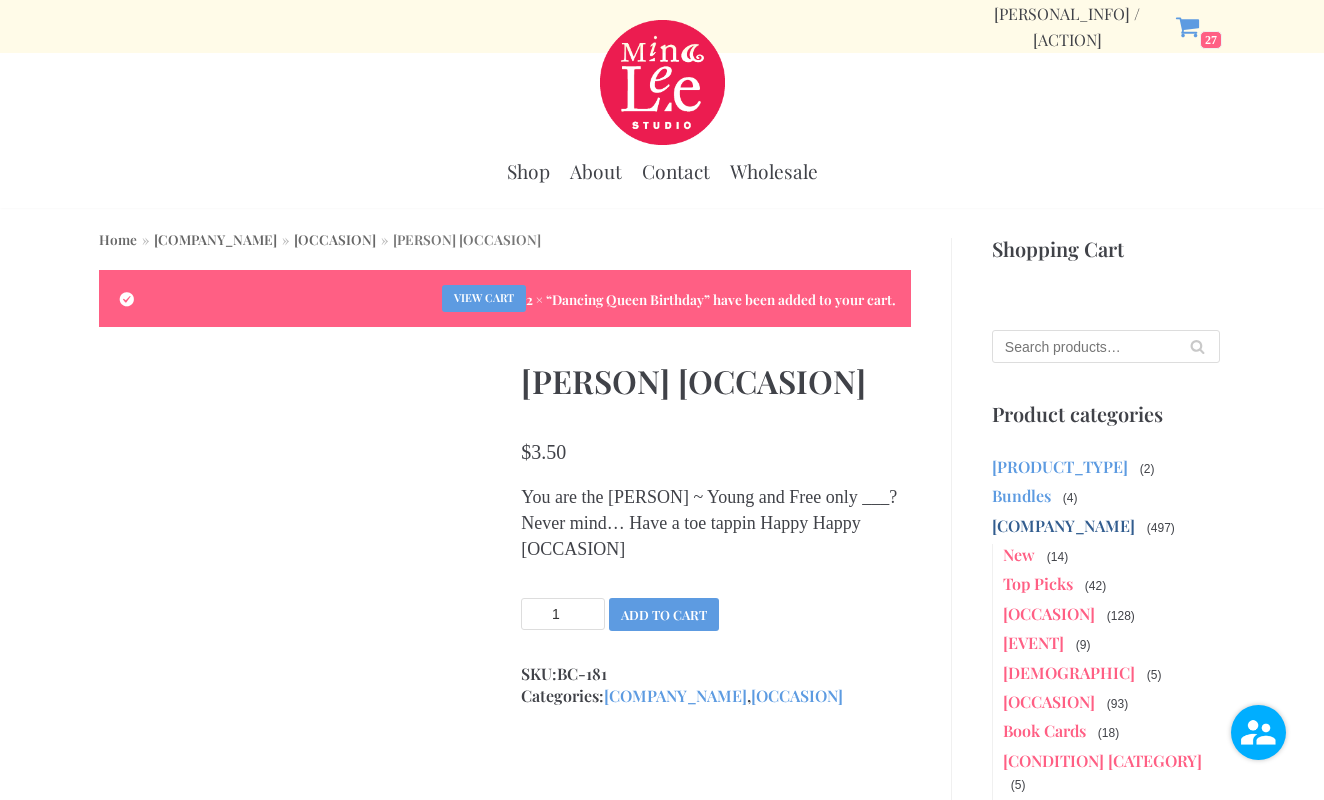 scroll, scrollTop: 0, scrollLeft: 0, axis: both 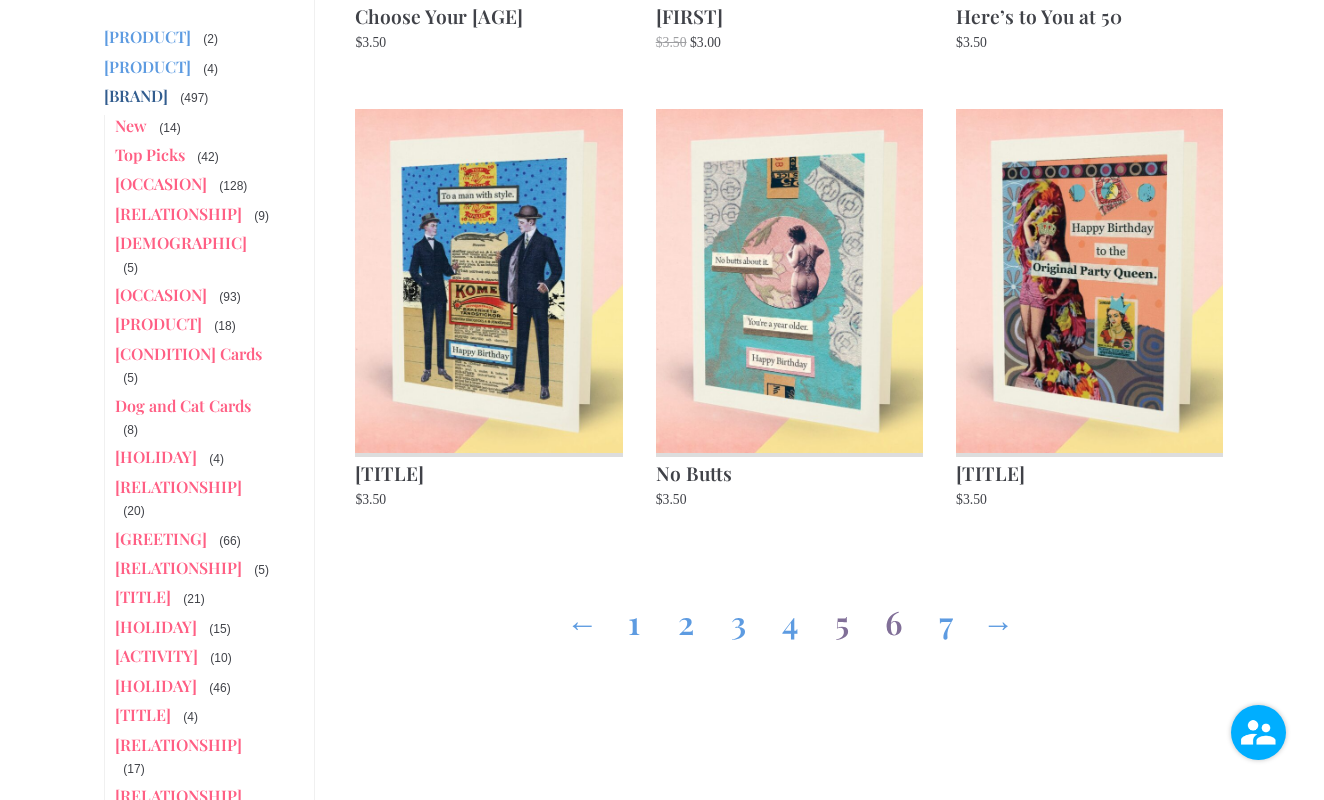 click on "6" at bounding box center [894, 618] 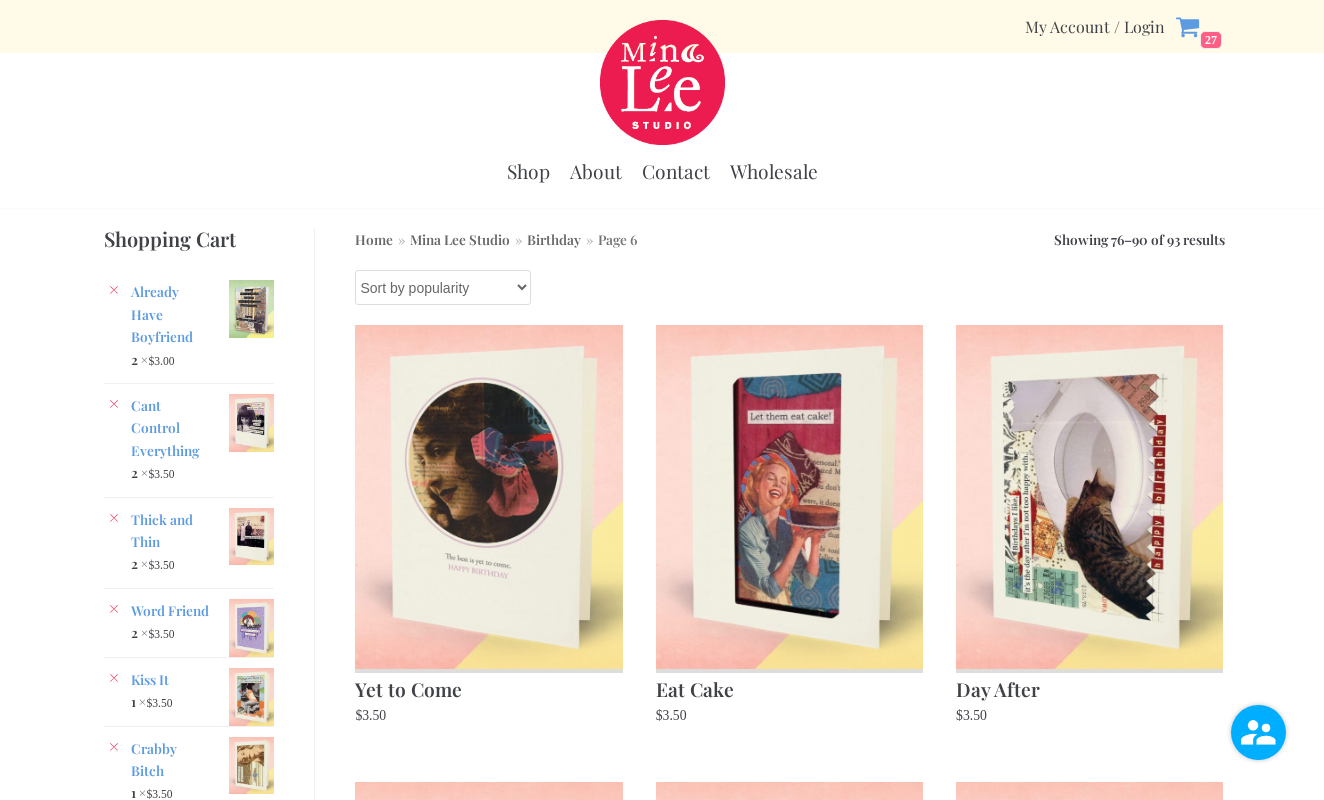 scroll, scrollTop: 0, scrollLeft: 0, axis: both 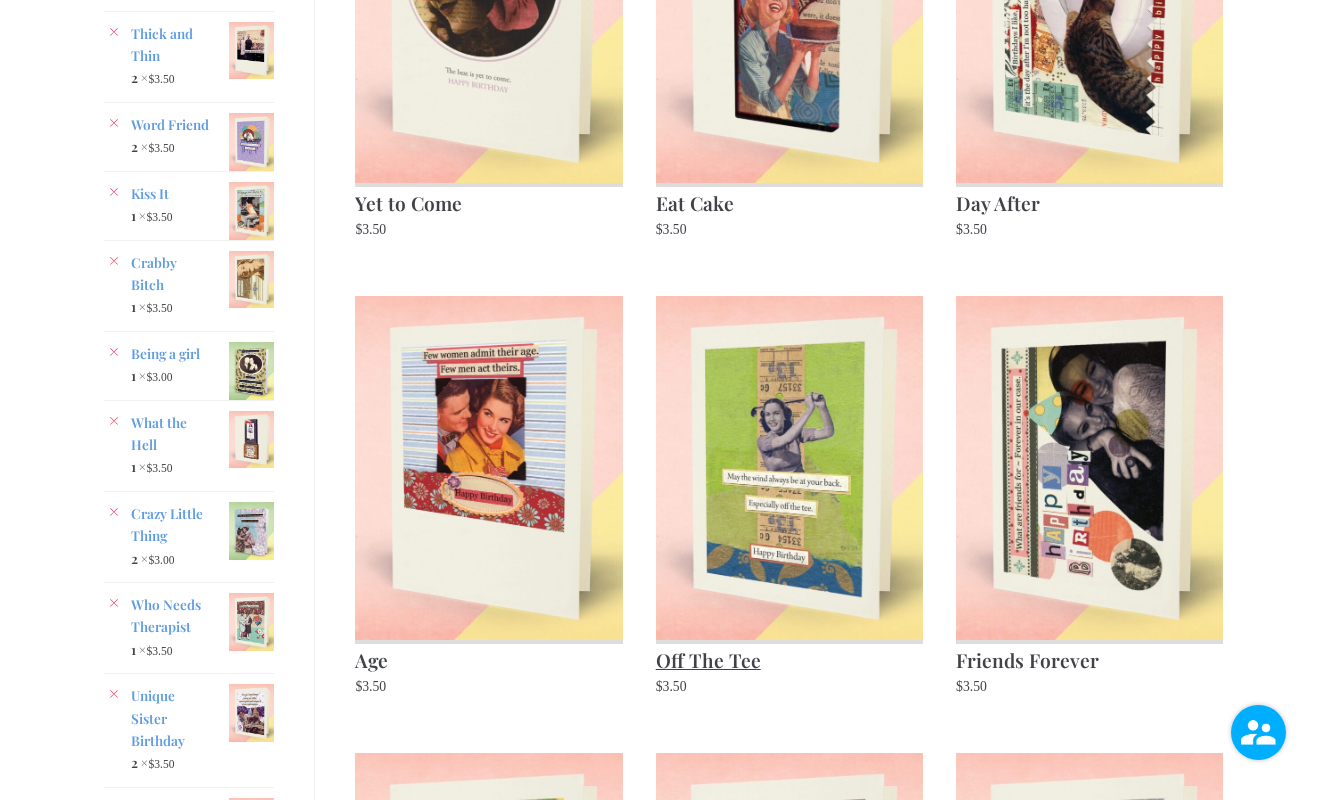 click at bounding box center (789, 467) 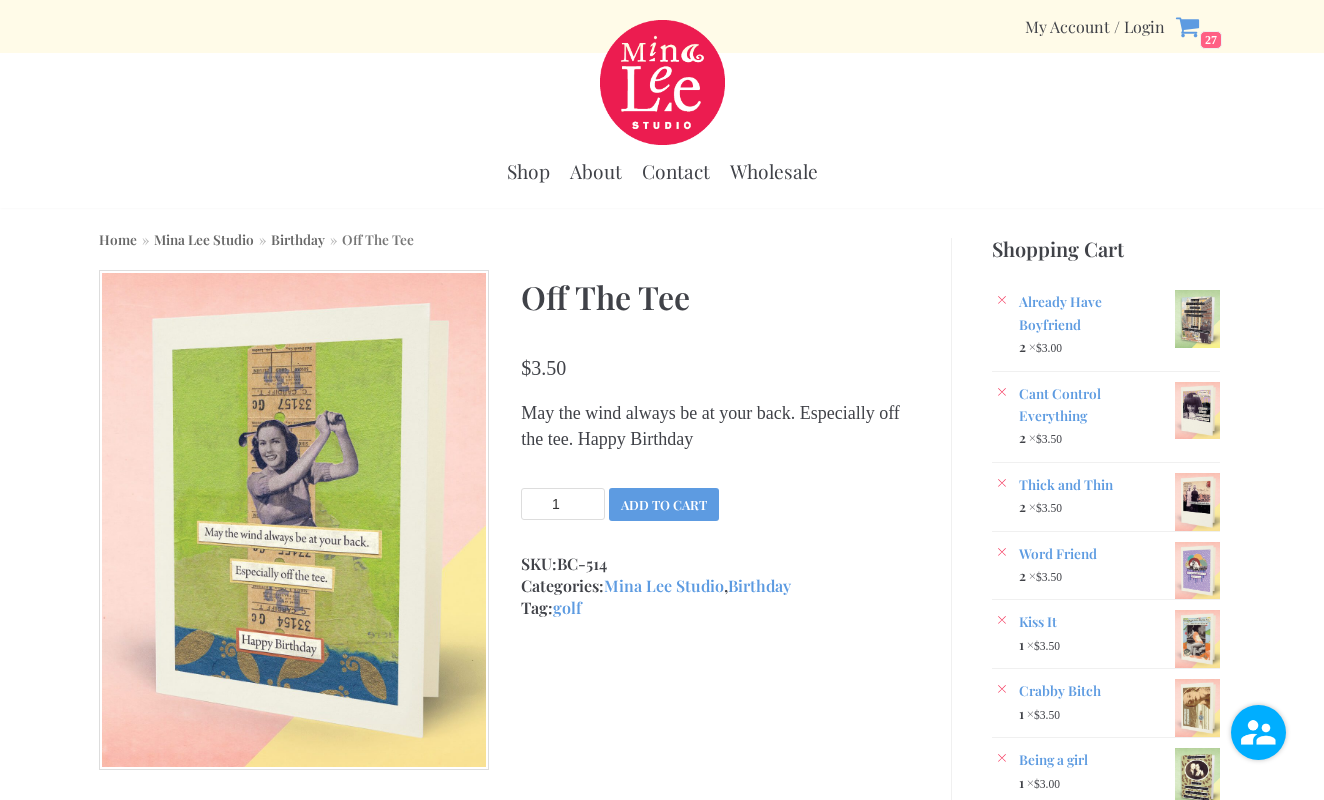 scroll, scrollTop: 0, scrollLeft: 0, axis: both 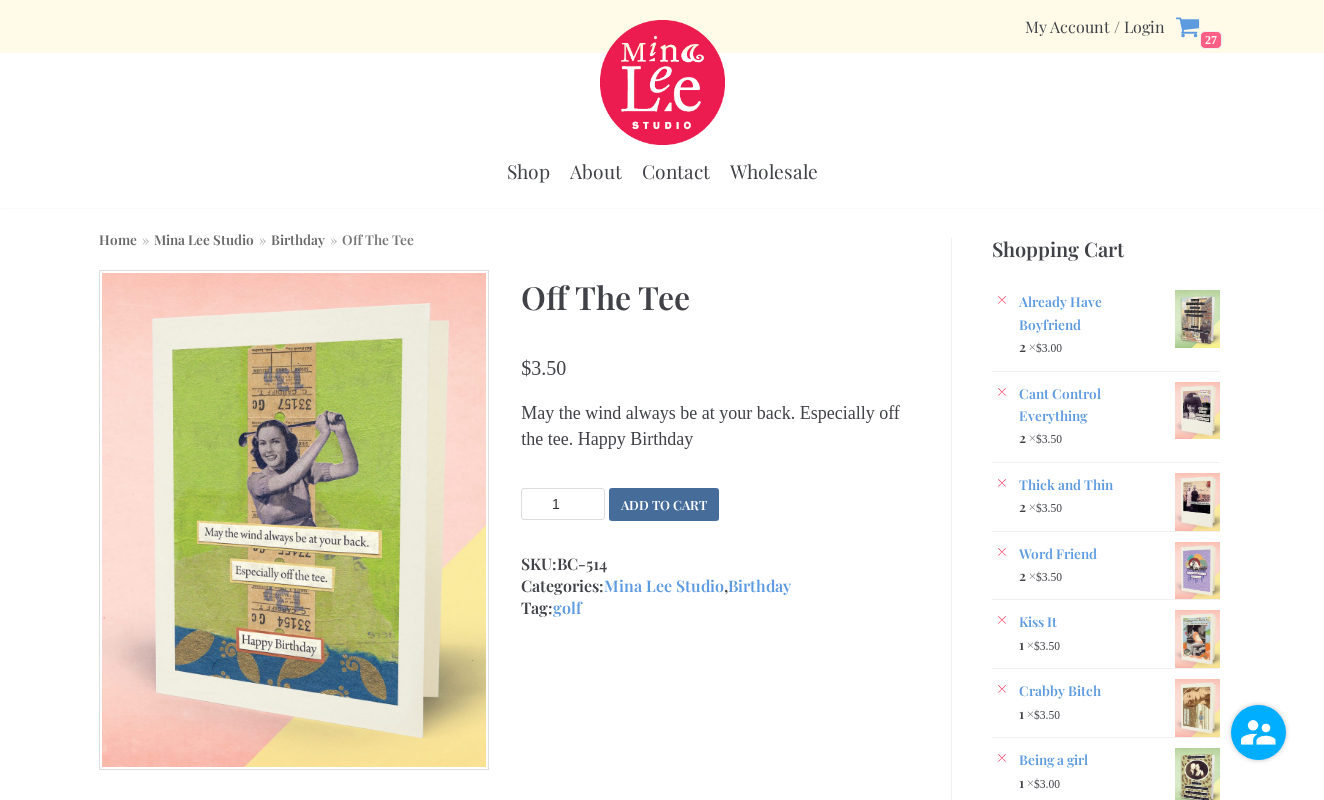 click on "Add to cart" at bounding box center [664, 504] 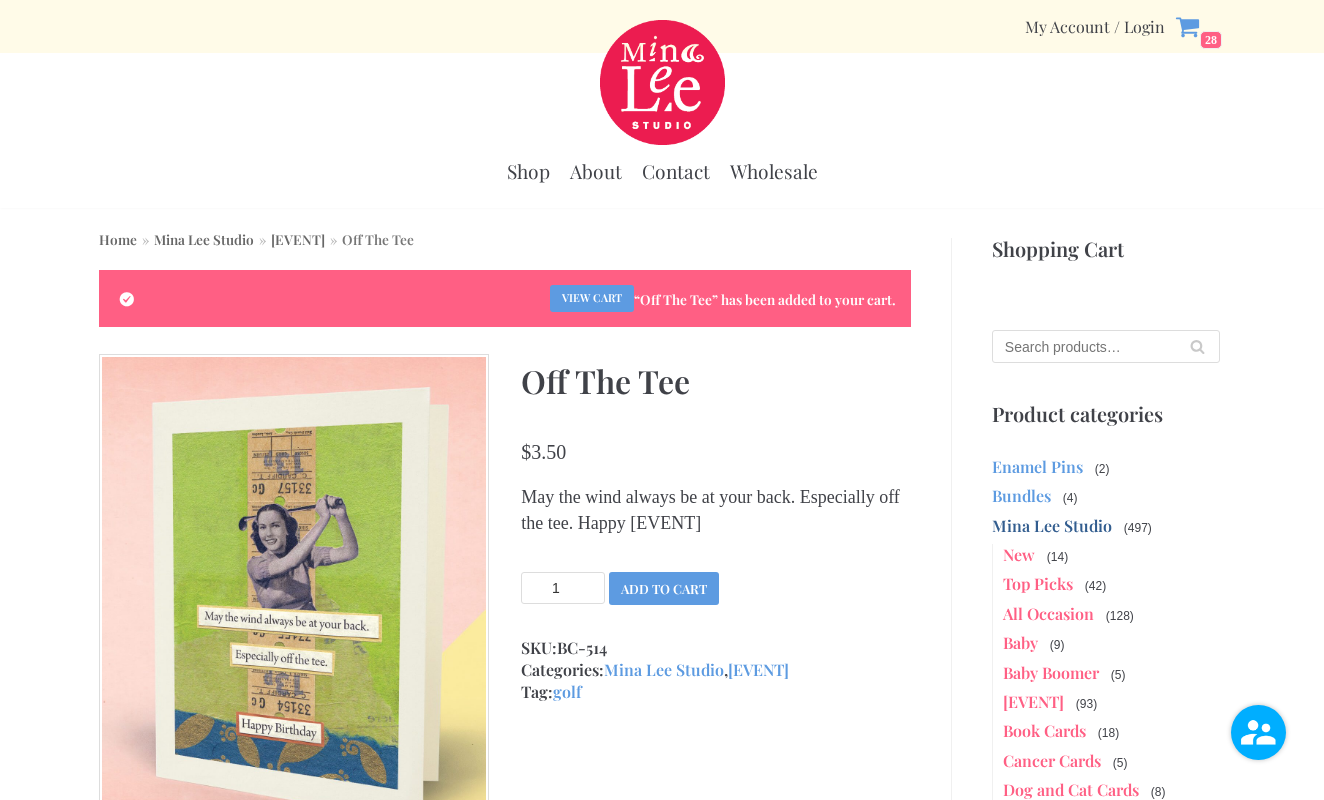 scroll, scrollTop: 0, scrollLeft: 0, axis: both 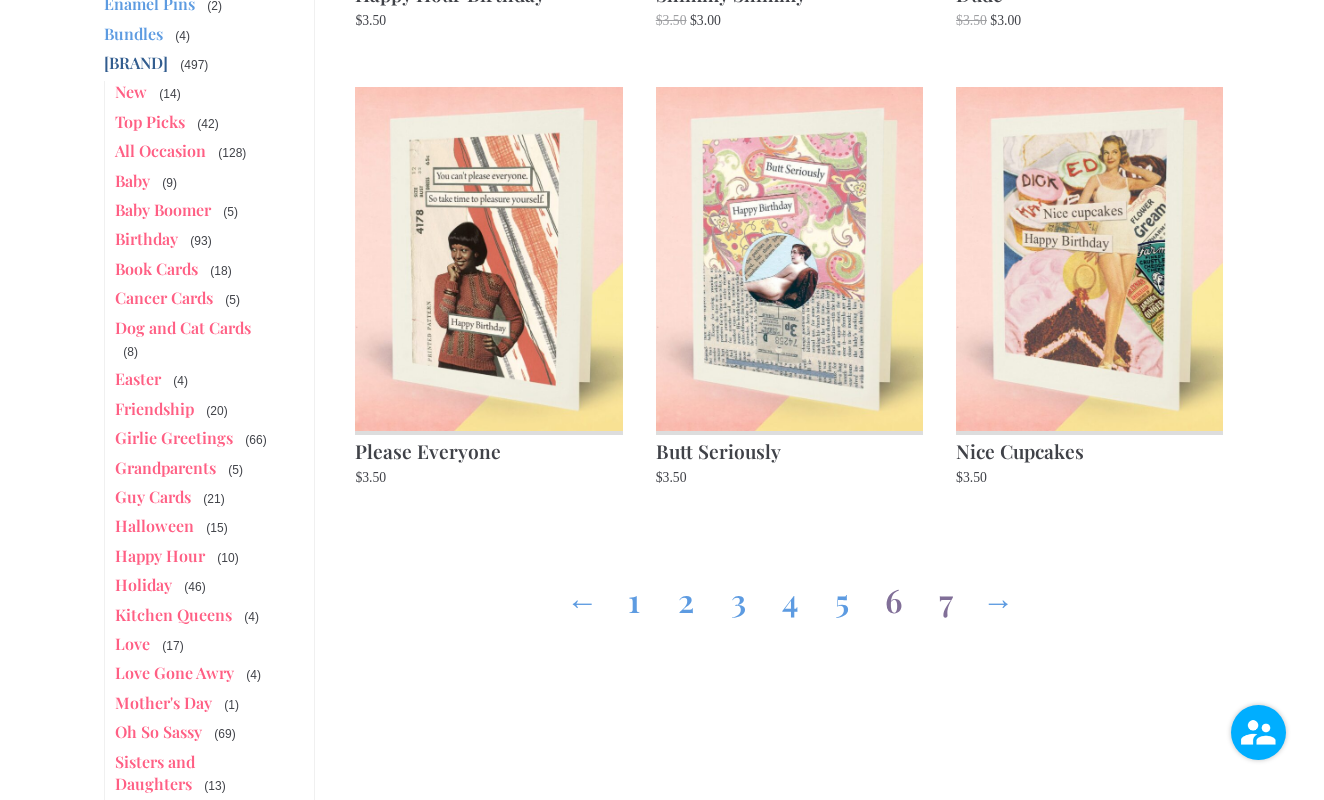 click on "7" at bounding box center (946, 596) 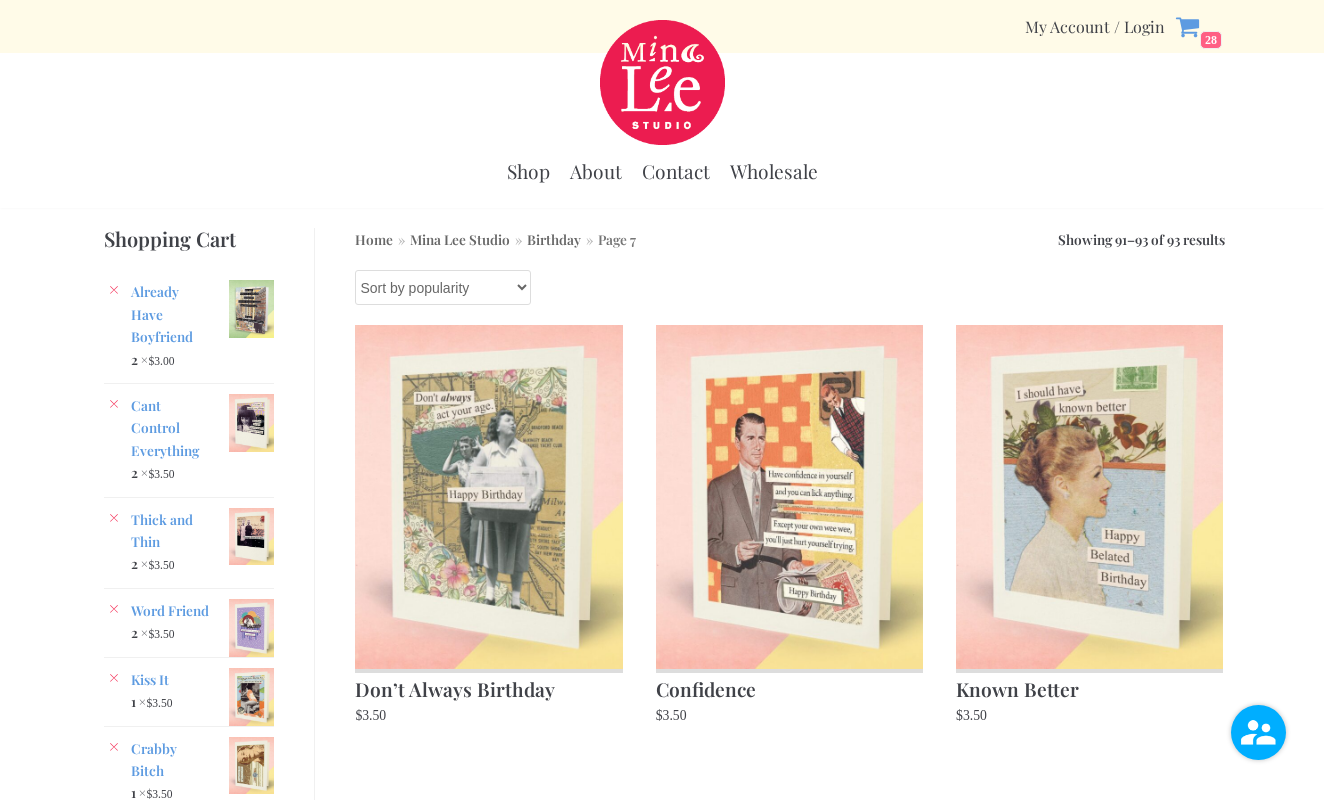 scroll, scrollTop: 0, scrollLeft: 0, axis: both 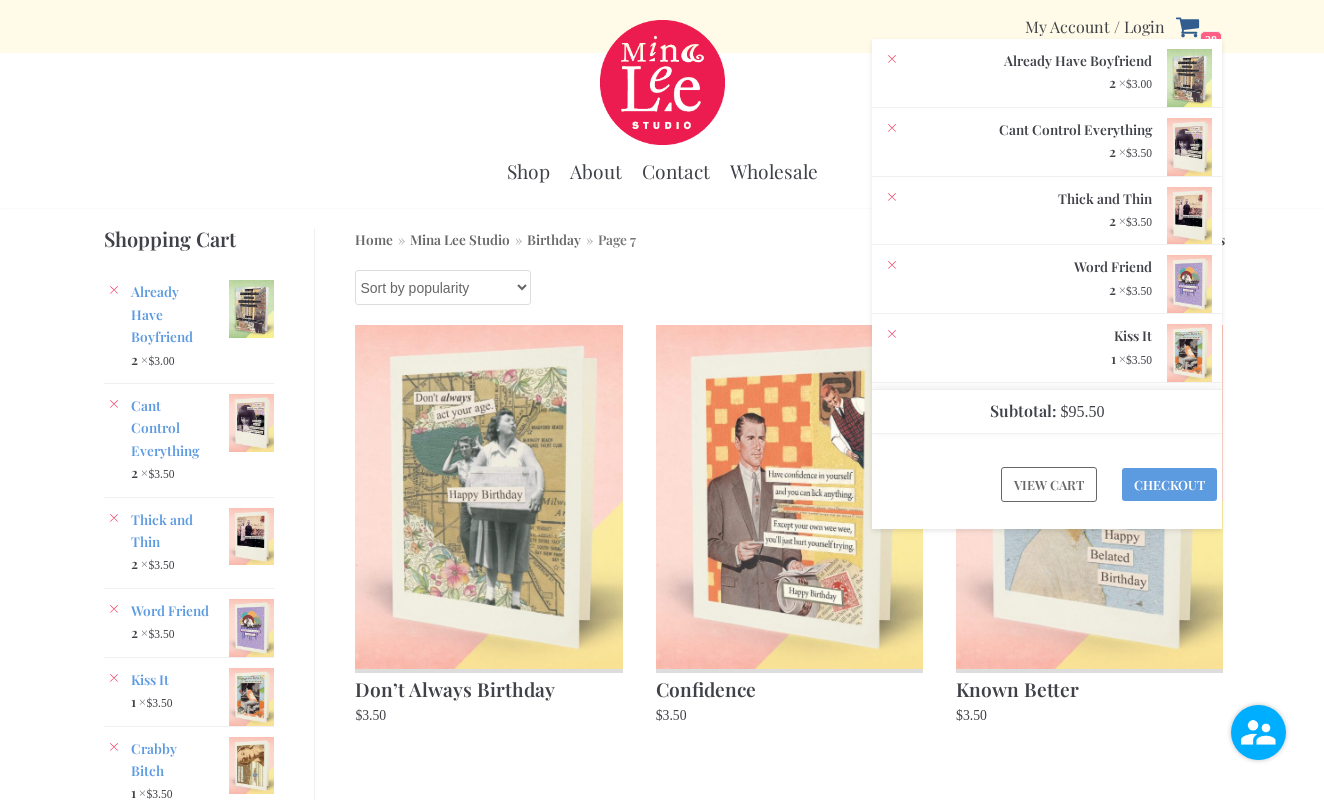 click on "28" at bounding box center [1211, 40] 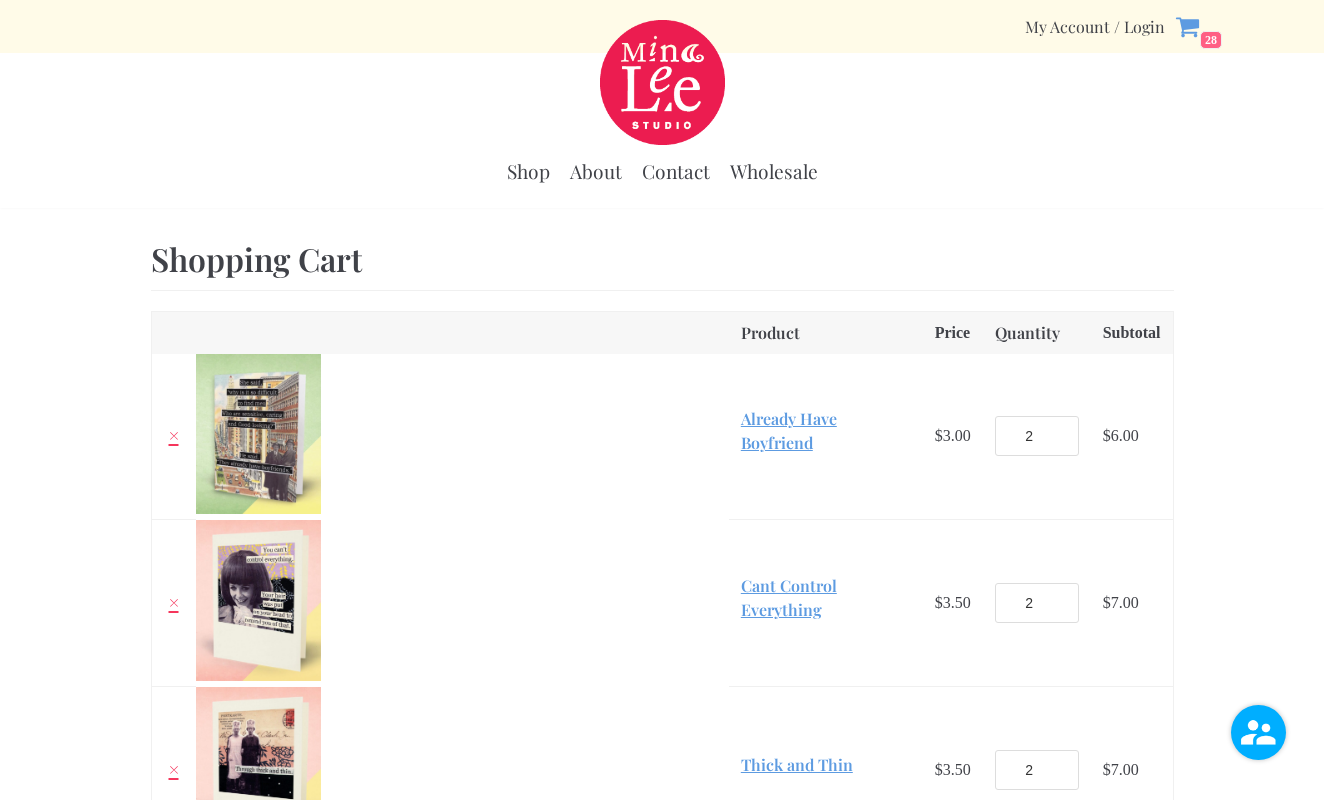 scroll, scrollTop: 0, scrollLeft: 0, axis: both 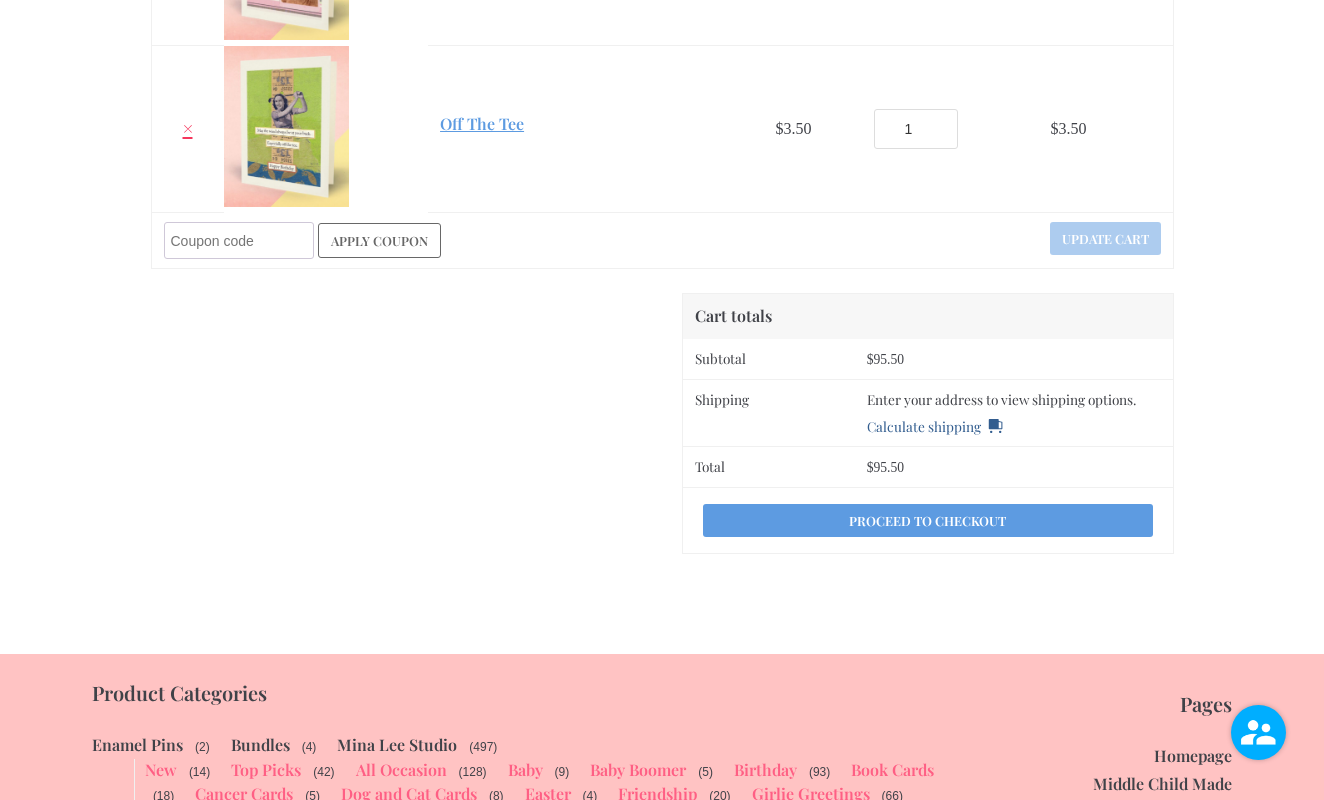 click on "Calculate shipping" at bounding box center (935, 426) 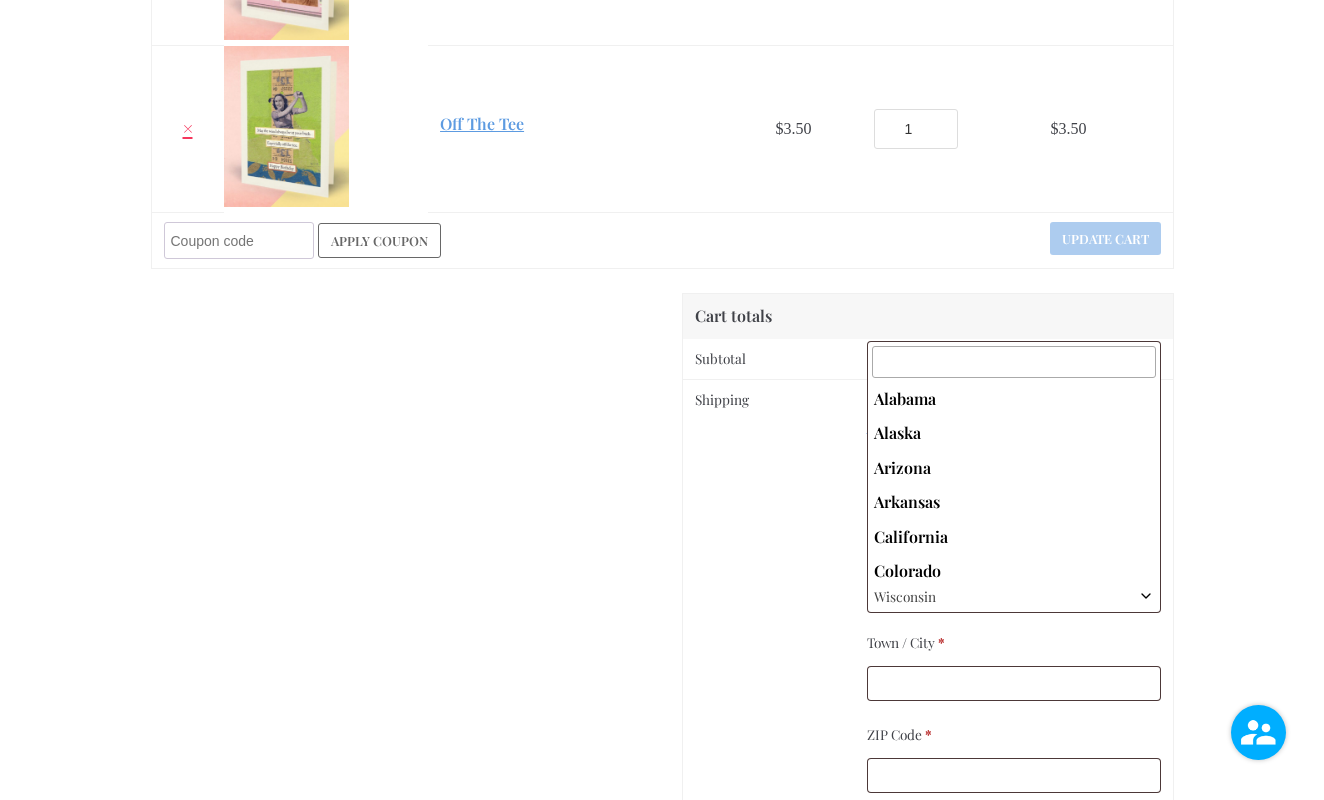 click at bounding box center [1146, 596] 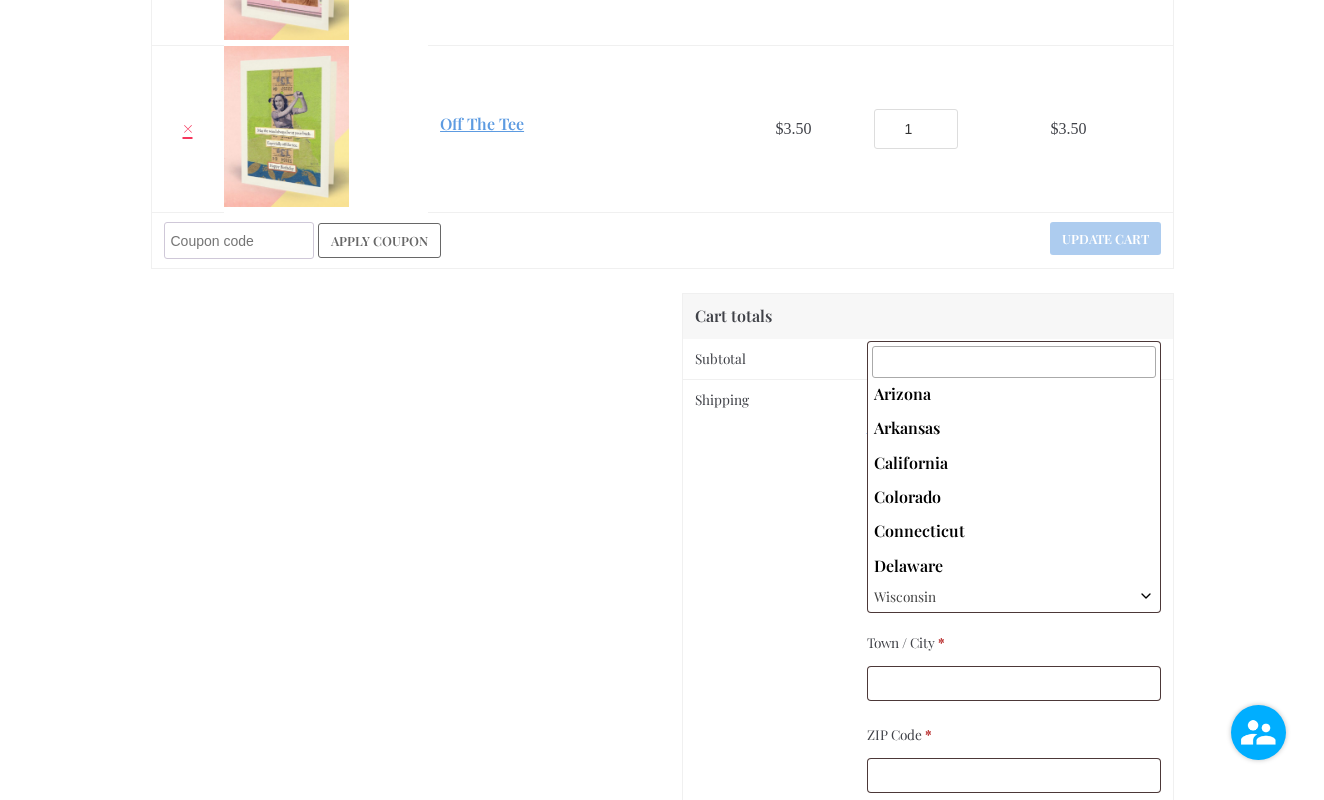 scroll, scrollTop: 64, scrollLeft: 0, axis: vertical 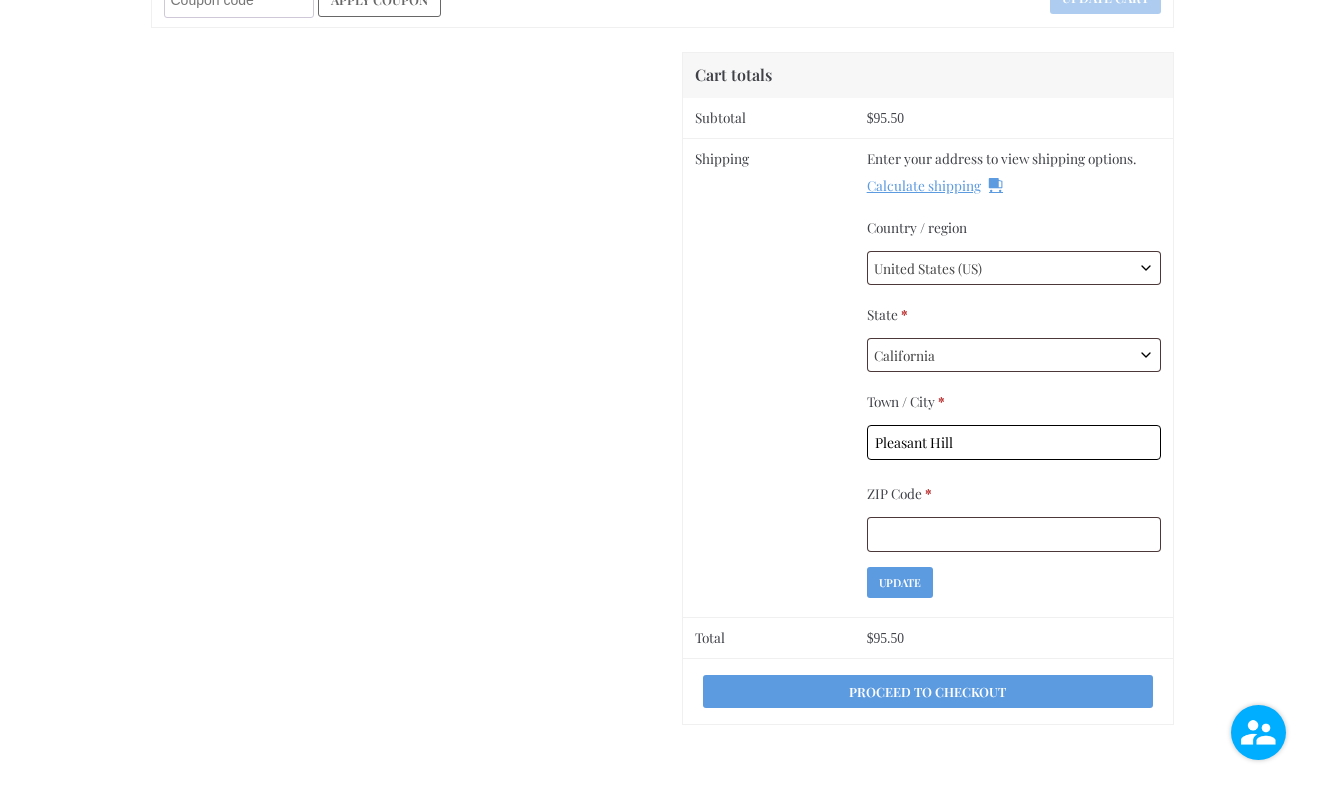 type on "[CITY]" 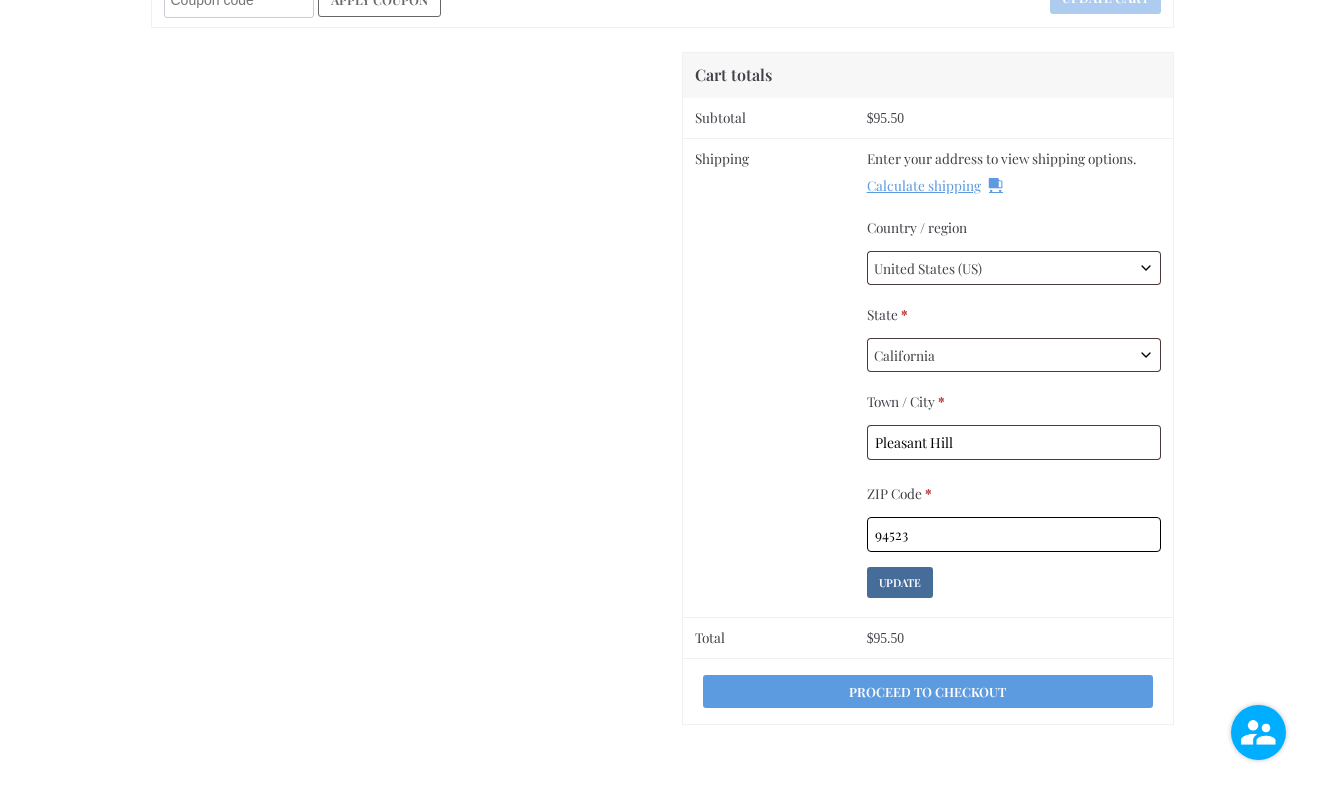 type on "94523" 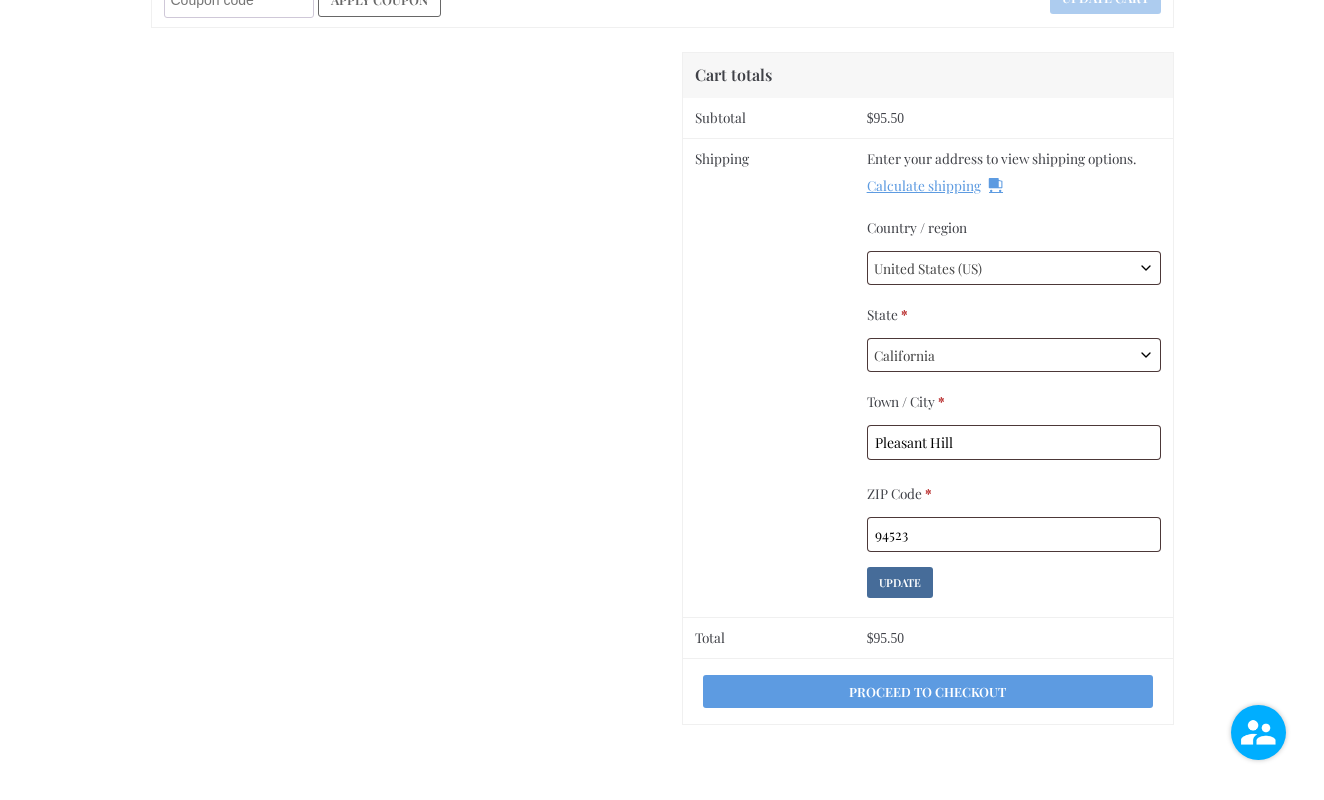 click on "Update" at bounding box center [900, 582] 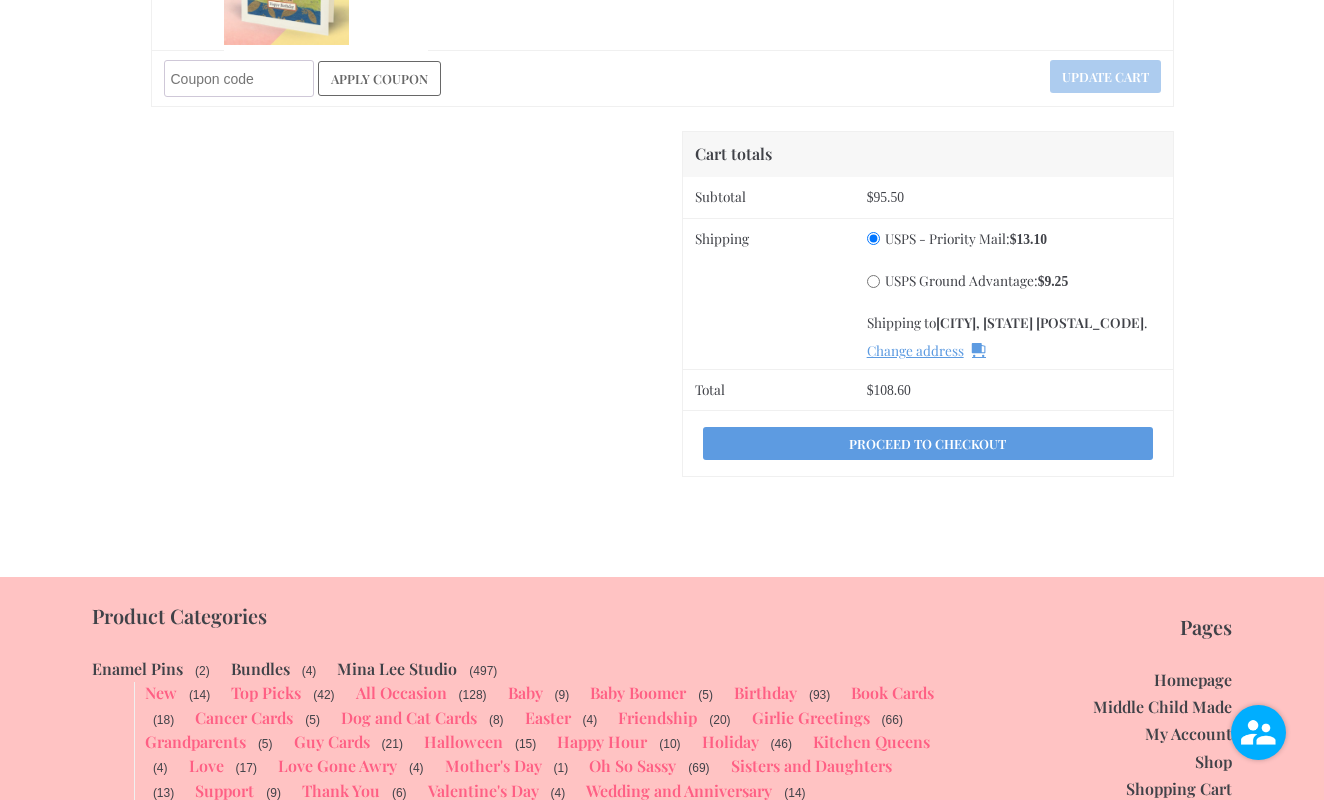 click on "USPS Ground Advantage:  $ 9.25" at bounding box center [873, 281] 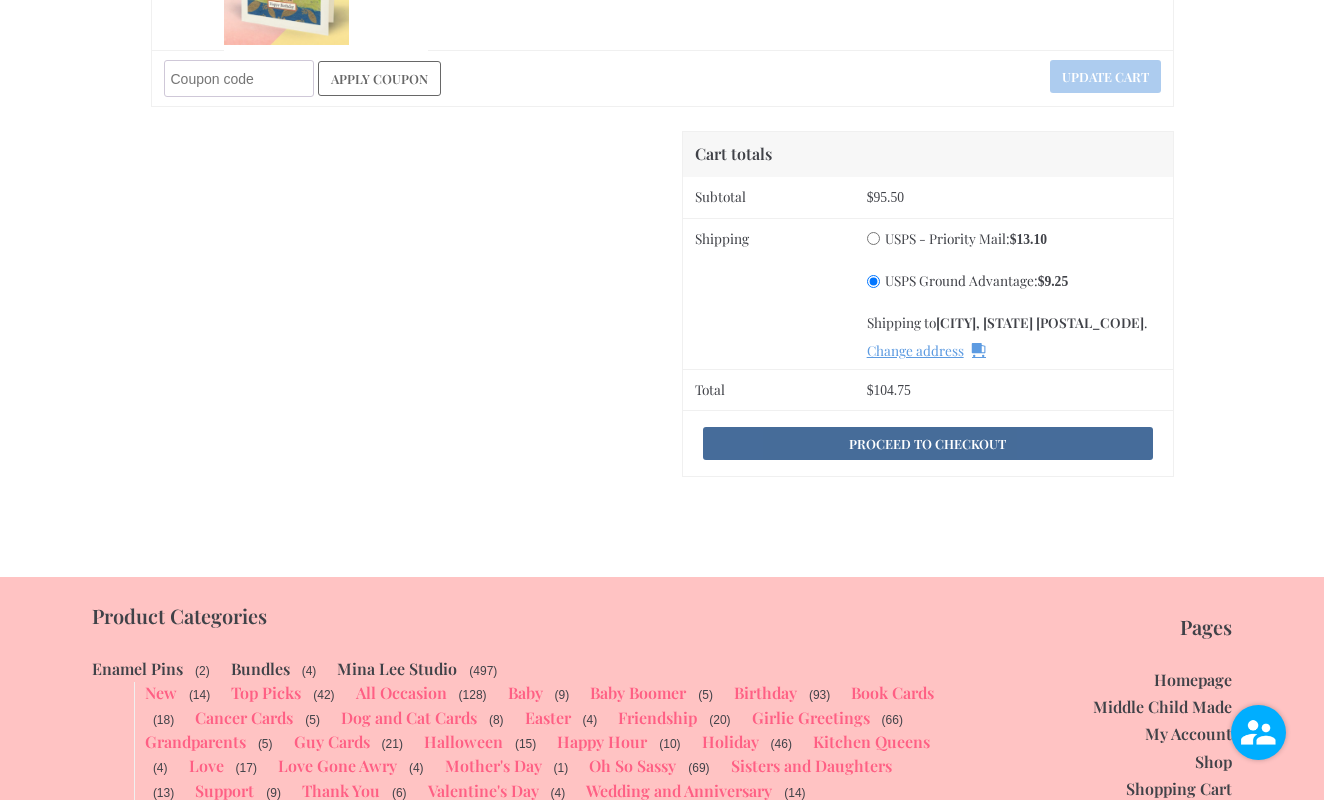 click on "Proceed to checkout" at bounding box center (927, 443) 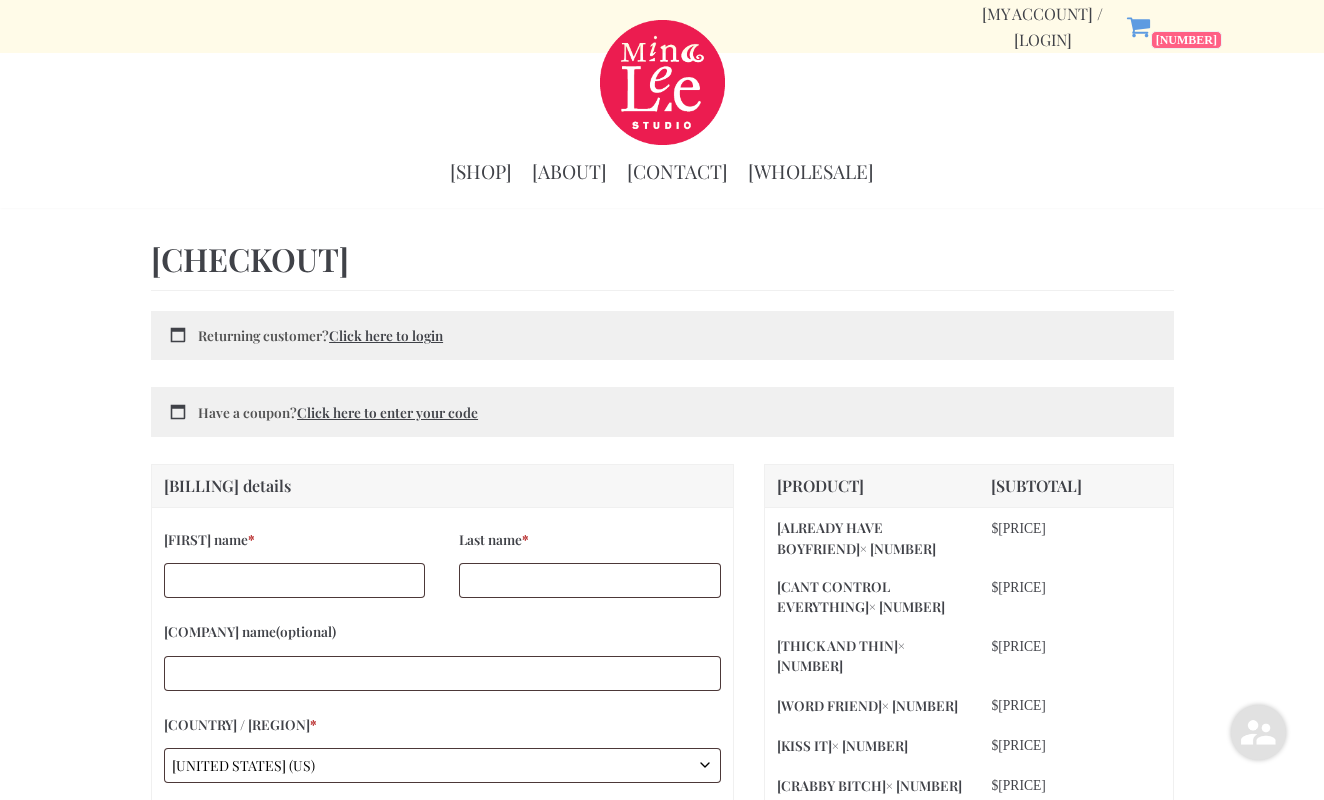 scroll, scrollTop: 0, scrollLeft: 0, axis: both 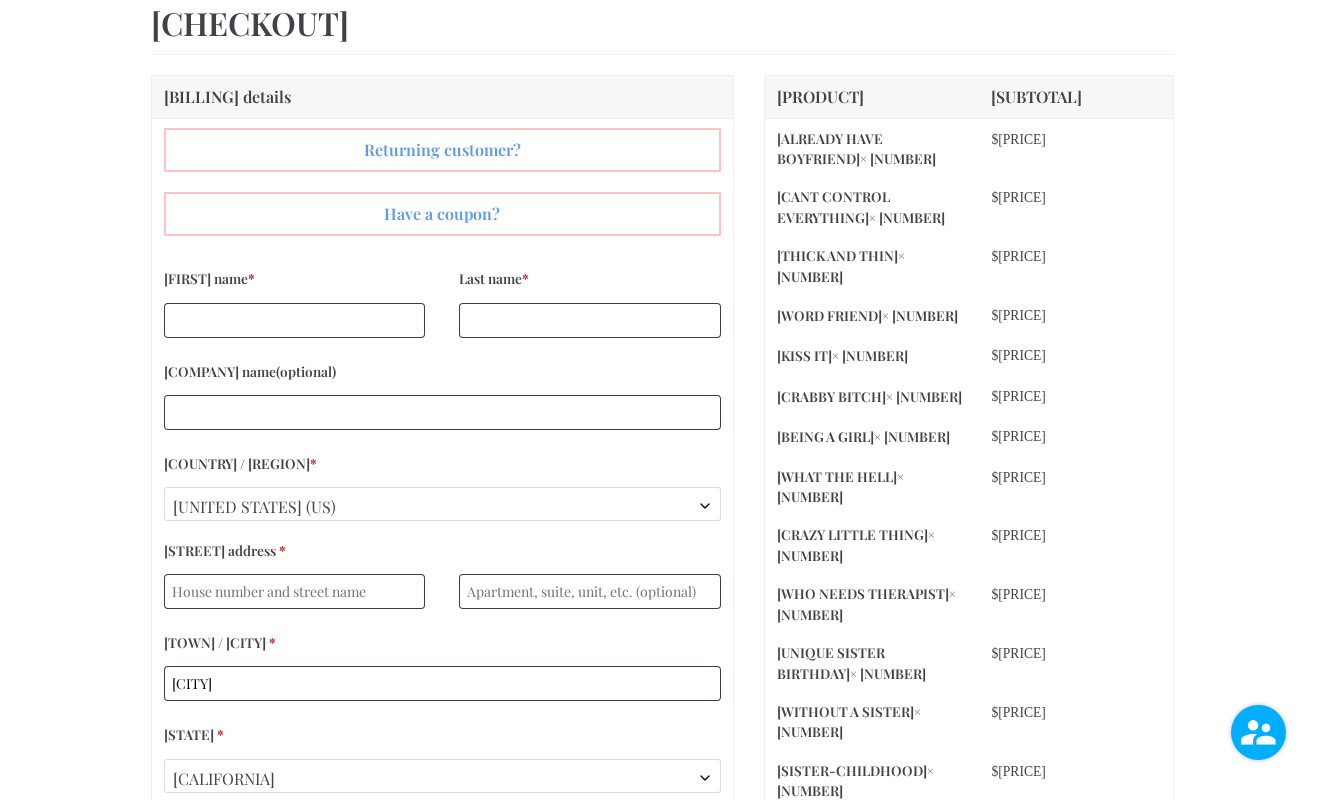 click on "[WITHOUT A SISTER]  						  × [NUMBER]" at bounding box center [872, 148] 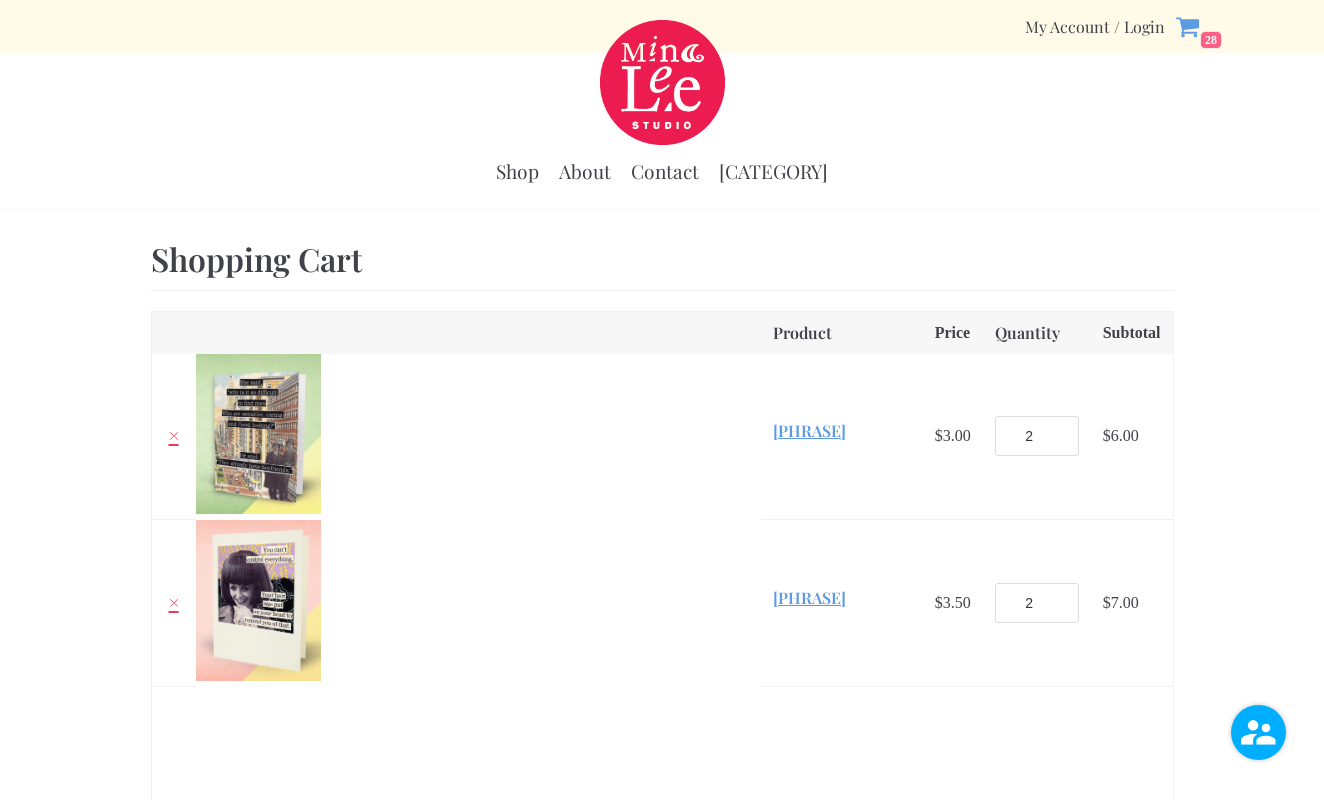 scroll, scrollTop: 3048, scrollLeft: 0, axis: vertical 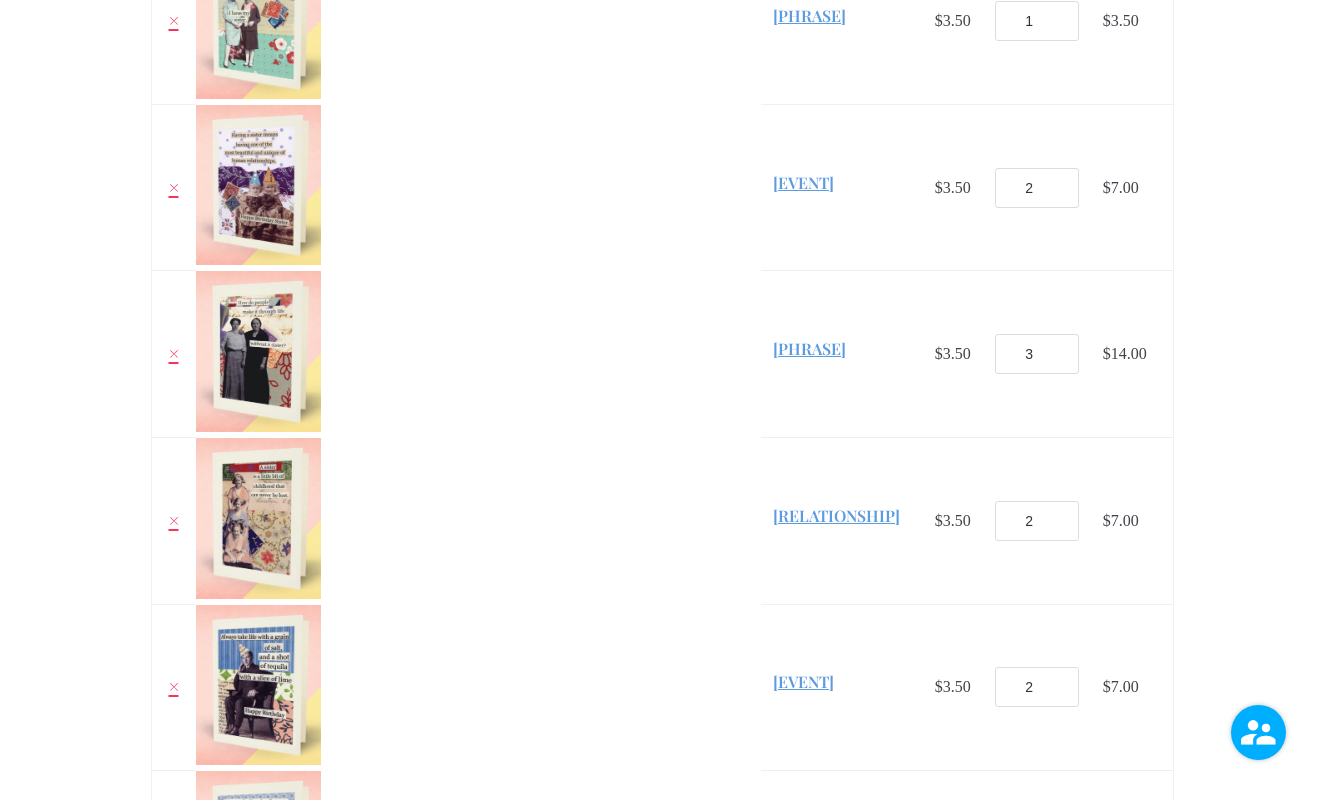 click on "3" at bounding box center [1037, 354] 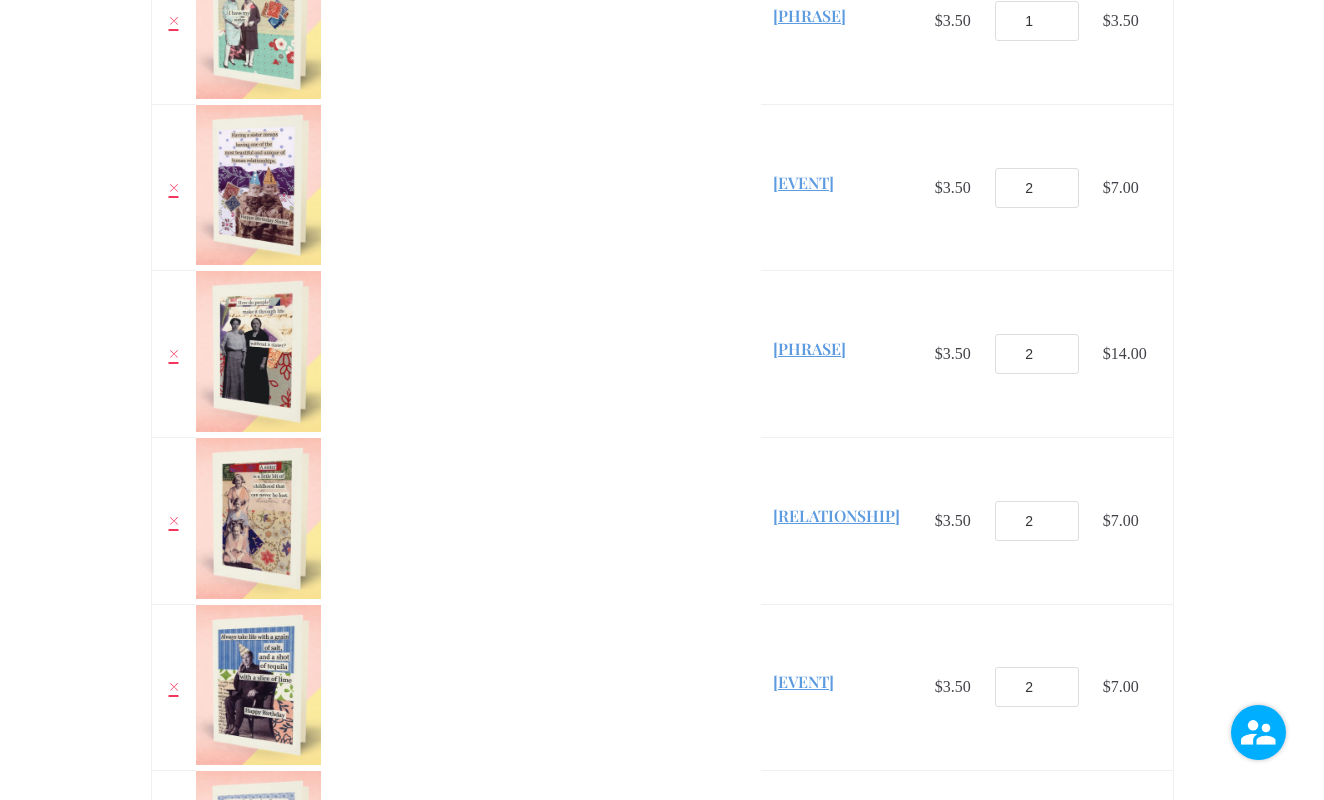click on "2" at bounding box center (1037, 354) 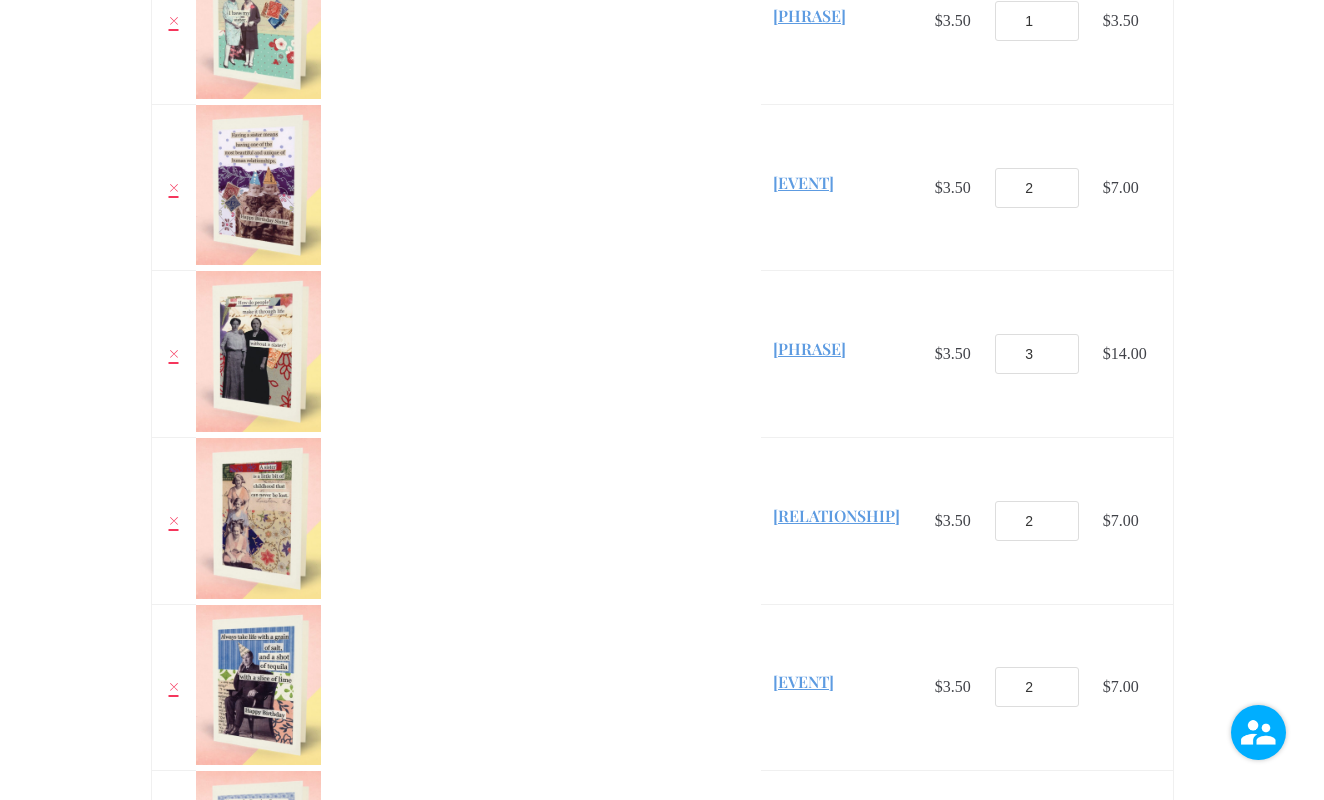 click on "3" at bounding box center (1037, 354) 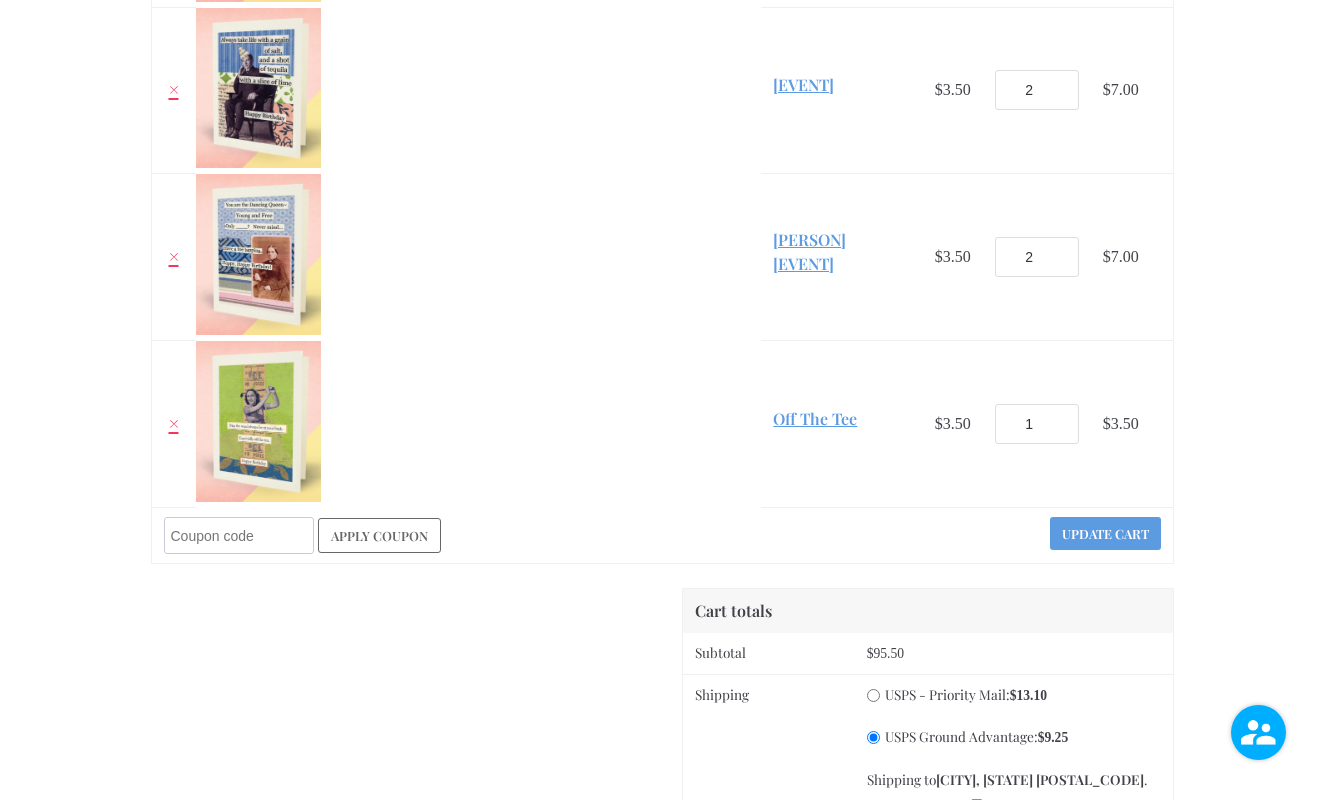 scroll, scrollTop: 3871, scrollLeft: 0, axis: vertical 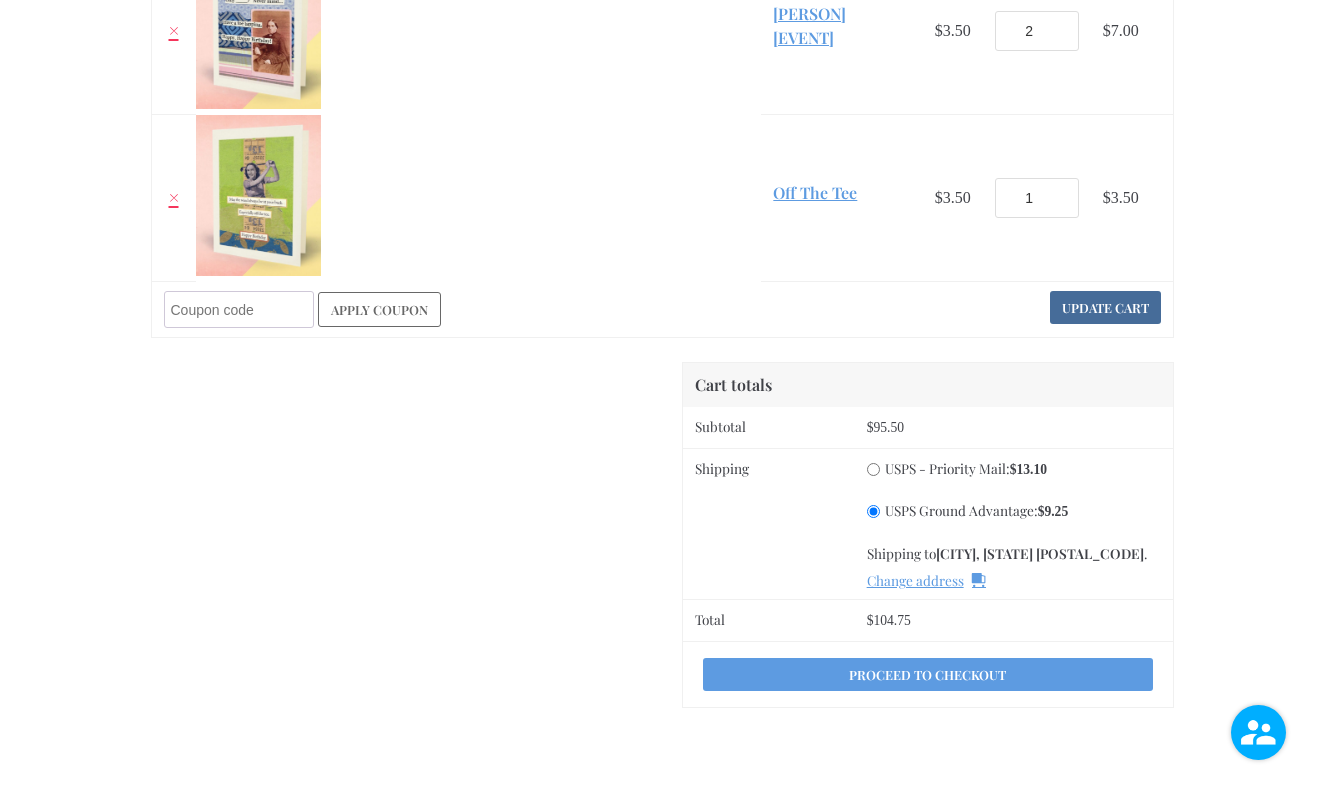 click on "Update cart" at bounding box center (1105, 307) 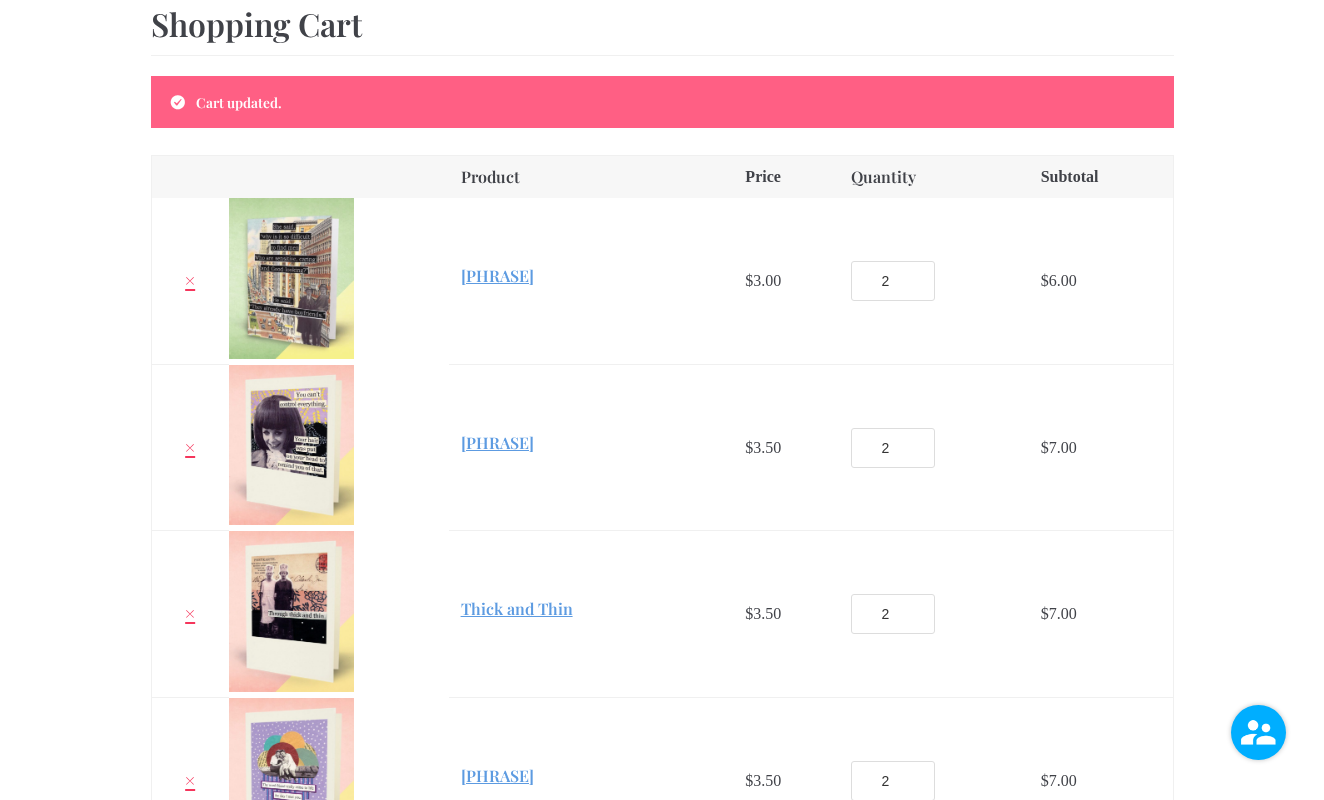 scroll, scrollTop: 210, scrollLeft: 0, axis: vertical 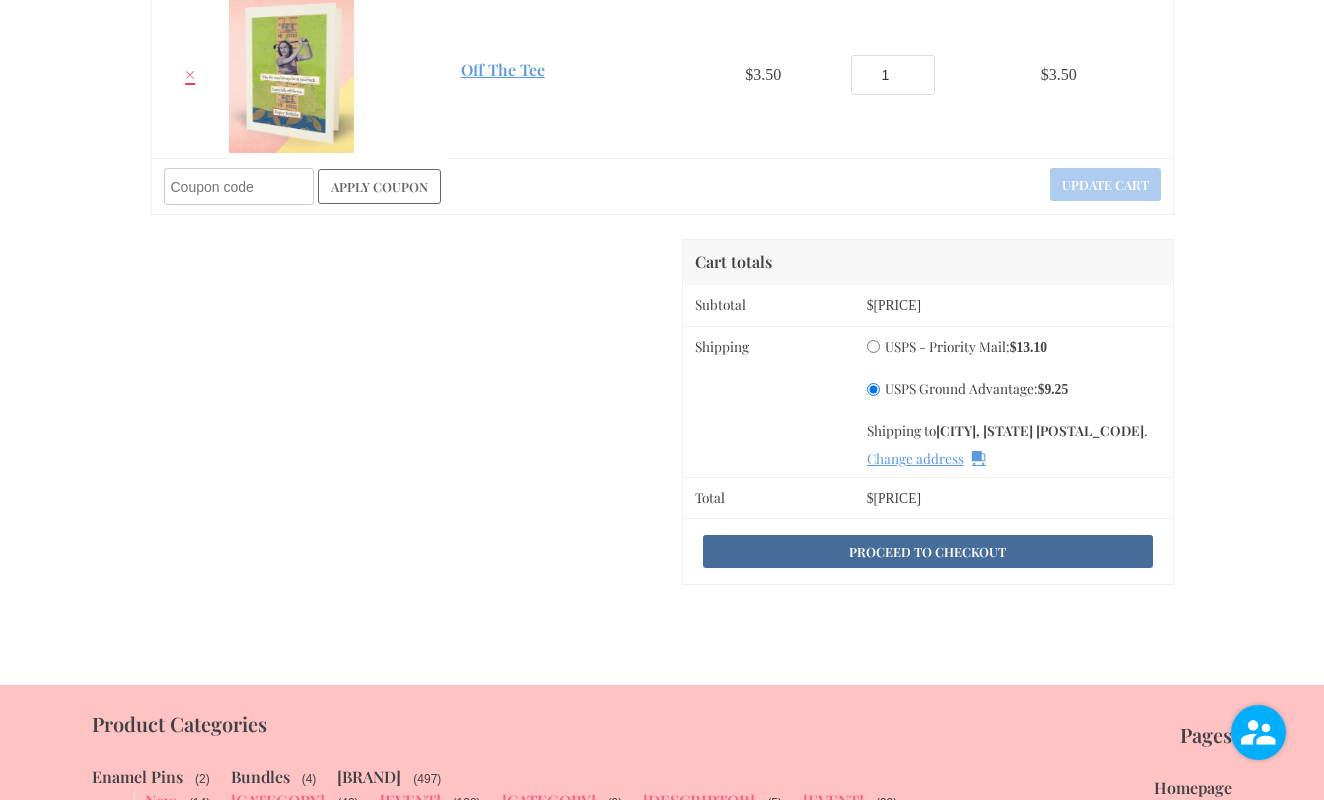 click on "Proceed to checkout" at bounding box center [927, 551] 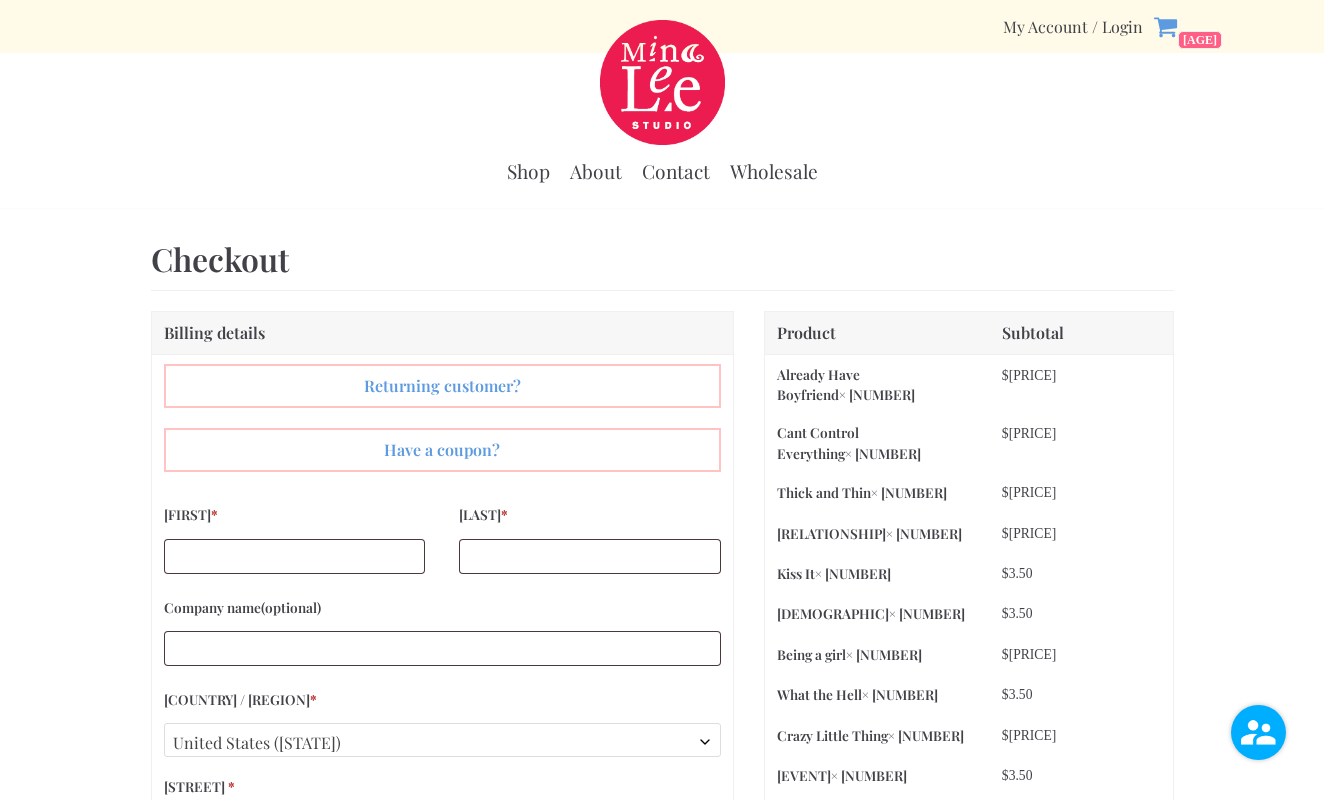 scroll, scrollTop: 0, scrollLeft: 0, axis: both 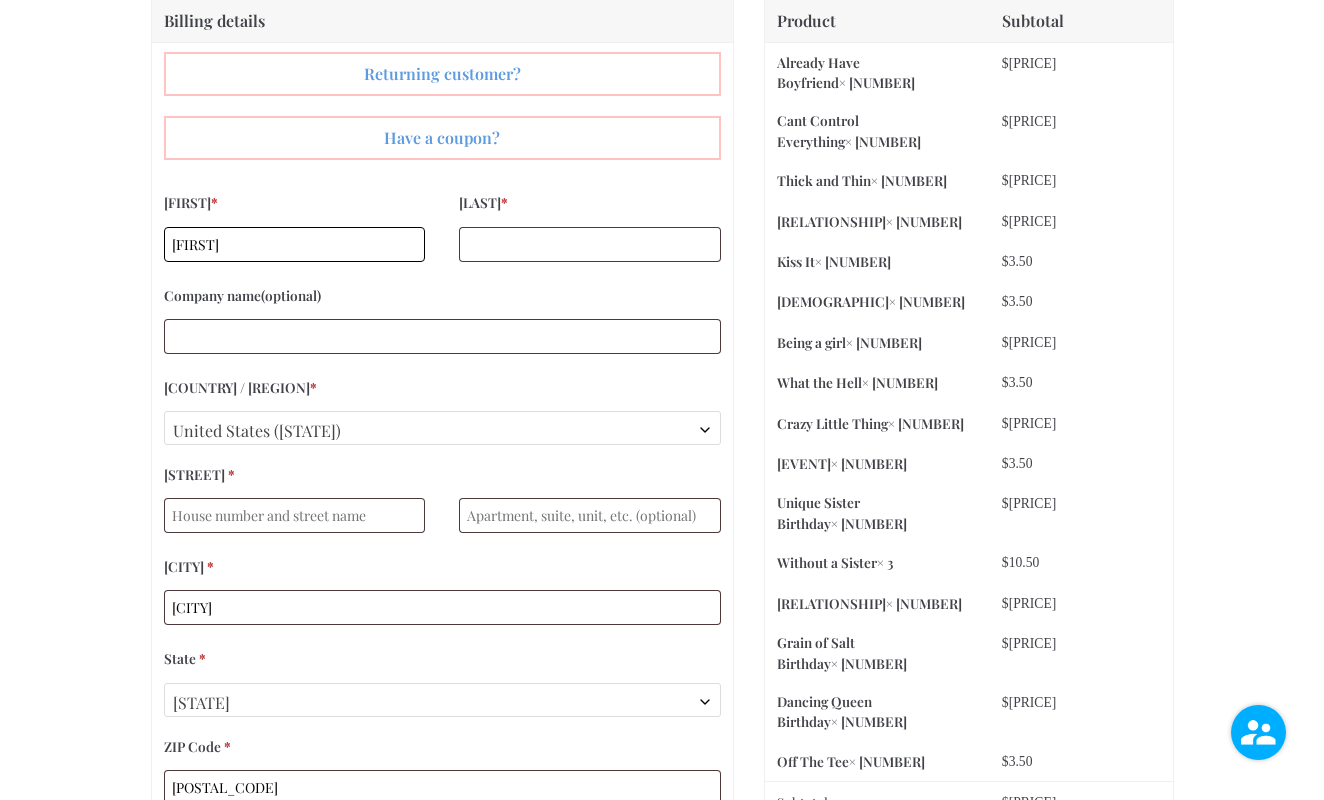 type on "[FIRST]" 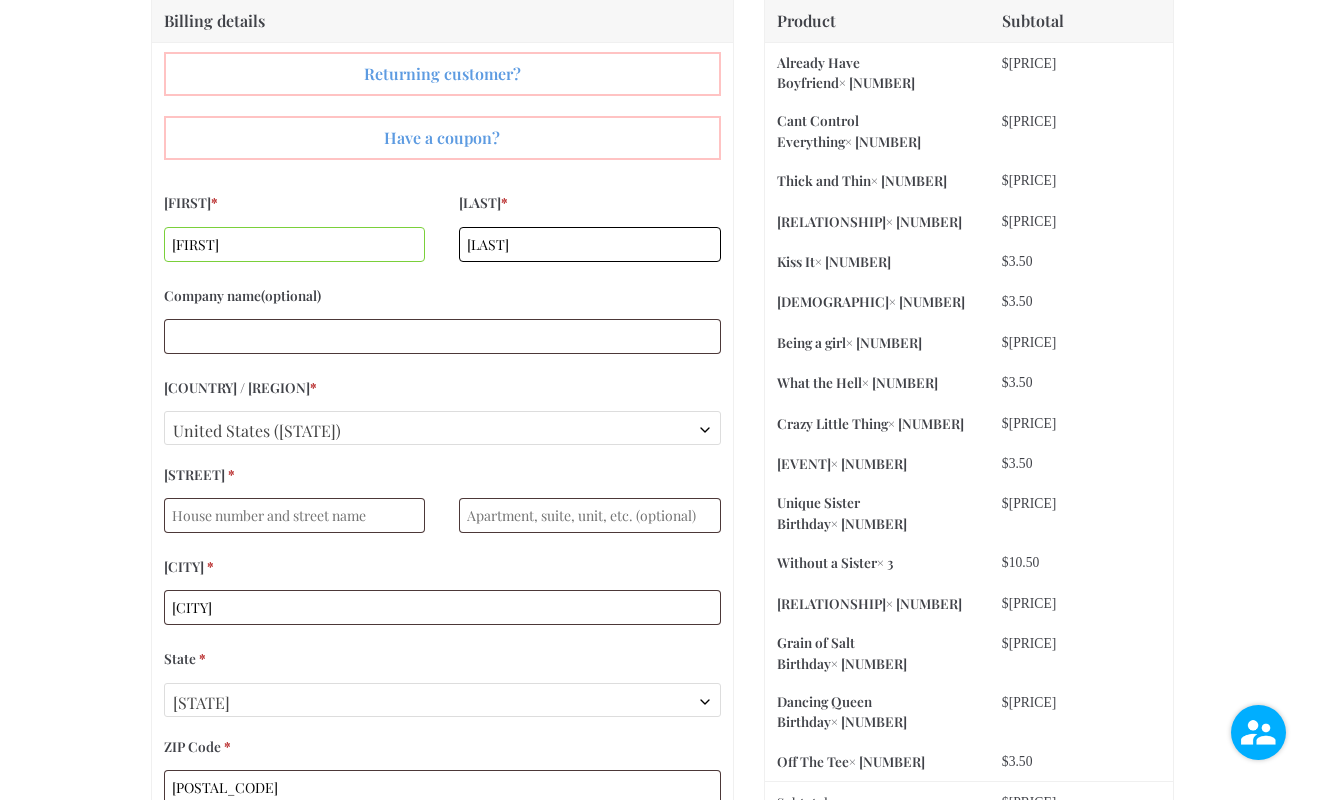 type on "[LAST]" 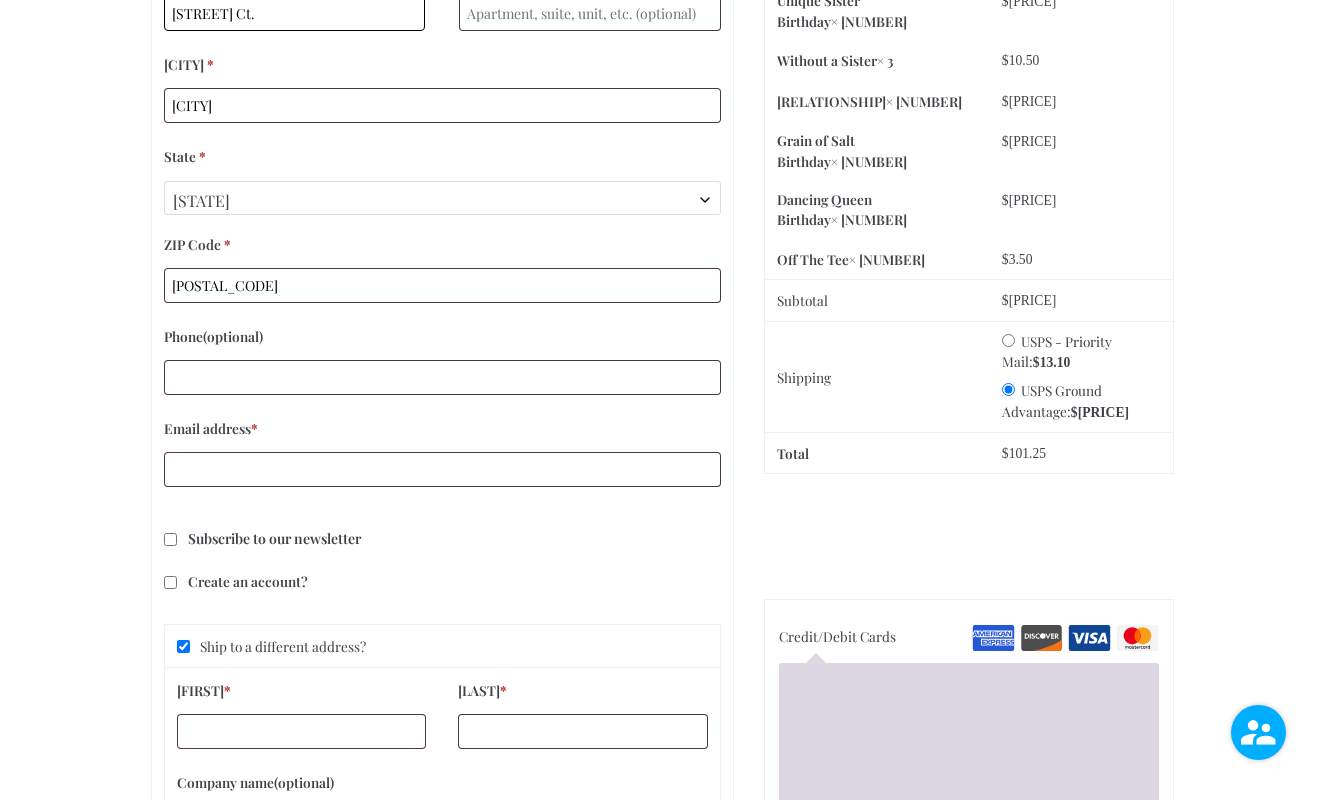 scroll, scrollTop: 859, scrollLeft: 0, axis: vertical 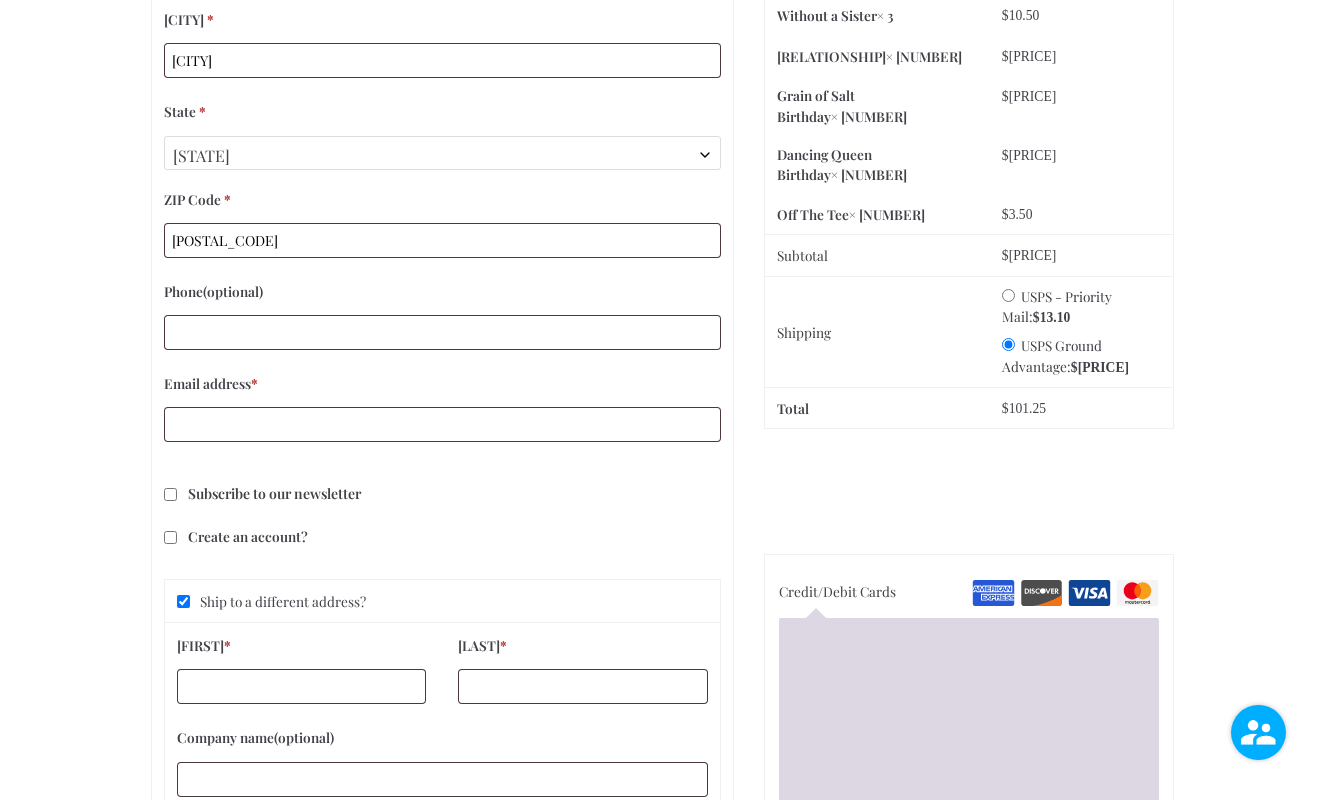 type on "[STREET] Ct." 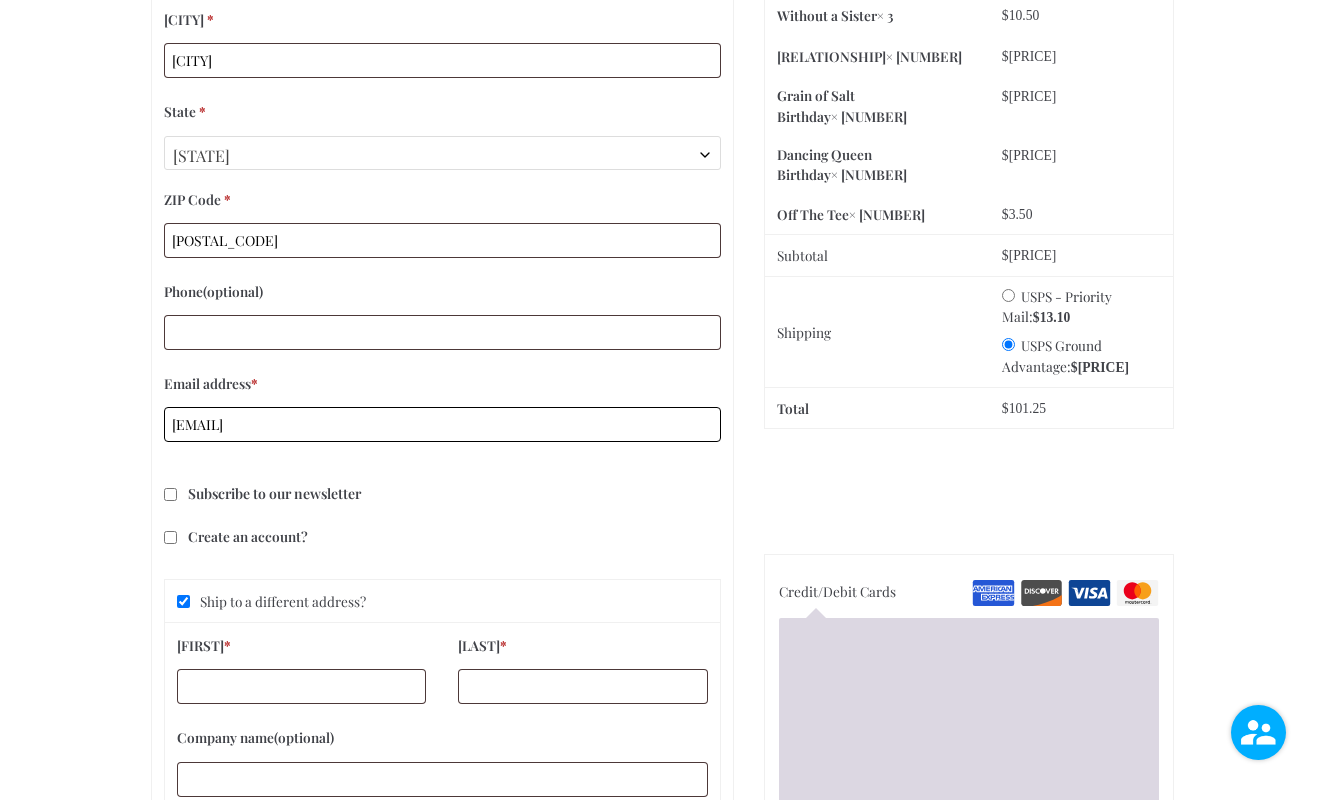 type on "[EMAIL]" 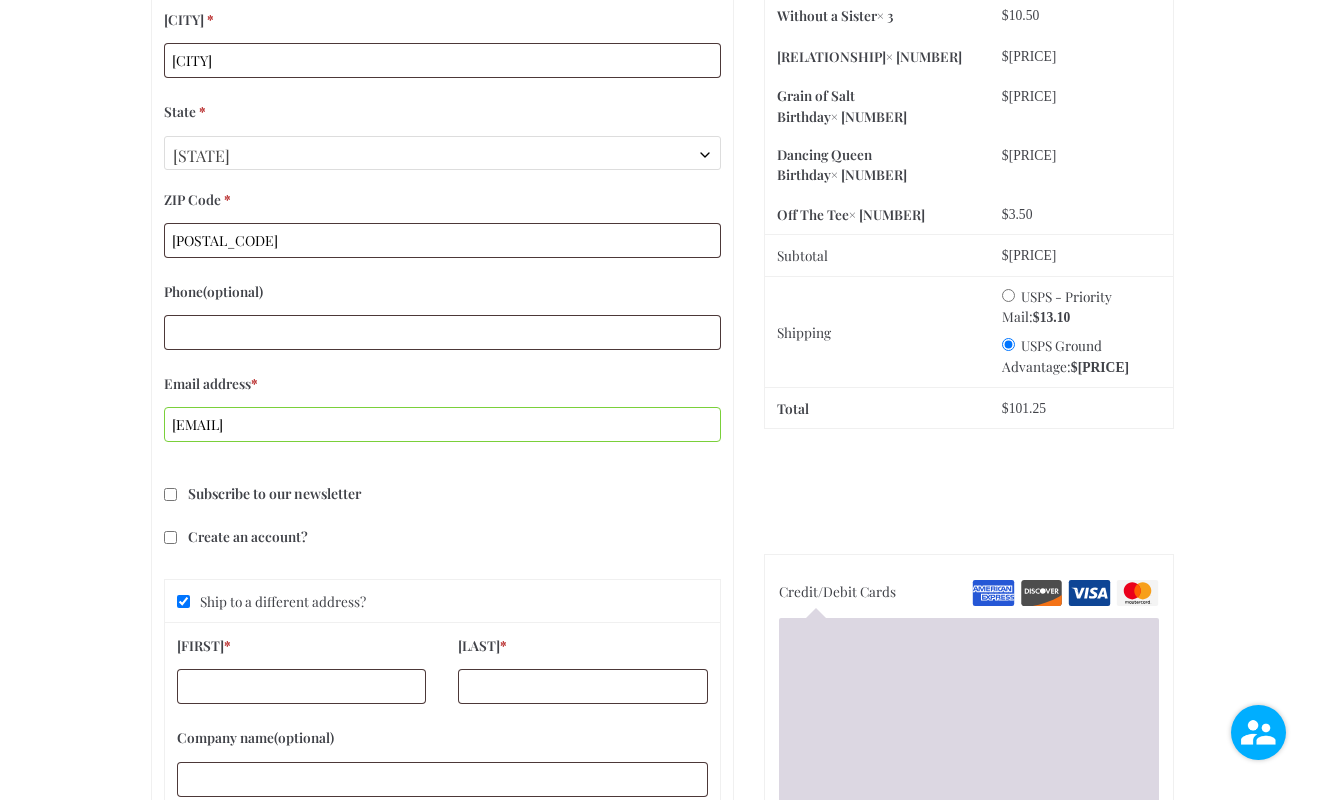 click on "Subscribe to our newsletter" at bounding box center [170, 494] 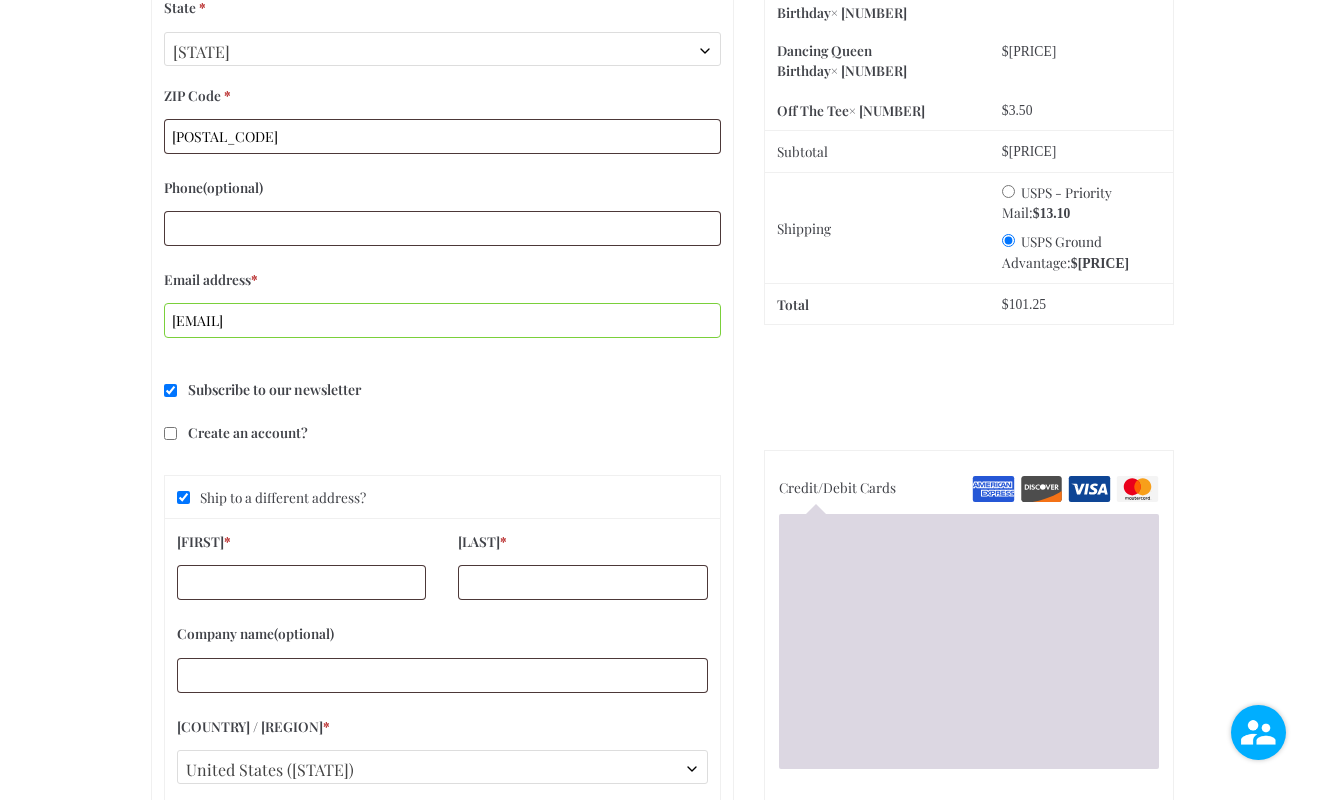 scroll, scrollTop: 991, scrollLeft: 0, axis: vertical 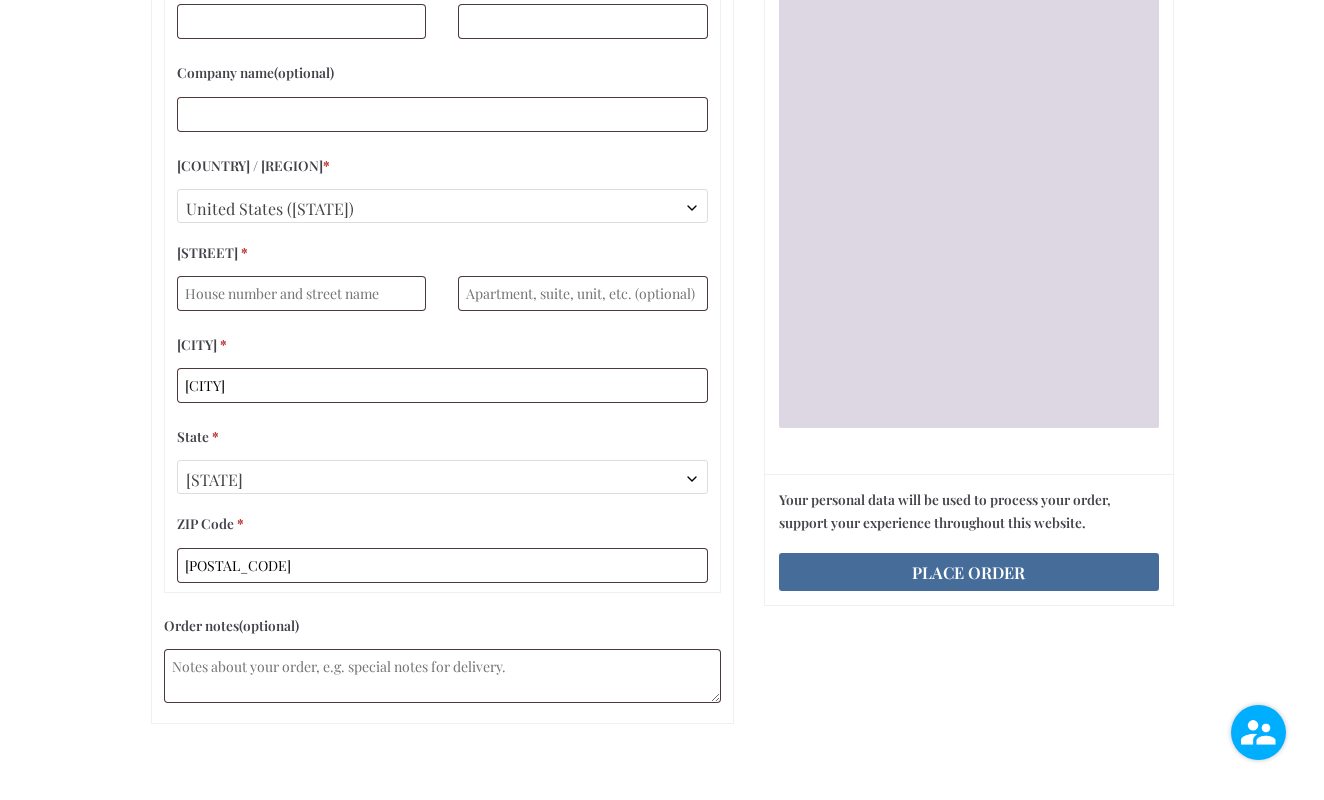 click on "[PLACE ORDER]" at bounding box center [969, 572] 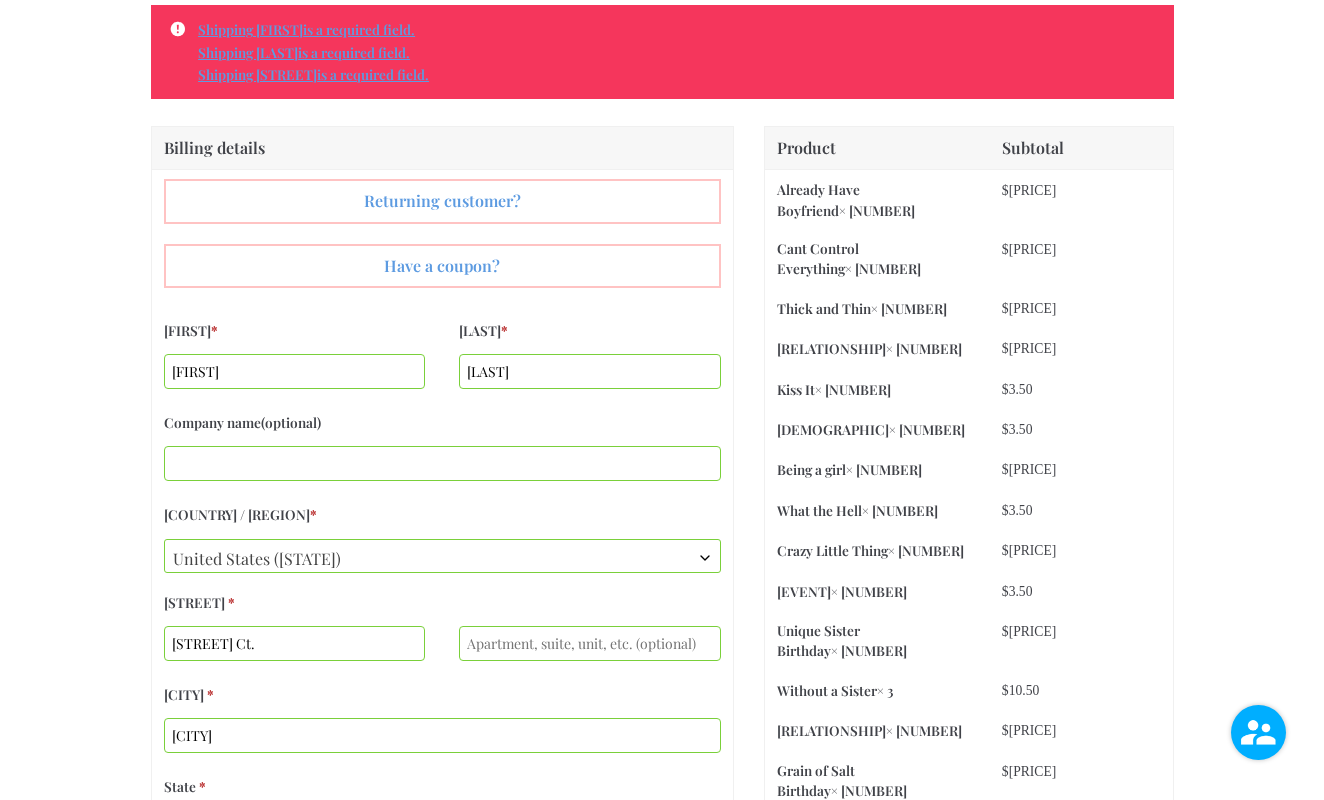 scroll, scrollTop: 210, scrollLeft: 0, axis: vertical 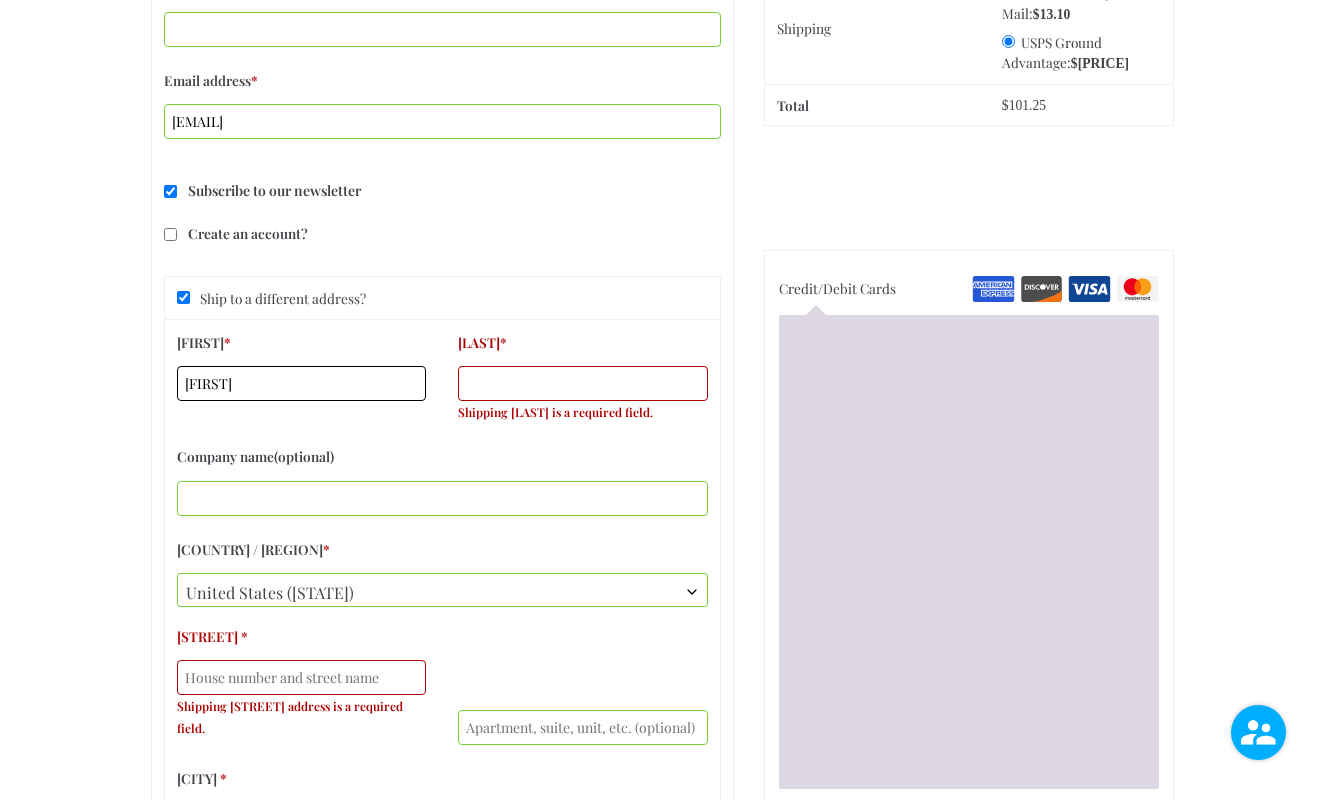 type on "Maureen" 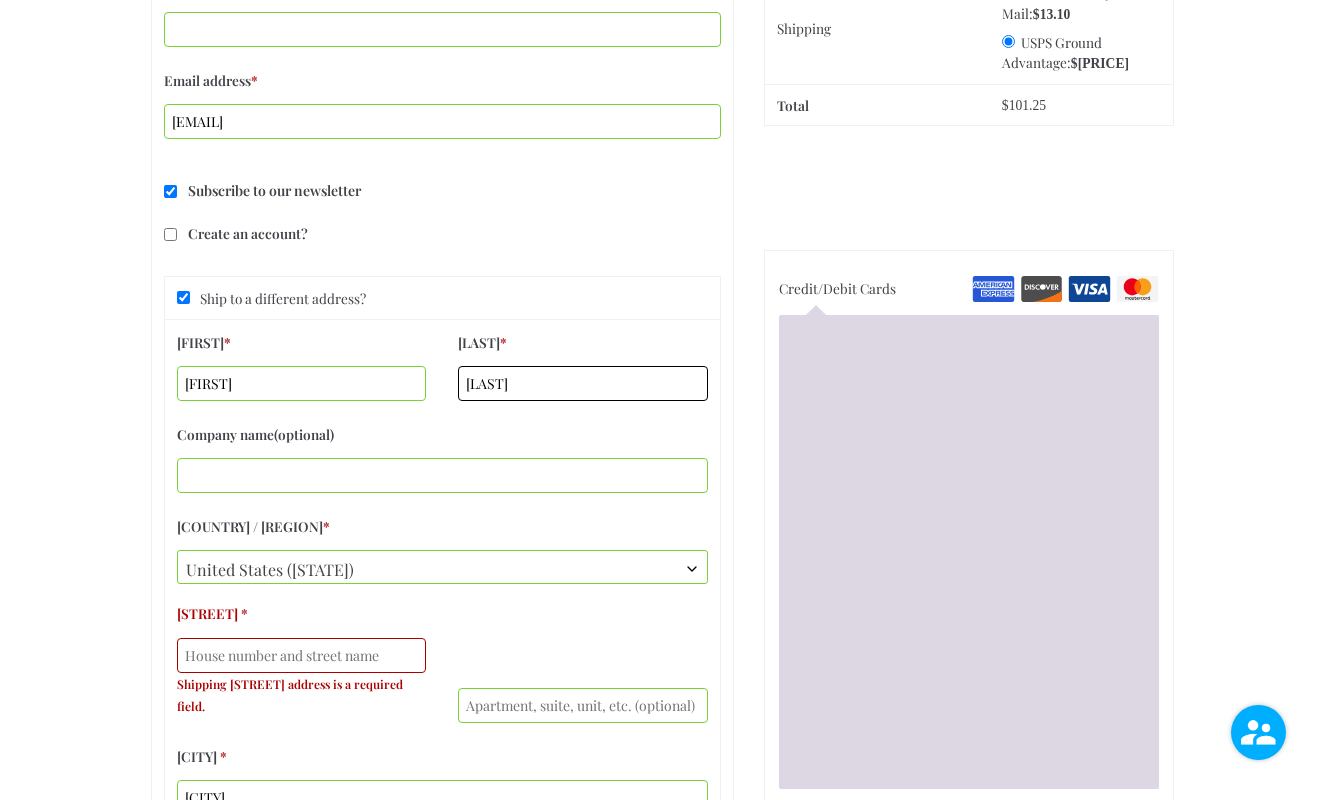 type on "Abshire" 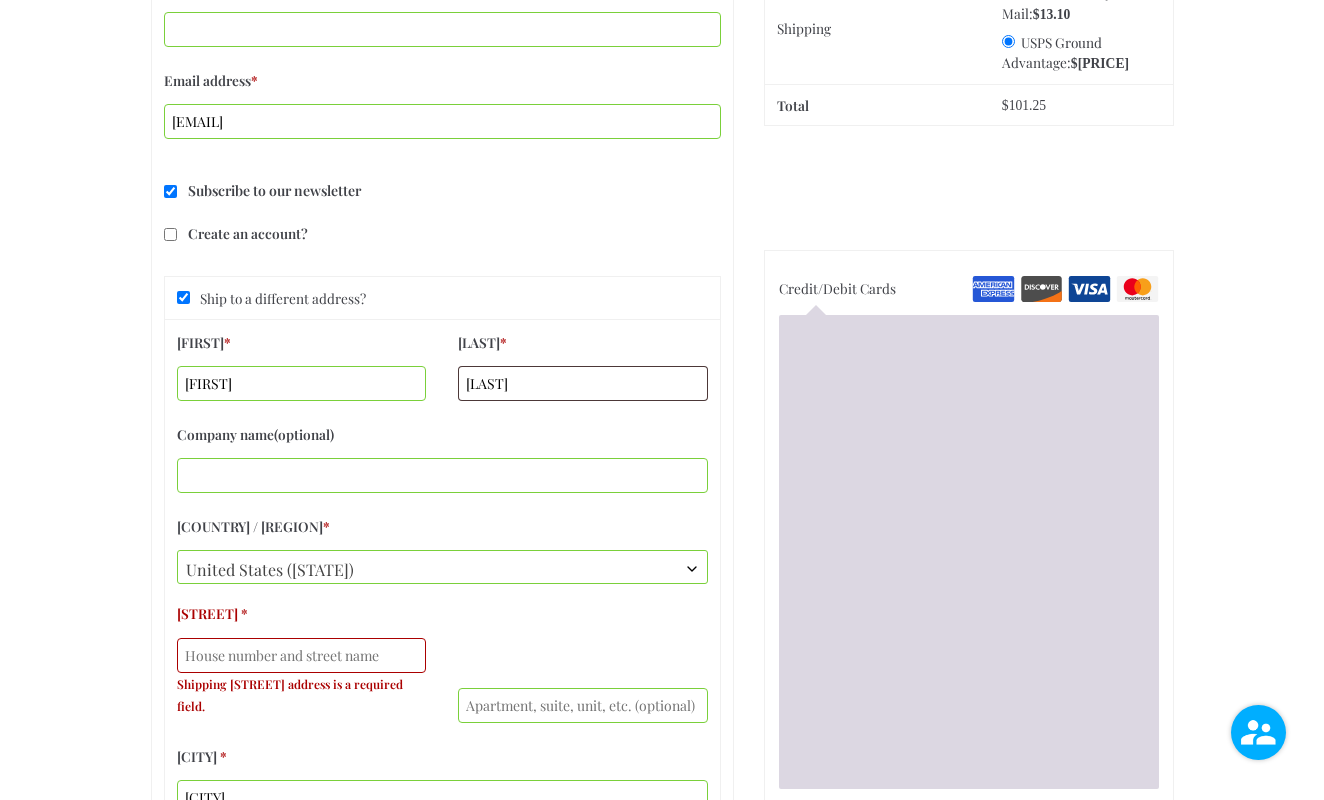 click on "Company name  (optional)" at bounding box center (442, 434) 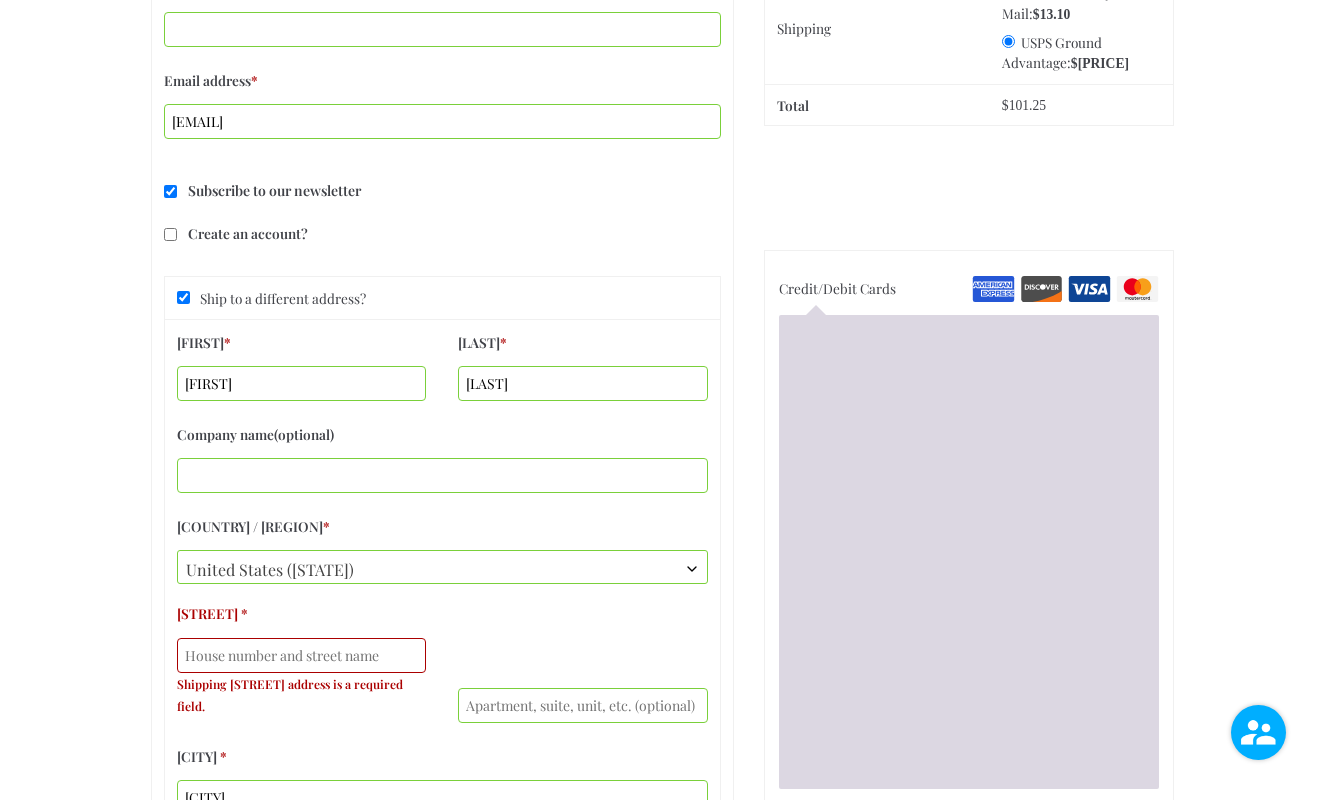 click on "Checkout
Shipping First name  is a required field.
Shipping Last name  is a required field.
Shipping Street address  is a required field.
Billing details
Returning customer?  Click here to login
If you have shopped with us before, please enter your details below. If you are a new customer, please proceed to the Billing section.
Username or email  * Required
Password  * Required
Remember me
Login
Lost your password?
Have a coupon?  Click here to enter your code
Coupon:
Apply coupon
First name  * Maureen Last name  * Abshire Company name  (optional) Country / Region  * Select a country / region… Canada United States (US) United States (US) Street address   * 603 Miles Ct. Apartment, suite, unit, etc.   (optional) Town / City" at bounding box center (662, 70) 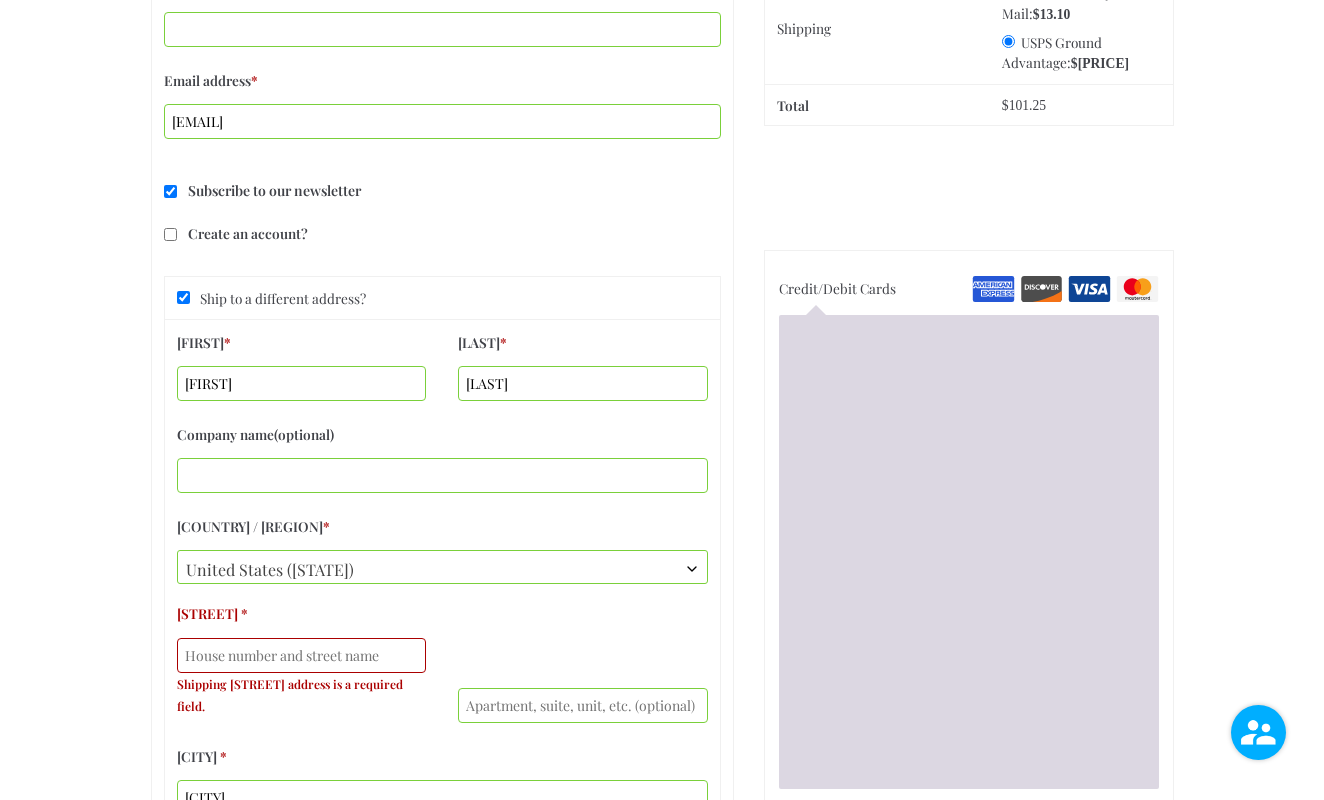 click on "Ship to a different address?" at bounding box center [183, 297] 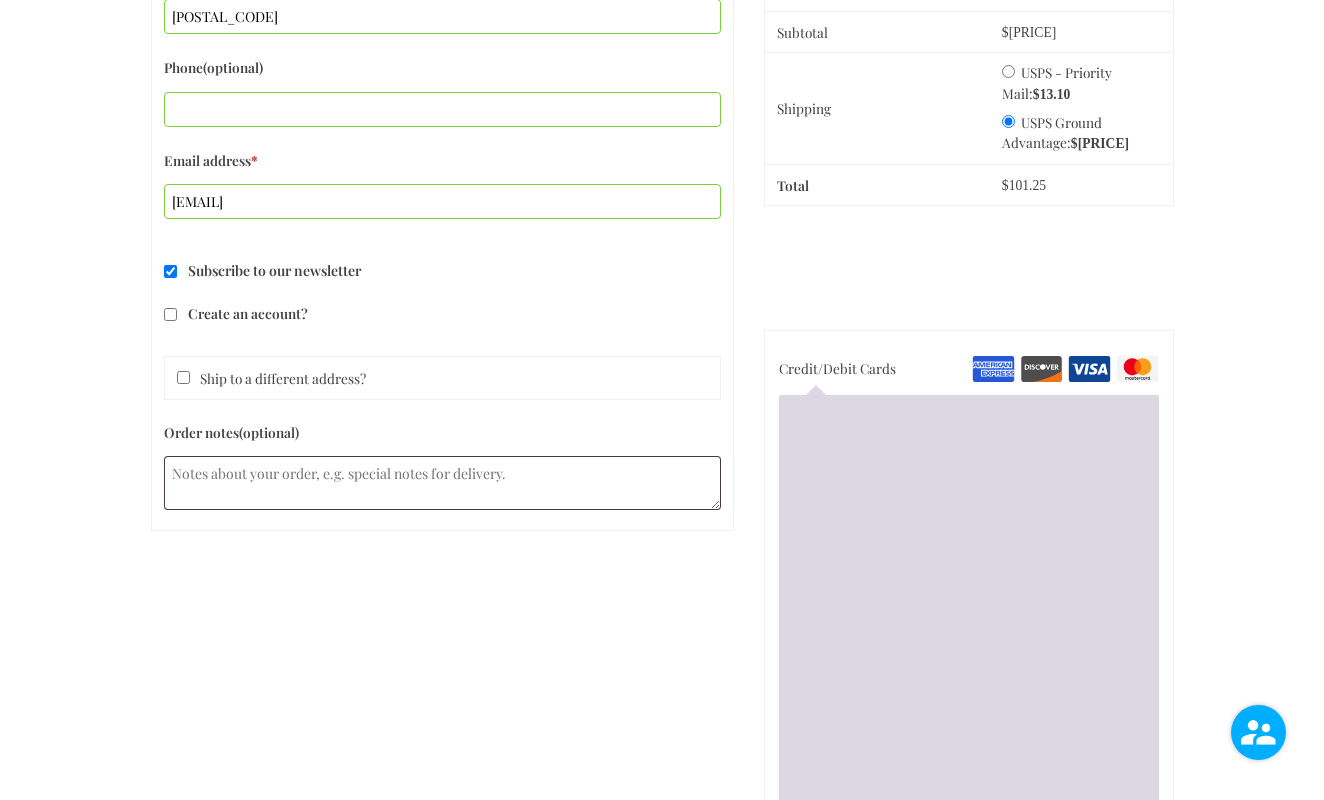 scroll, scrollTop: 989, scrollLeft: 0, axis: vertical 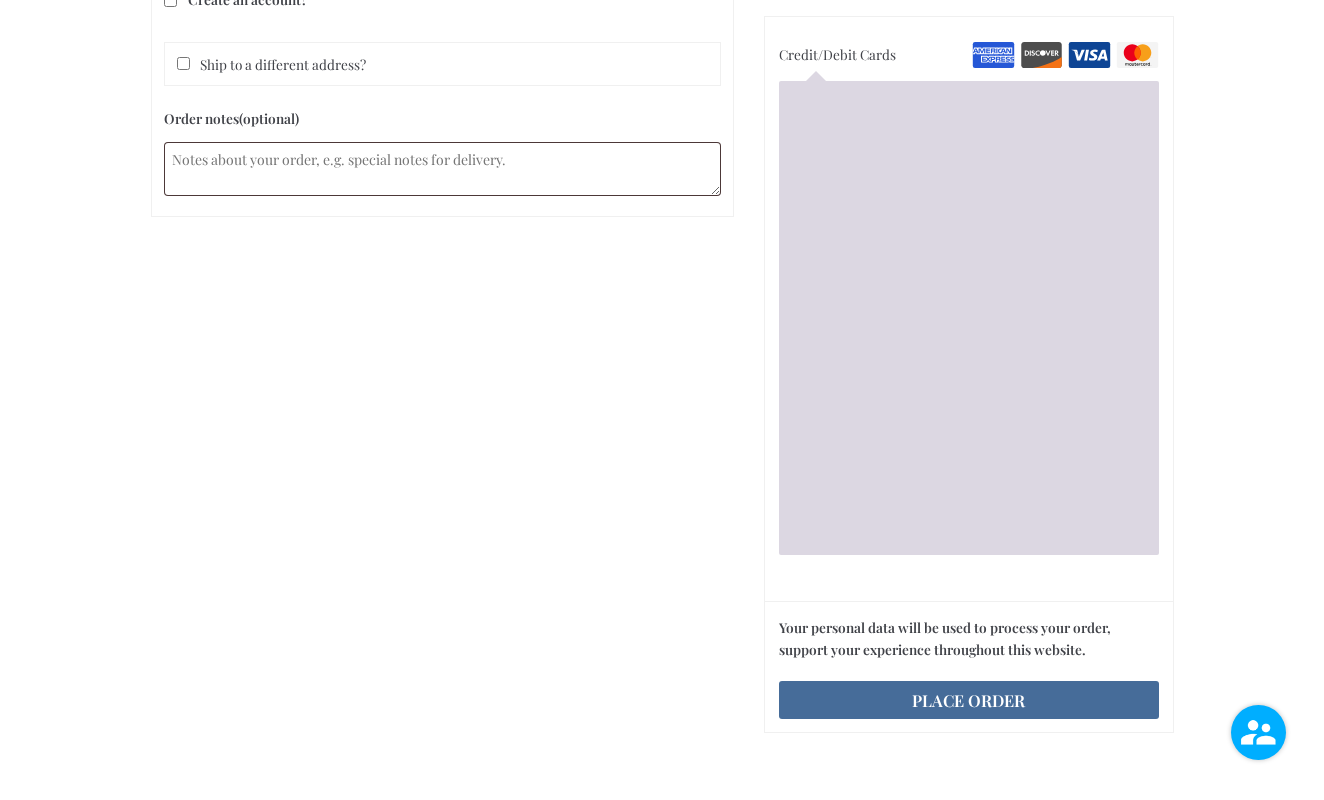 click on "[PLACE ORDER]" at bounding box center (969, 700) 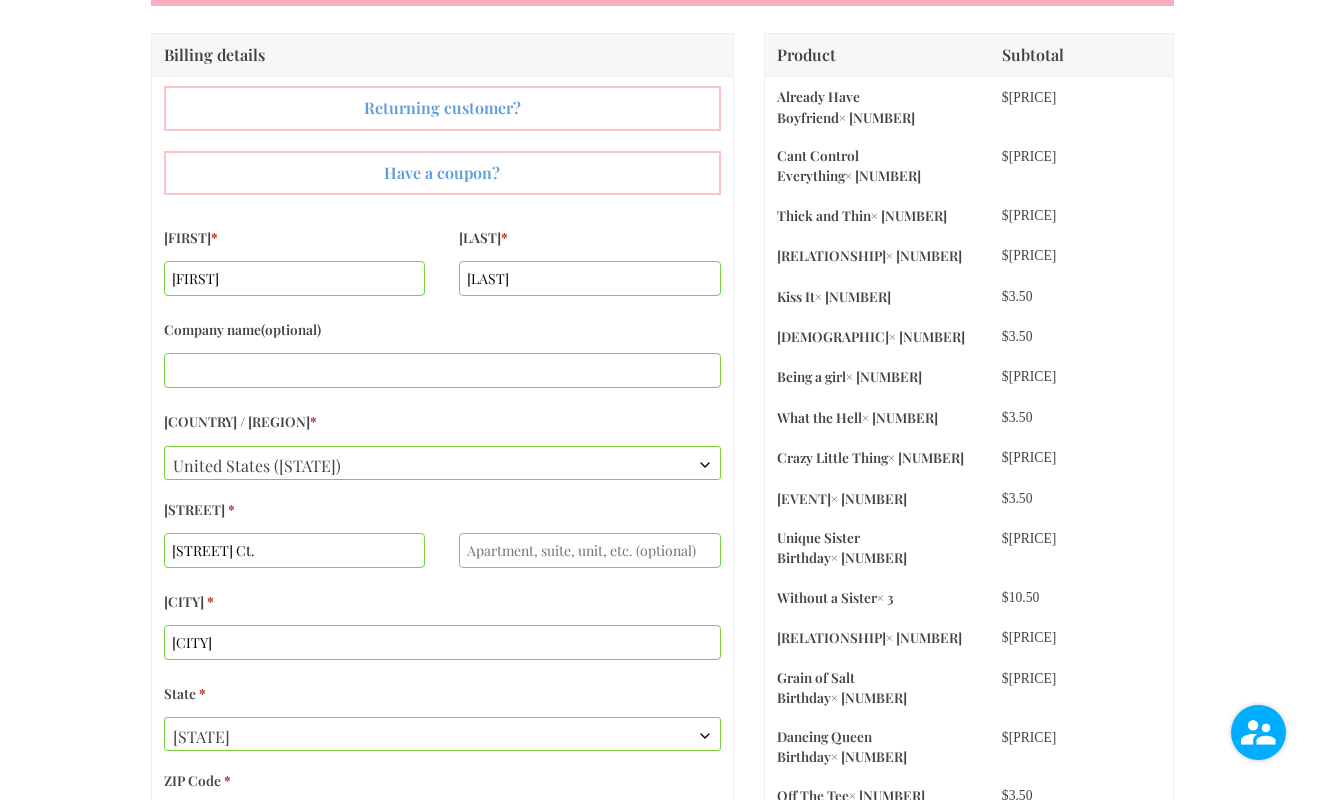 scroll, scrollTop: 0, scrollLeft: 0, axis: both 